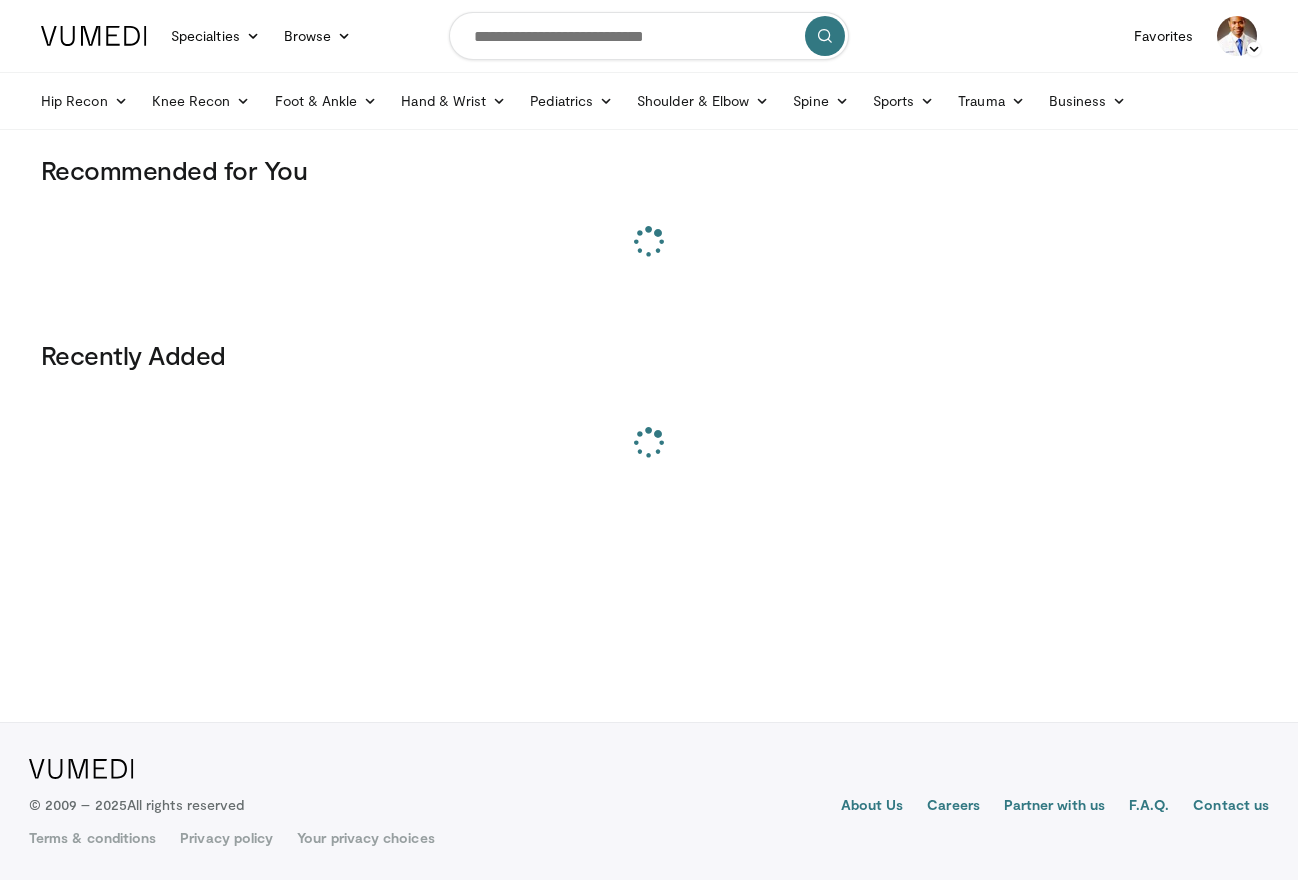 scroll, scrollTop: 0, scrollLeft: 0, axis: both 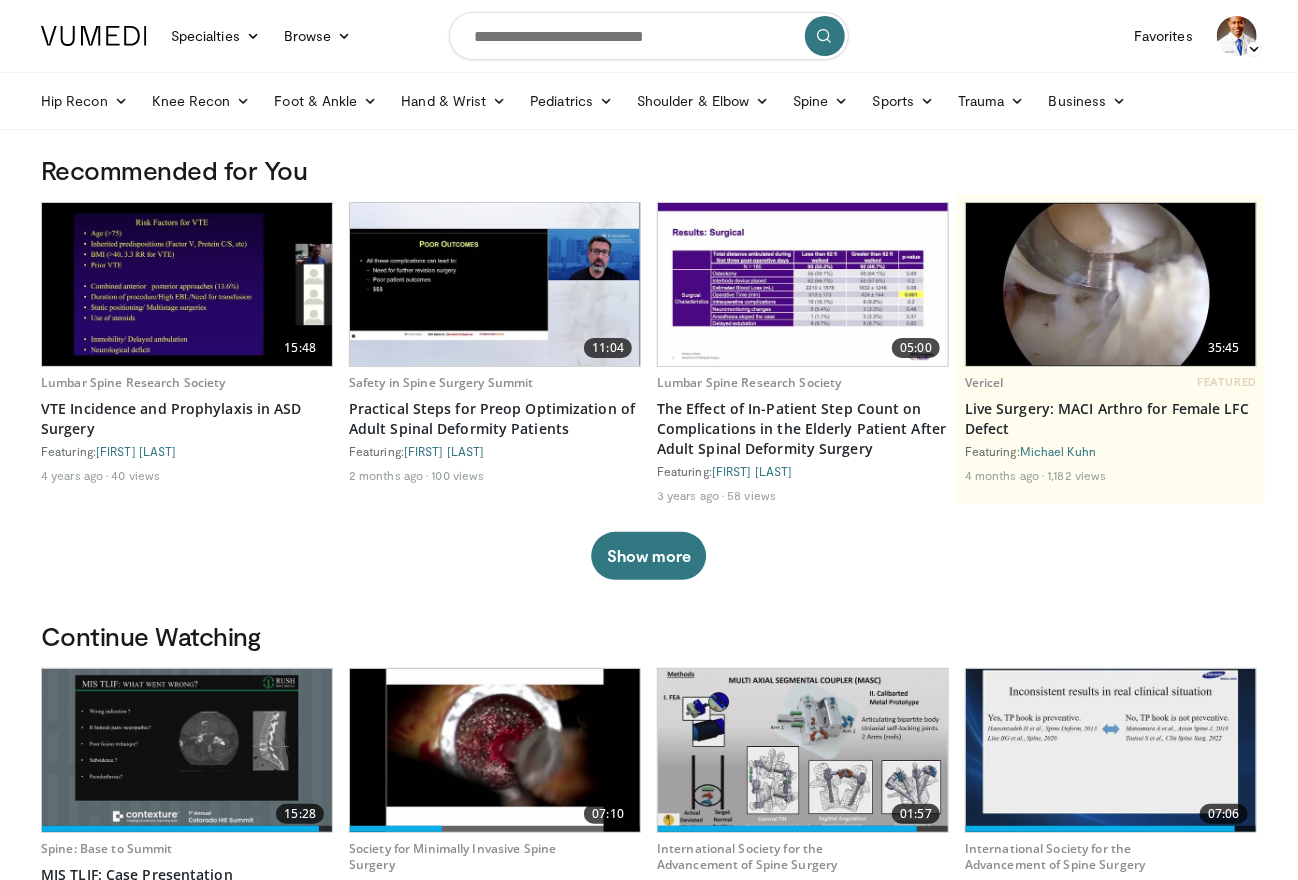 click at bounding box center (187, 284) 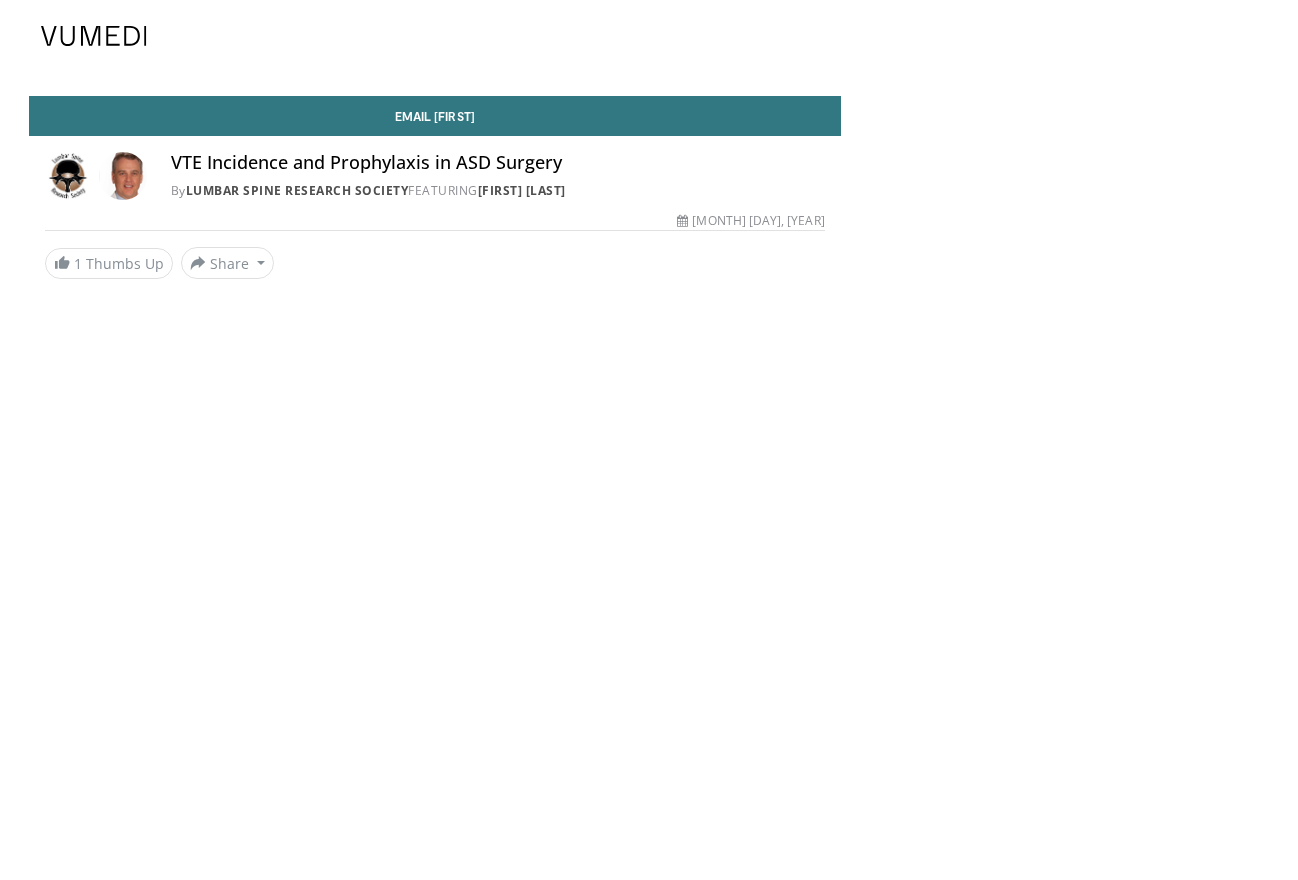 scroll, scrollTop: 0, scrollLeft: 0, axis: both 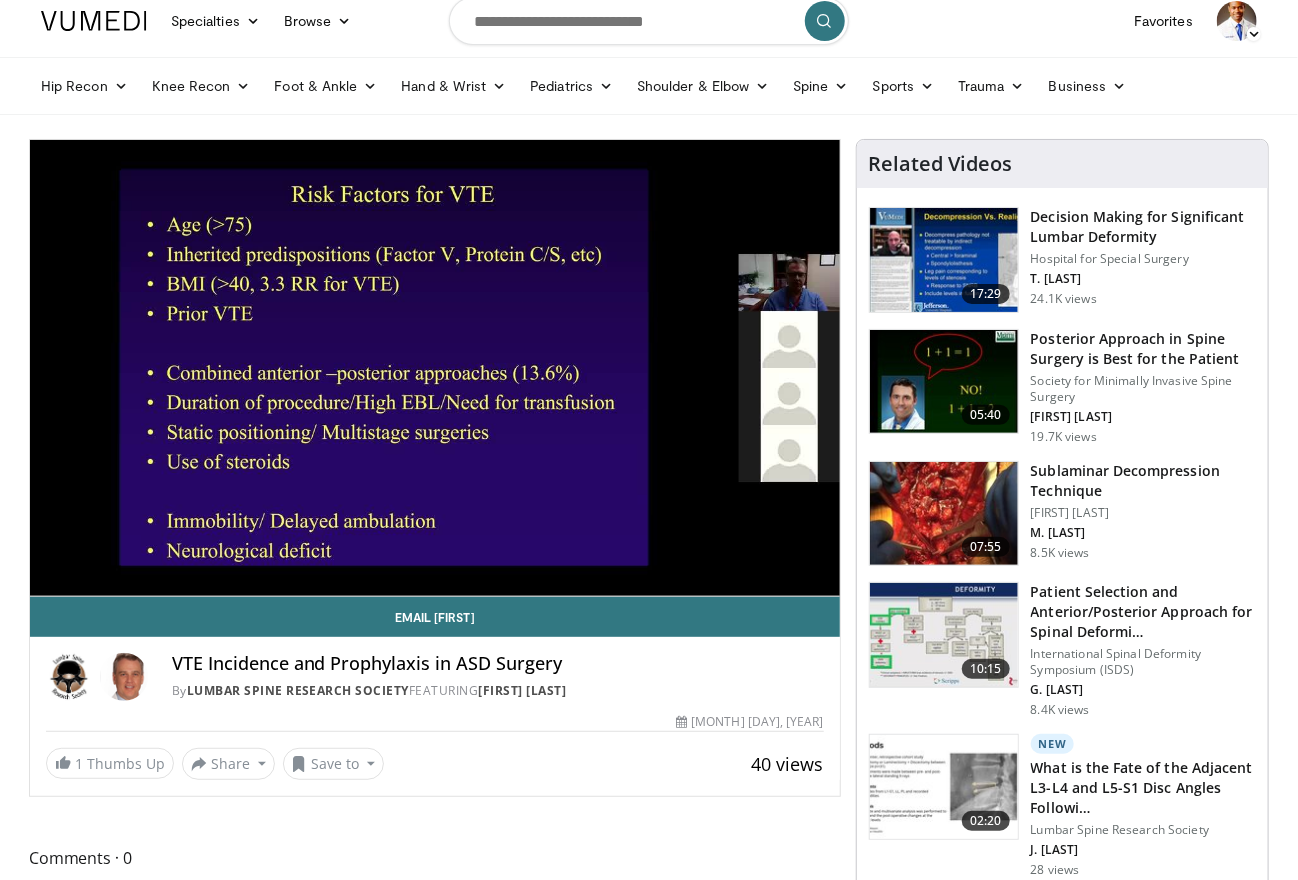 click at bounding box center [944, 514] 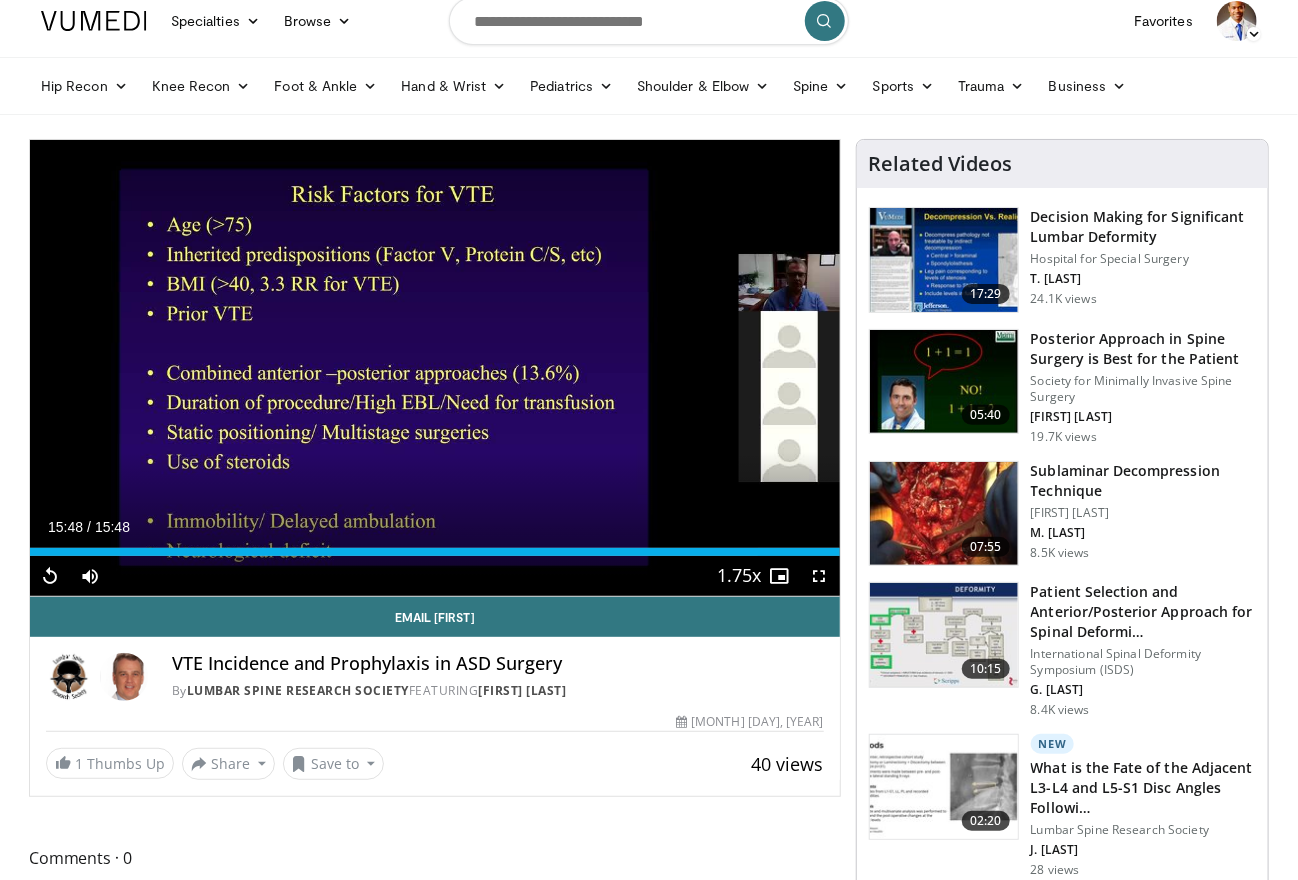 click at bounding box center (944, 514) 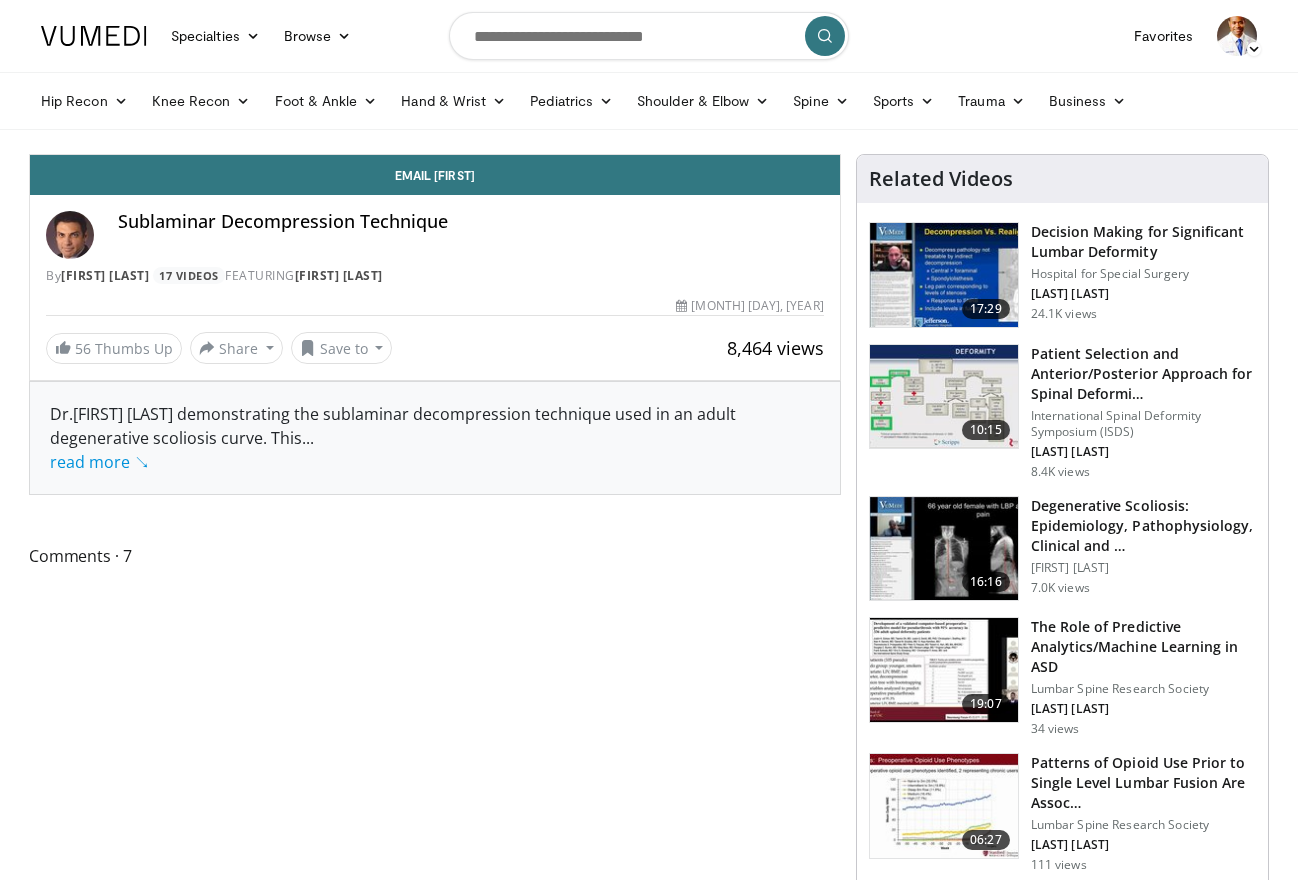 scroll, scrollTop: 0, scrollLeft: 0, axis: both 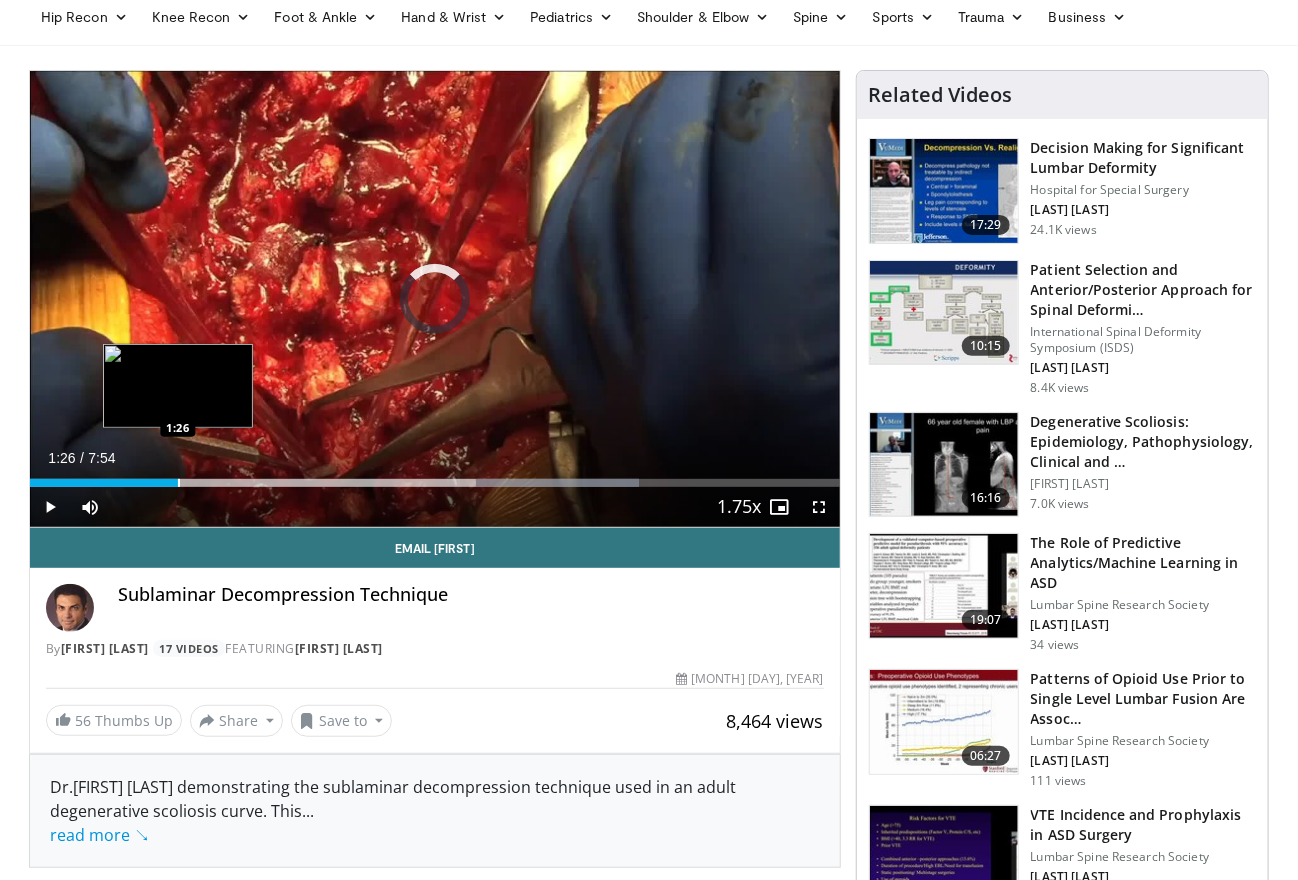 click at bounding box center [179, 483] 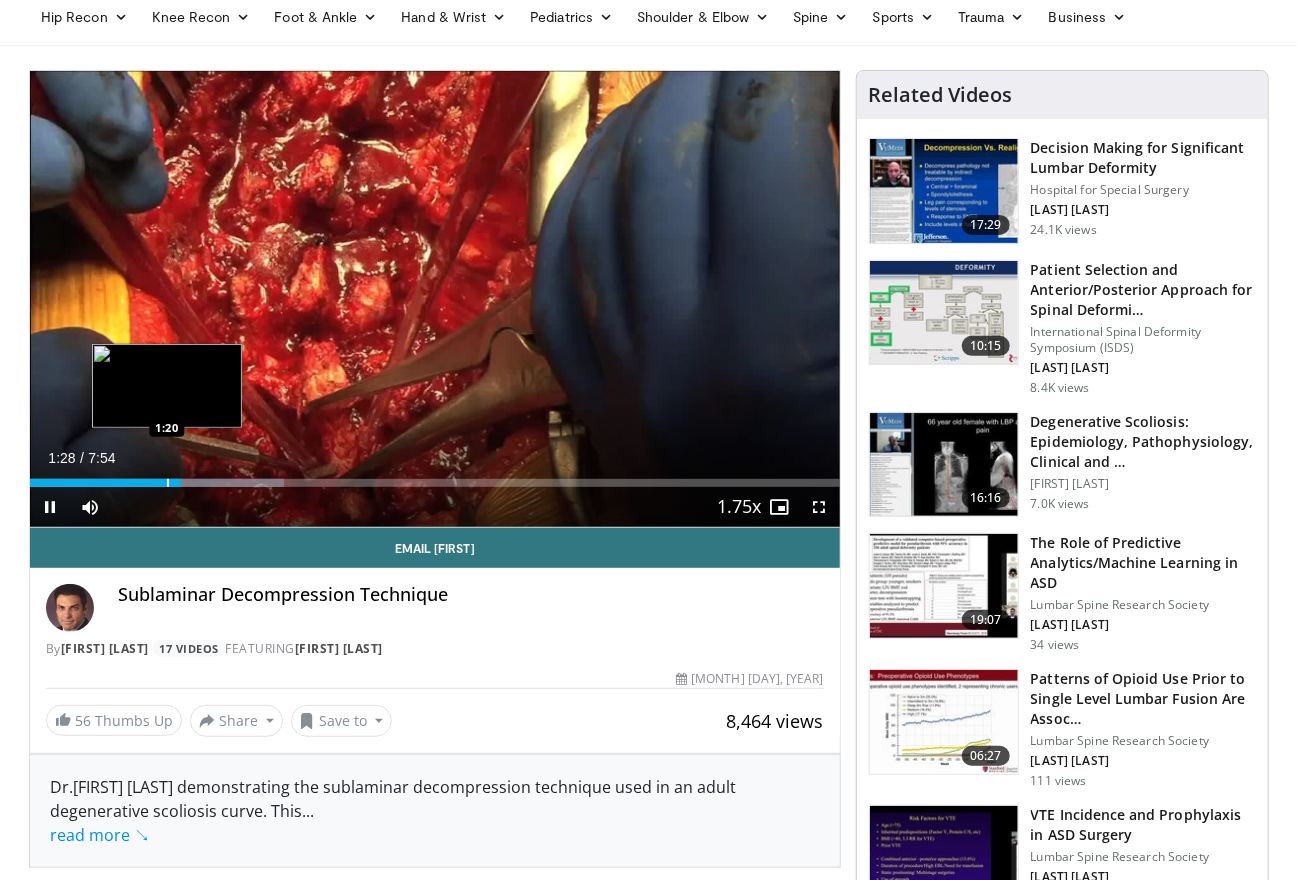 click on "Loaded :  31.35% 1:28 1:20" at bounding box center (435, 483) 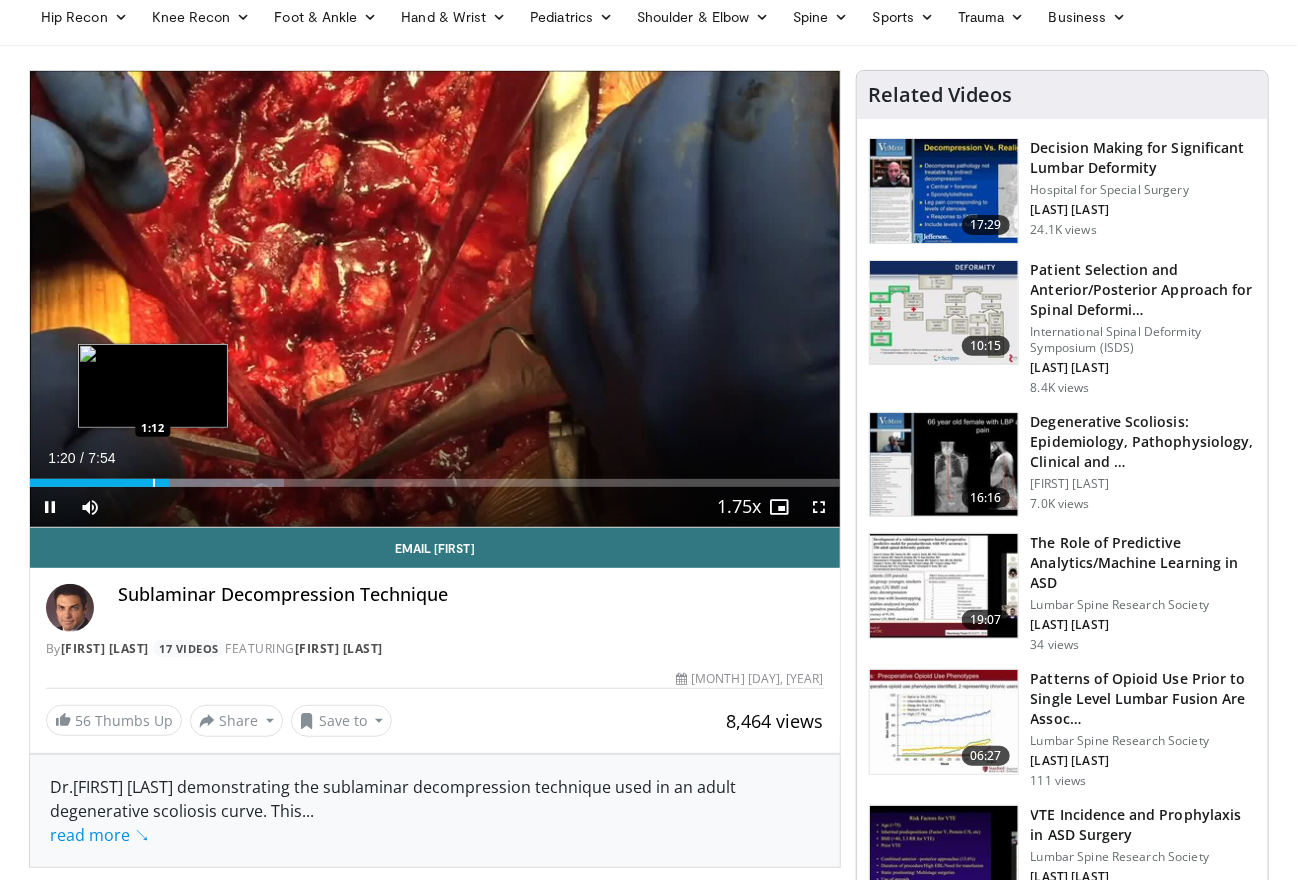 click on "Loaded :  31.35% 1:21 1:12" at bounding box center (435, 483) 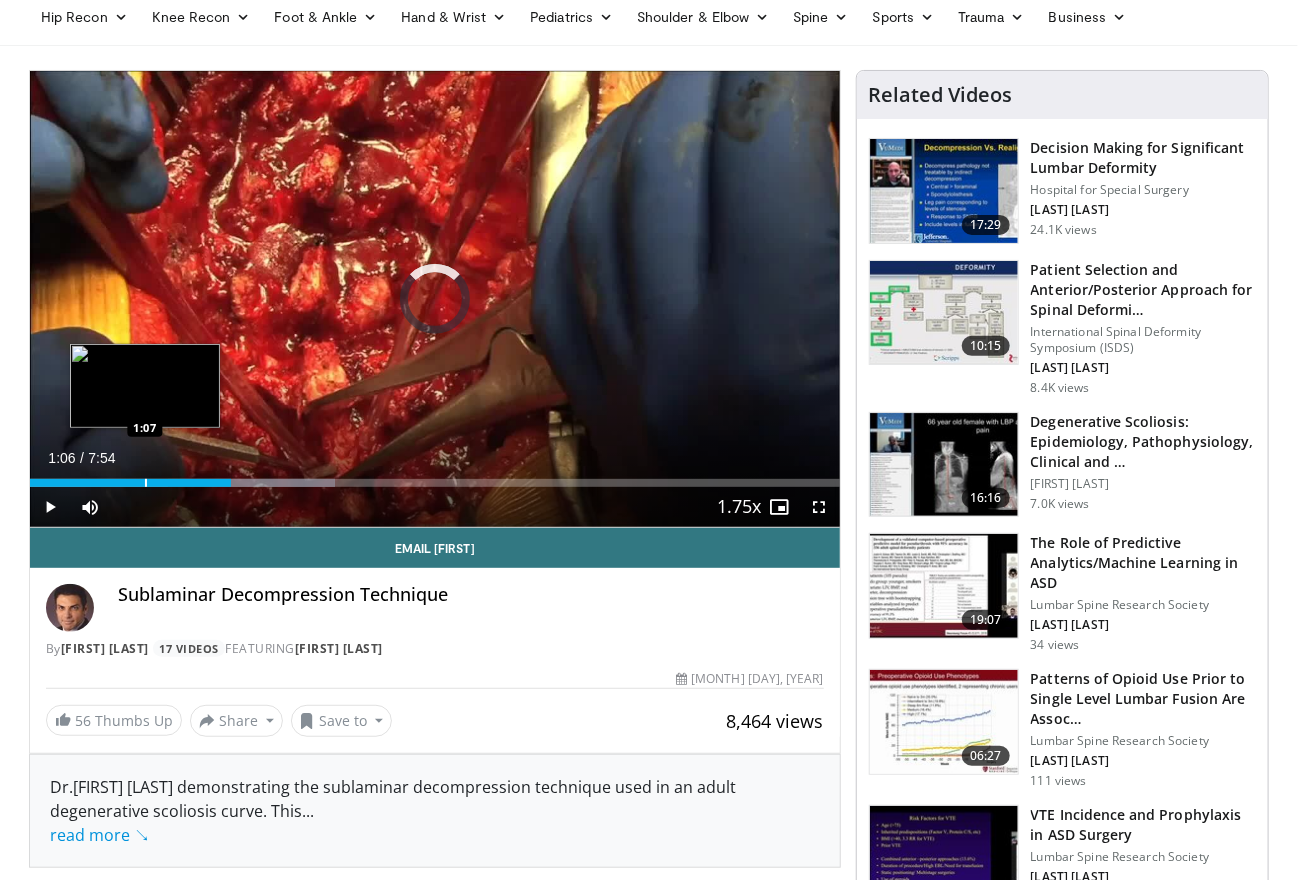click on "Loaded :  37.62% 1:58 1:07" at bounding box center [435, 477] 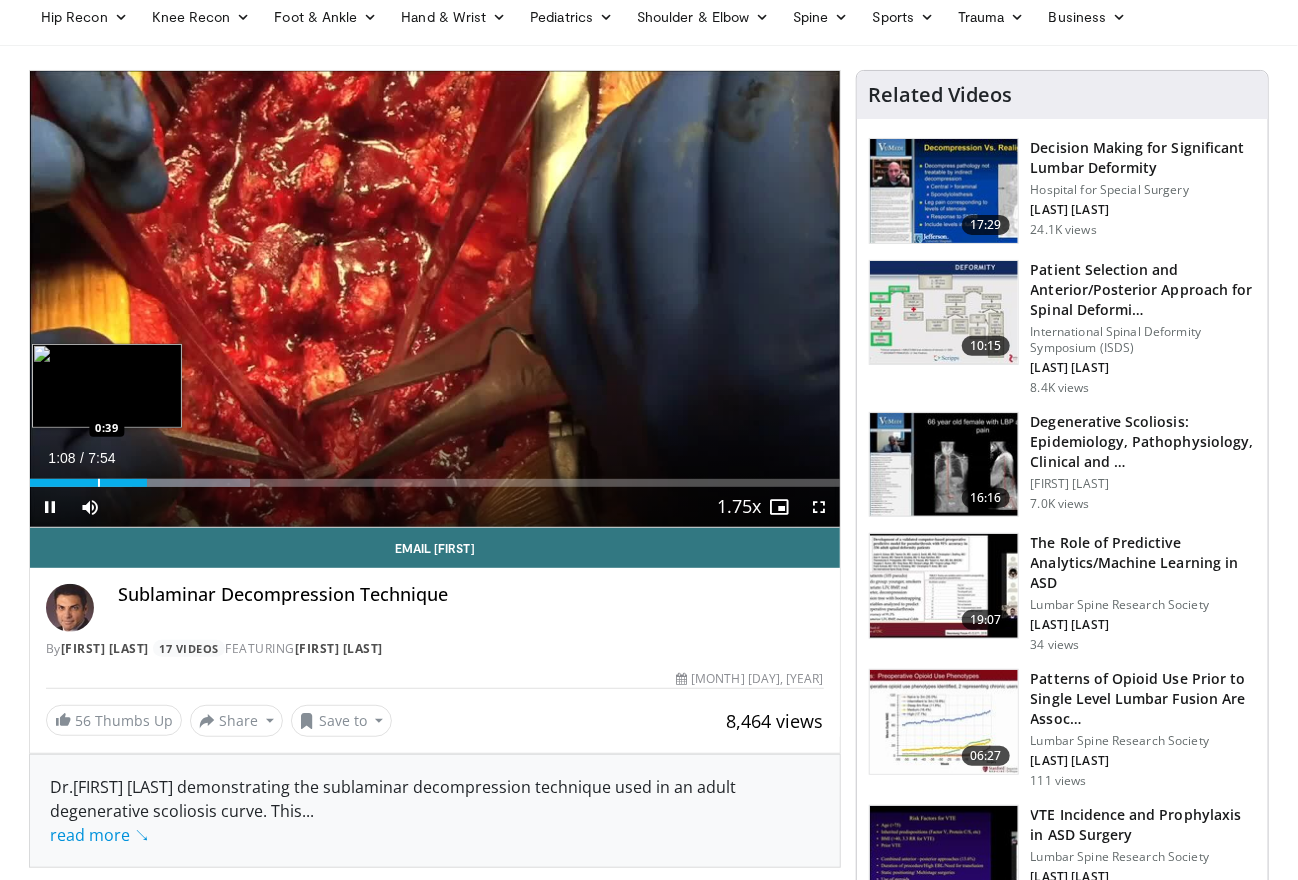 click at bounding box center (99, 483) 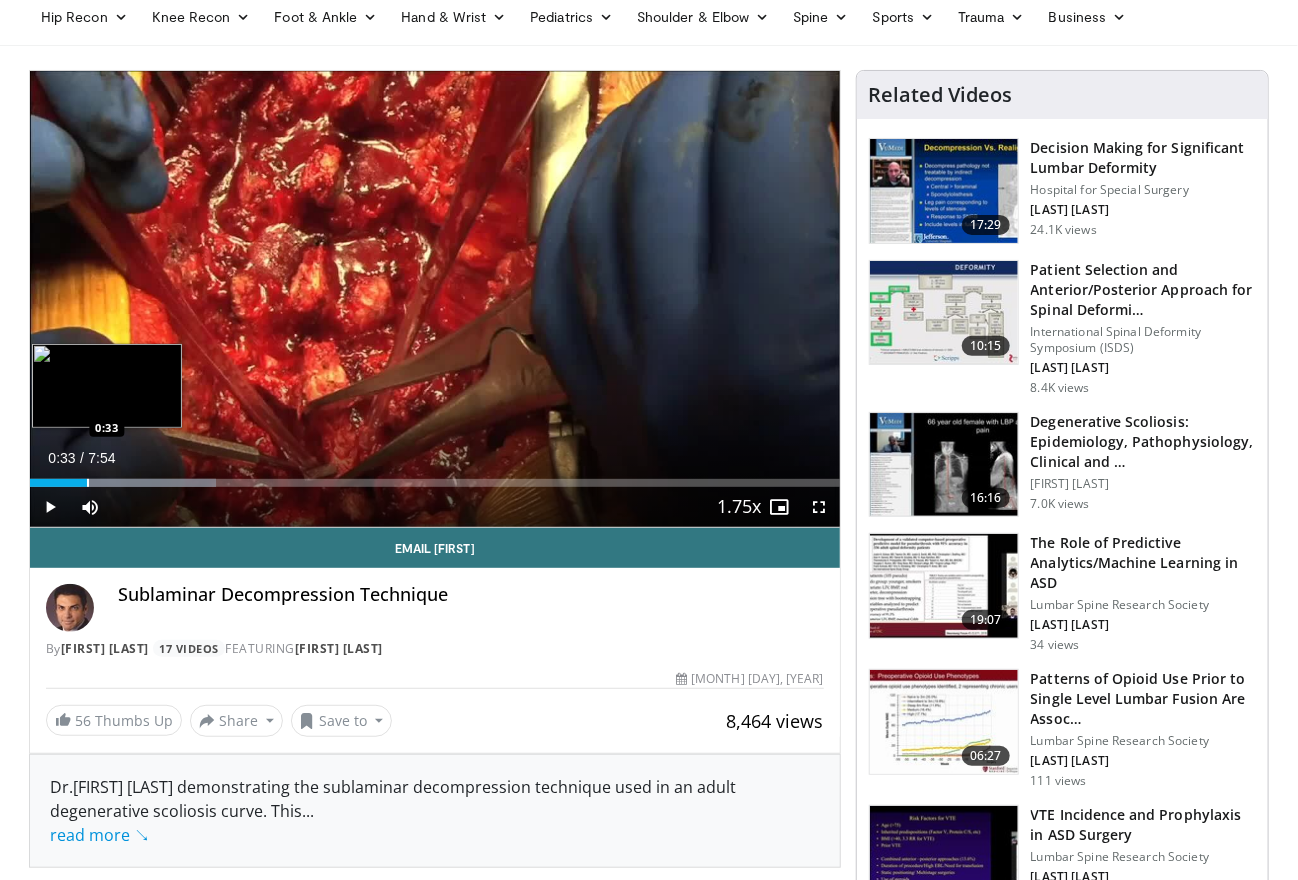 click at bounding box center [88, 483] 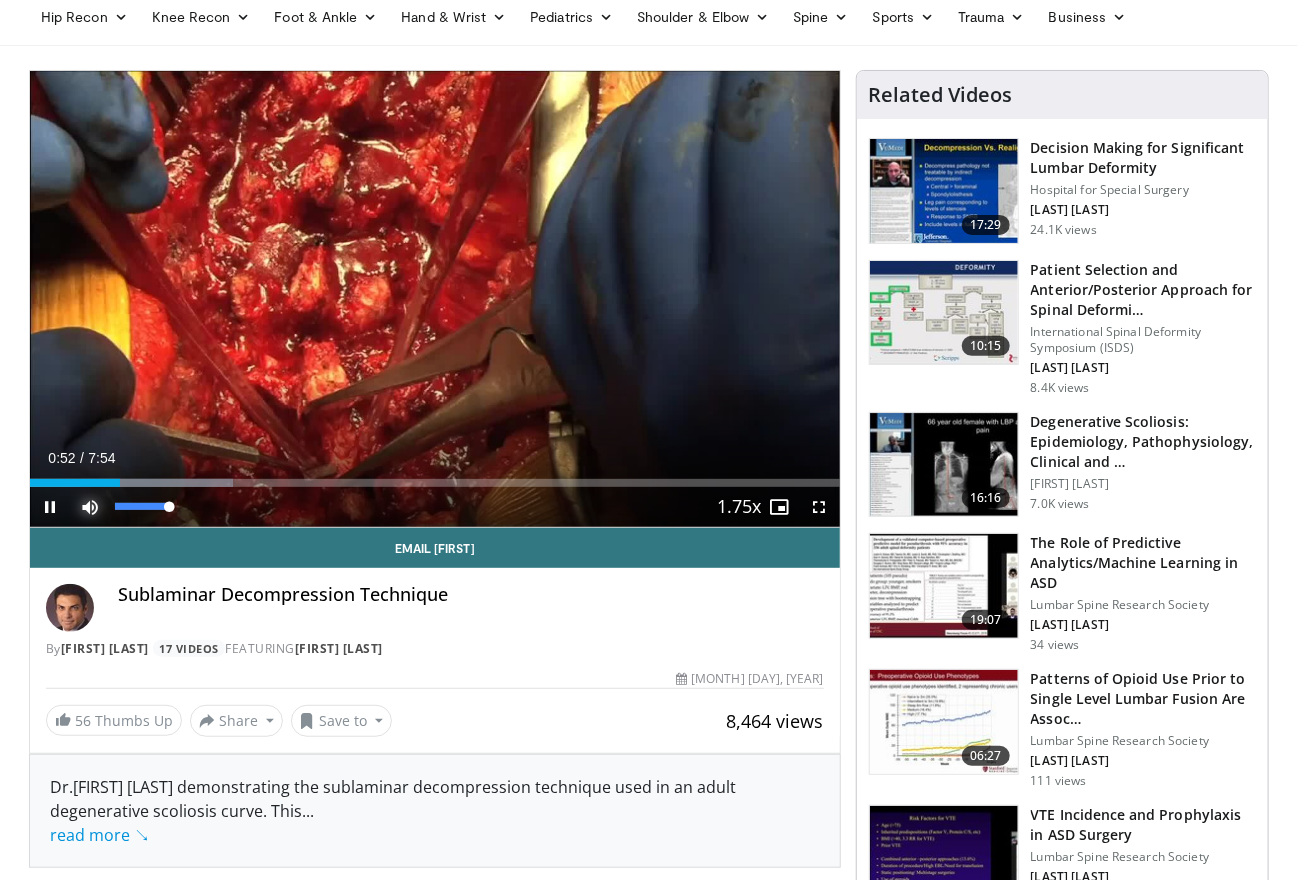 click at bounding box center [90, 507] 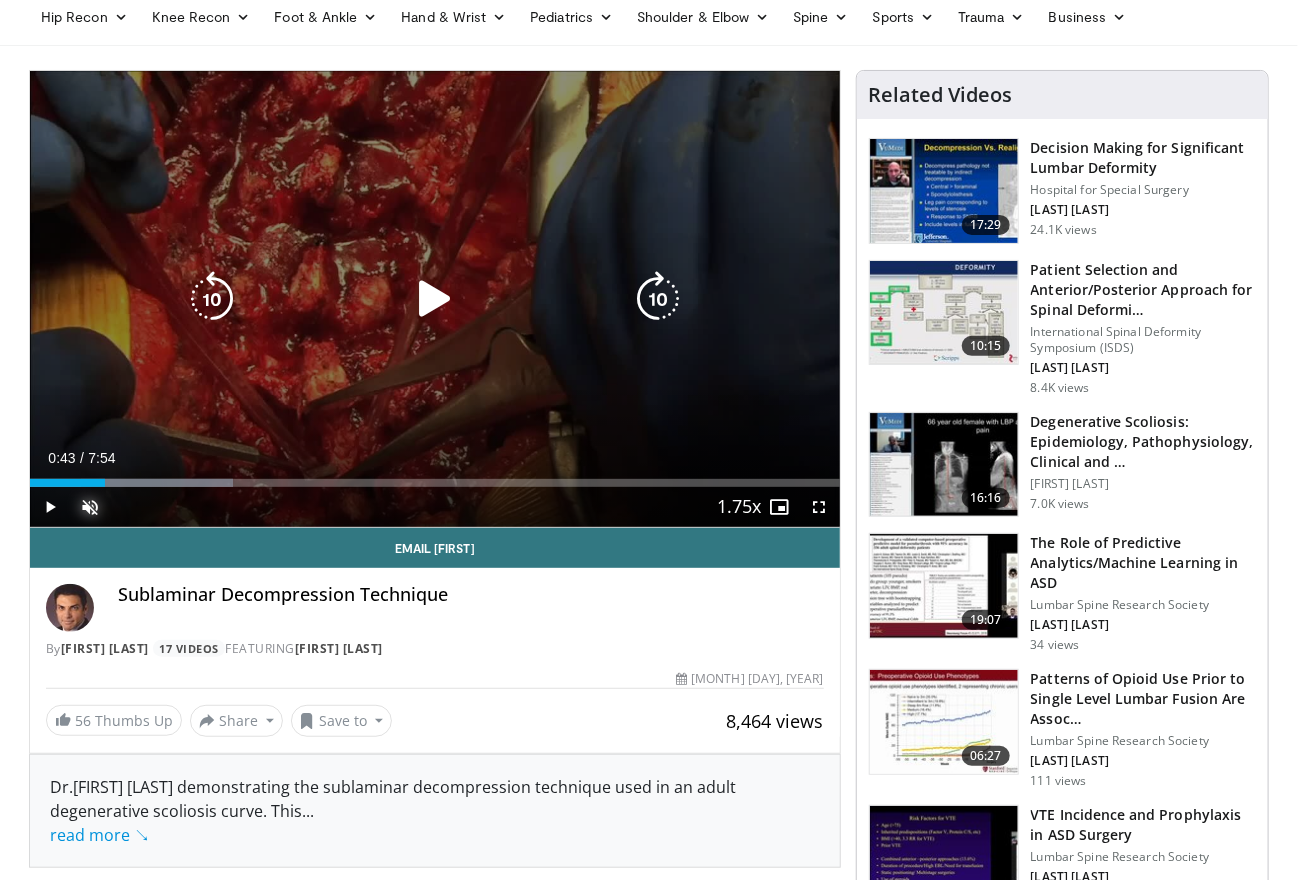 click on "Loaded :  25.08% 0:43 0:46" at bounding box center (435, 477) 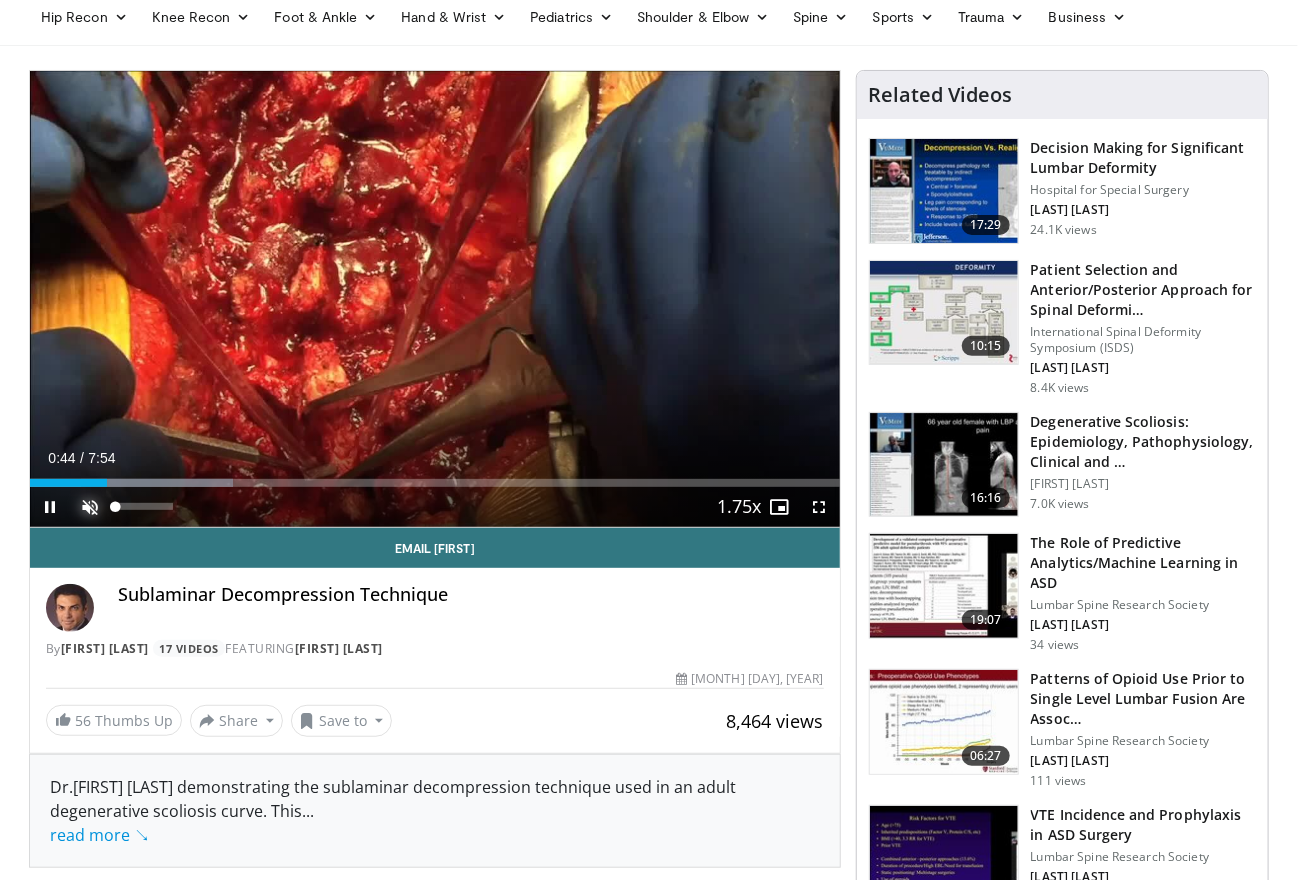 click at bounding box center (90, 507) 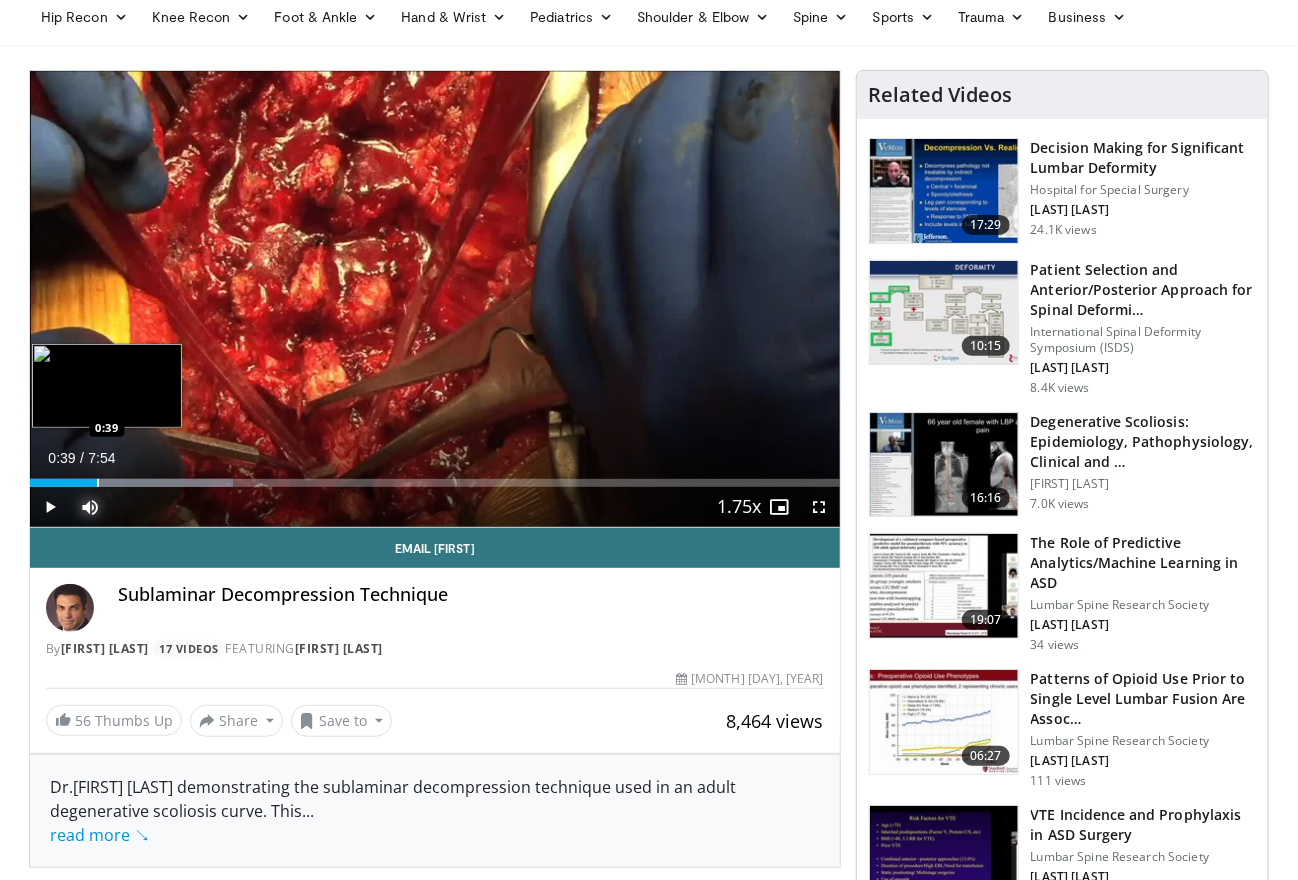 click at bounding box center (98, 483) 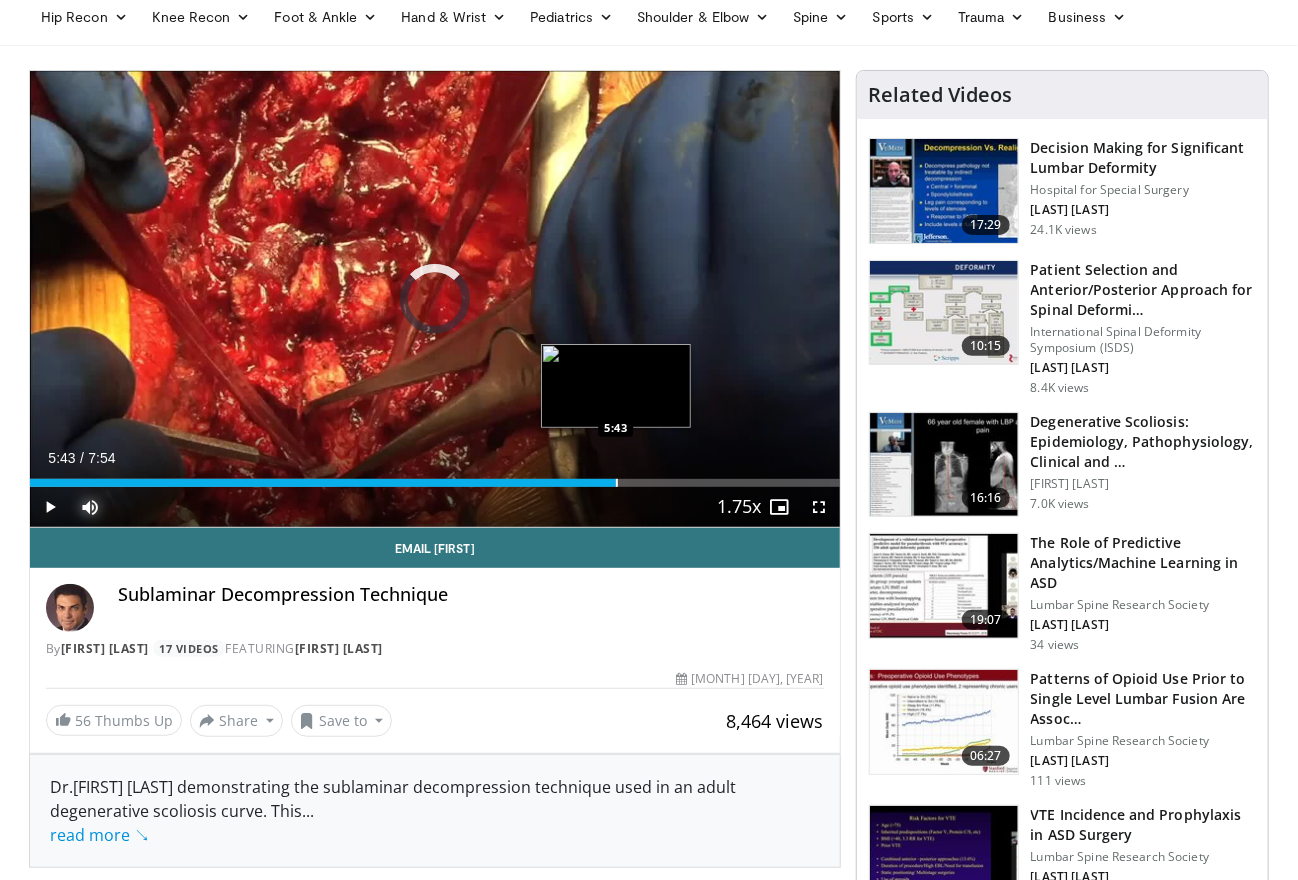 click on "Loaded :  37.62% 1:52 5:43" at bounding box center (435, 483) 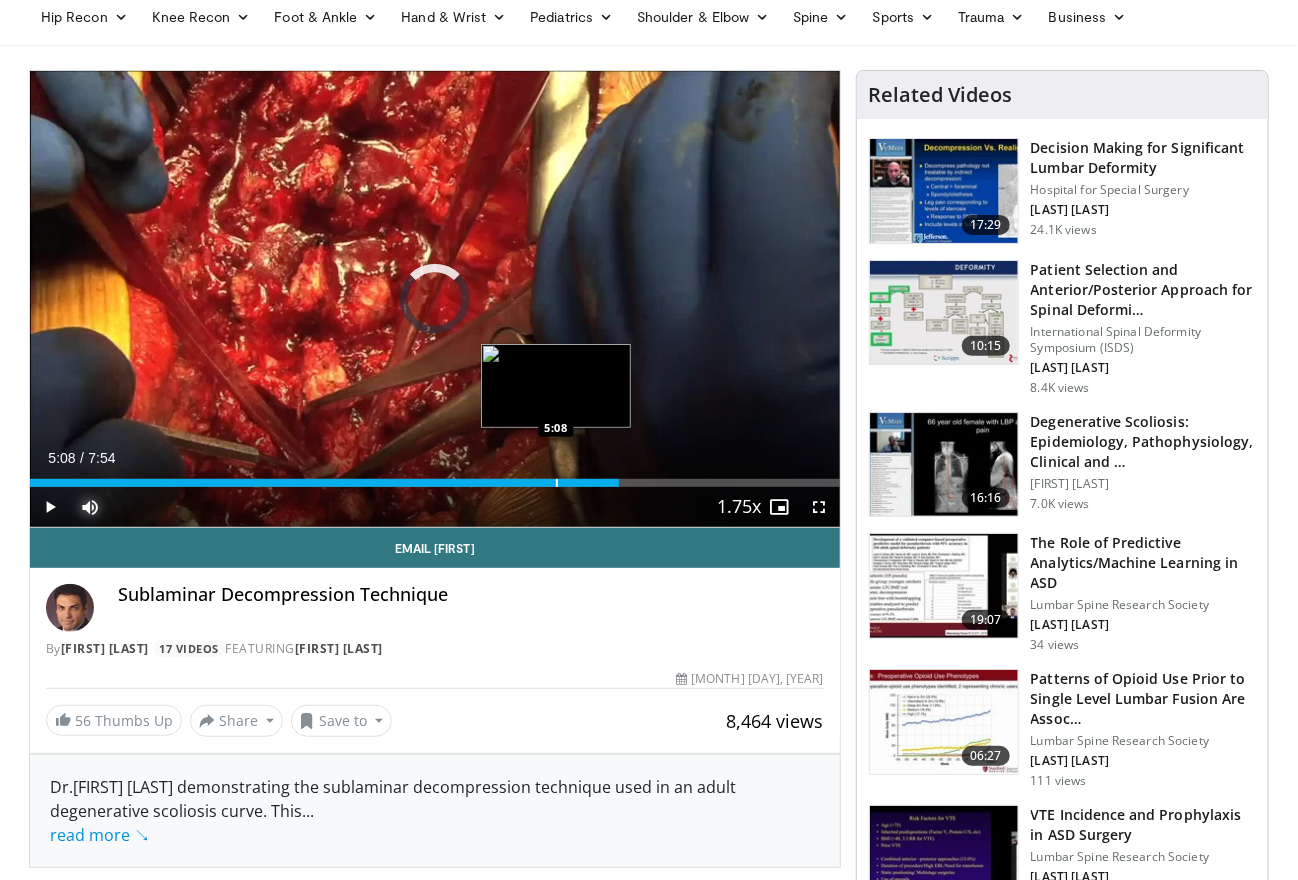 click on "5:45" at bounding box center [324, 483] 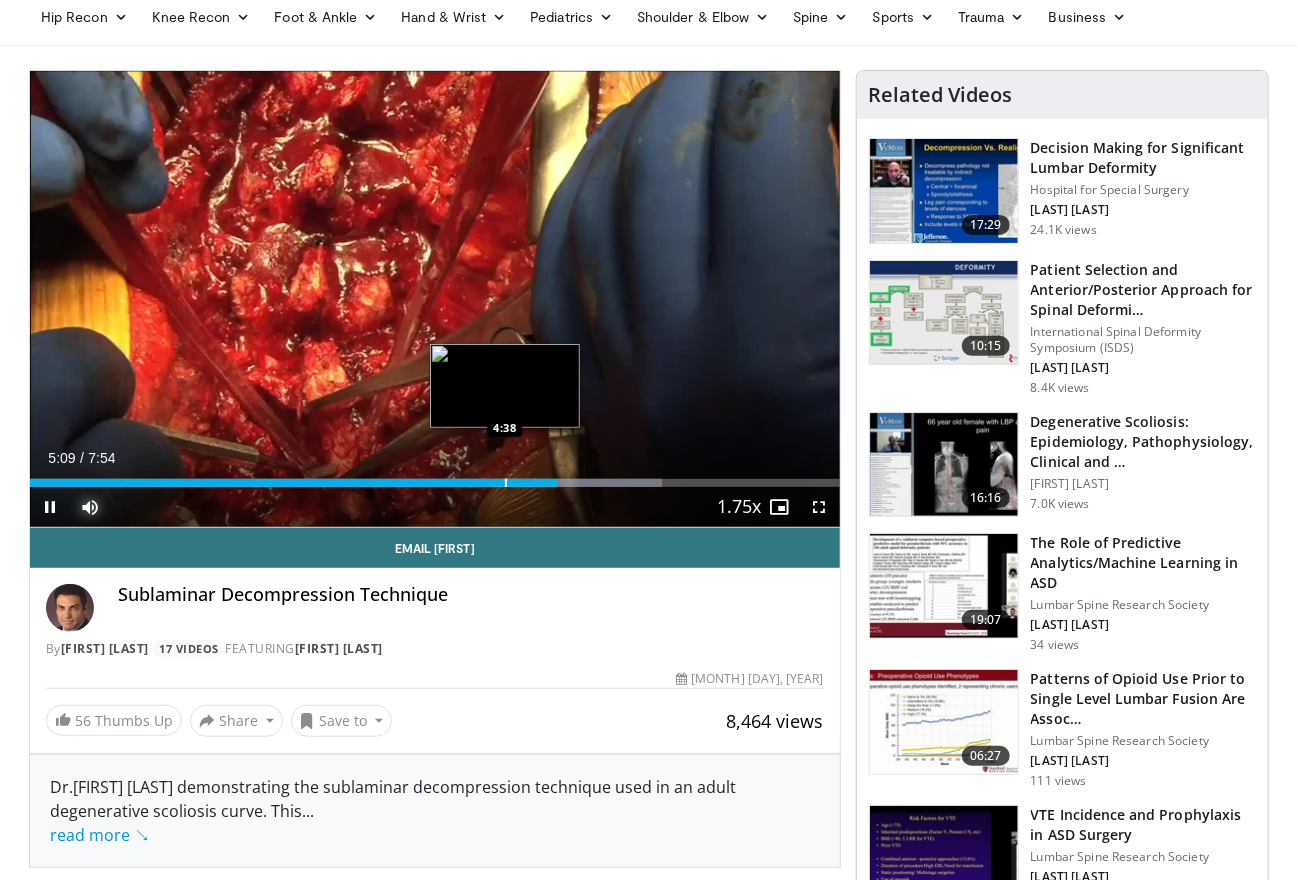 click at bounding box center (506, 483) 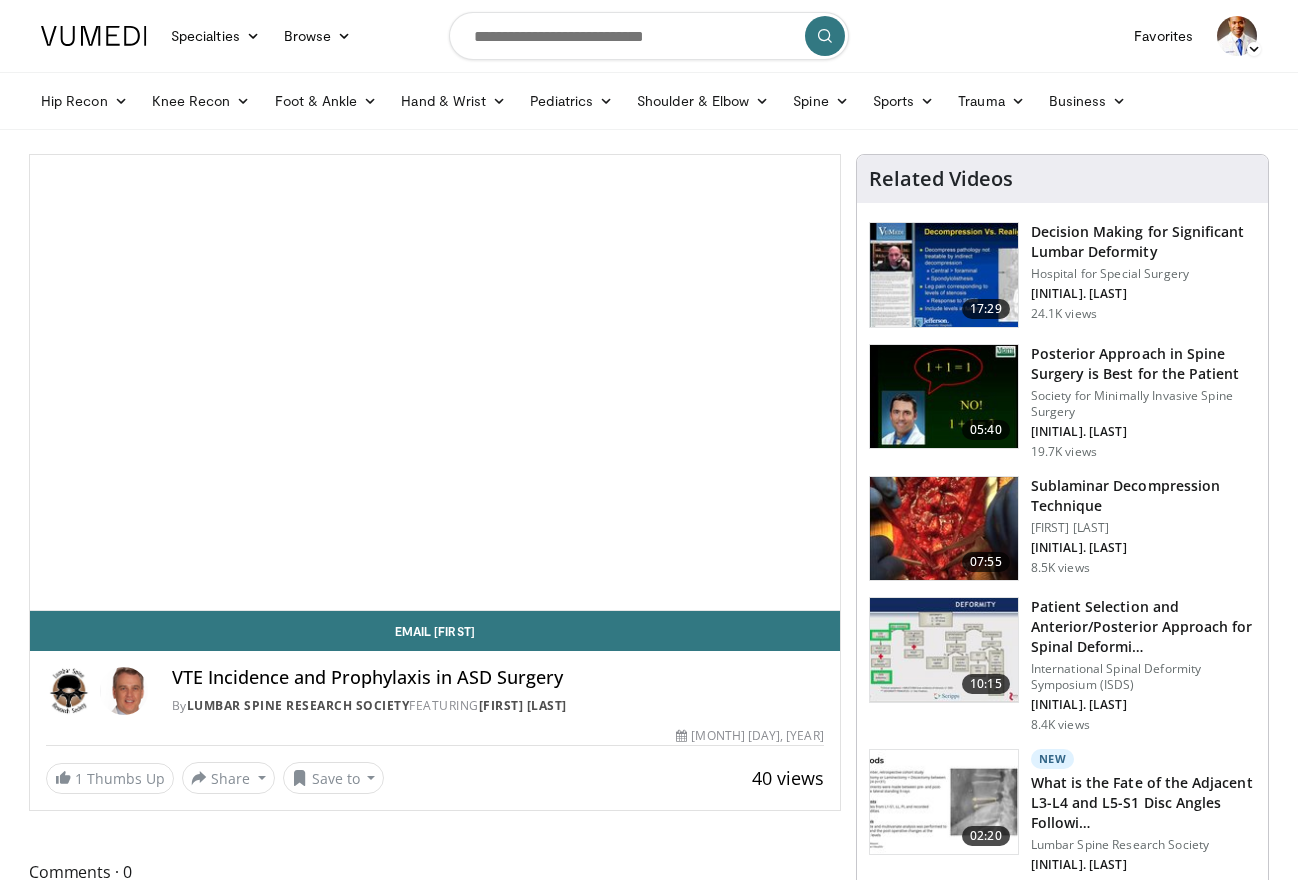 scroll, scrollTop: 15, scrollLeft: 0, axis: vertical 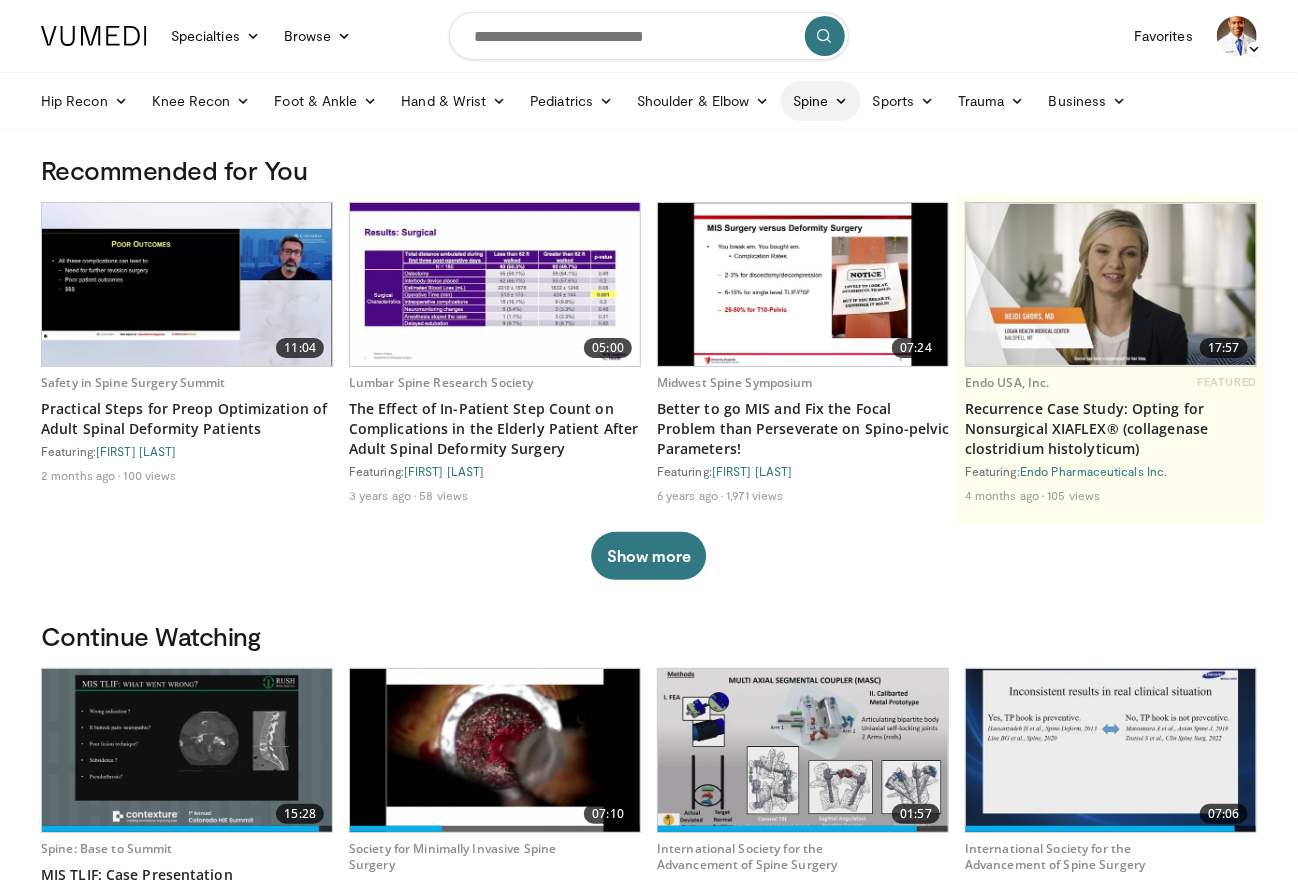 click at bounding box center [842, 101] 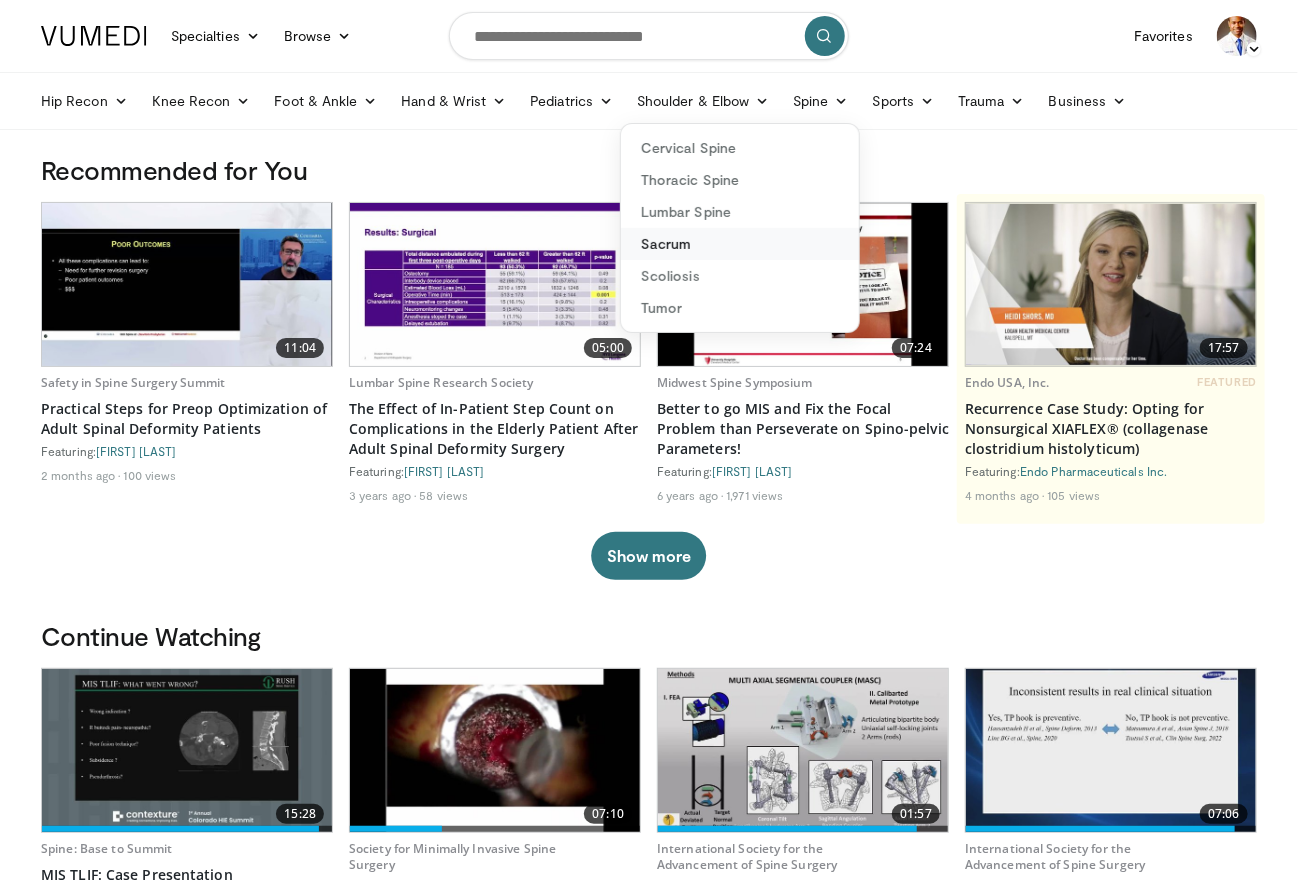 click on "Sacrum" at bounding box center (740, 244) 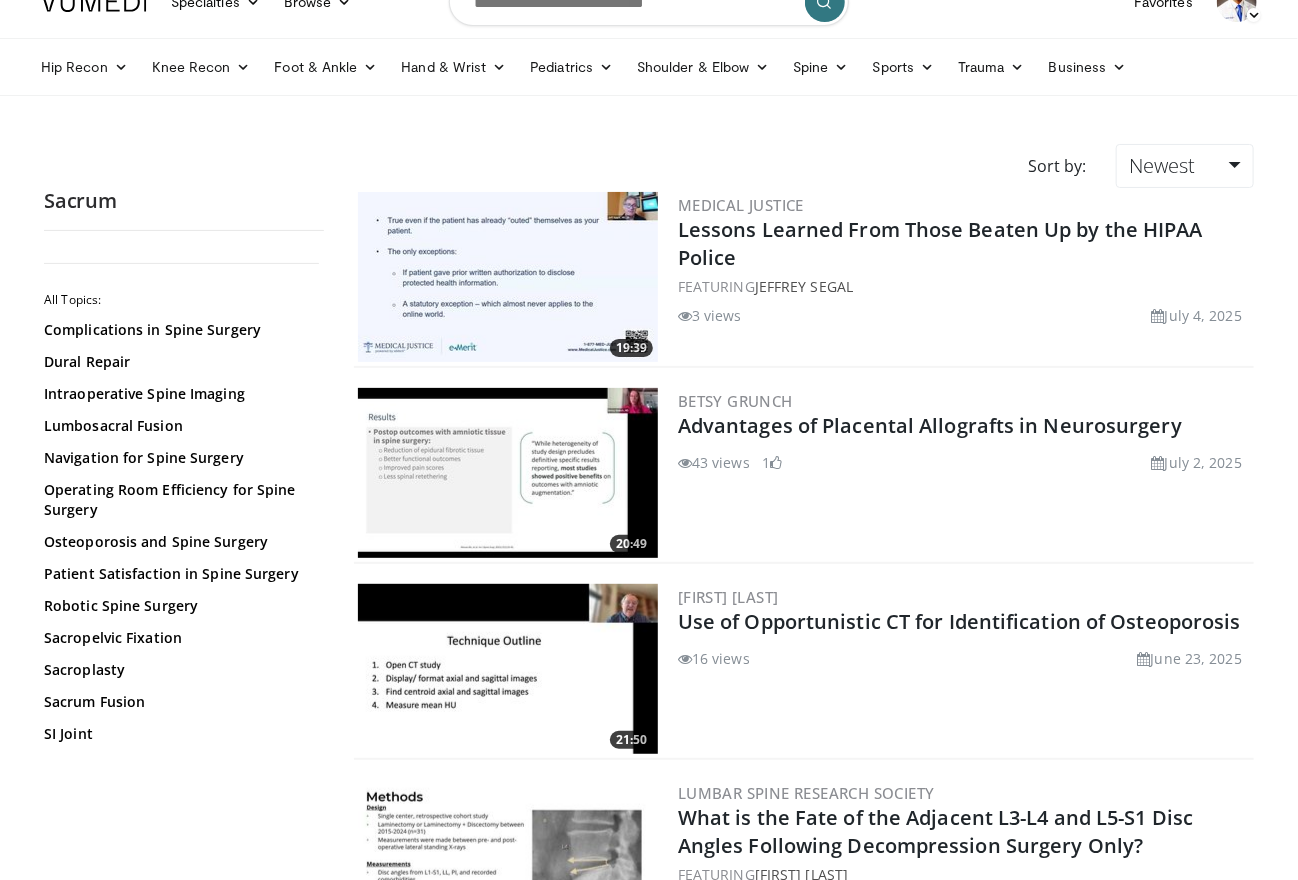 scroll, scrollTop: 50, scrollLeft: 0, axis: vertical 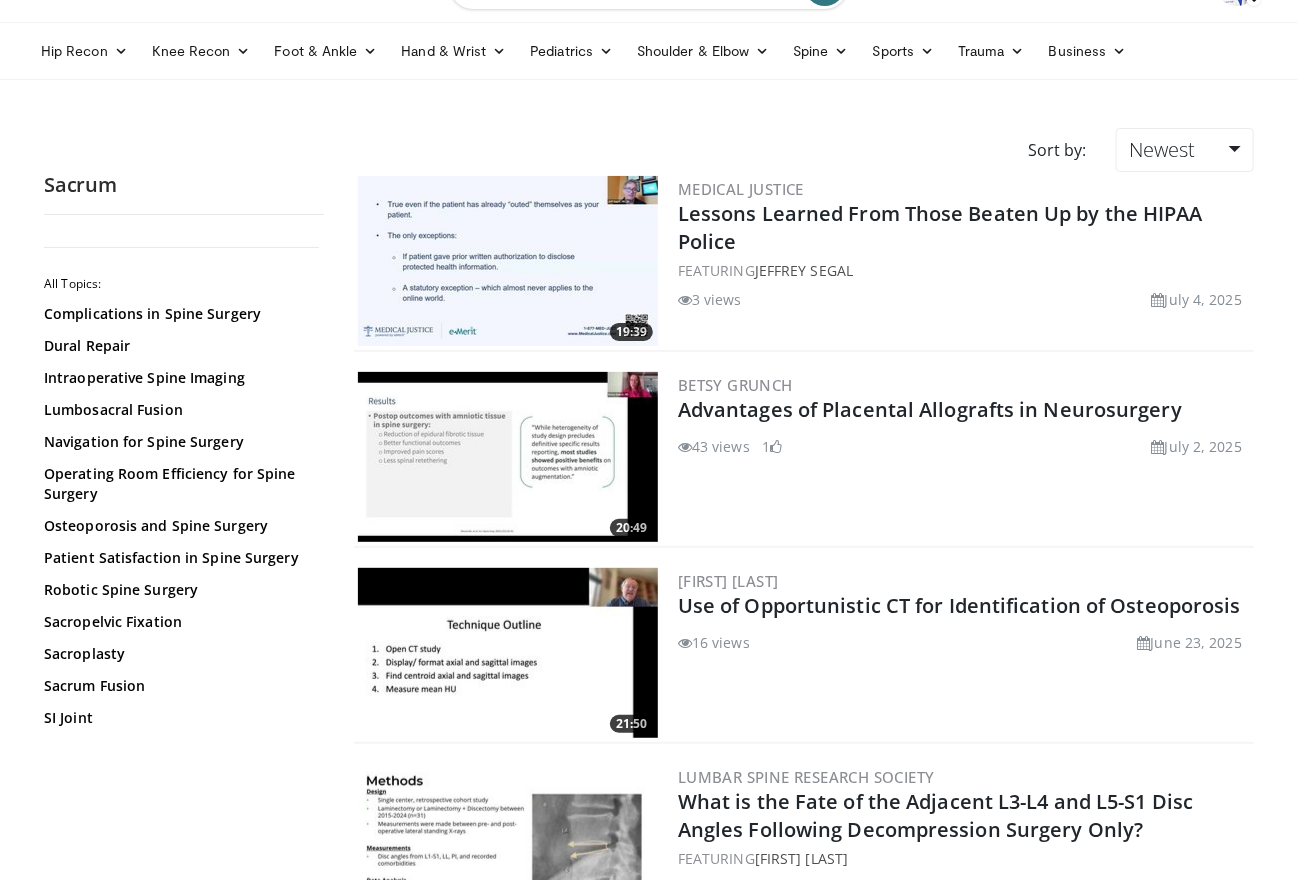 click at bounding box center (508, 261) 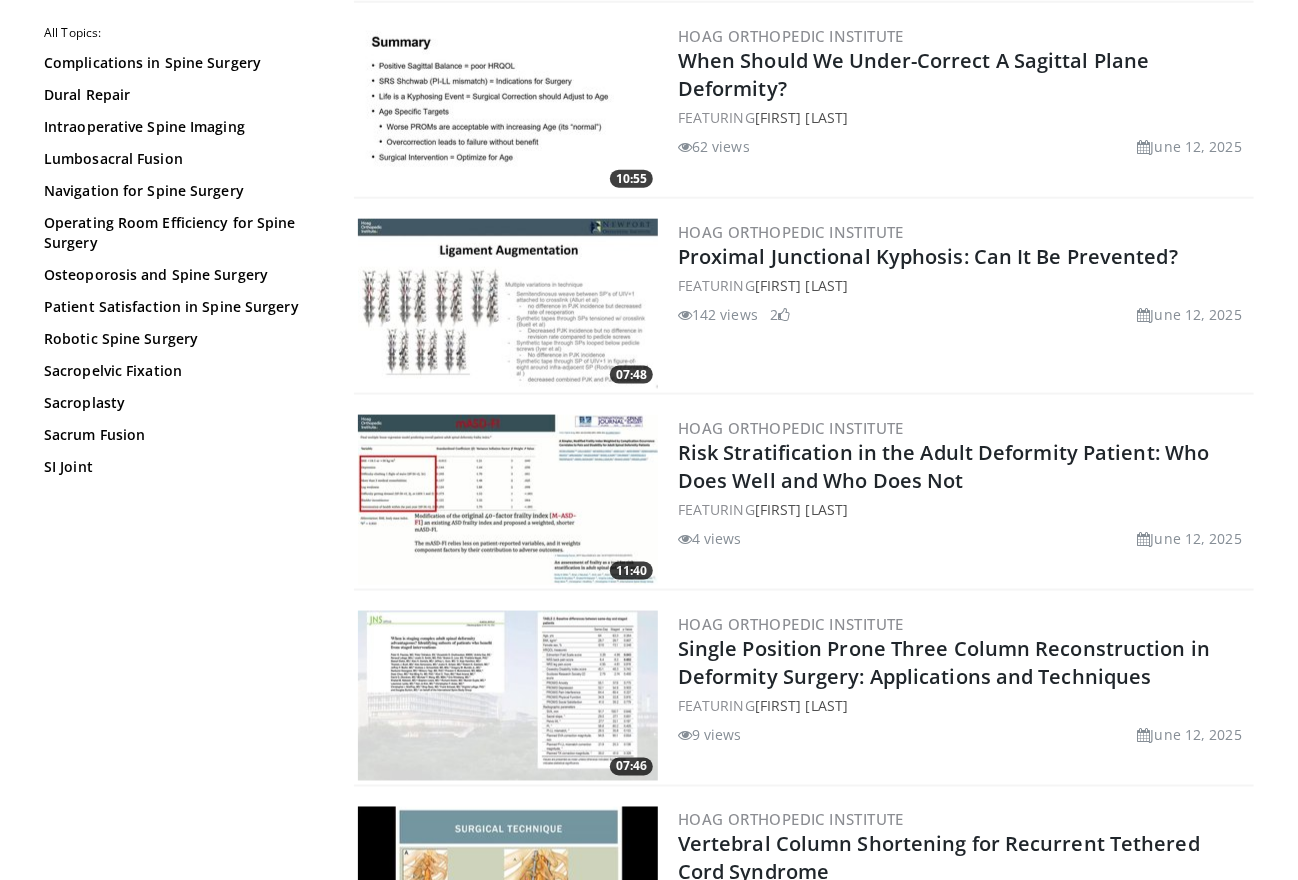 scroll, scrollTop: 4492, scrollLeft: 0, axis: vertical 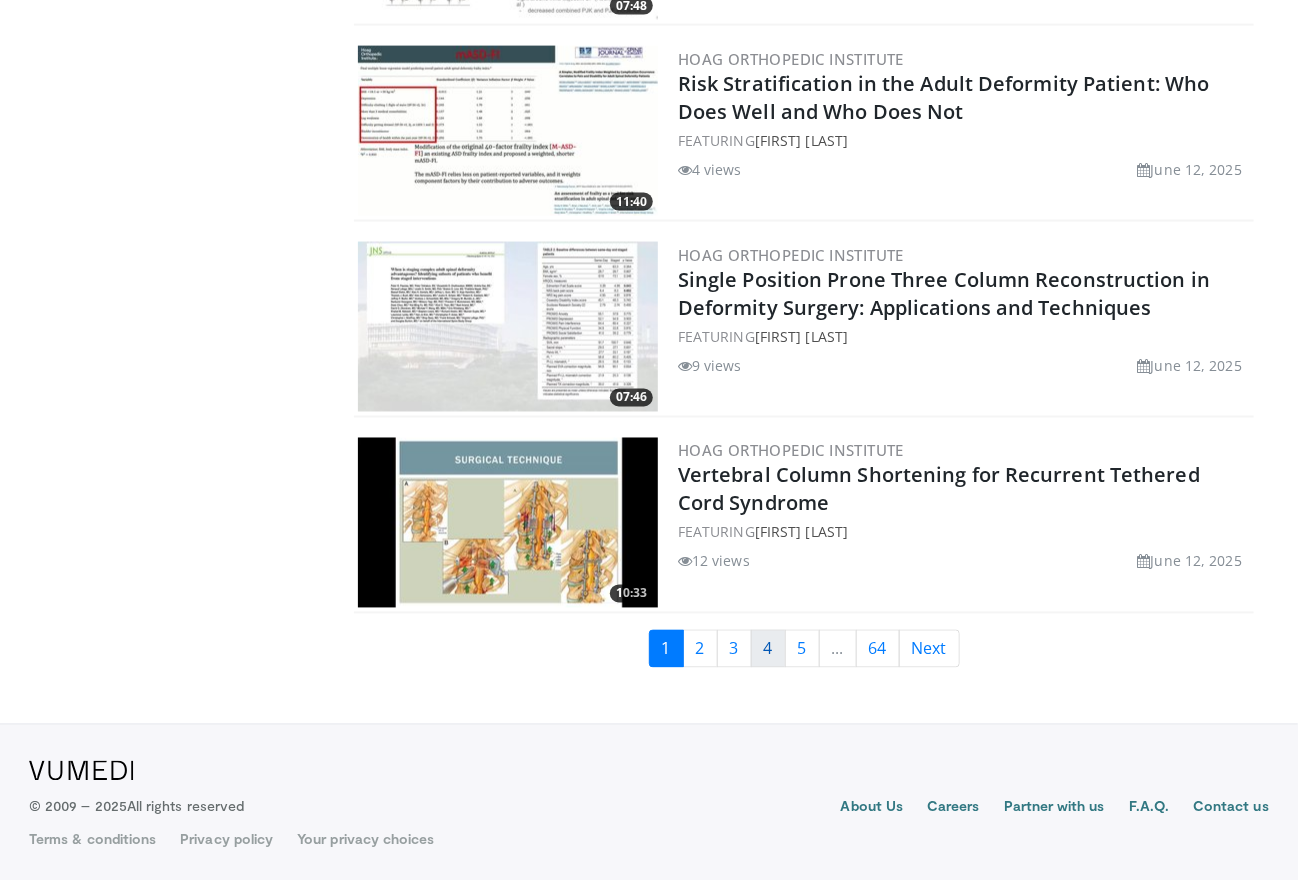 click on "4" at bounding box center [768, 649] 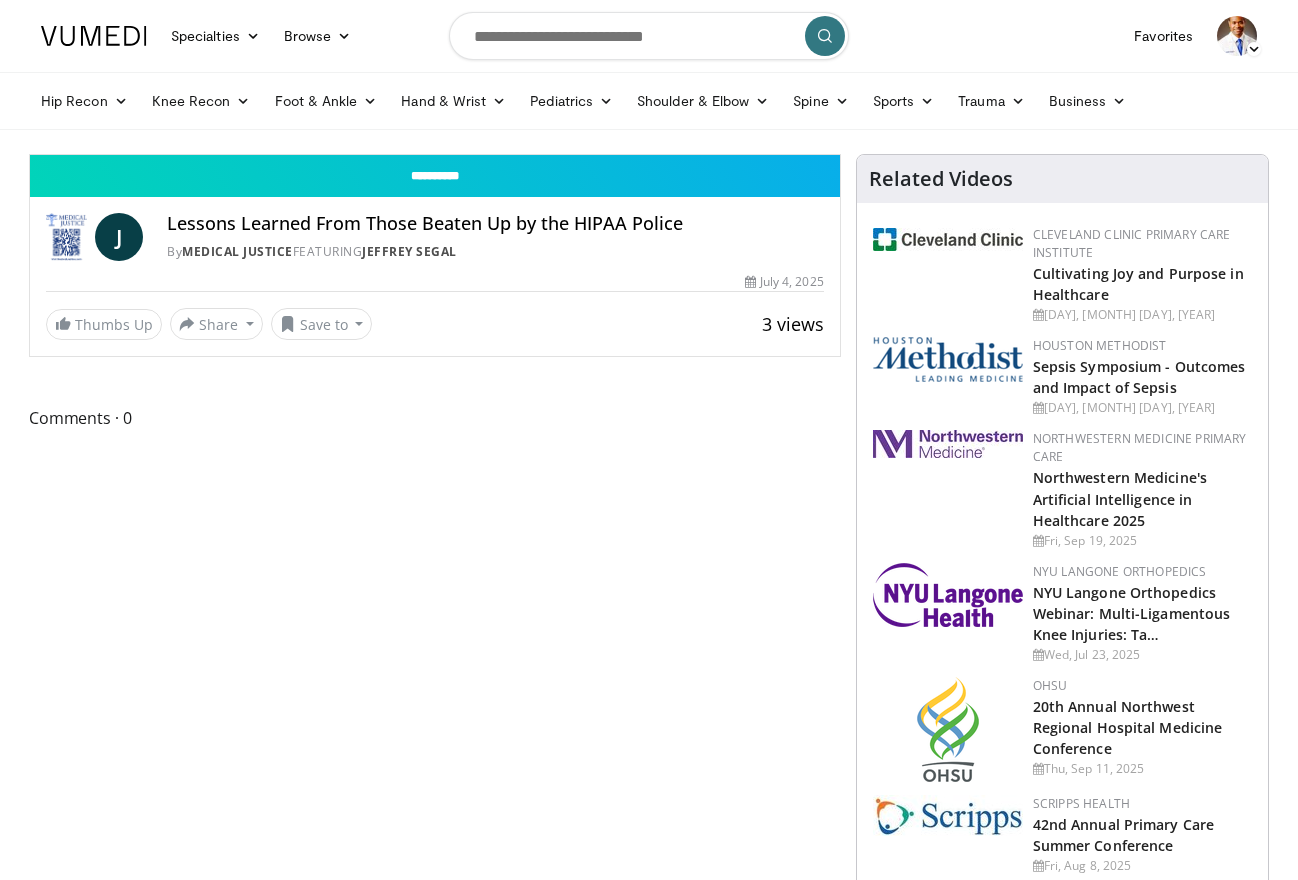 scroll, scrollTop: 0, scrollLeft: 0, axis: both 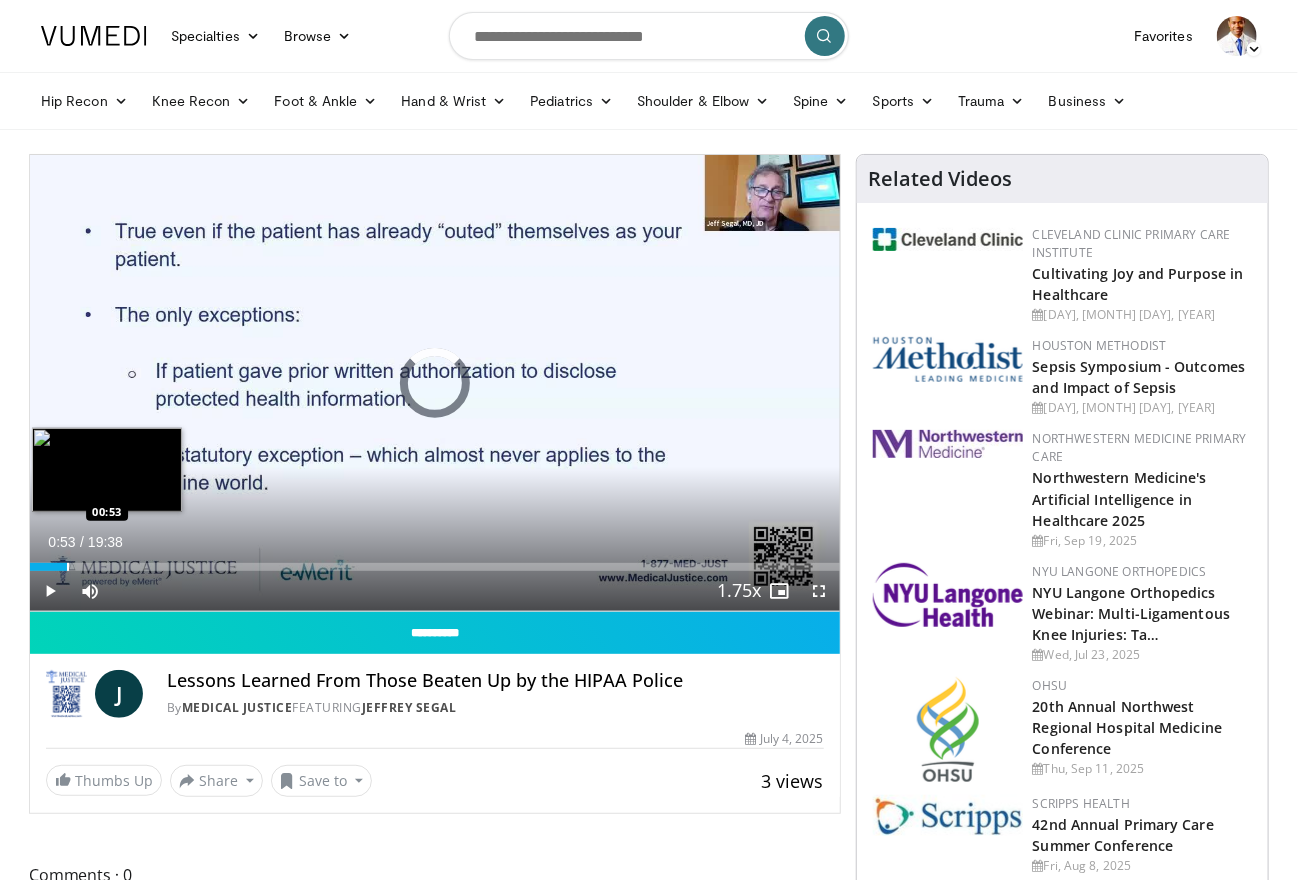 click at bounding box center [68, 567] 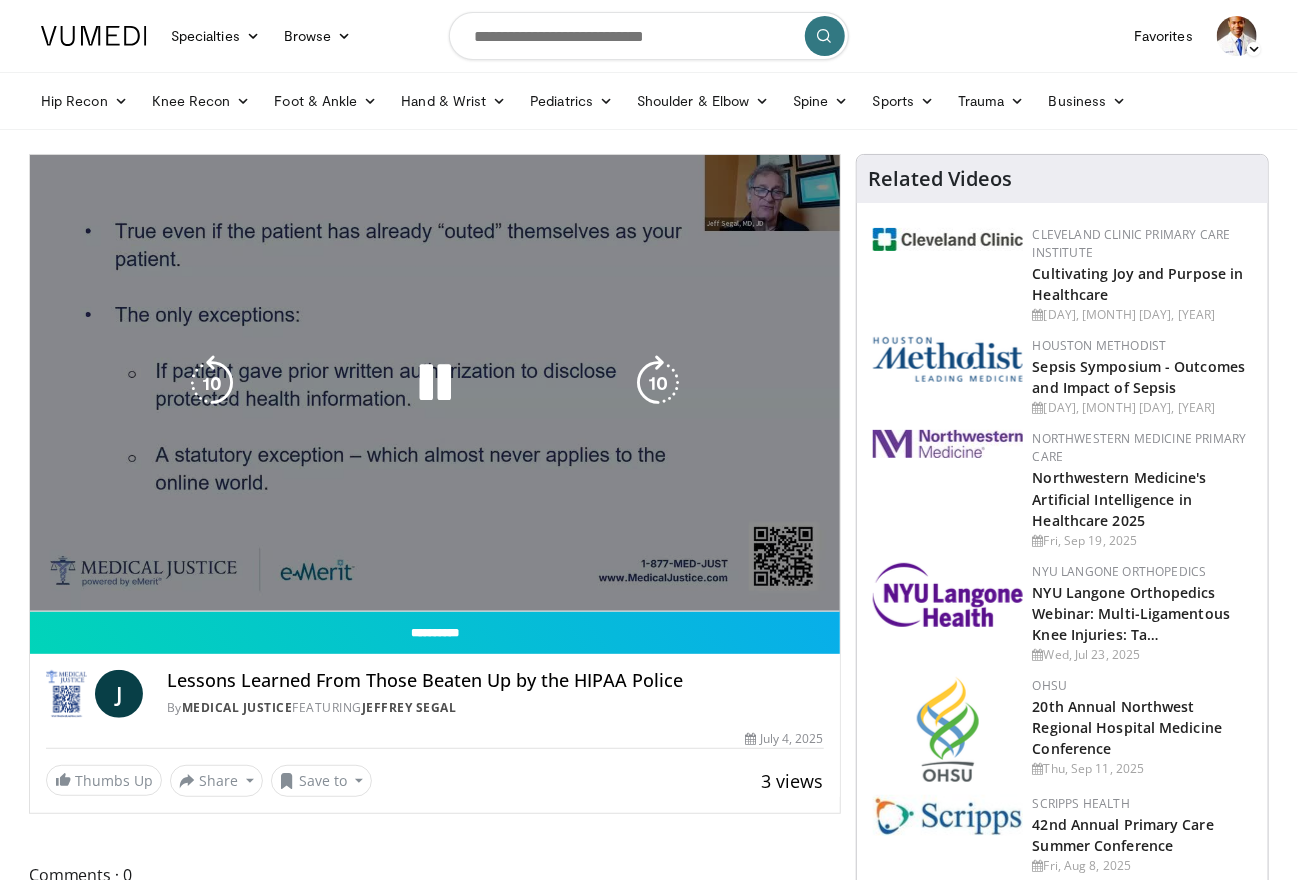 click on "10 seconds
Tap to unmute" at bounding box center [435, 383] 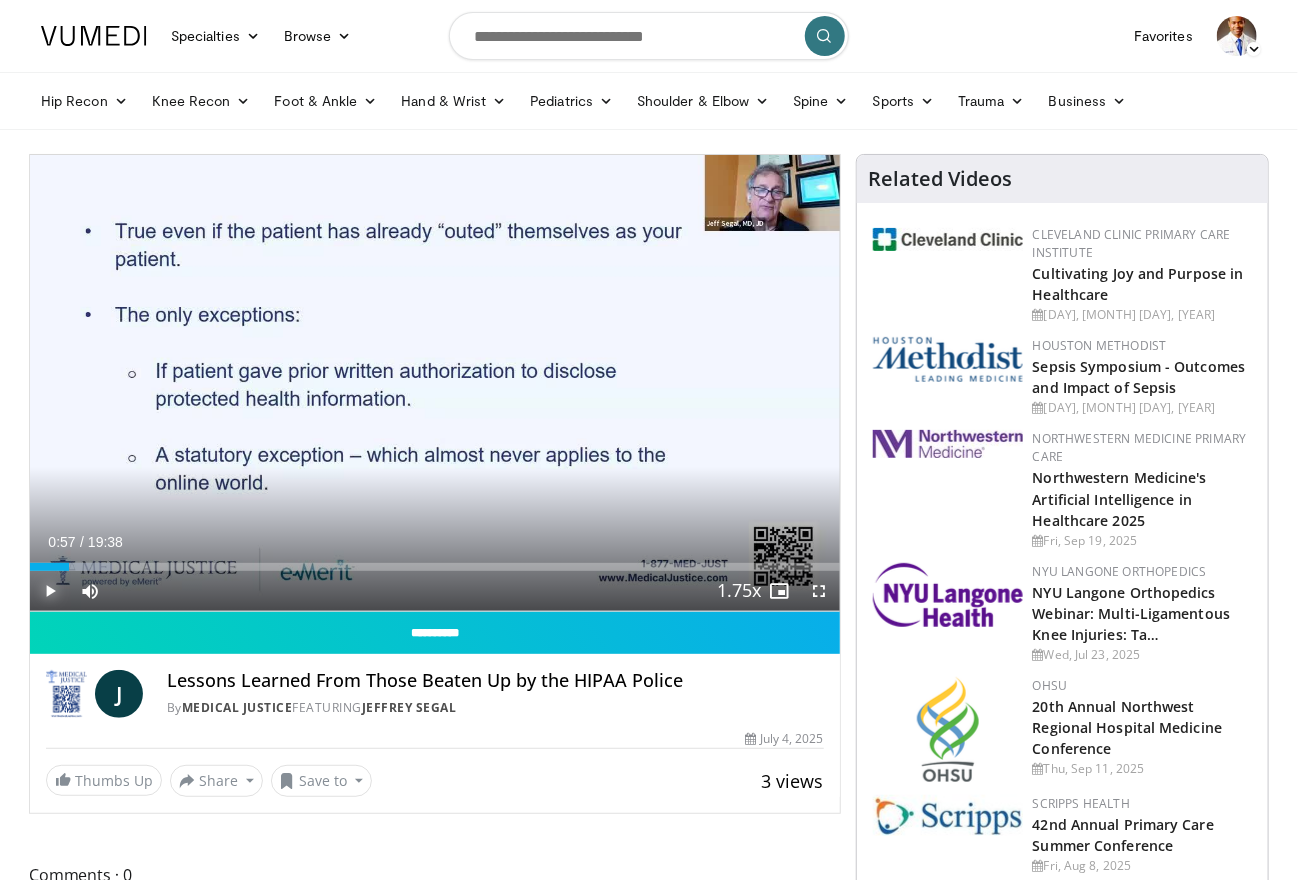 click at bounding box center [50, 591] 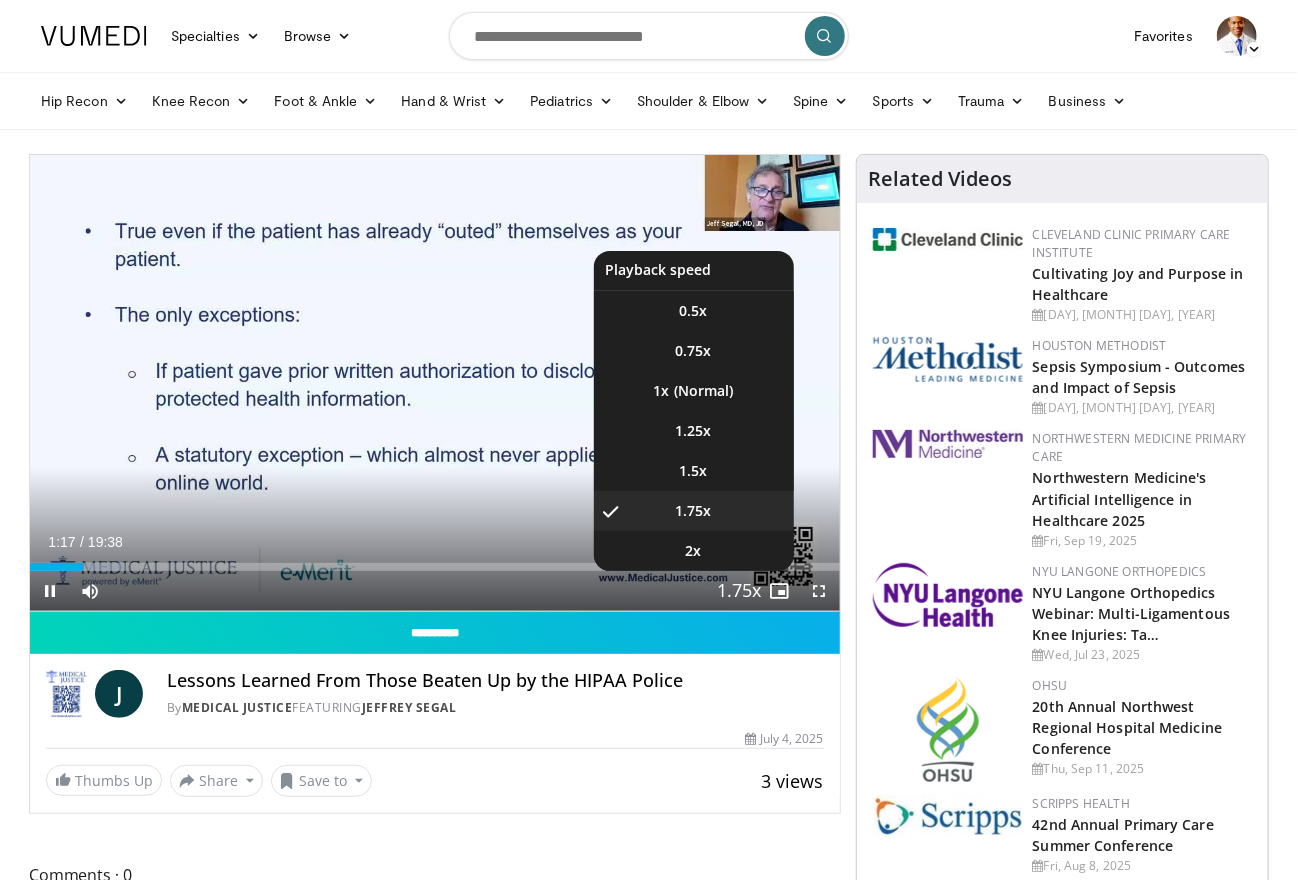 click at bounding box center [740, 592] 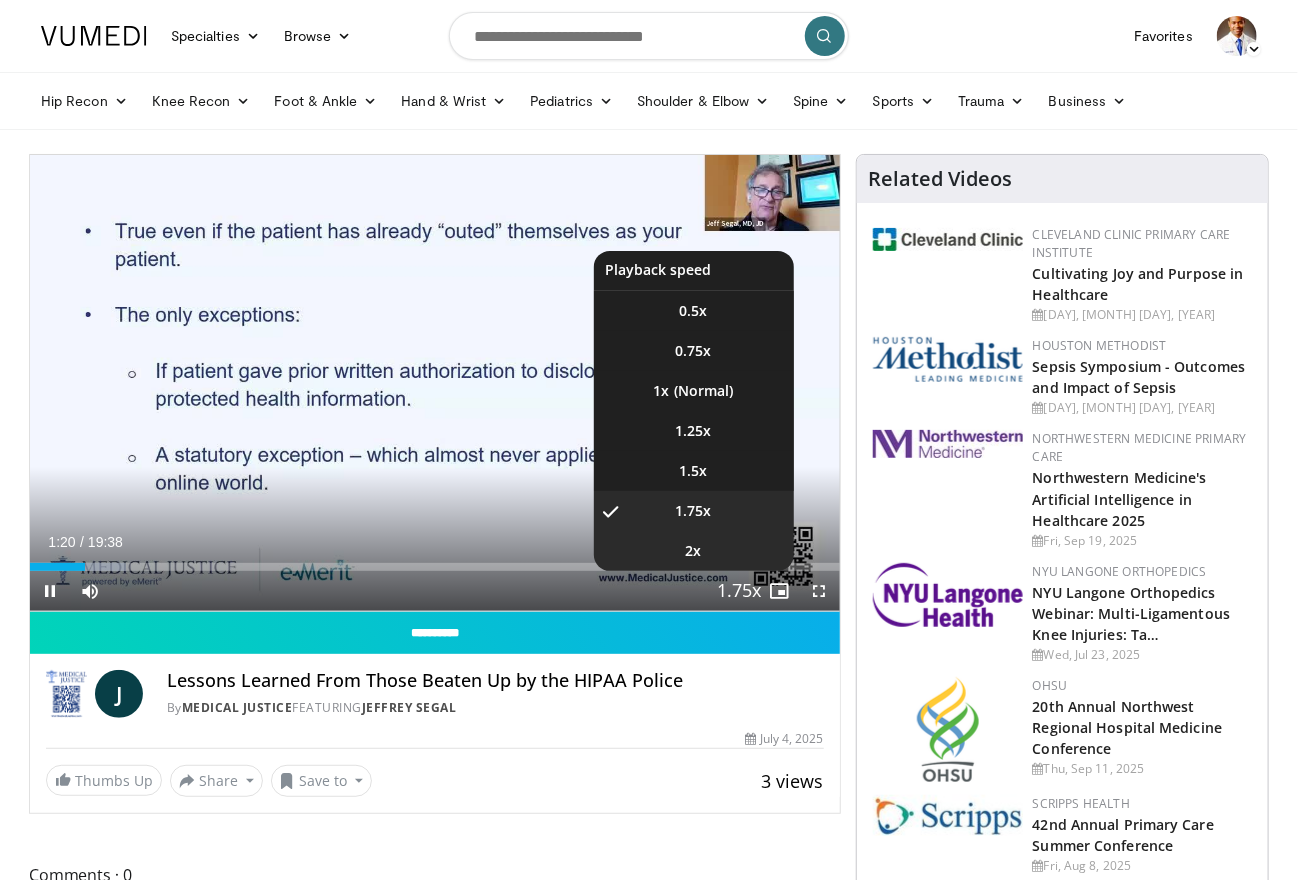 click on "2x" at bounding box center (694, 551) 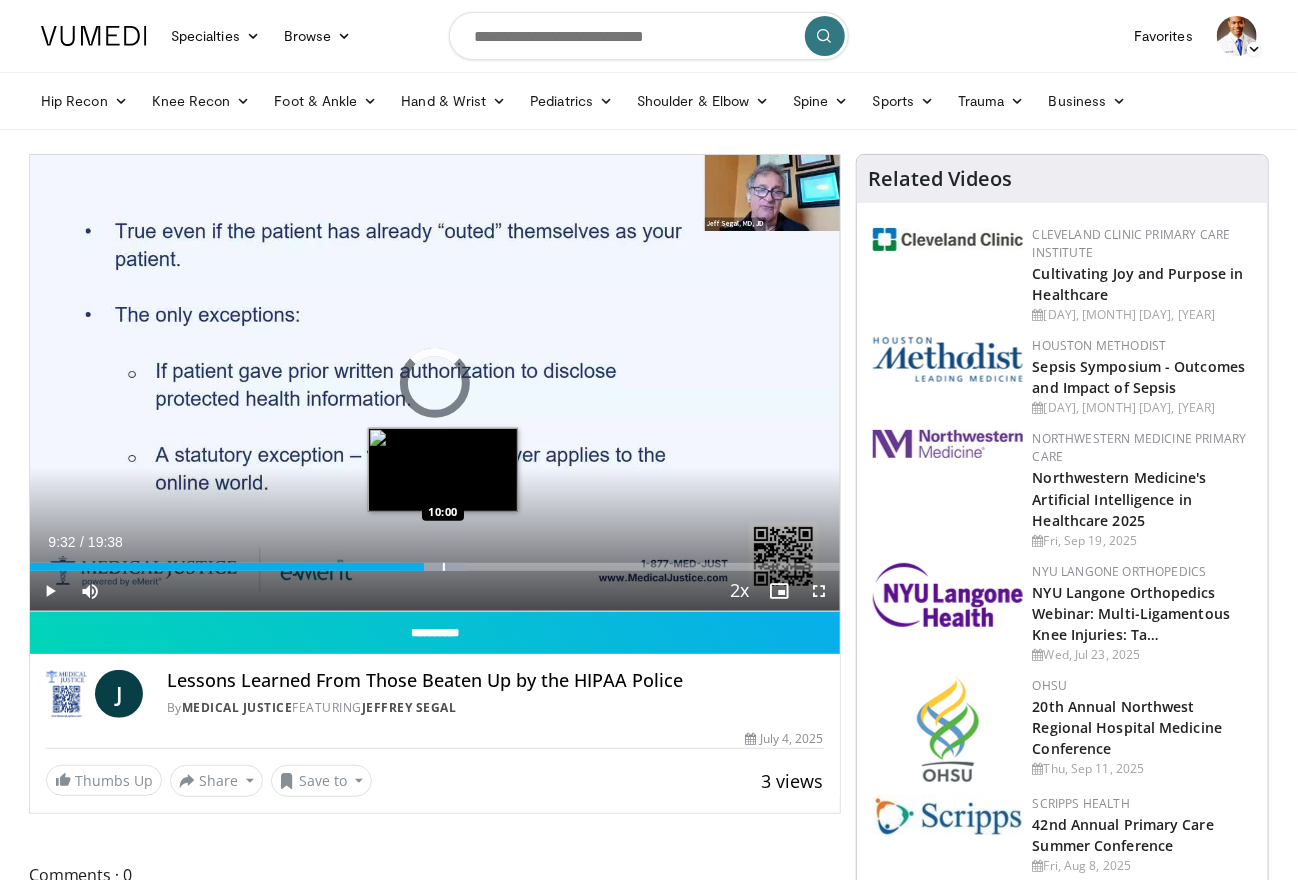 click at bounding box center [434, 567] 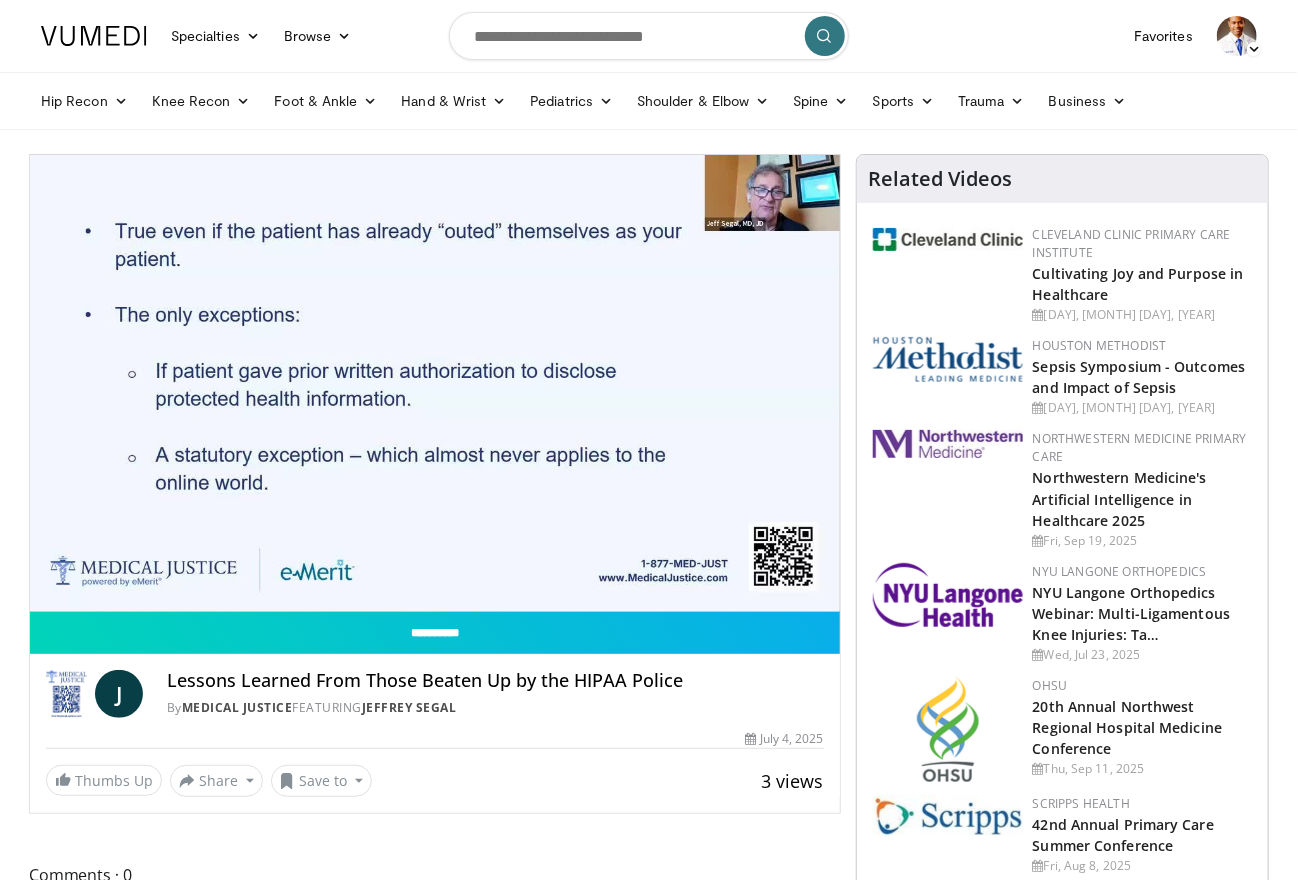 click on "**********" at bounding box center [435, 383] 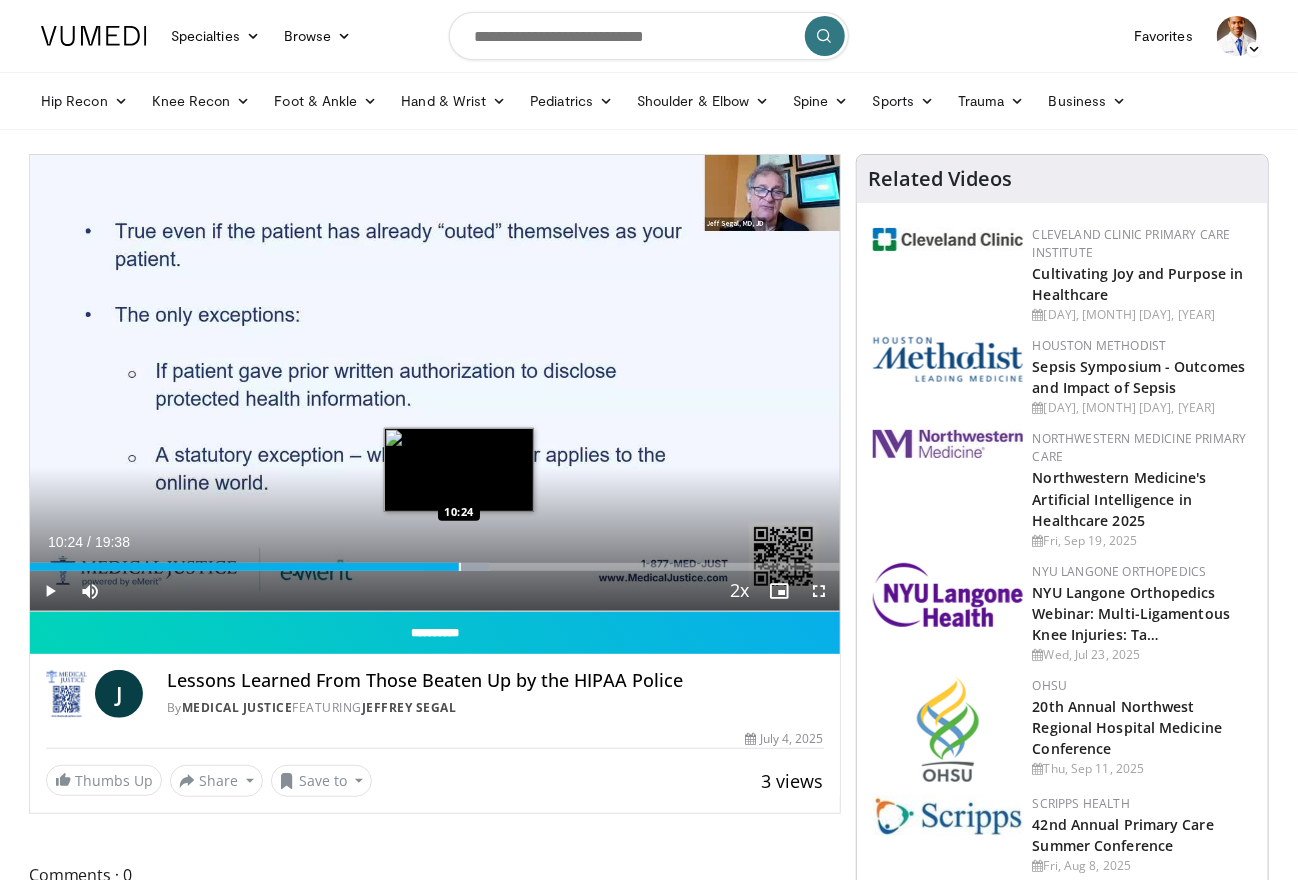 click at bounding box center (460, 567) 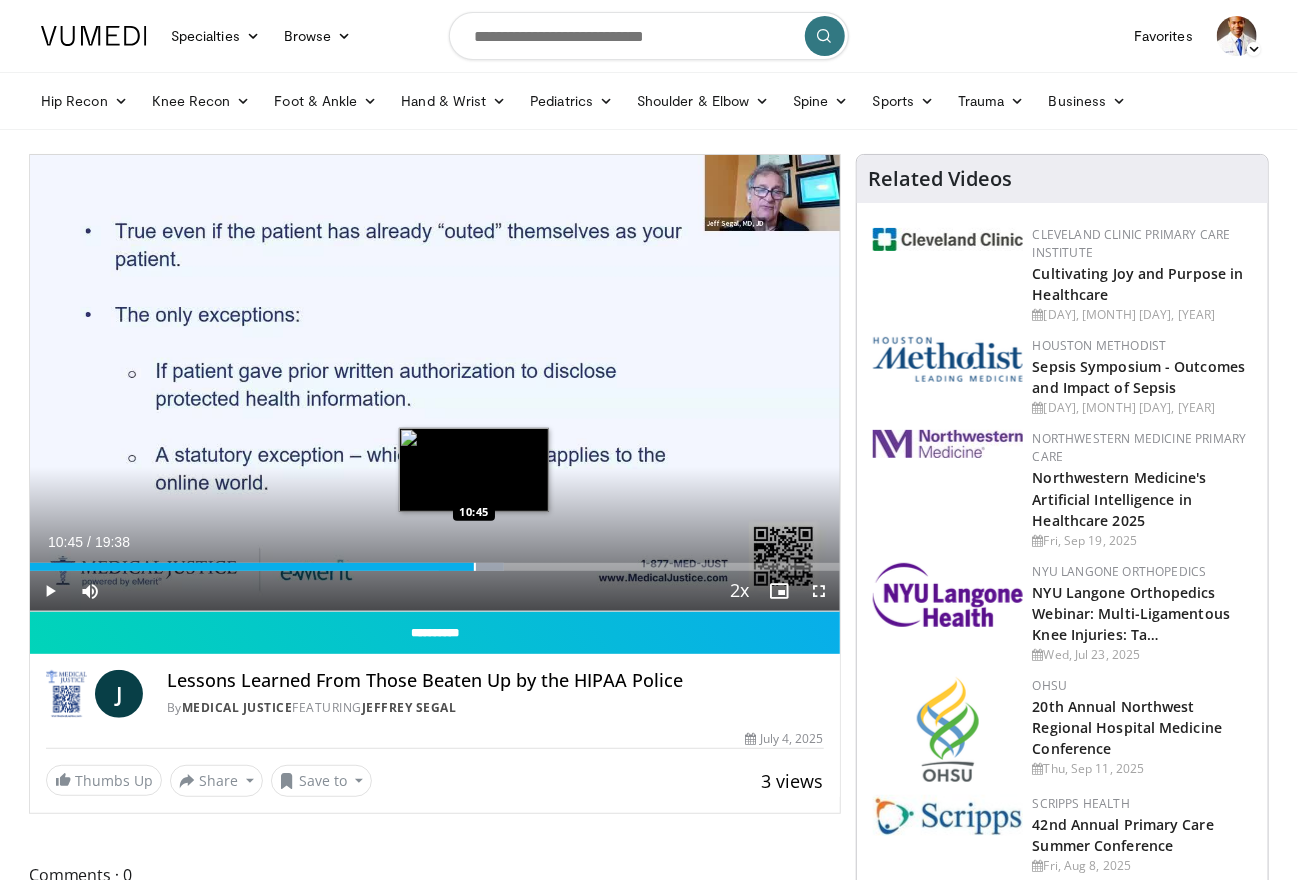 click at bounding box center (475, 567) 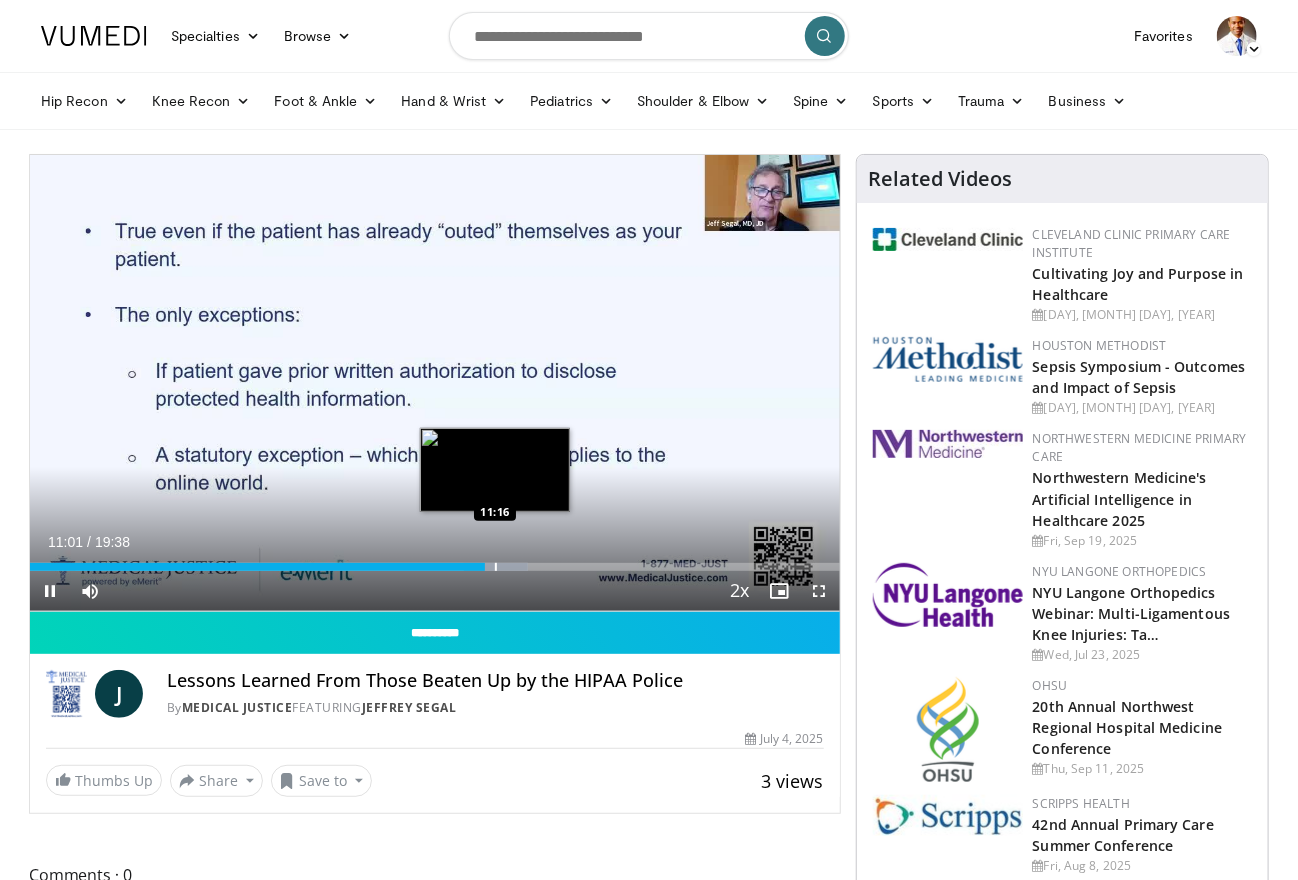 click at bounding box center [496, 567] 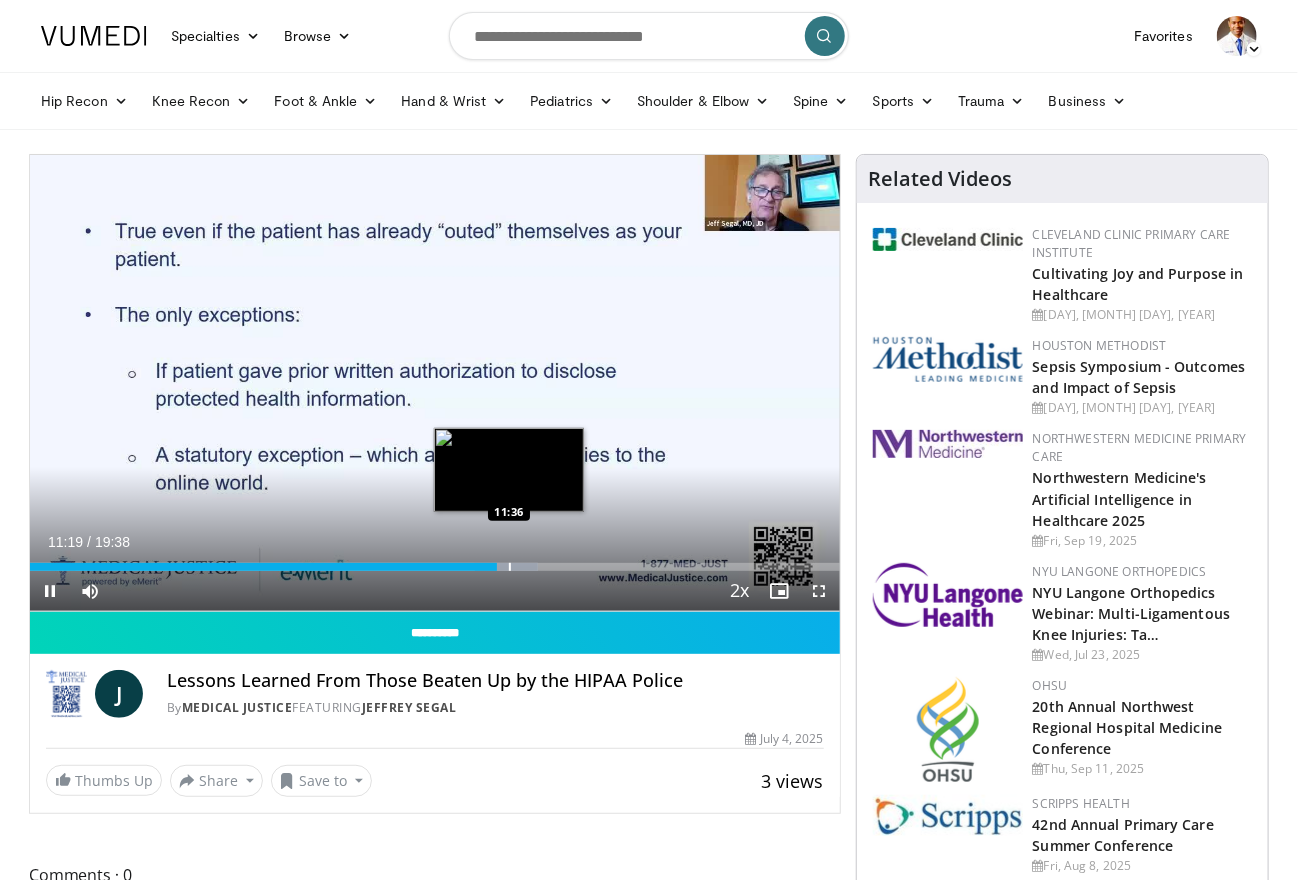 click at bounding box center [510, 567] 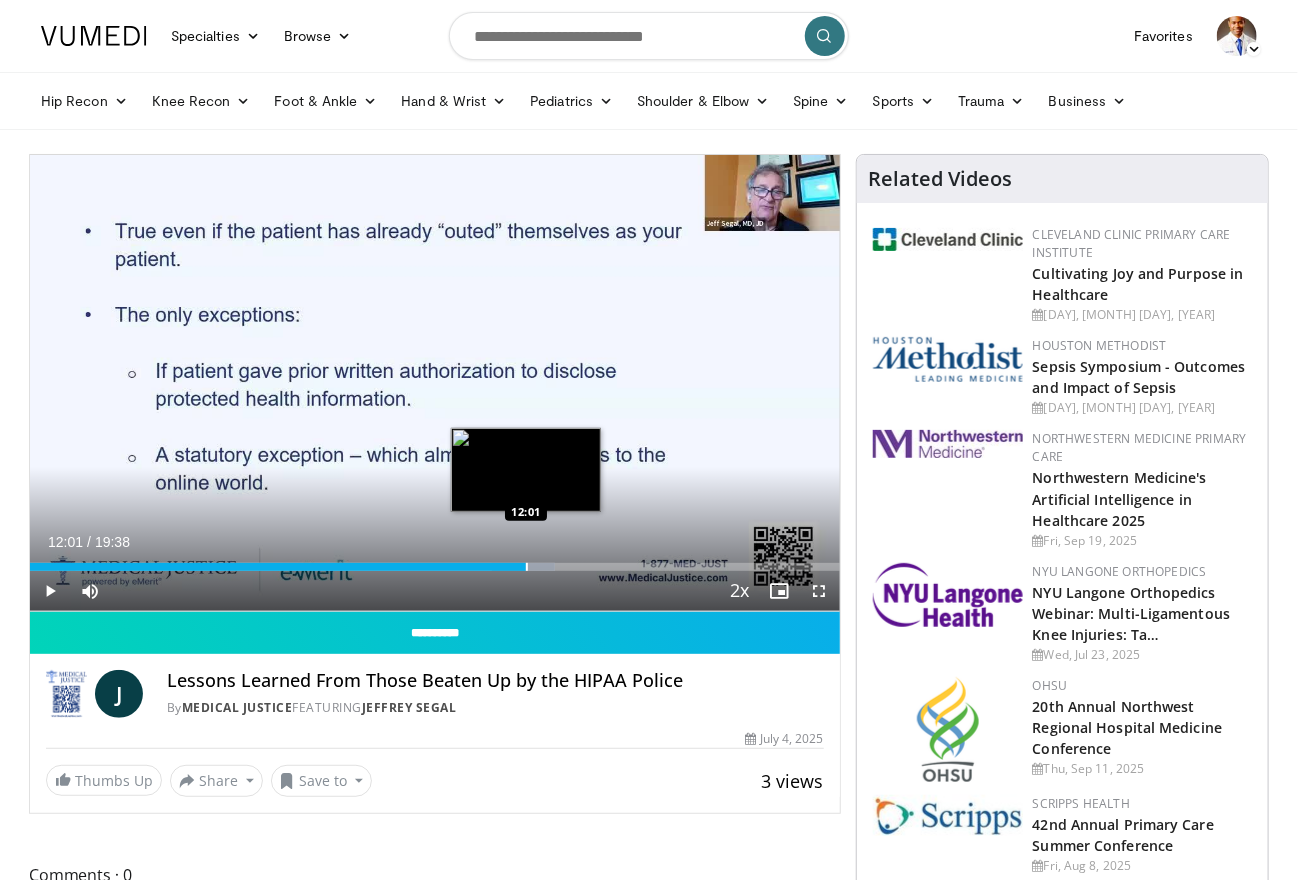 click at bounding box center [527, 567] 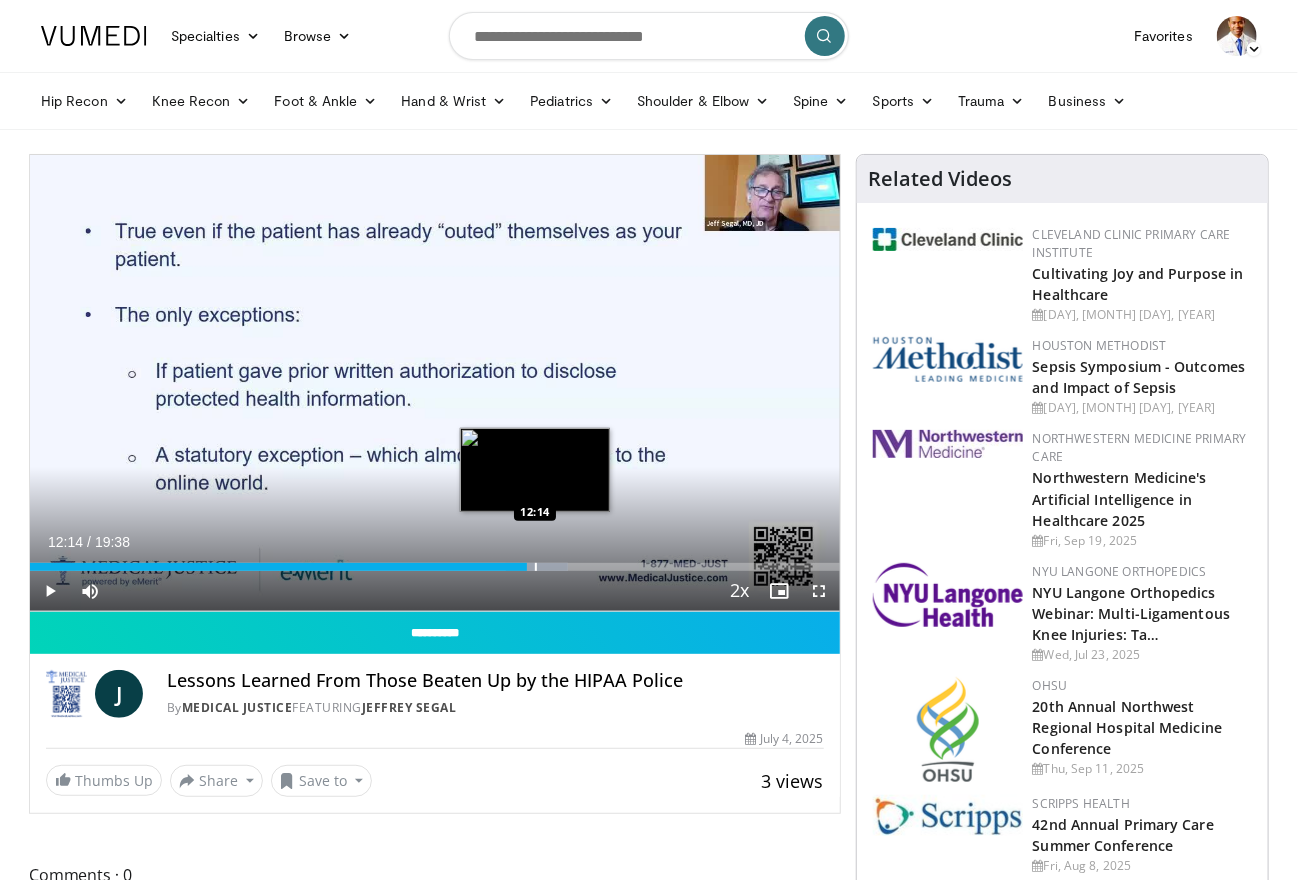 click at bounding box center (536, 567) 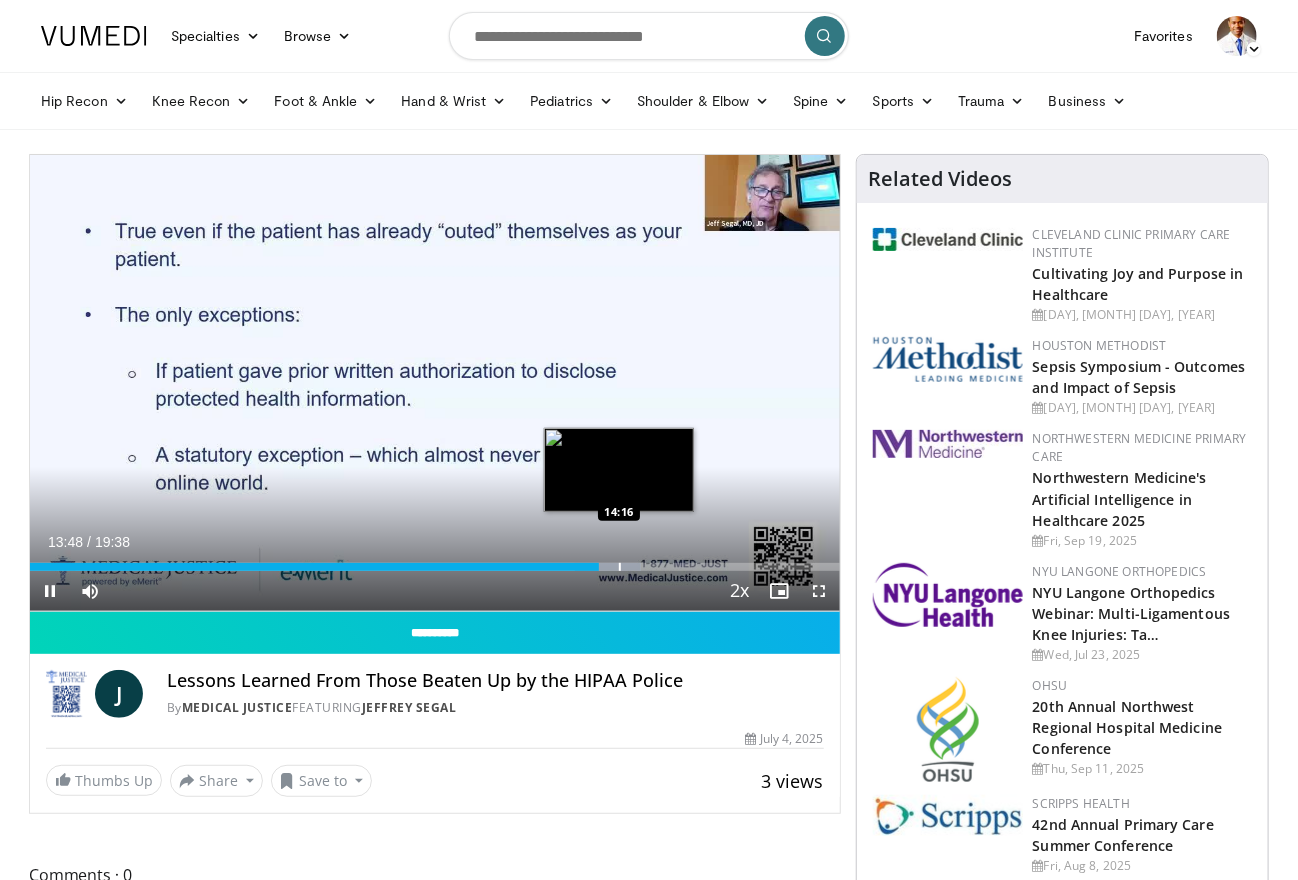 click on "Loaded :  75.52% 13:48 14:16" at bounding box center [435, 561] 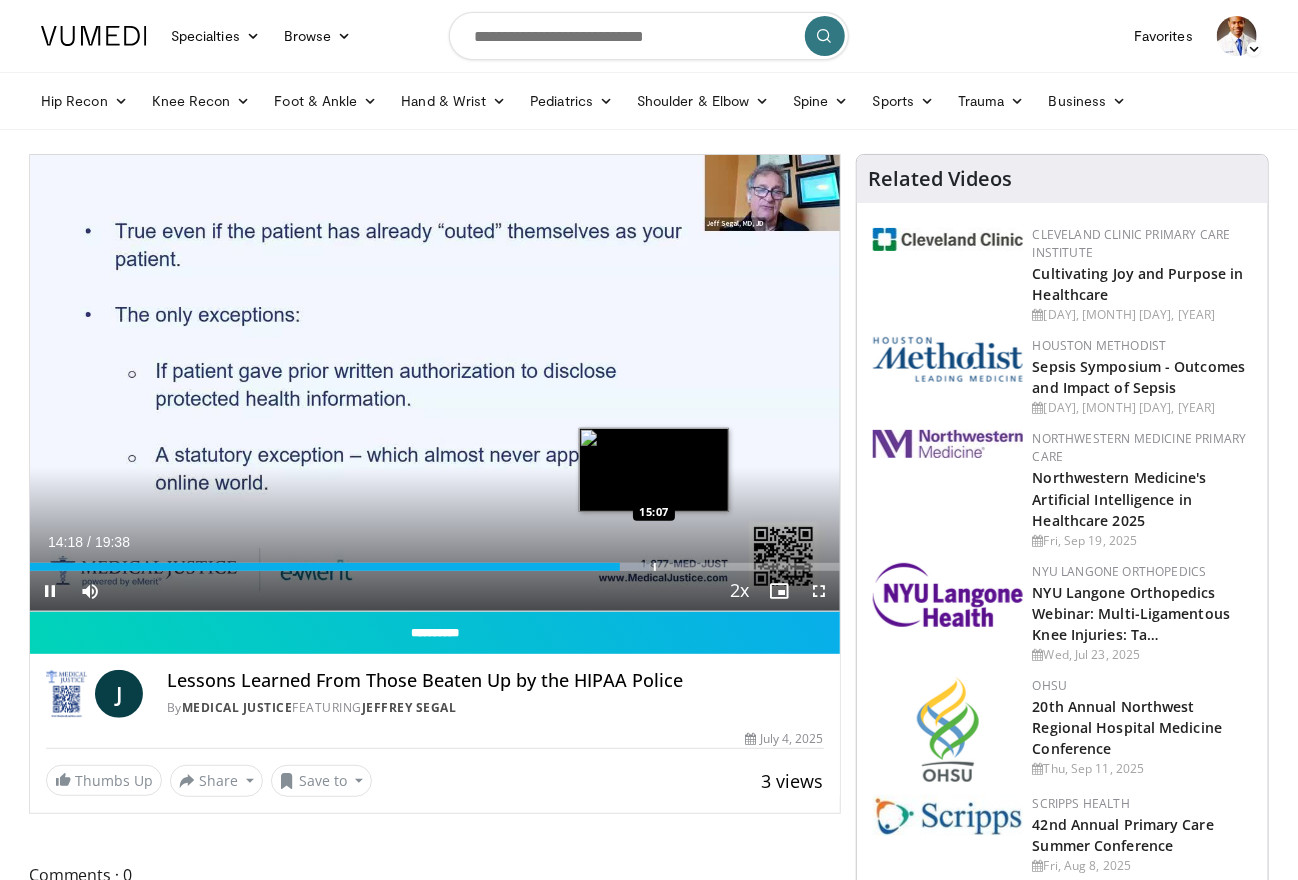 click on "Loaded :  76.60% 14:18 15:07" at bounding box center (435, 561) 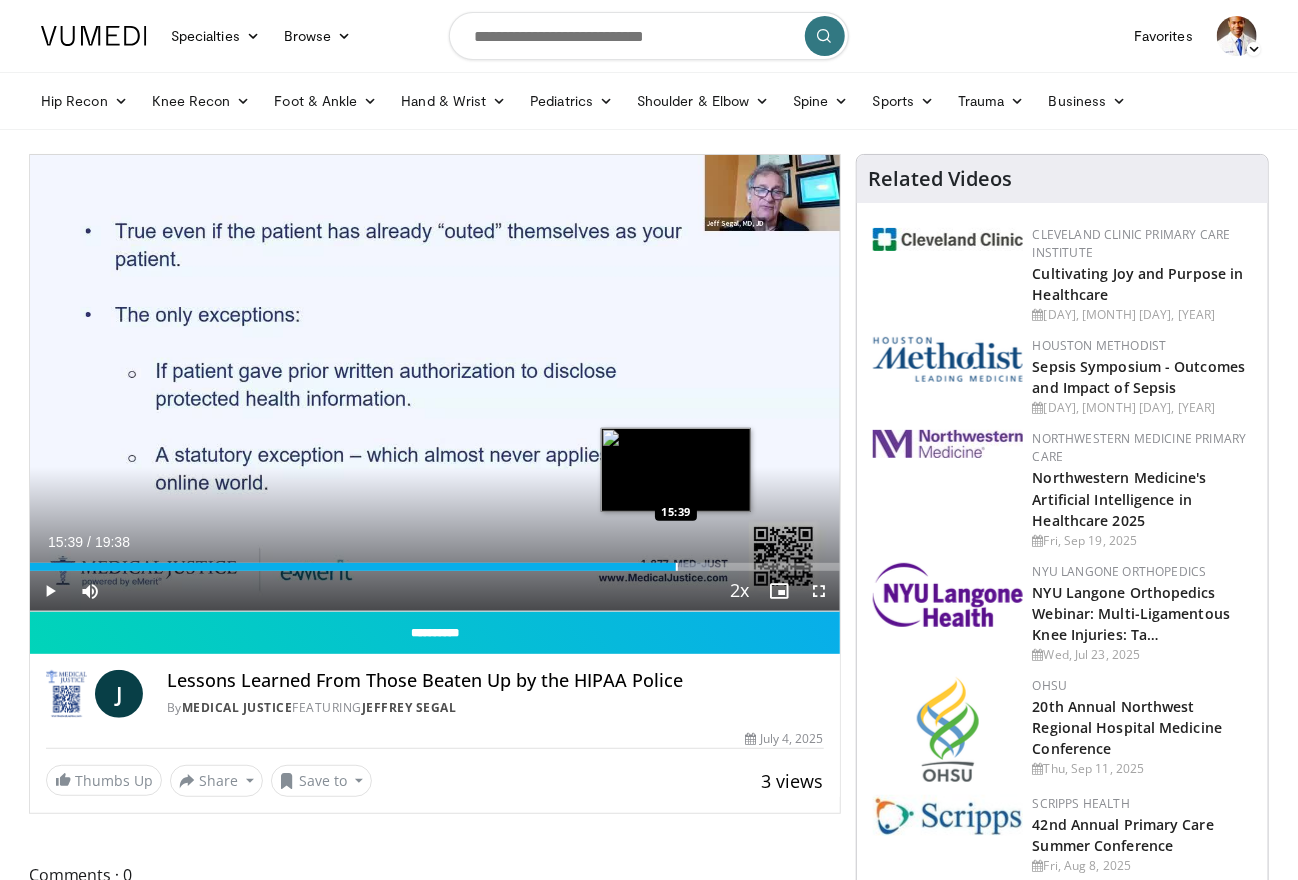 click at bounding box center (677, 567) 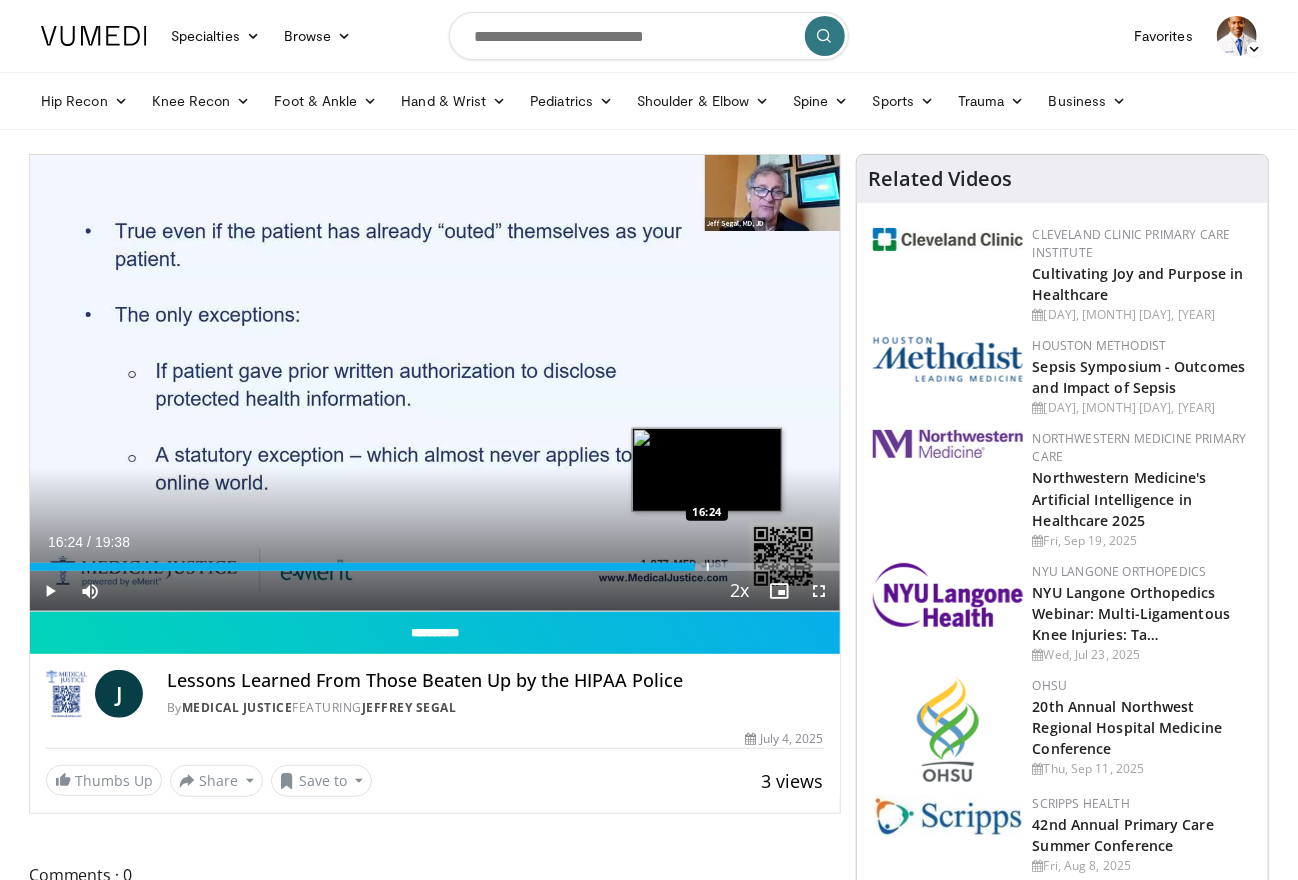 click at bounding box center (708, 567) 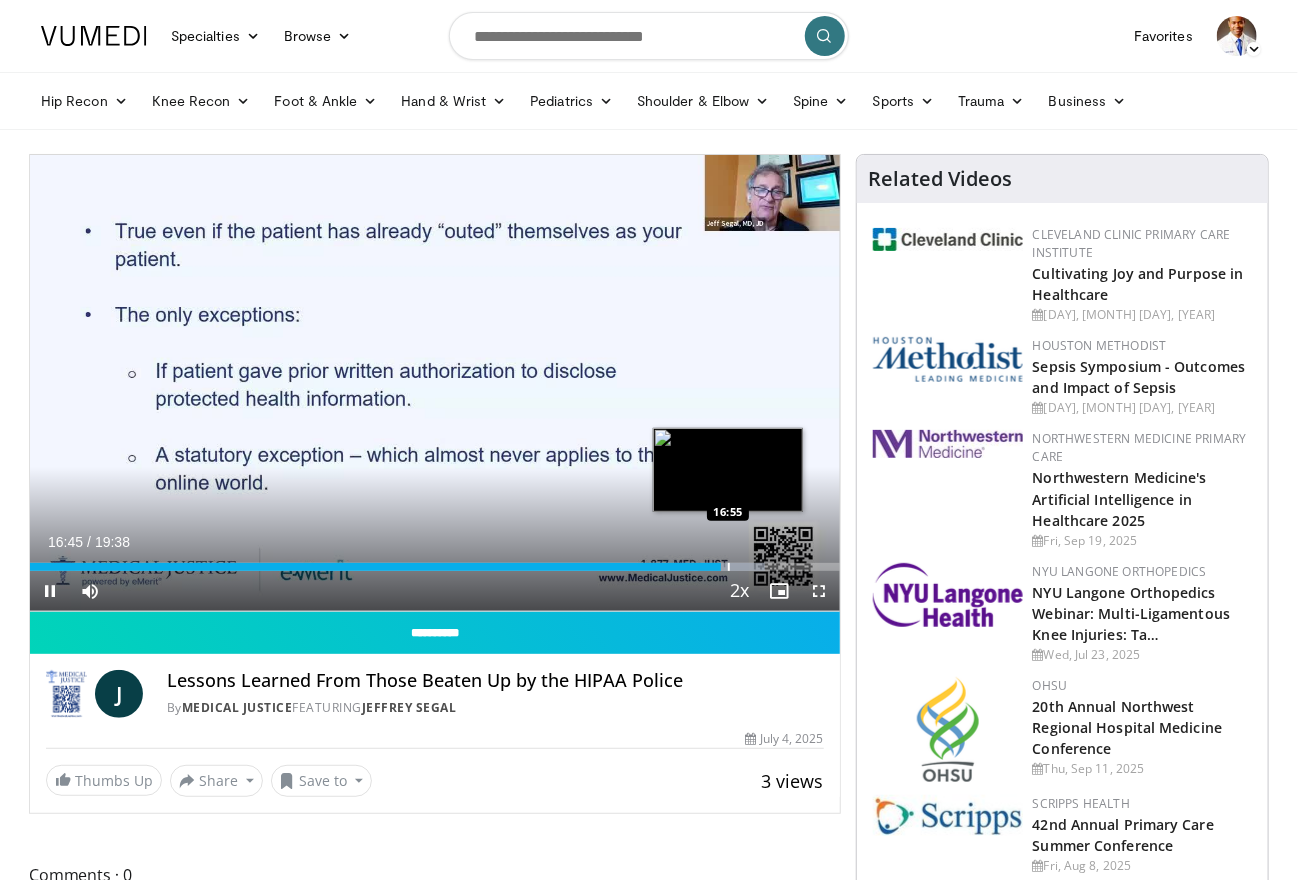 click at bounding box center (729, 567) 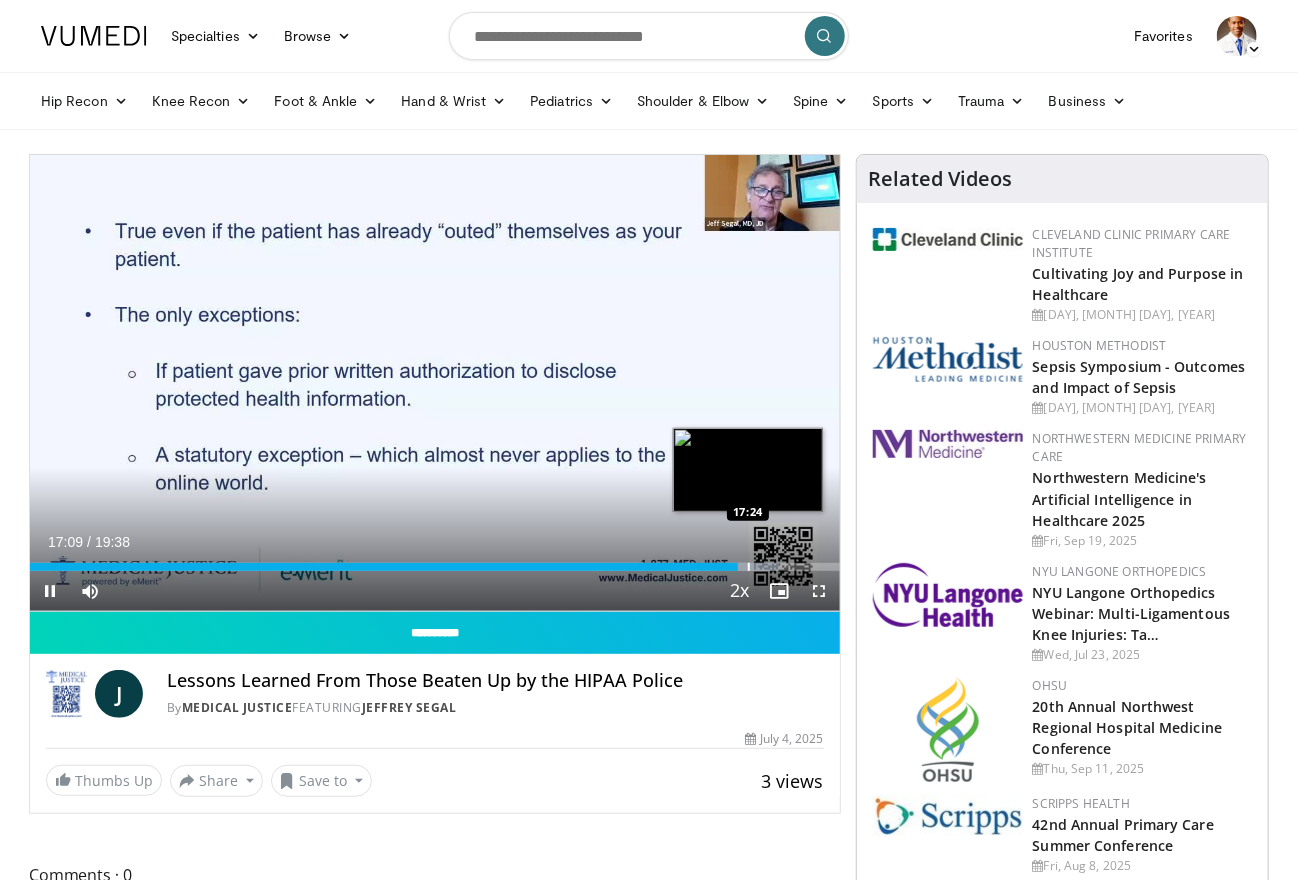click at bounding box center (749, 567) 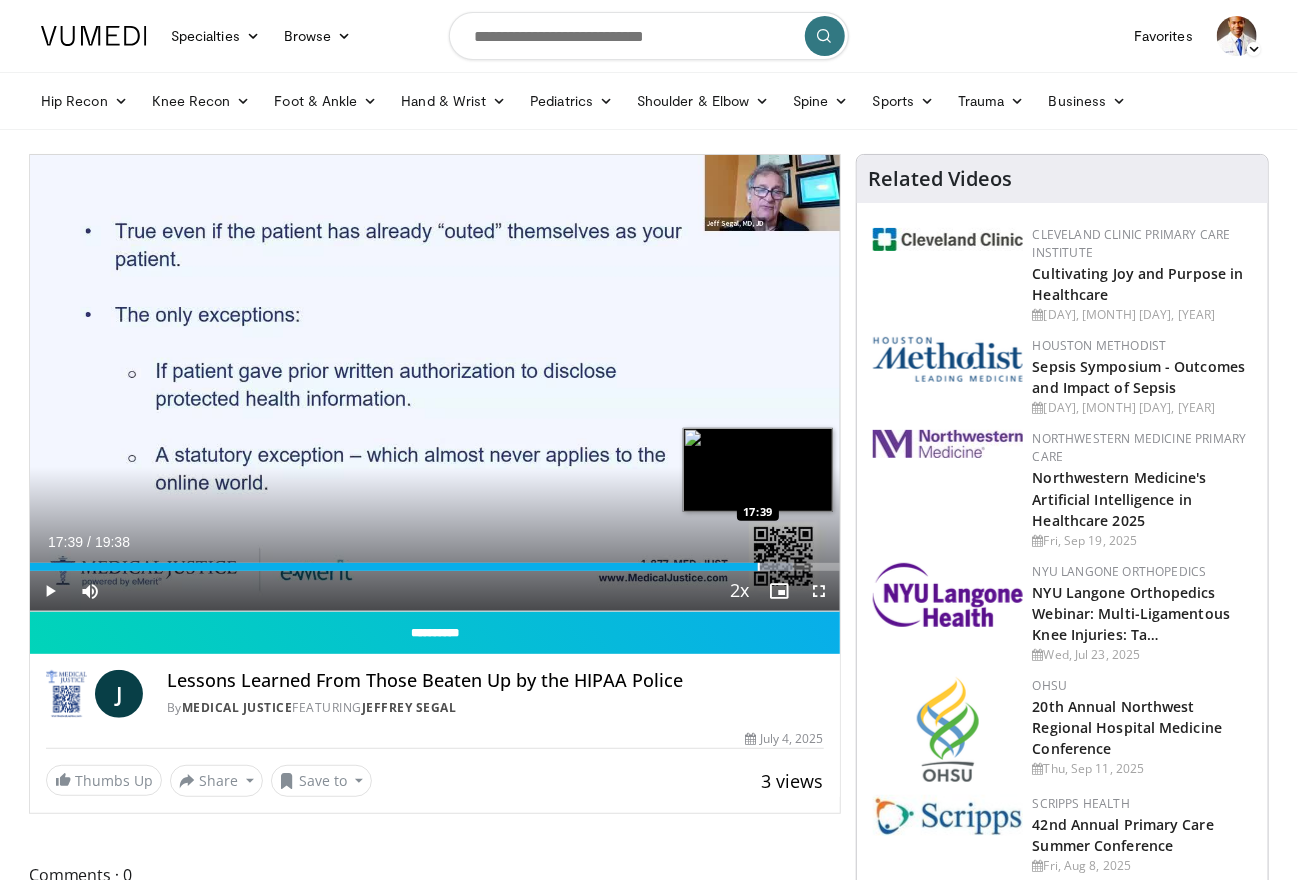 click at bounding box center [759, 567] 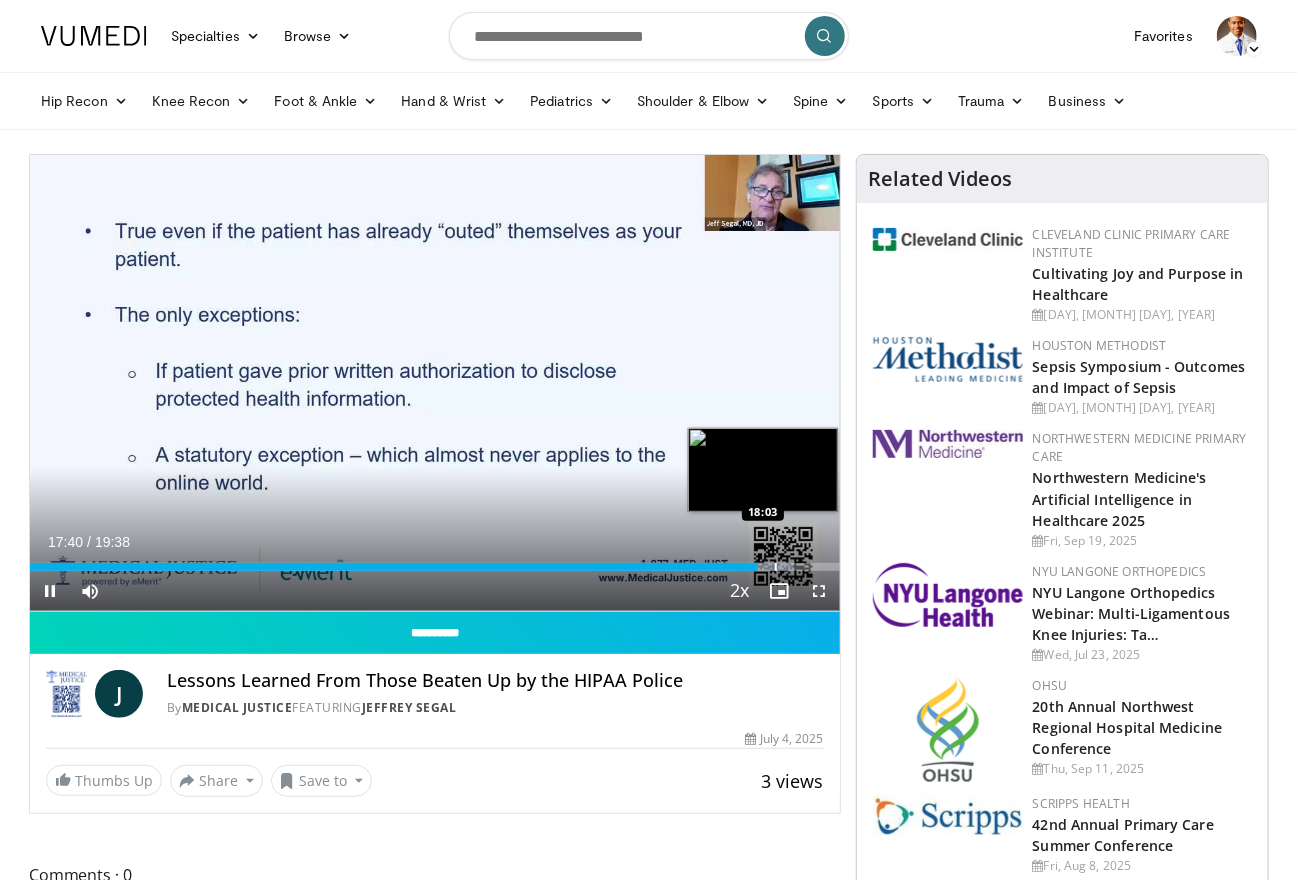 click at bounding box center [776, 567] 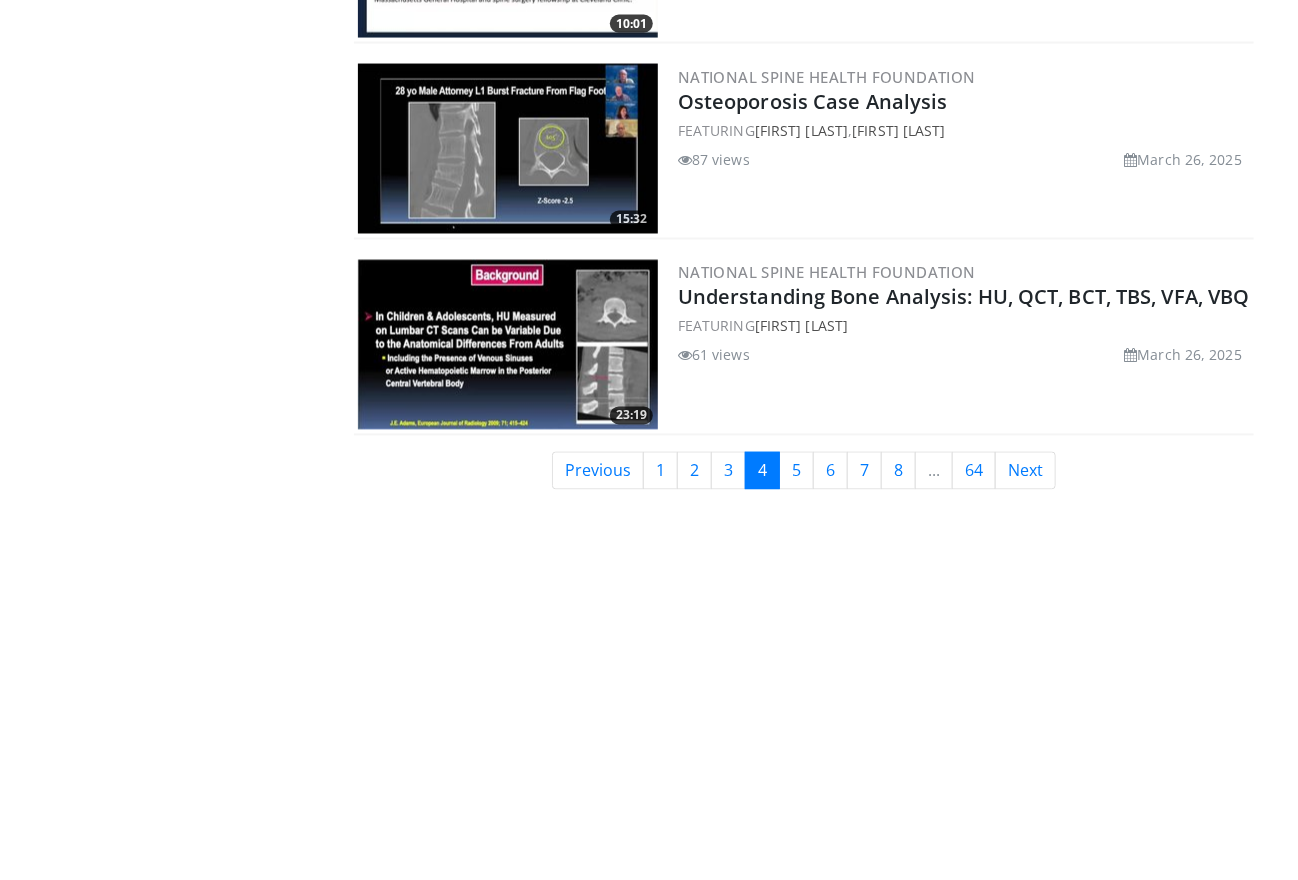 scroll, scrollTop: 4668, scrollLeft: 0, axis: vertical 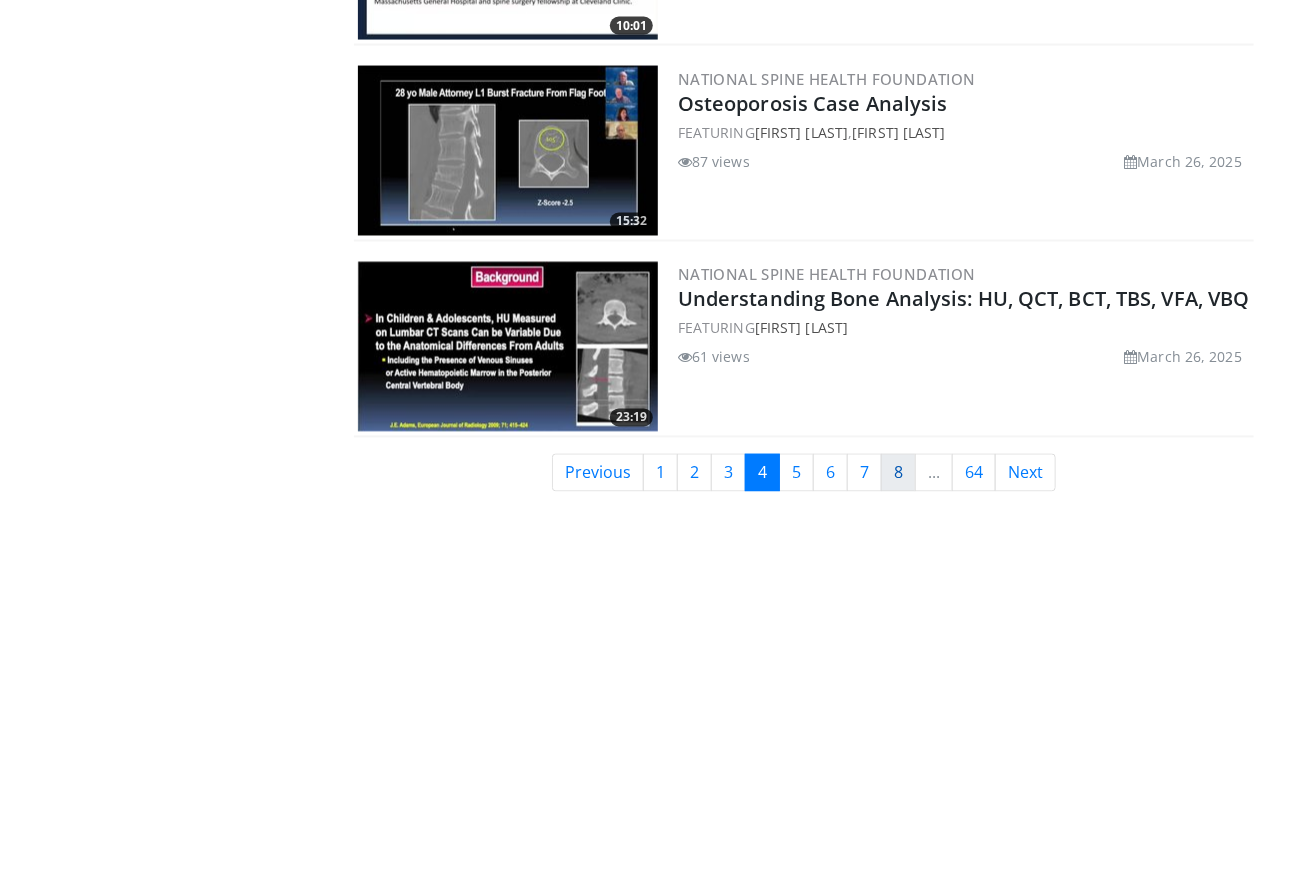 click on "8" at bounding box center [898, 473] 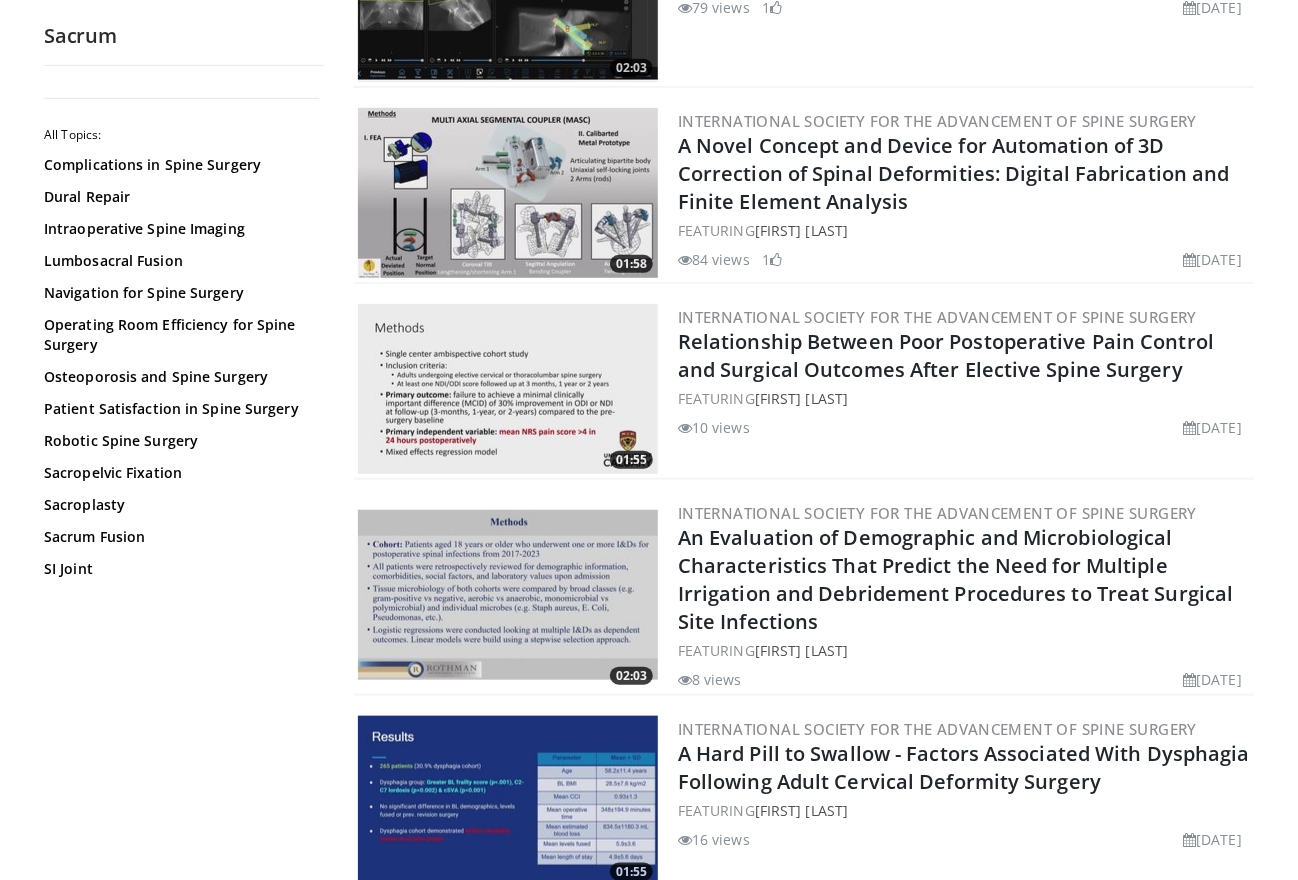 scroll, scrollTop: 4532, scrollLeft: 0, axis: vertical 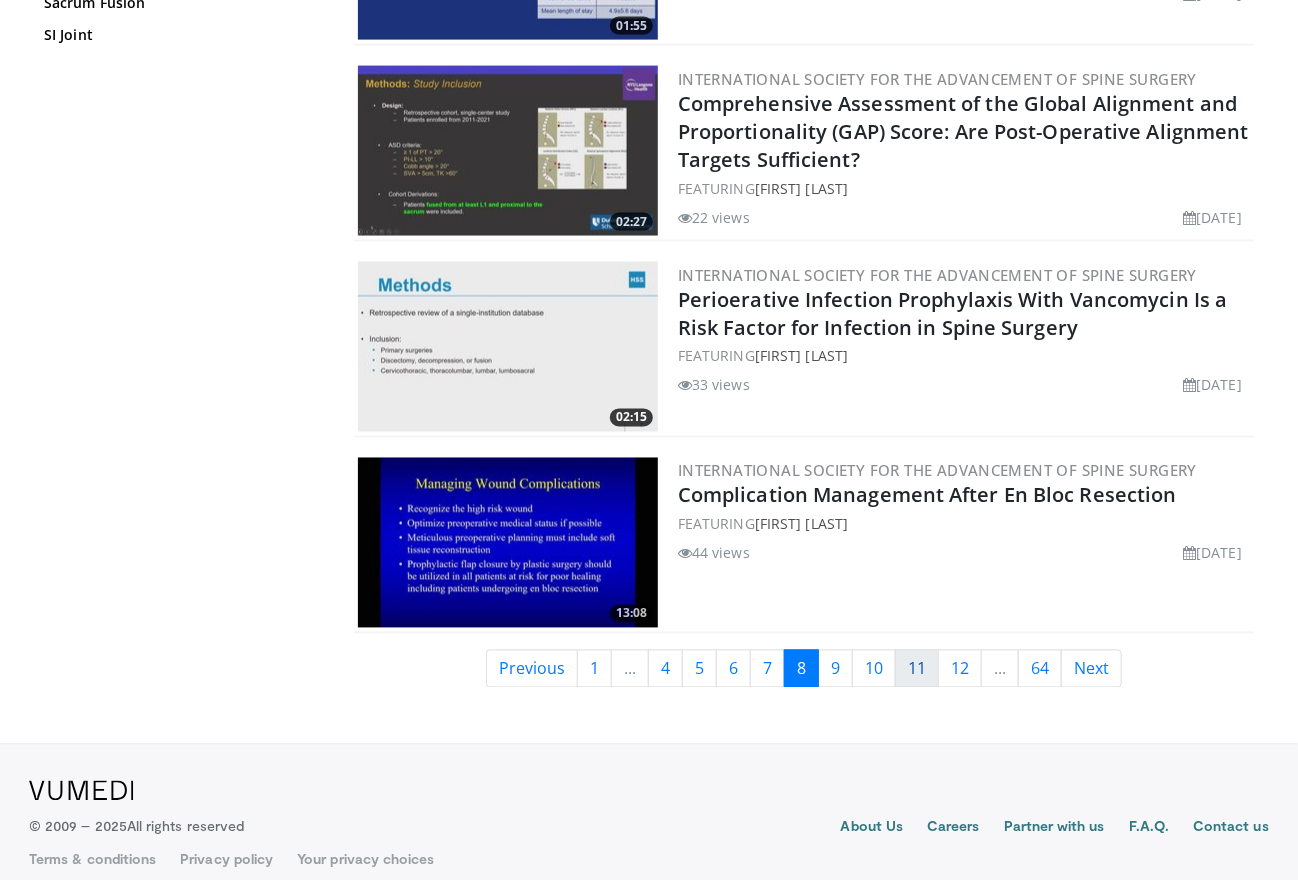 click on "11" at bounding box center (917, 669) 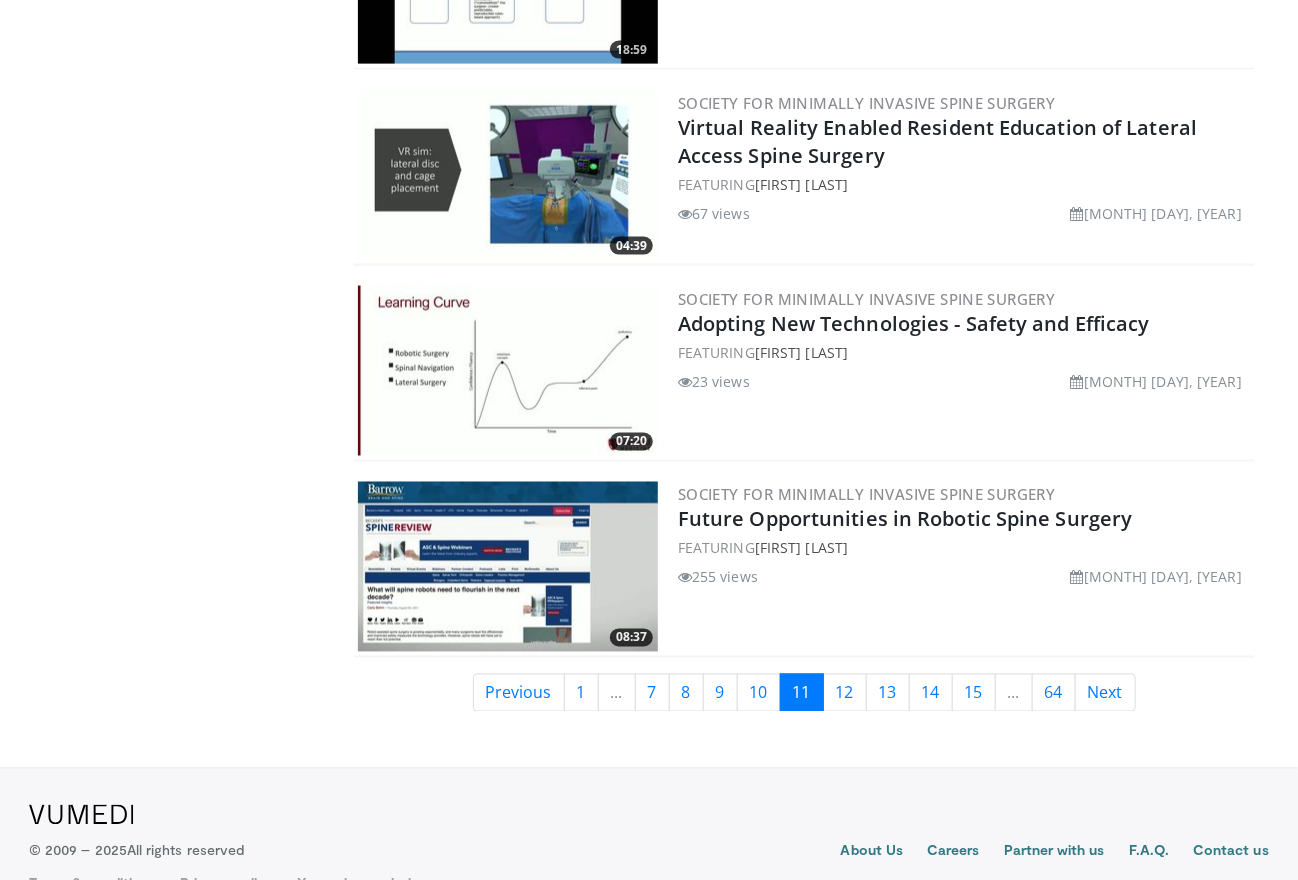 scroll, scrollTop: 4492, scrollLeft: 0, axis: vertical 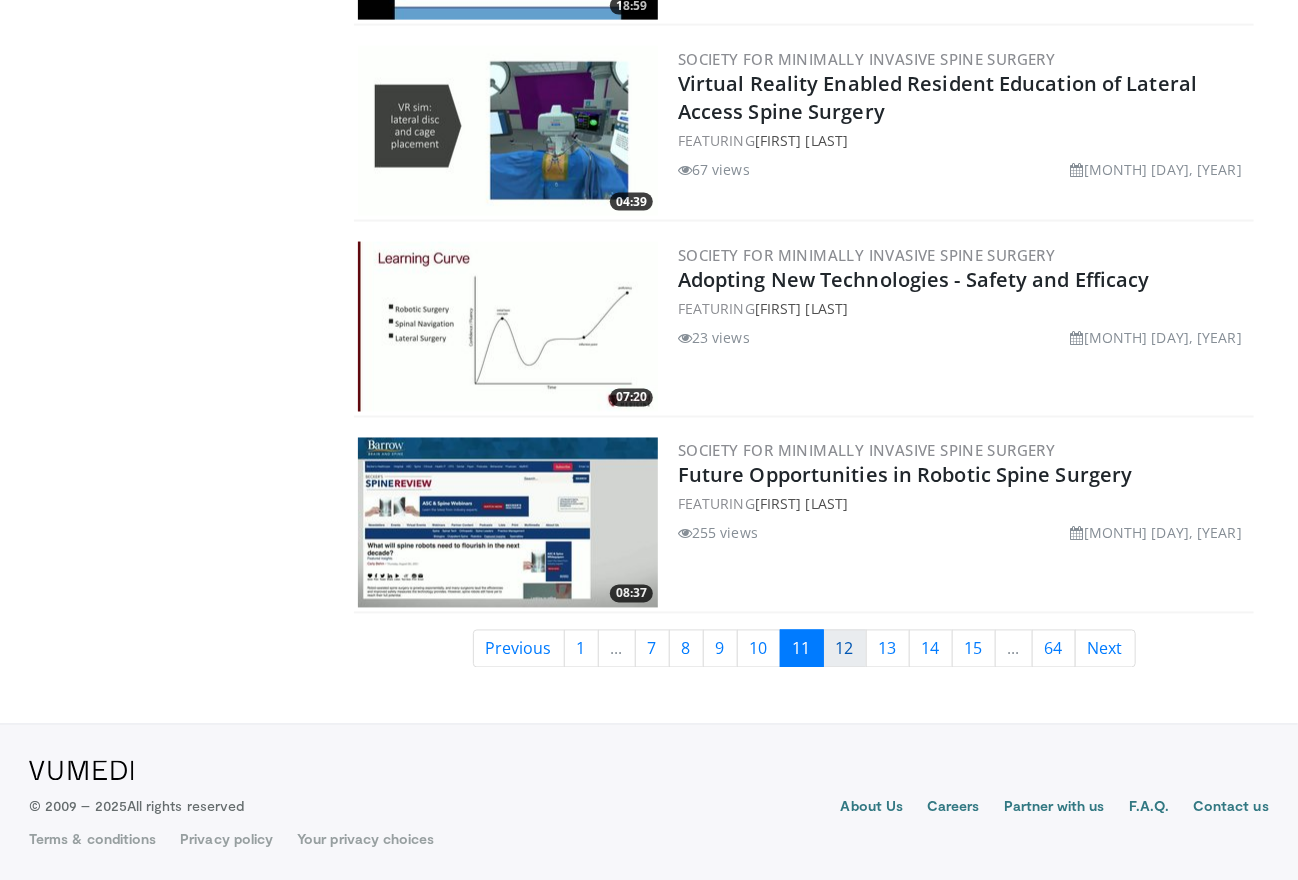 click on "12" at bounding box center (845, 649) 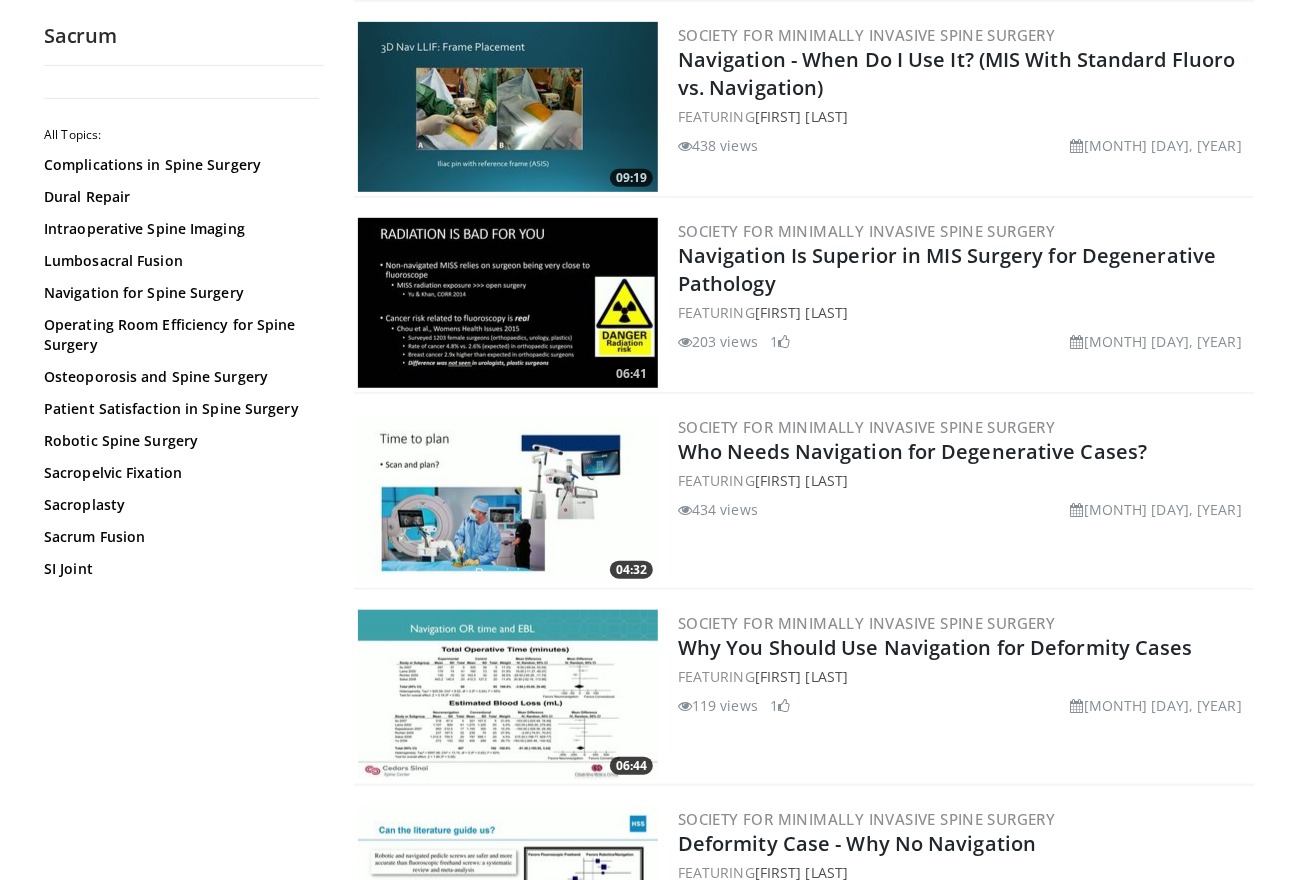 scroll, scrollTop: 402, scrollLeft: 0, axis: vertical 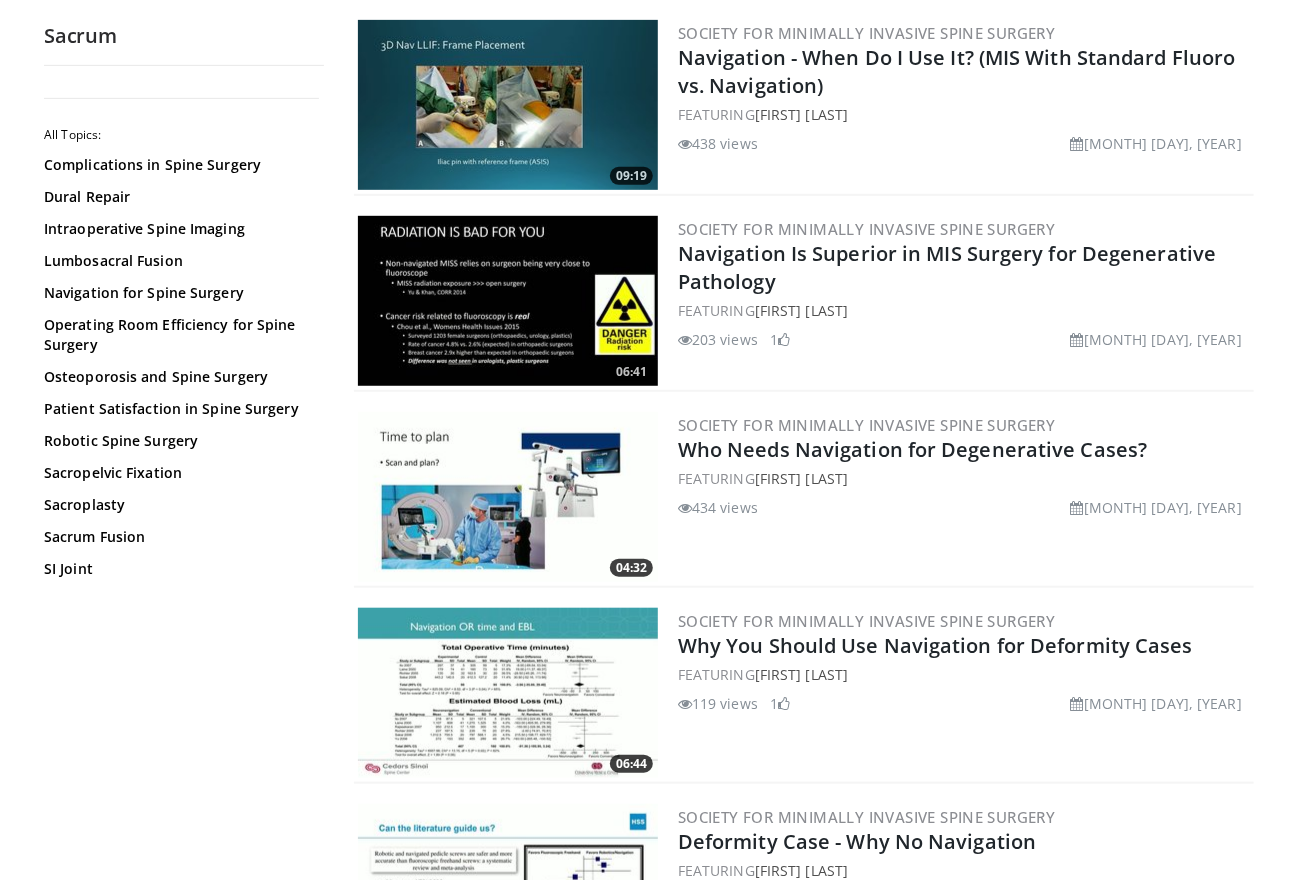 click at bounding box center (508, 105) 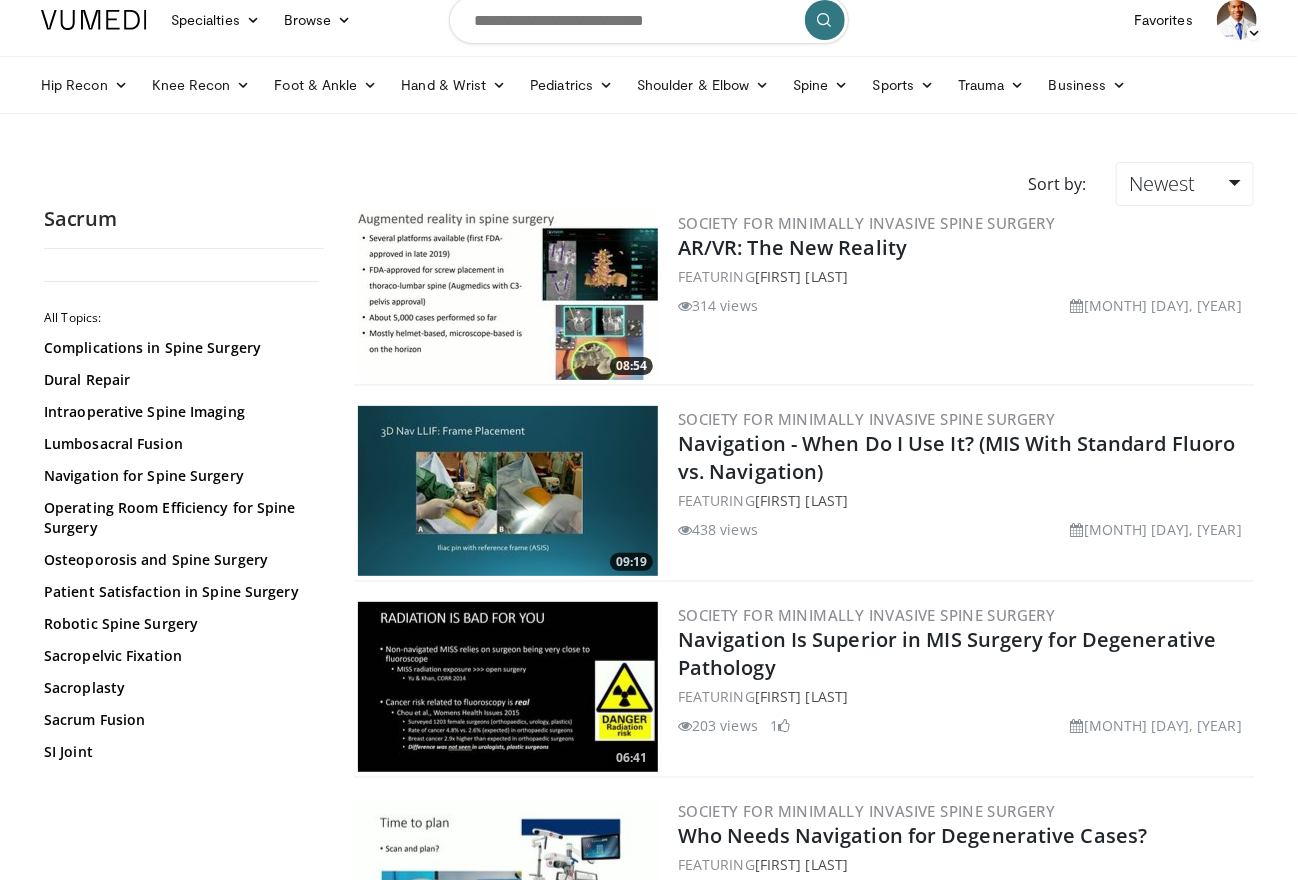 scroll, scrollTop: 0, scrollLeft: 0, axis: both 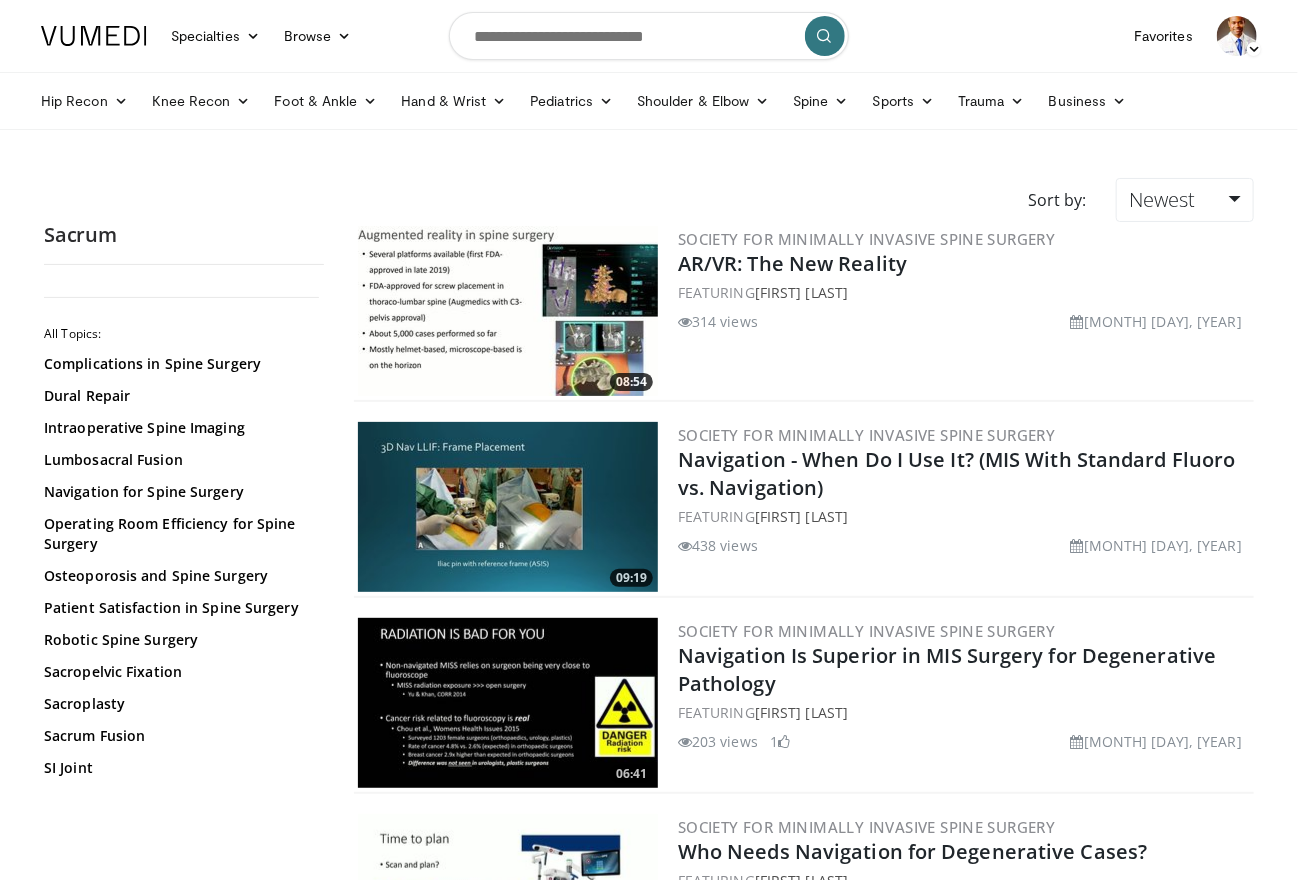 click at bounding box center (649, 36) 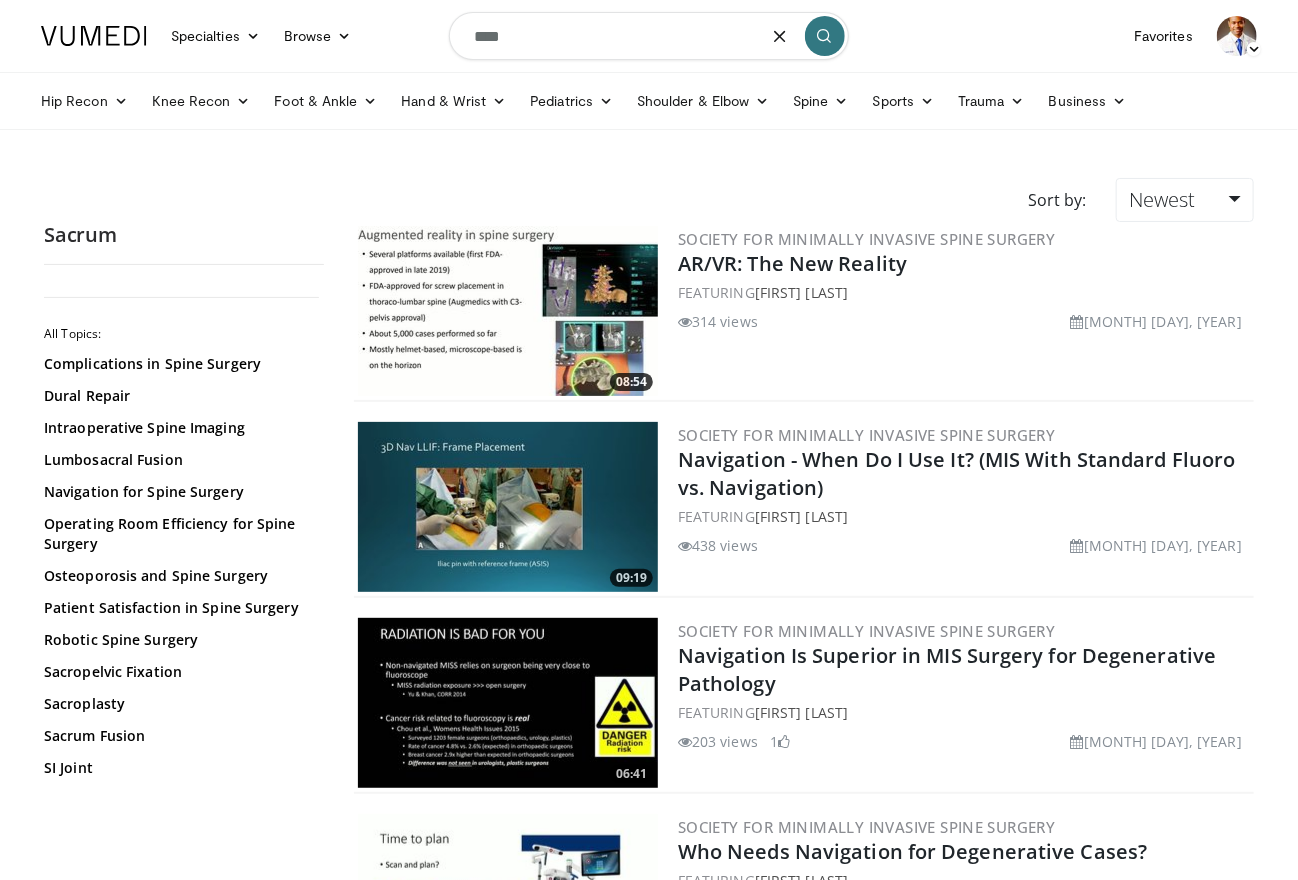 type on "****" 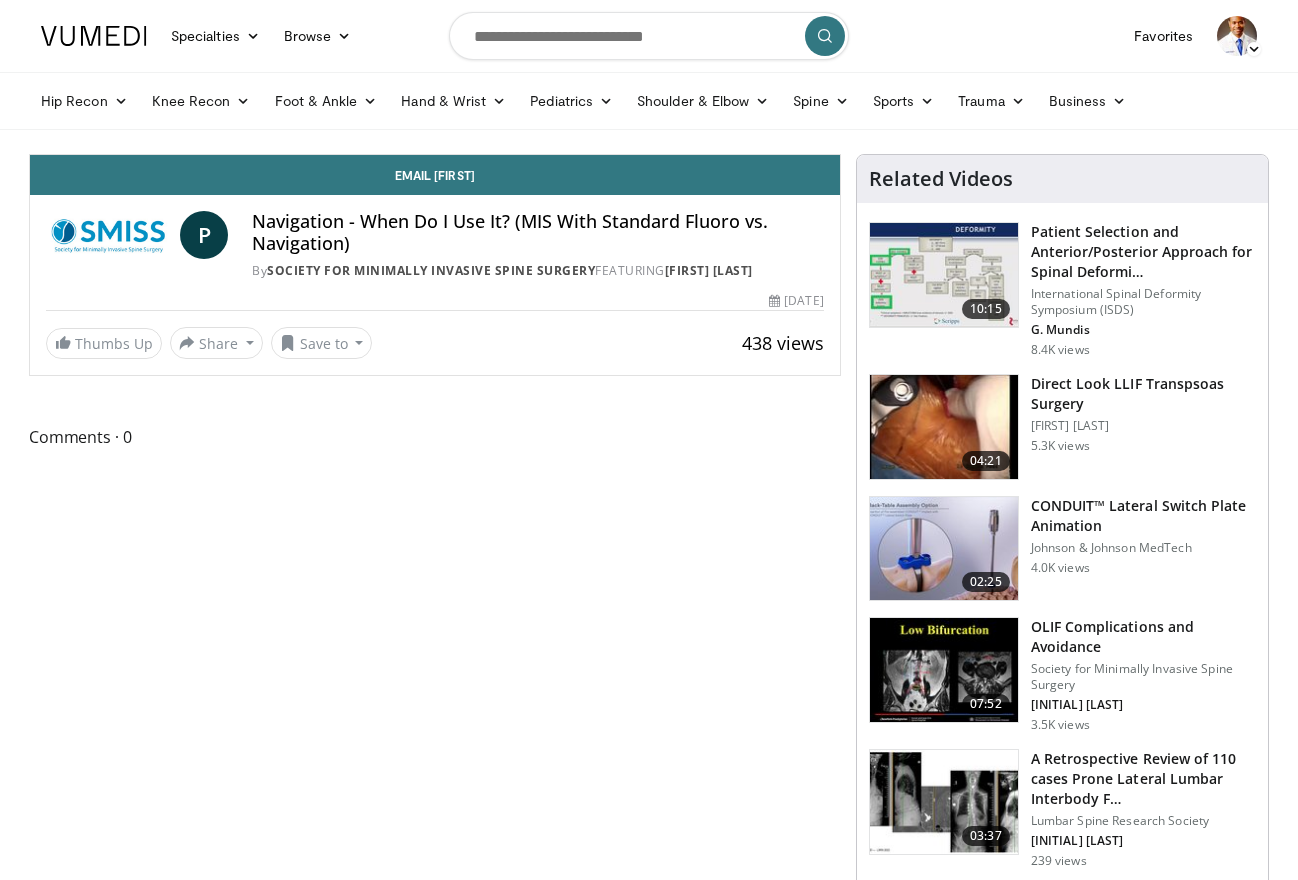 scroll, scrollTop: 0, scrollLeft: 0, axis: both 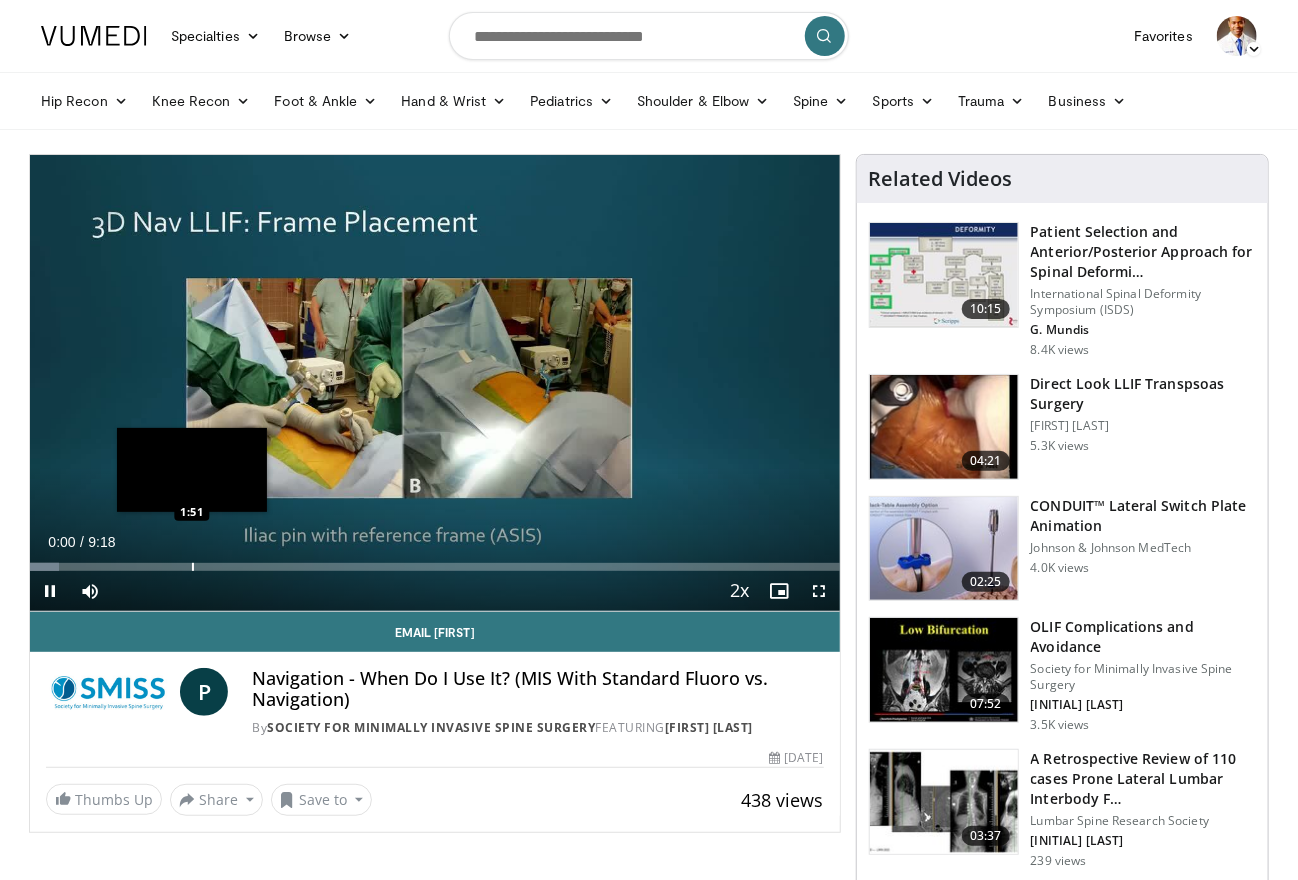 click on "Loaded :  3.54% 0:00 1:51" at bounding box center (435, 561) 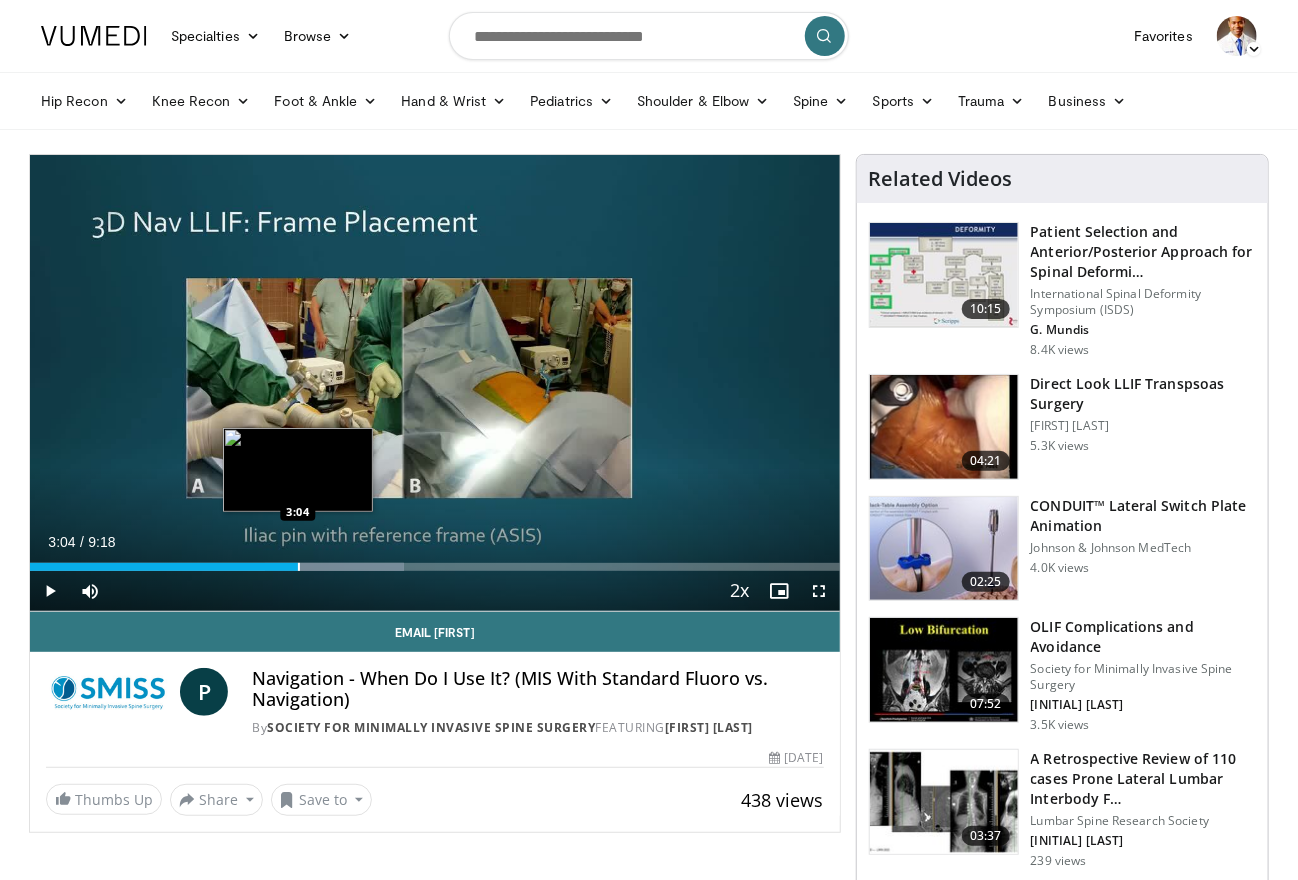 click at bounding box center [299, 567] 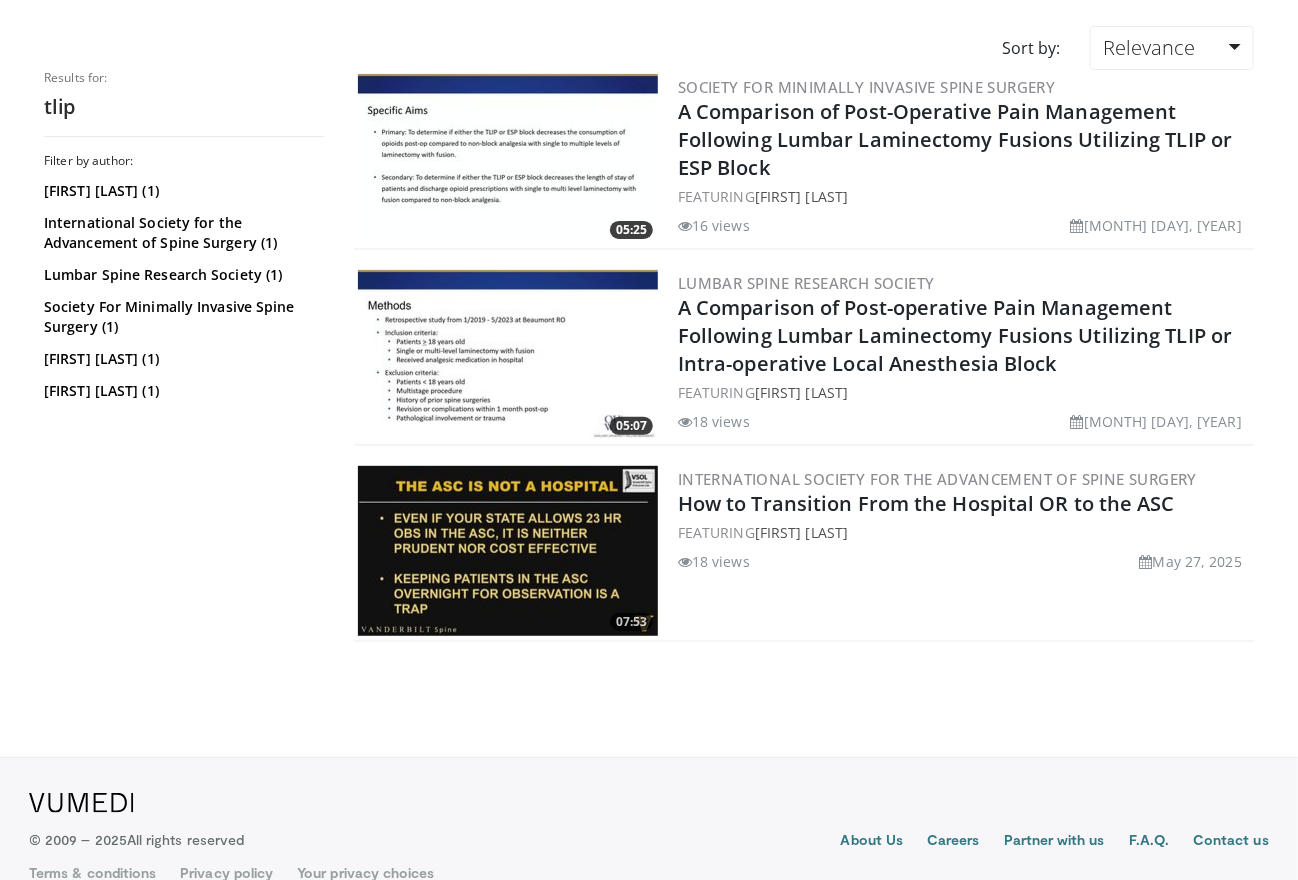 scroll, scrollTop: 156, scrollLeft: 0, axis: vertical 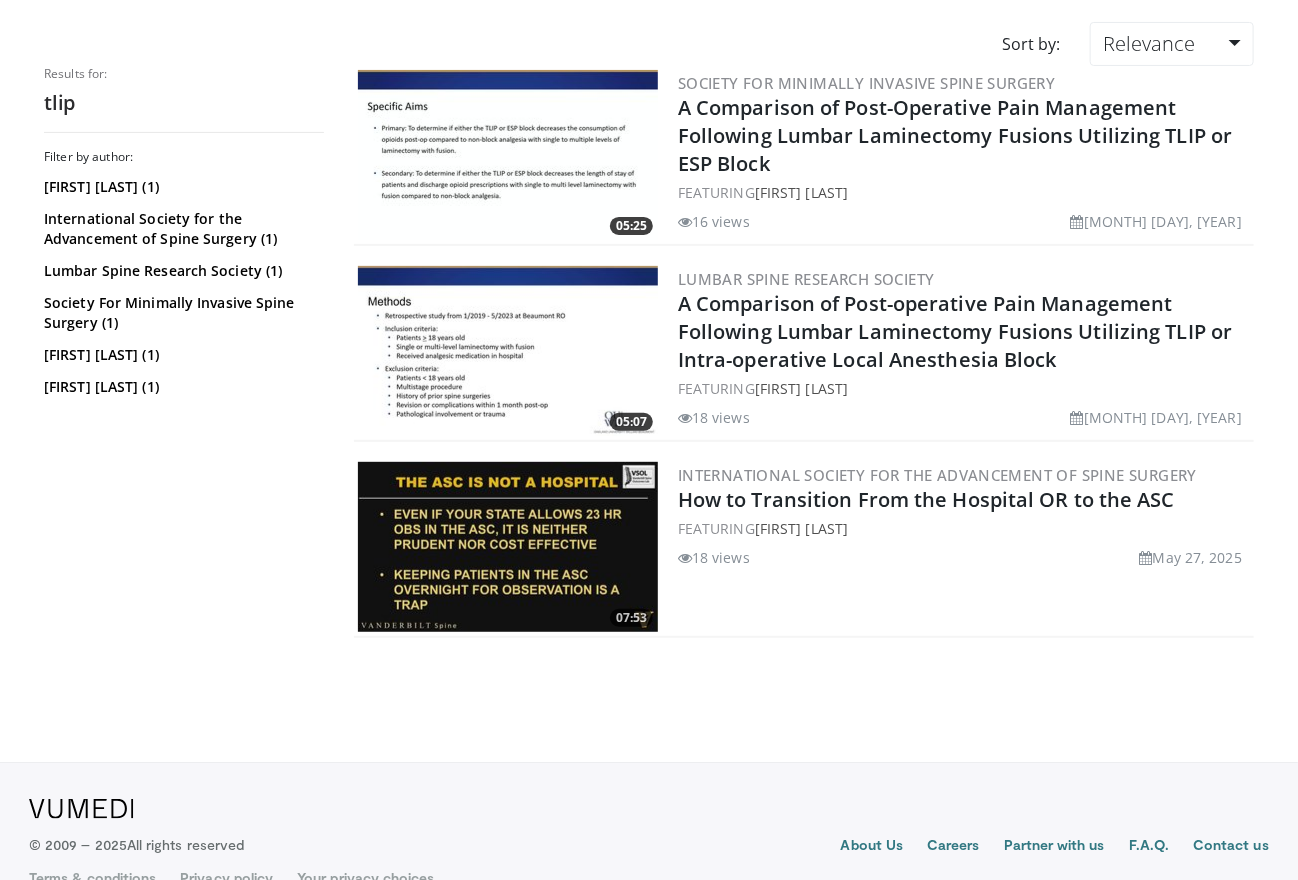 click at bounding box center [508, 547] 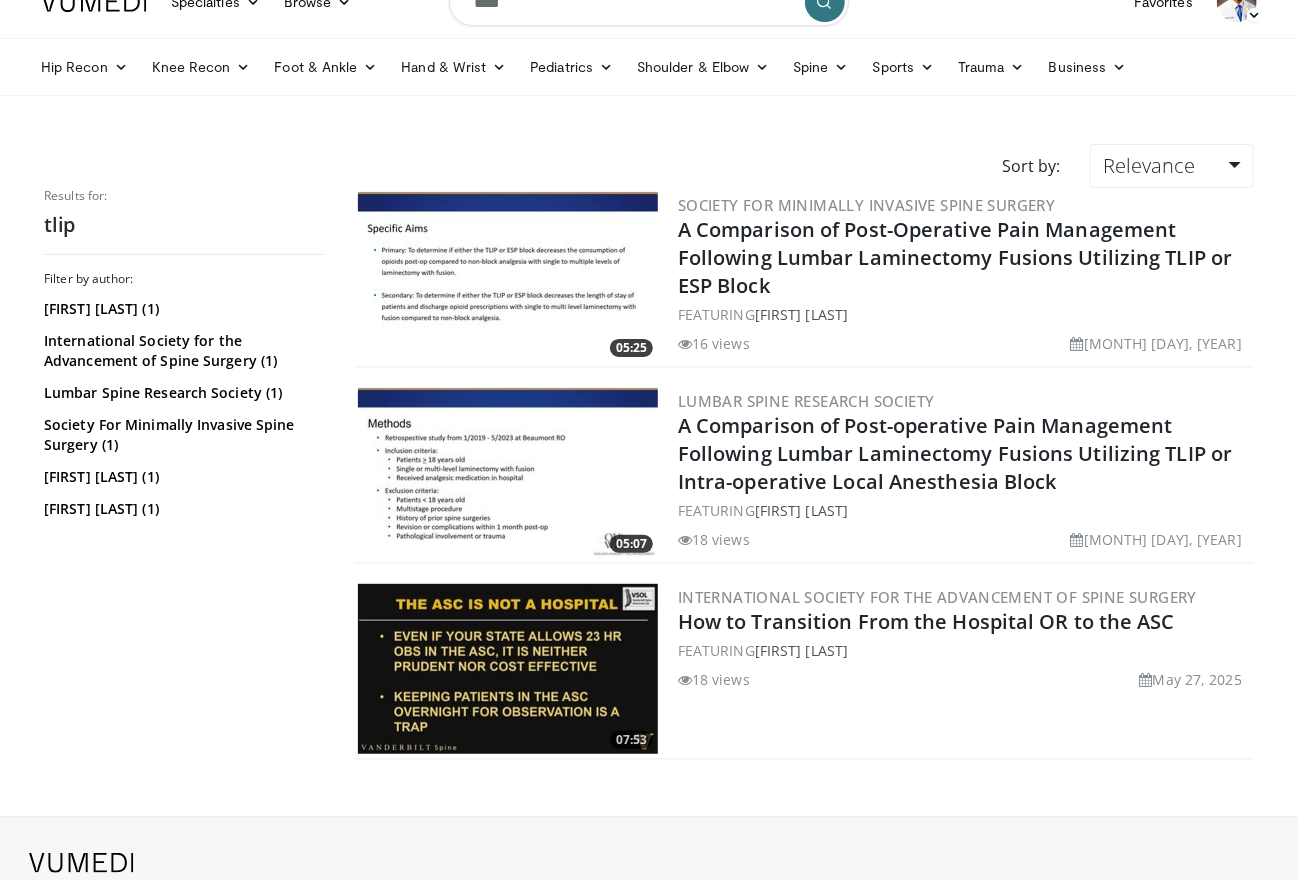 scroll, scrollTop: 0, scrollLeft: 0, axis: both 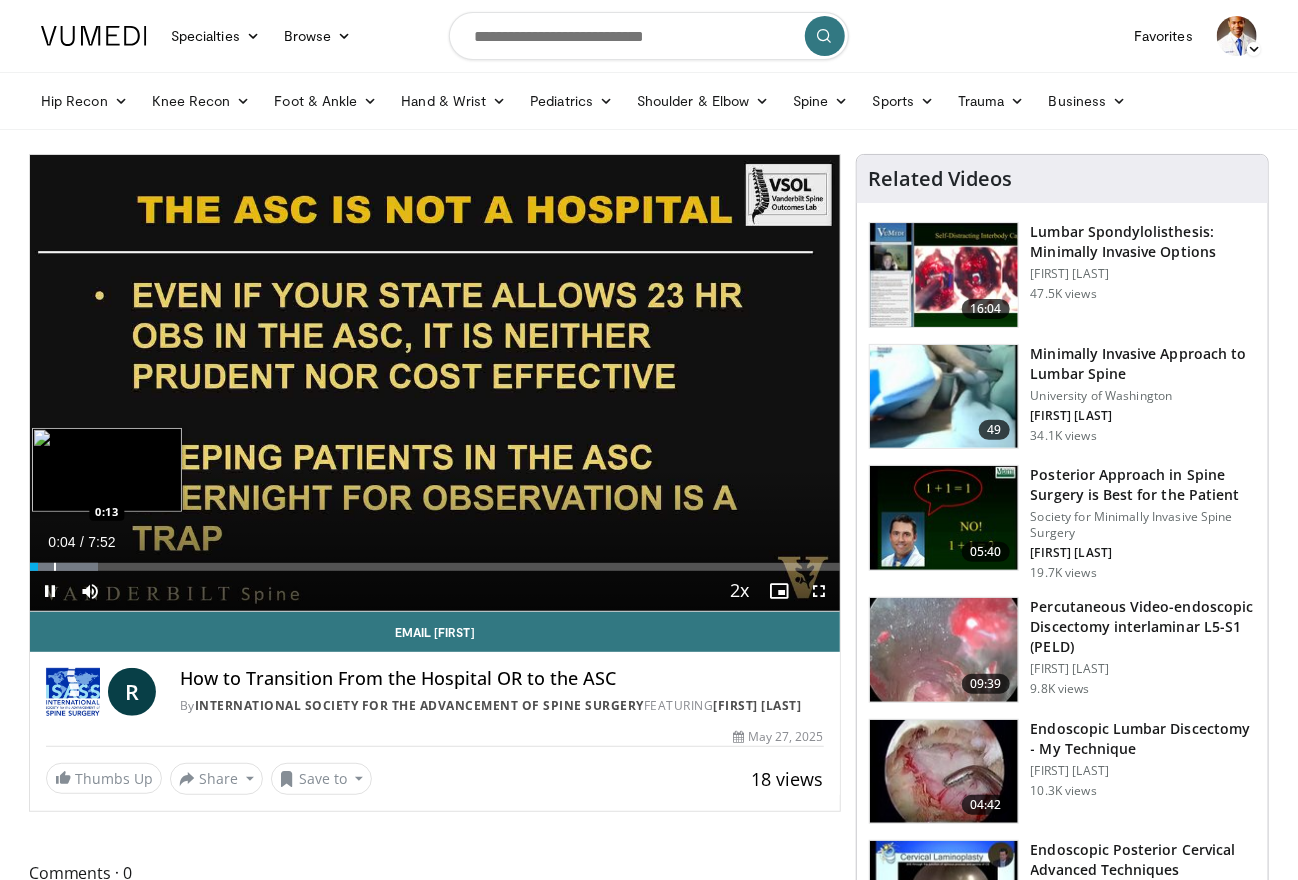 click at bounding box center [55, 567] 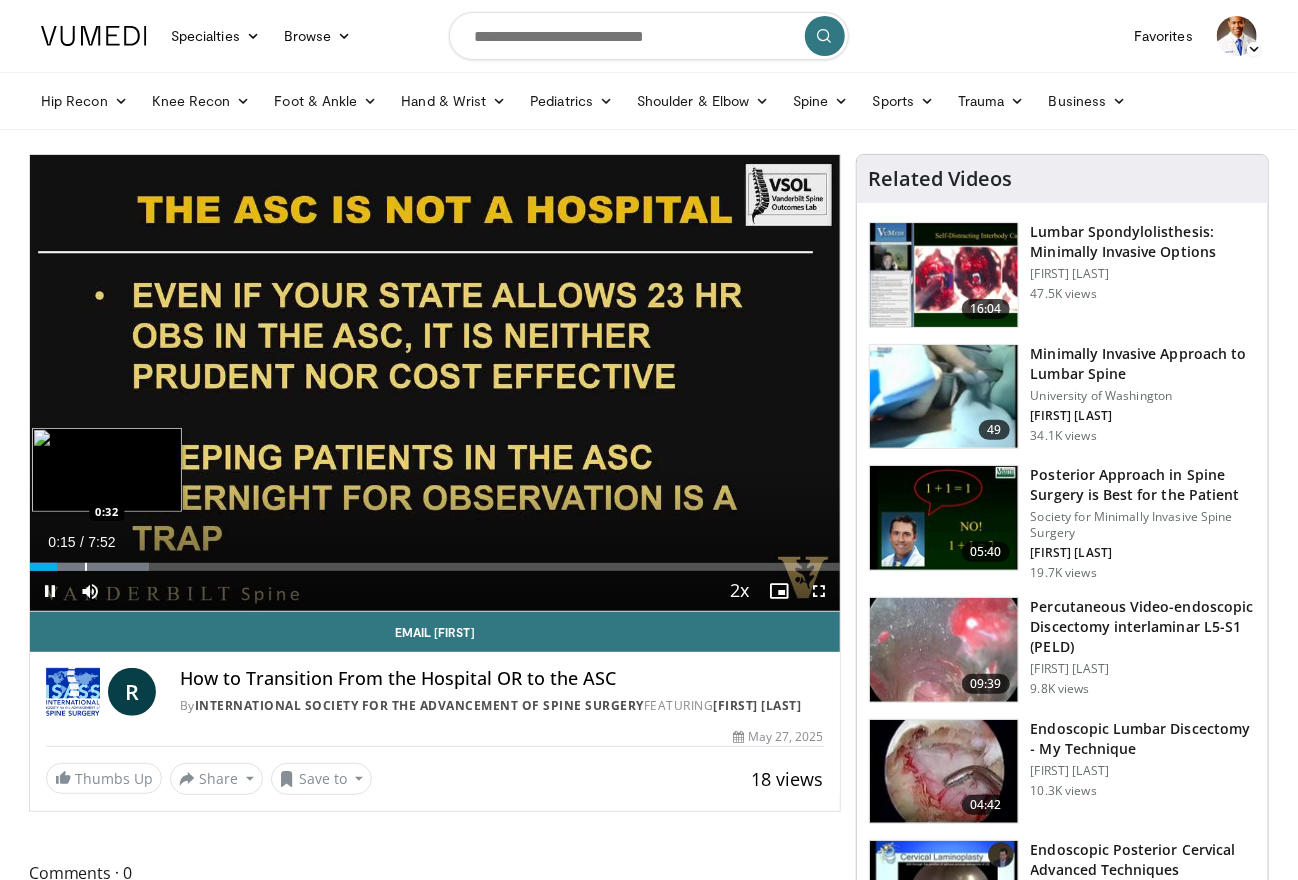click at bounding box center [86, 567] 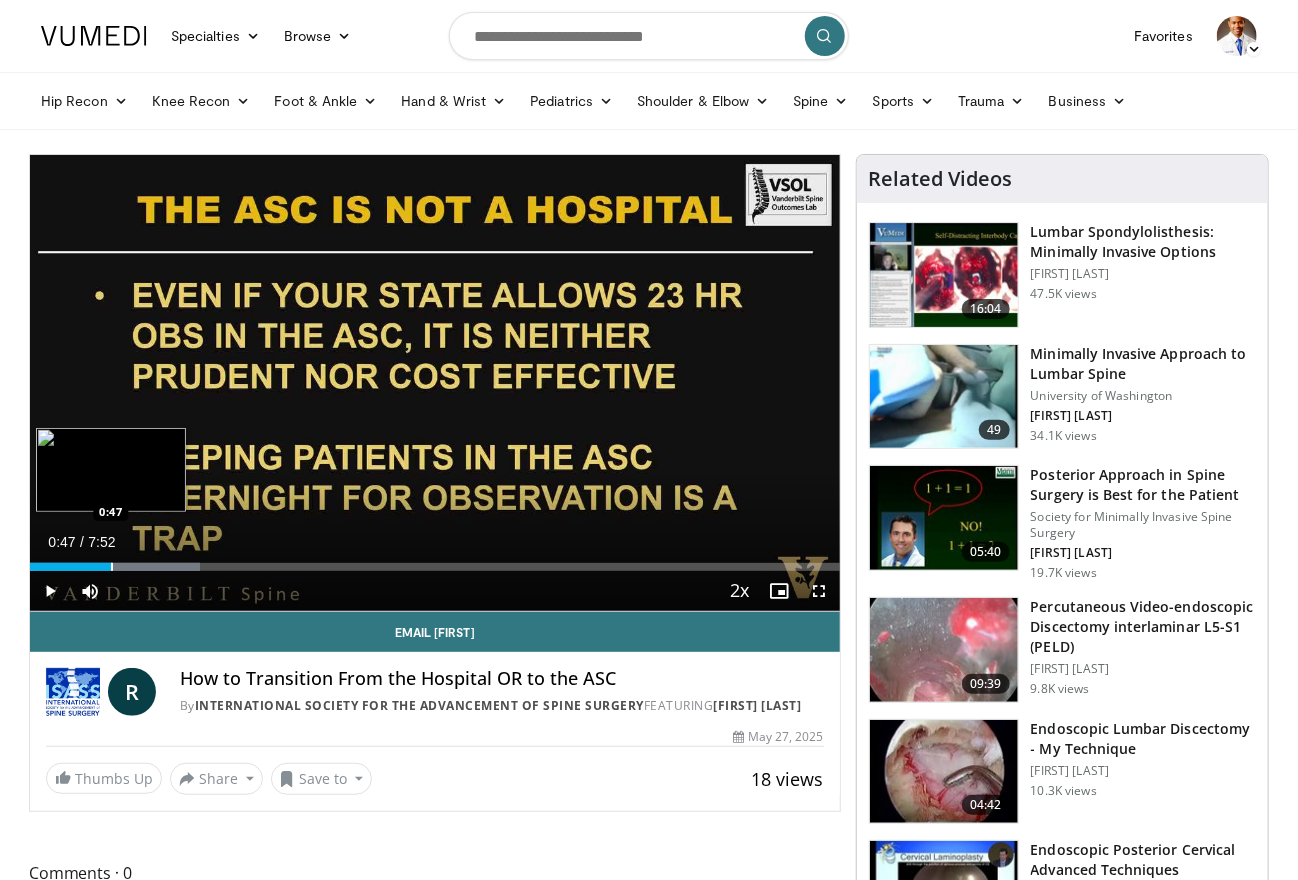 click at bounding box center (112, 567) 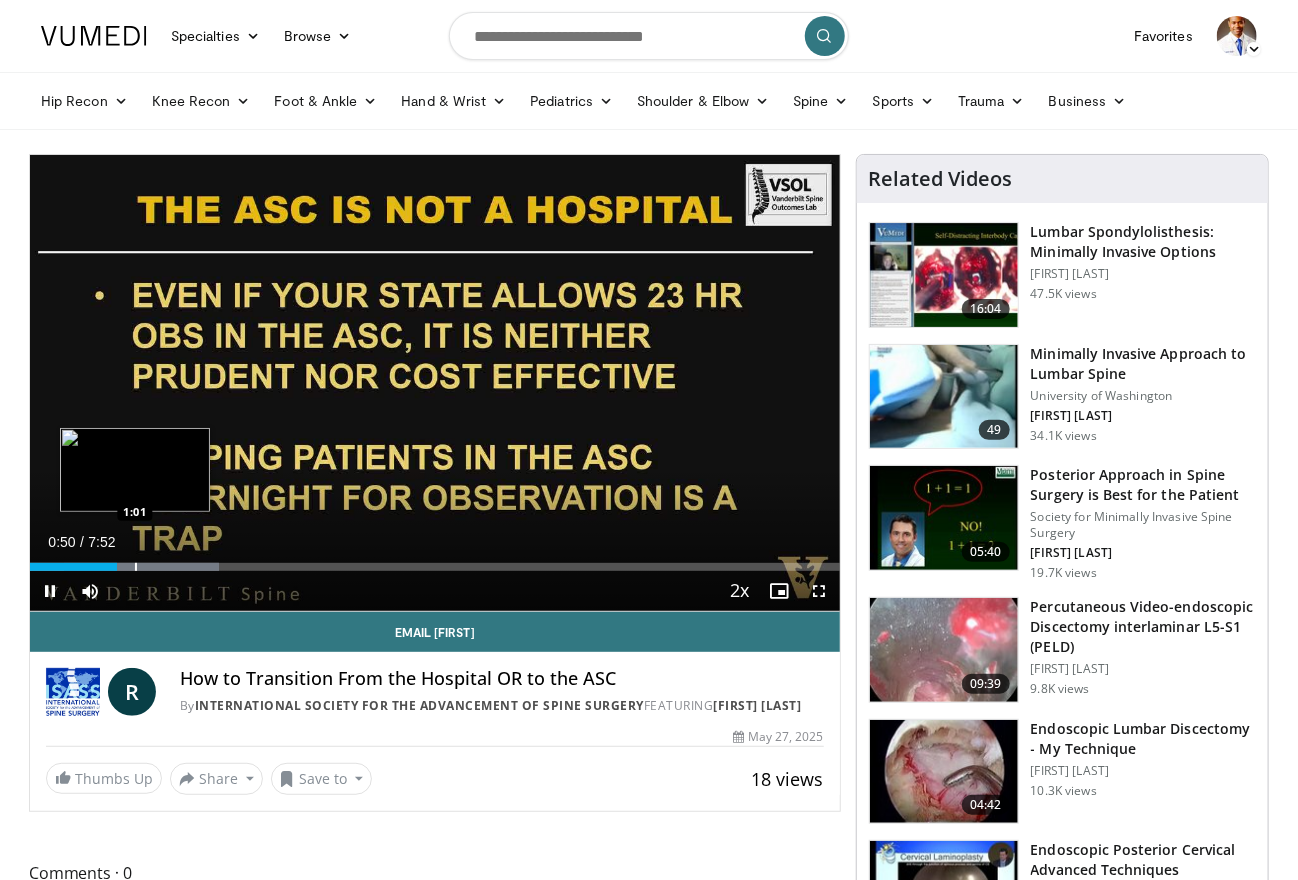 click at bounding box center [136, 567] 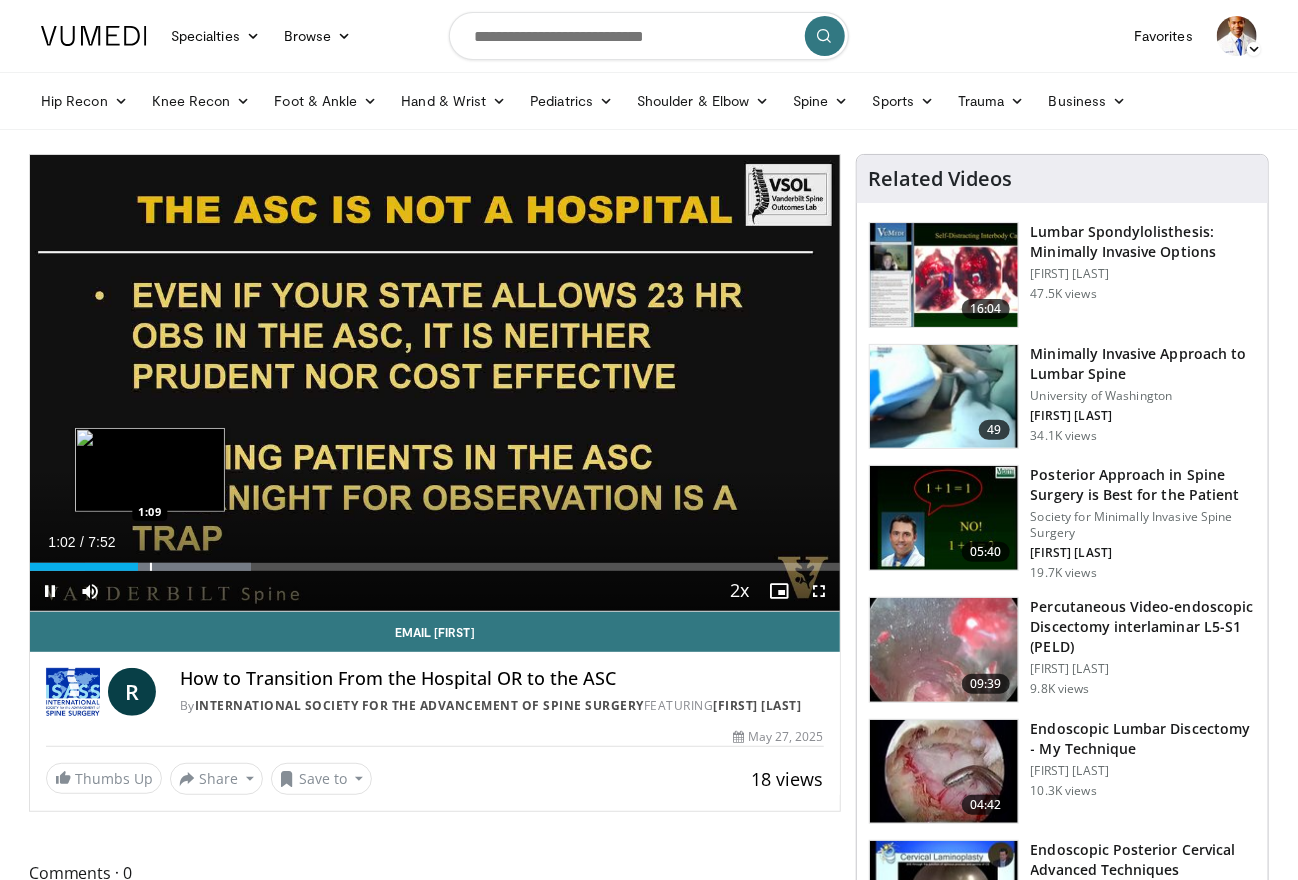 click at bounding box center [151, 567] 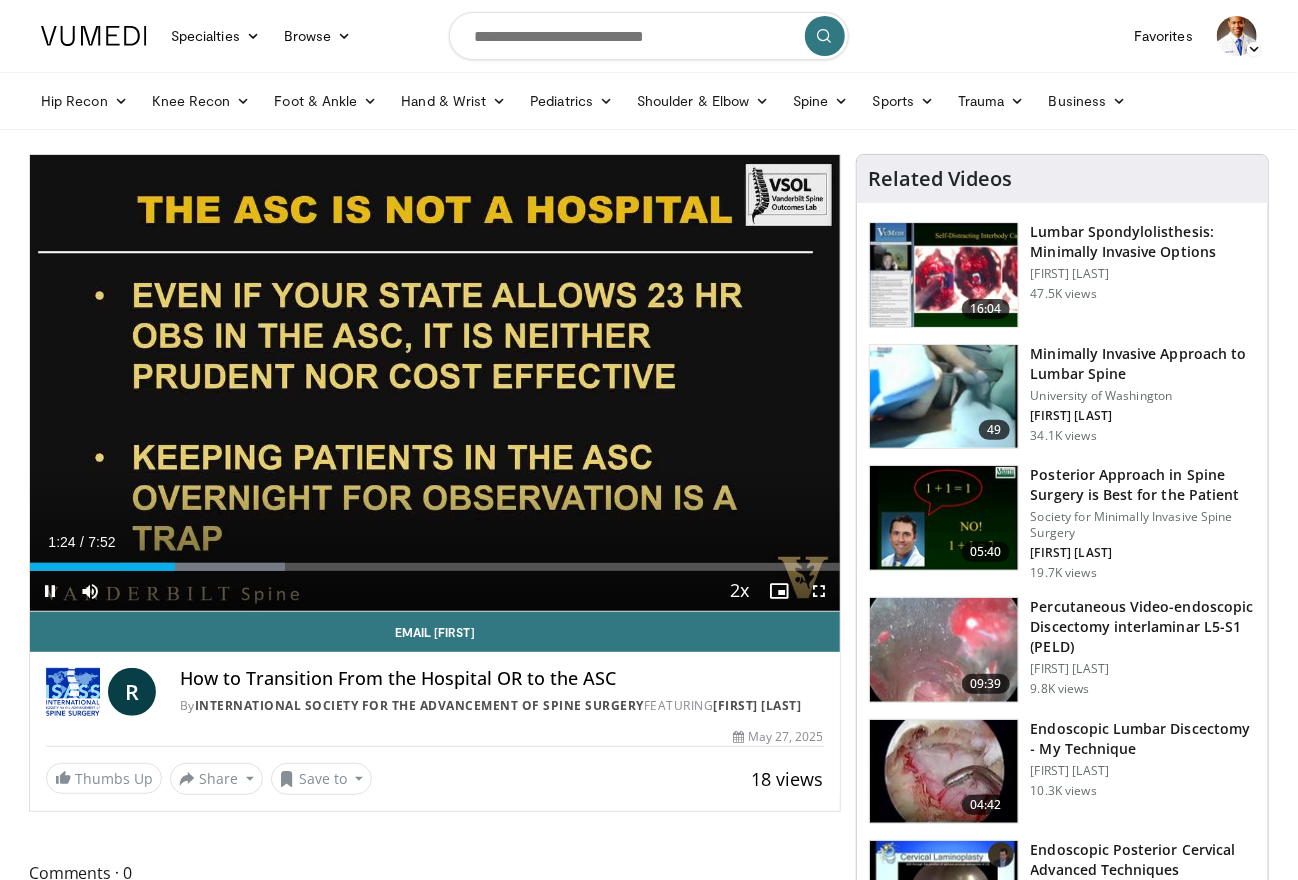 click on "Current Time  1:24 / Duration  7:52 Pause Skip Backward Skip Forward Mute Loaded :  31.51% 1:24 0:46 Stream Type  LIVE Seek to live, currently behind live LIVE   2x Playback Rate 0.5x 0.75x 1x 1.25x 1.5x 1.75x 2x , selected Chapters Chapters Descriptions descriptions off , selected Captions captions settings , opens captions settings dialog captions off , selected Audio Track en (Main) , selected Fullscreen Enable picture-in-picture mode" at bounding box center (435, 591) 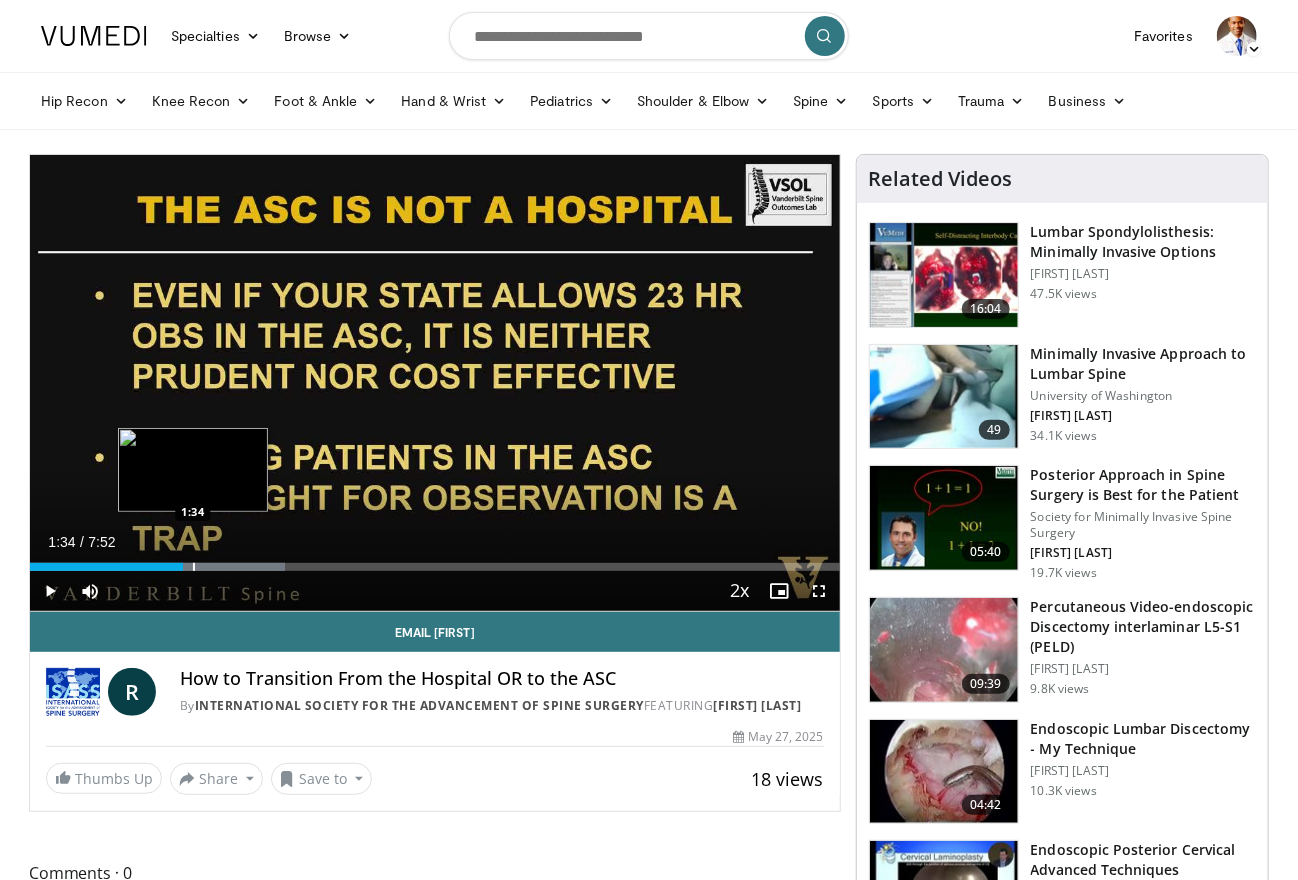 click at bounding box center [194, 567] 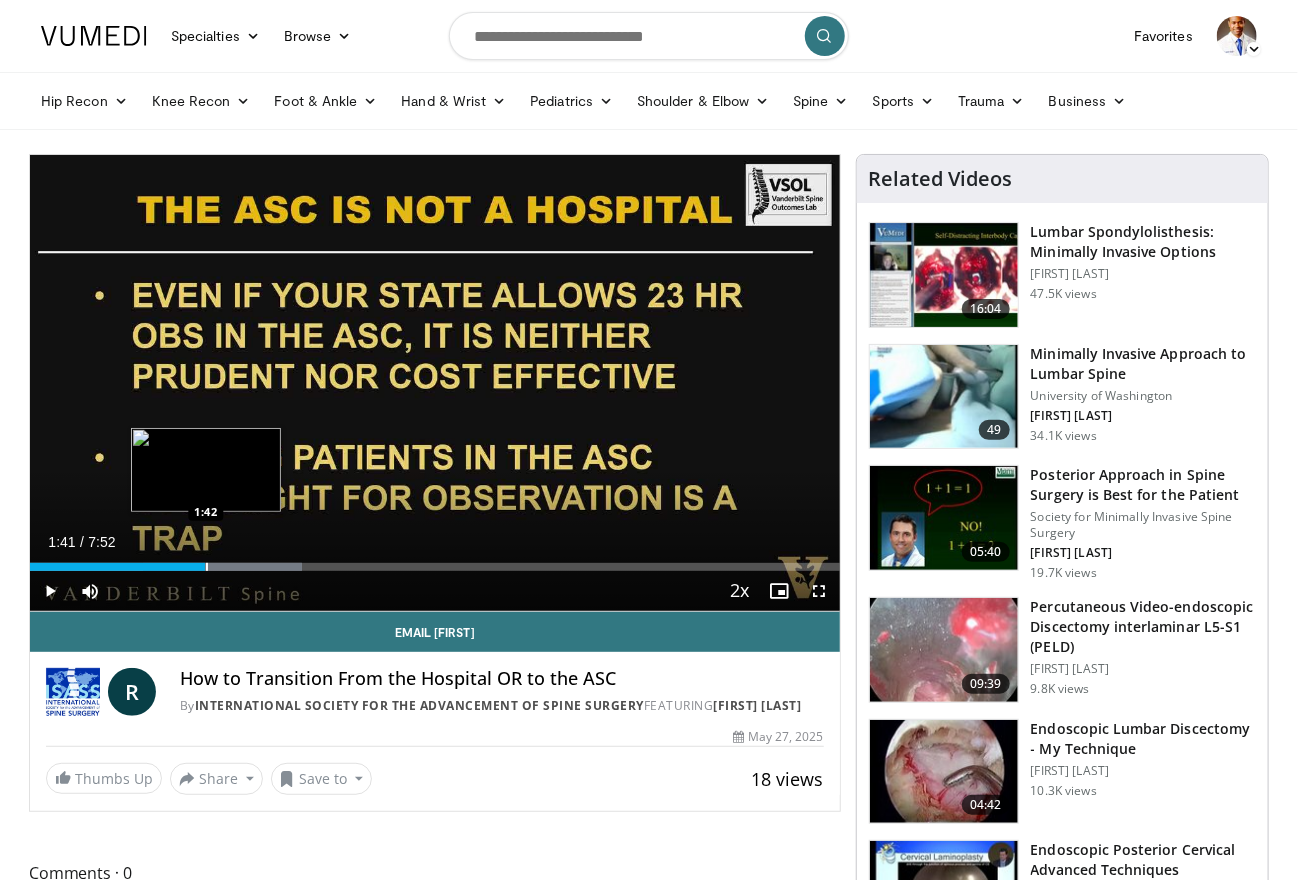 click at bounding box center [222, 567] 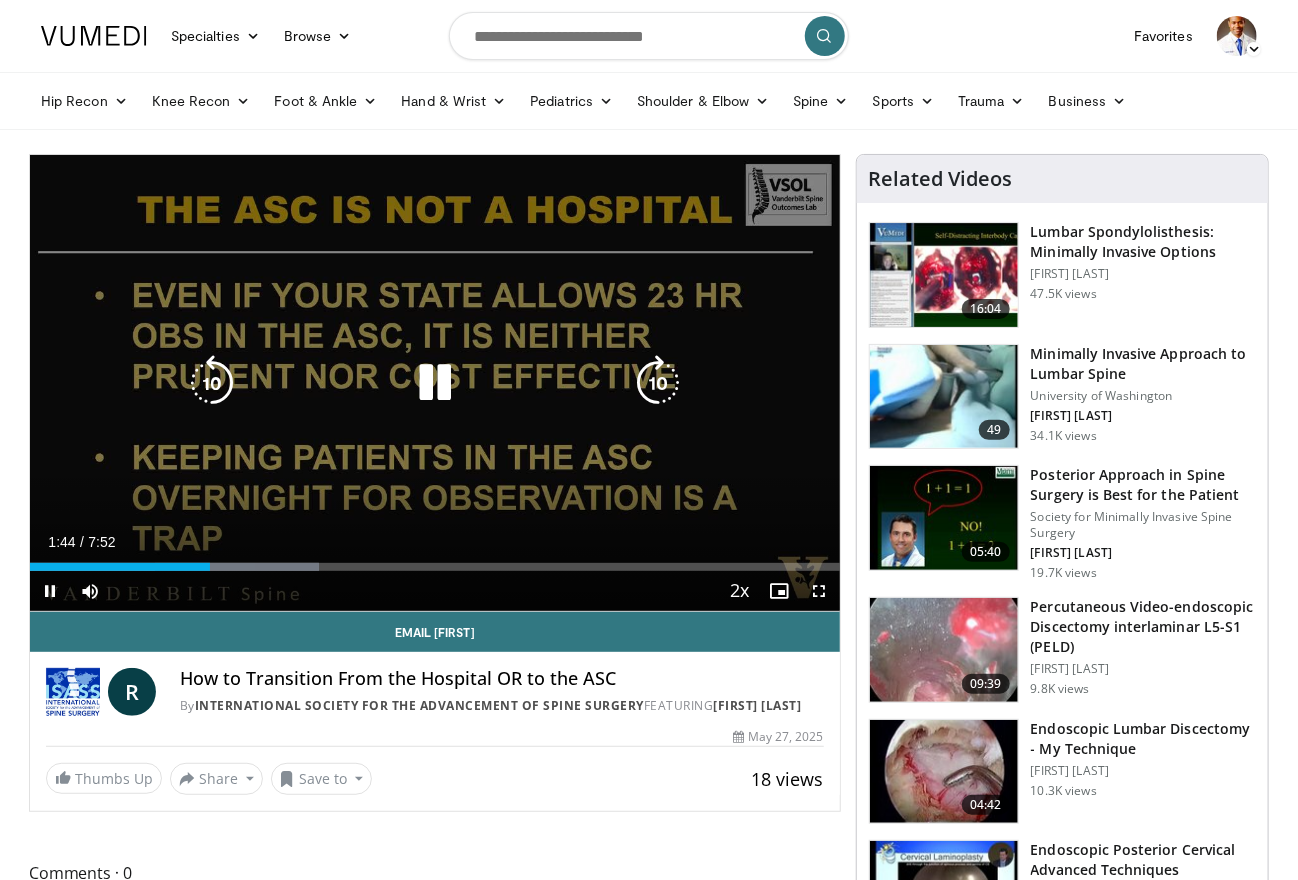 click at bounding box center (435, 383) 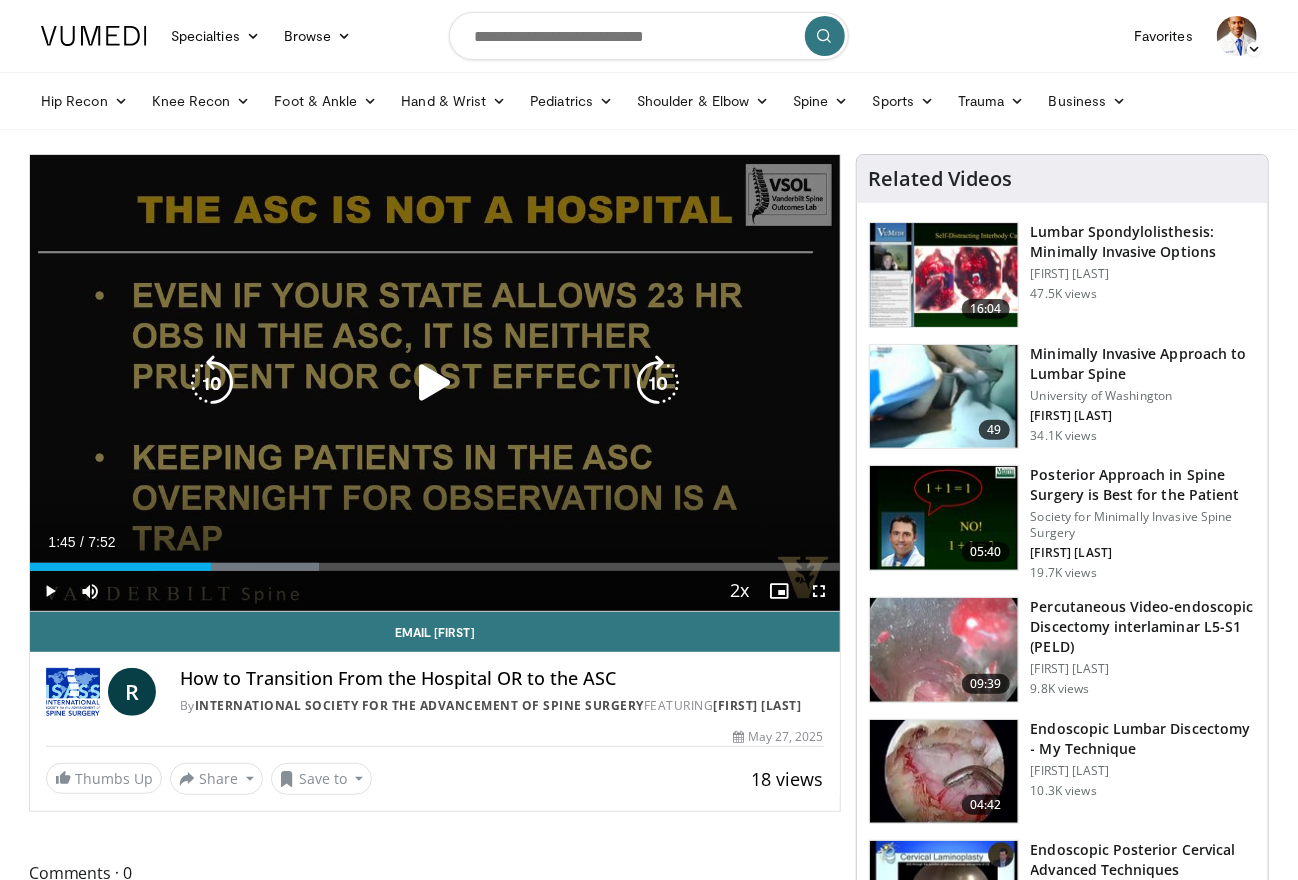 click at bounding box center (435, 383) 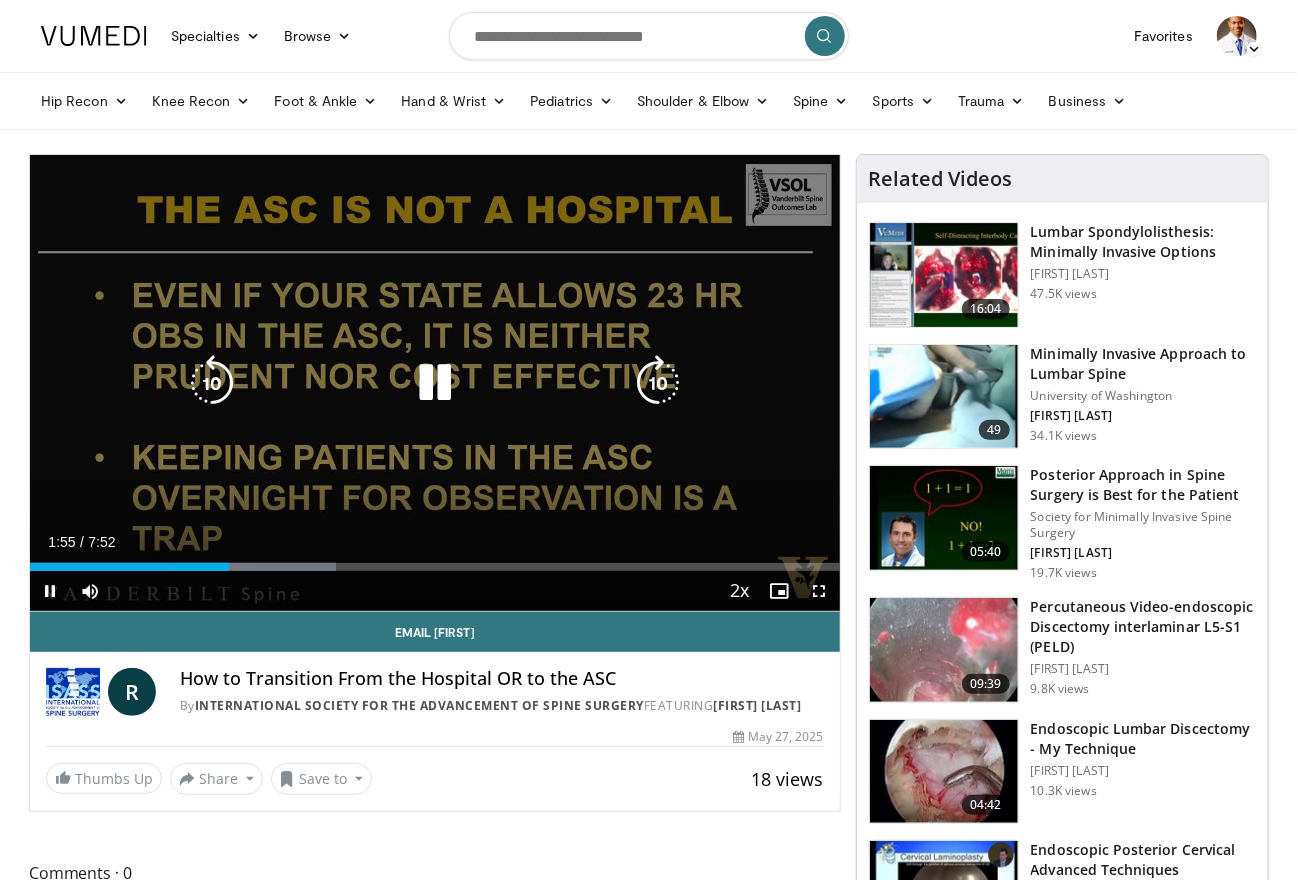 click at bounding box center [435, 383] 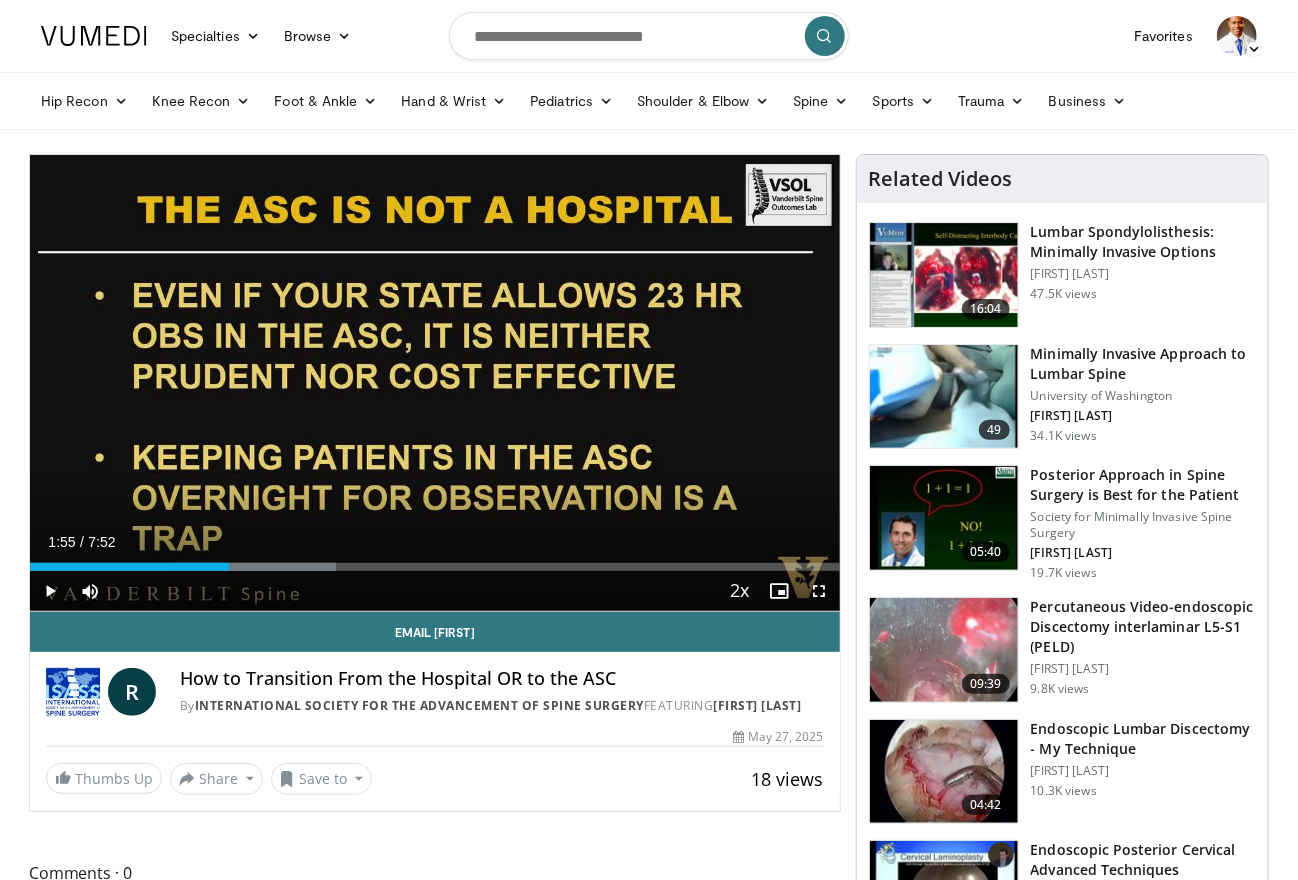 type 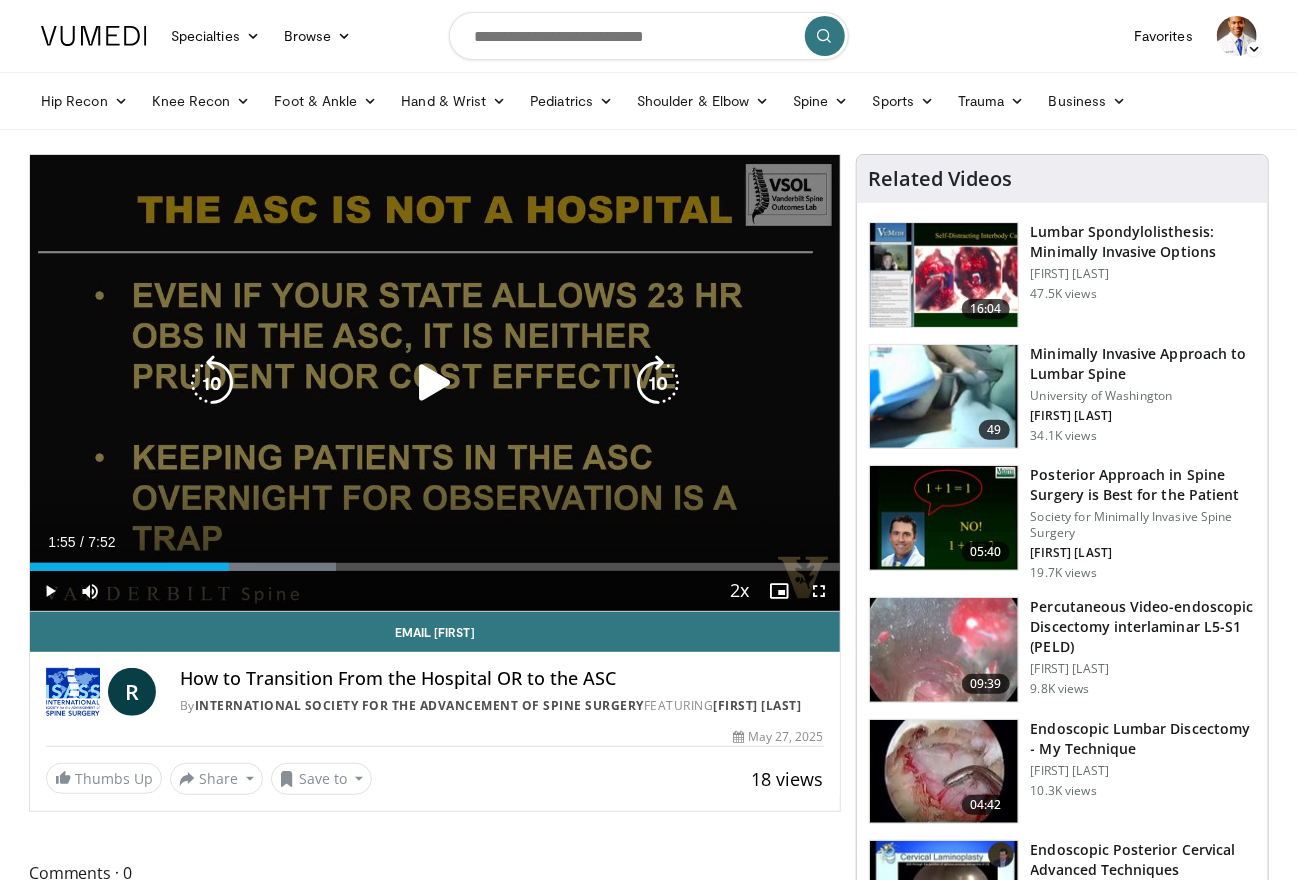 click at bounding box center (435, 383) 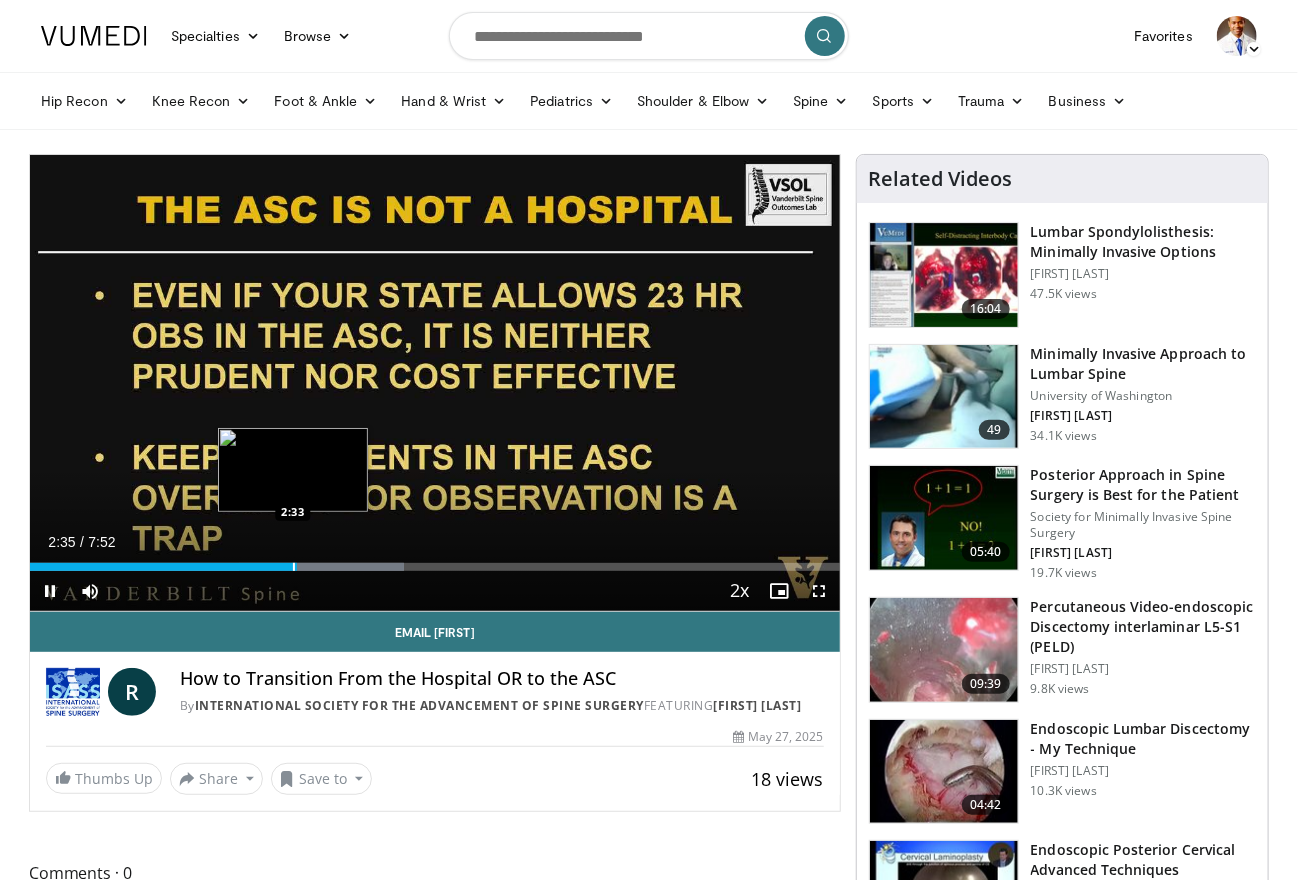 click on "2:35" at bounding box center (163, 567) 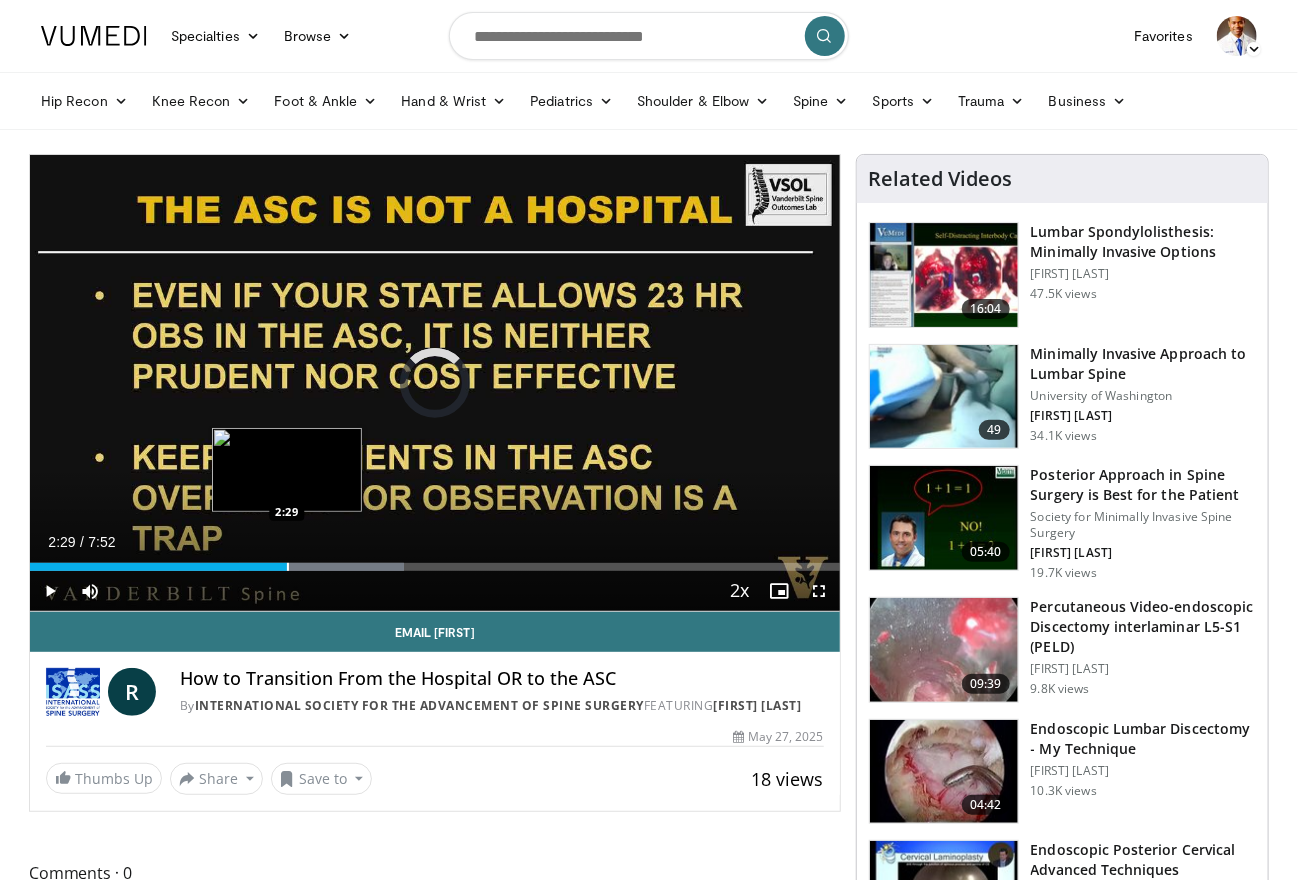 click on "2:29" at bounding box center (158, 567) 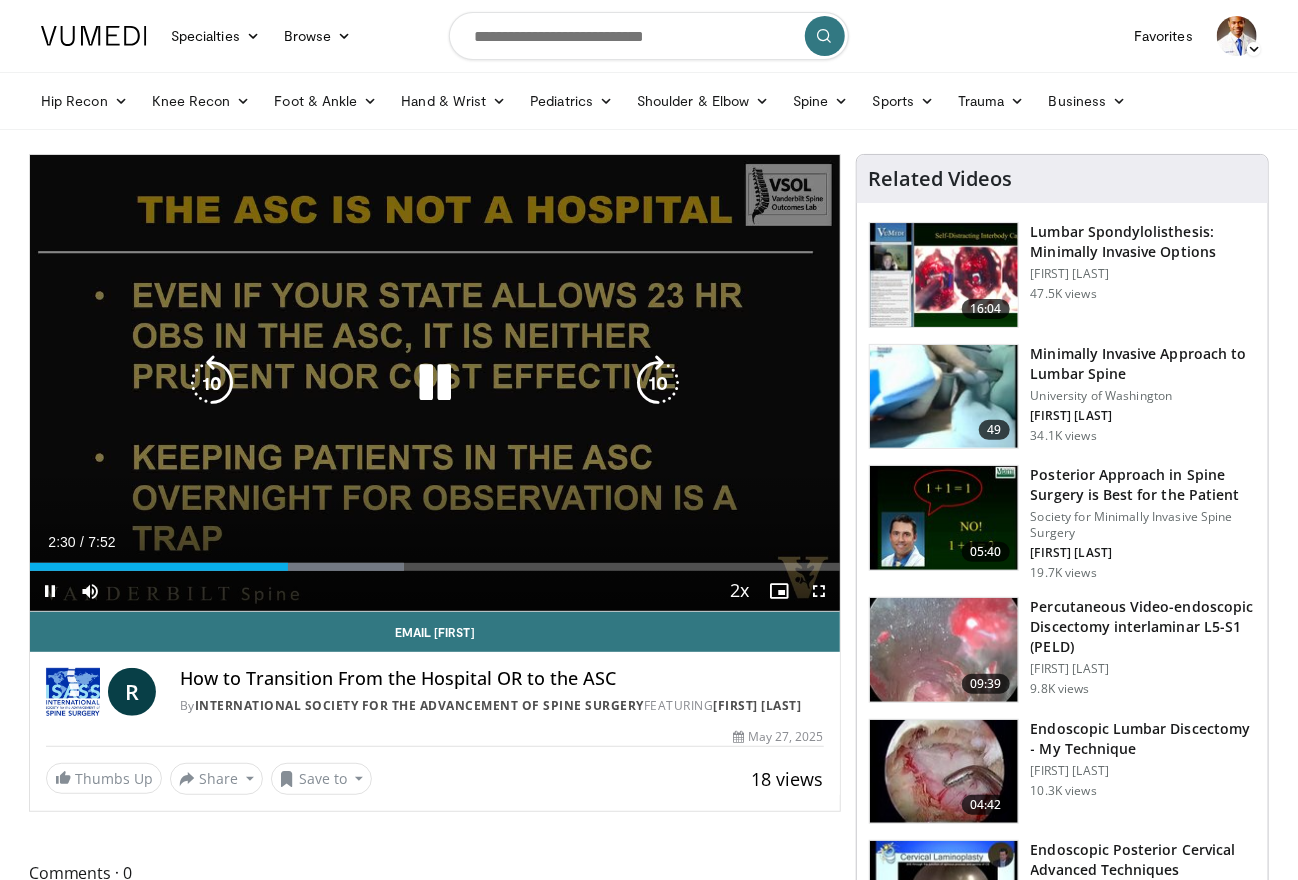 click on "10 seconds
Tap to unmute" at bounding box center [435, 383] 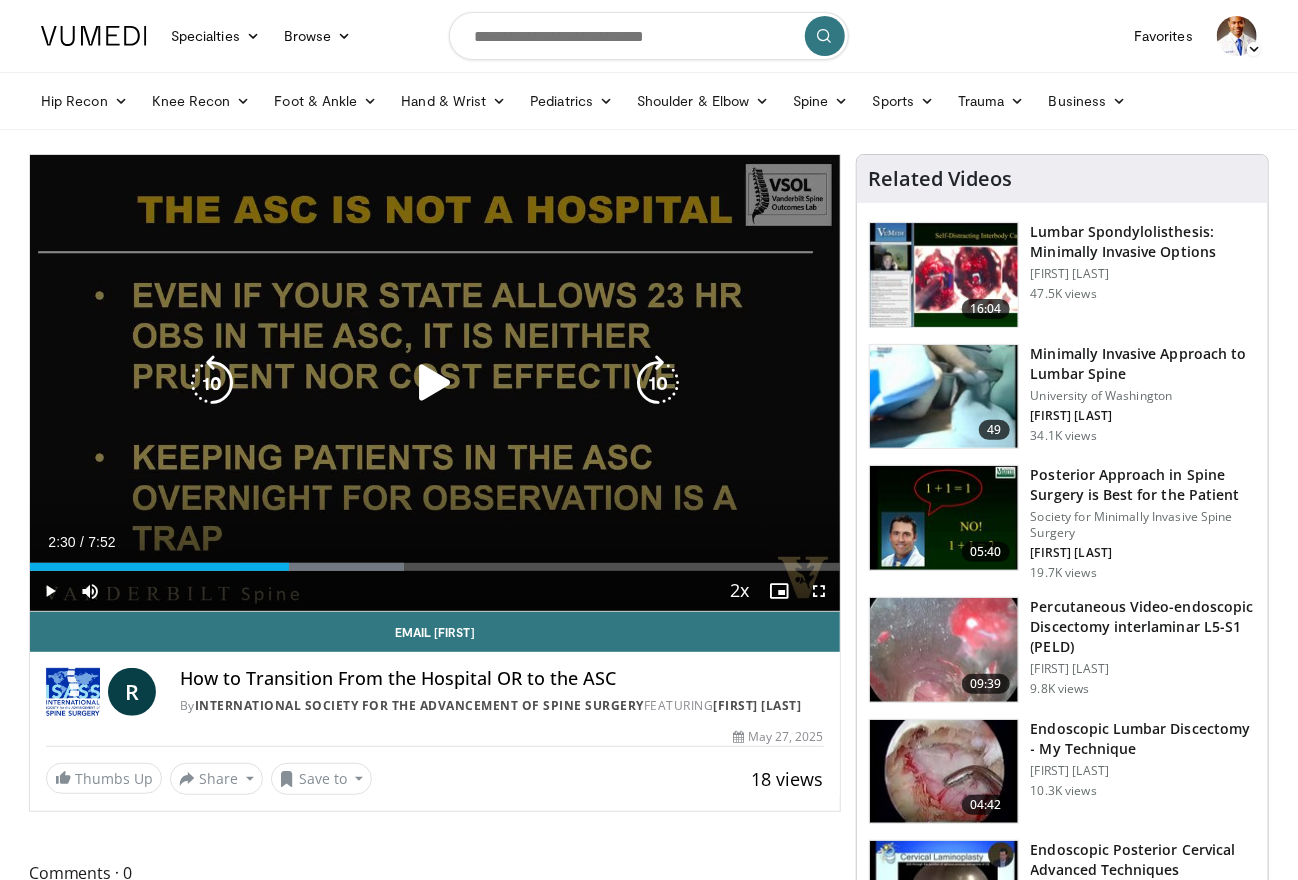 click at bounding box center (435, 383) 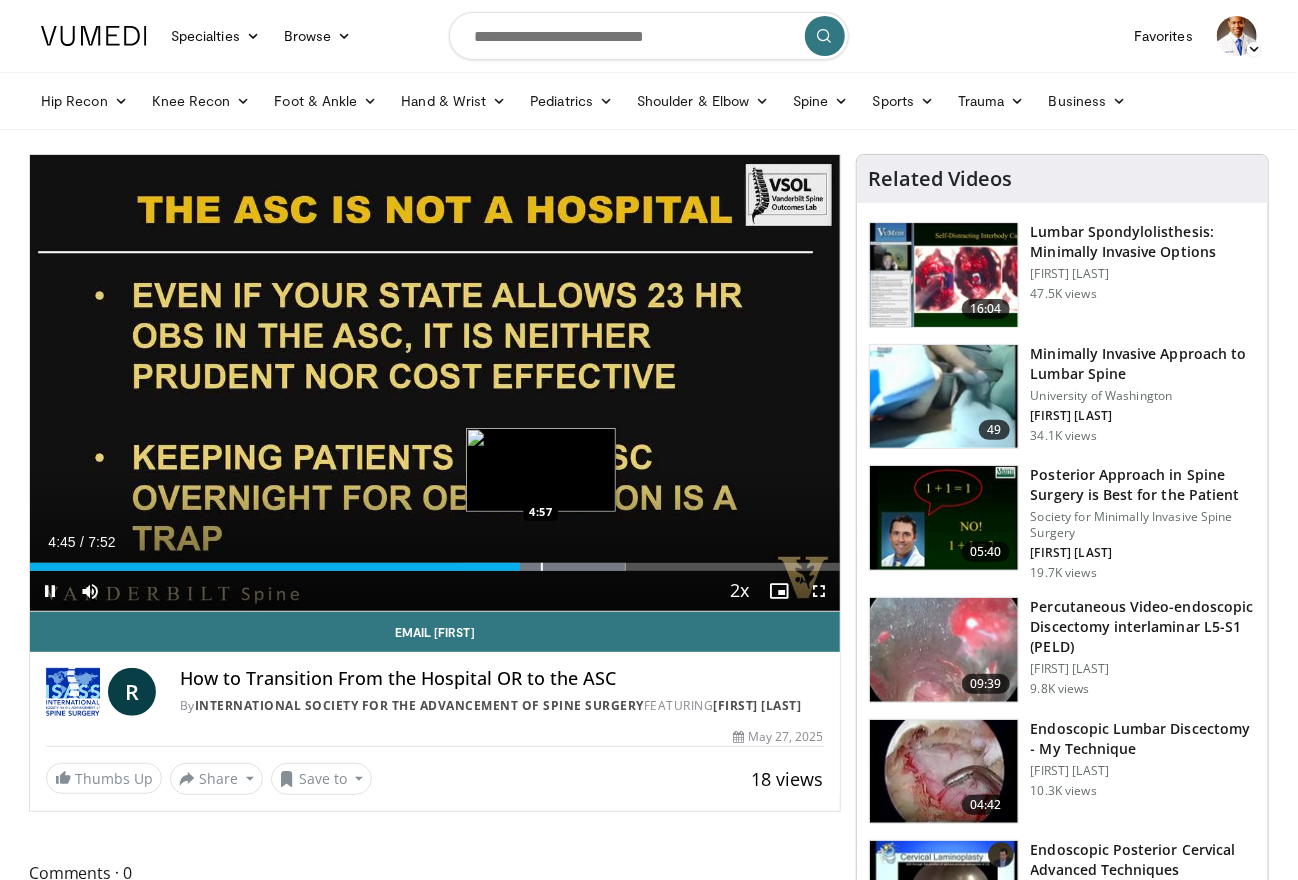 click at bounding box center [542, 567] 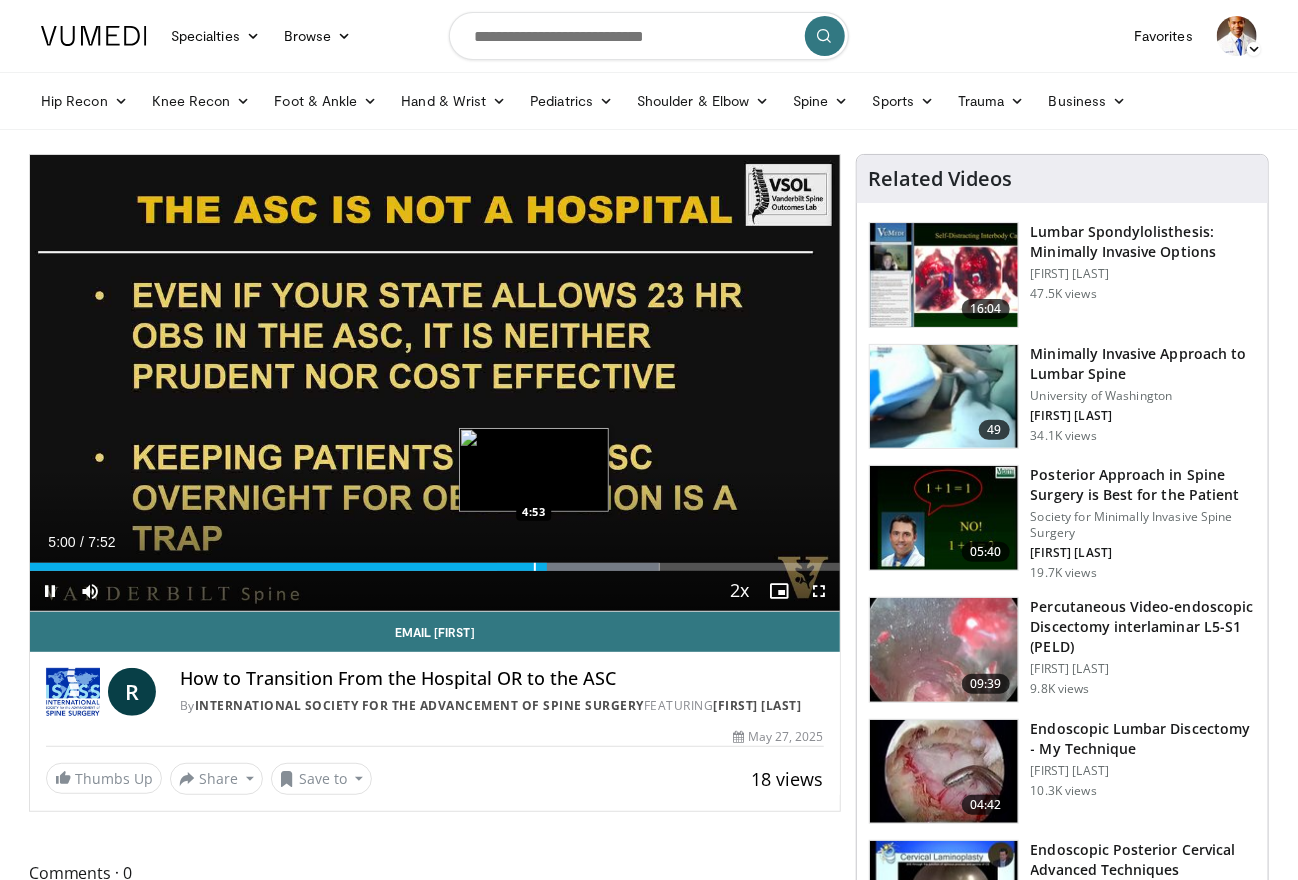 click on "10 seconds
Tap to unmute" at bounding box center (435, 383) 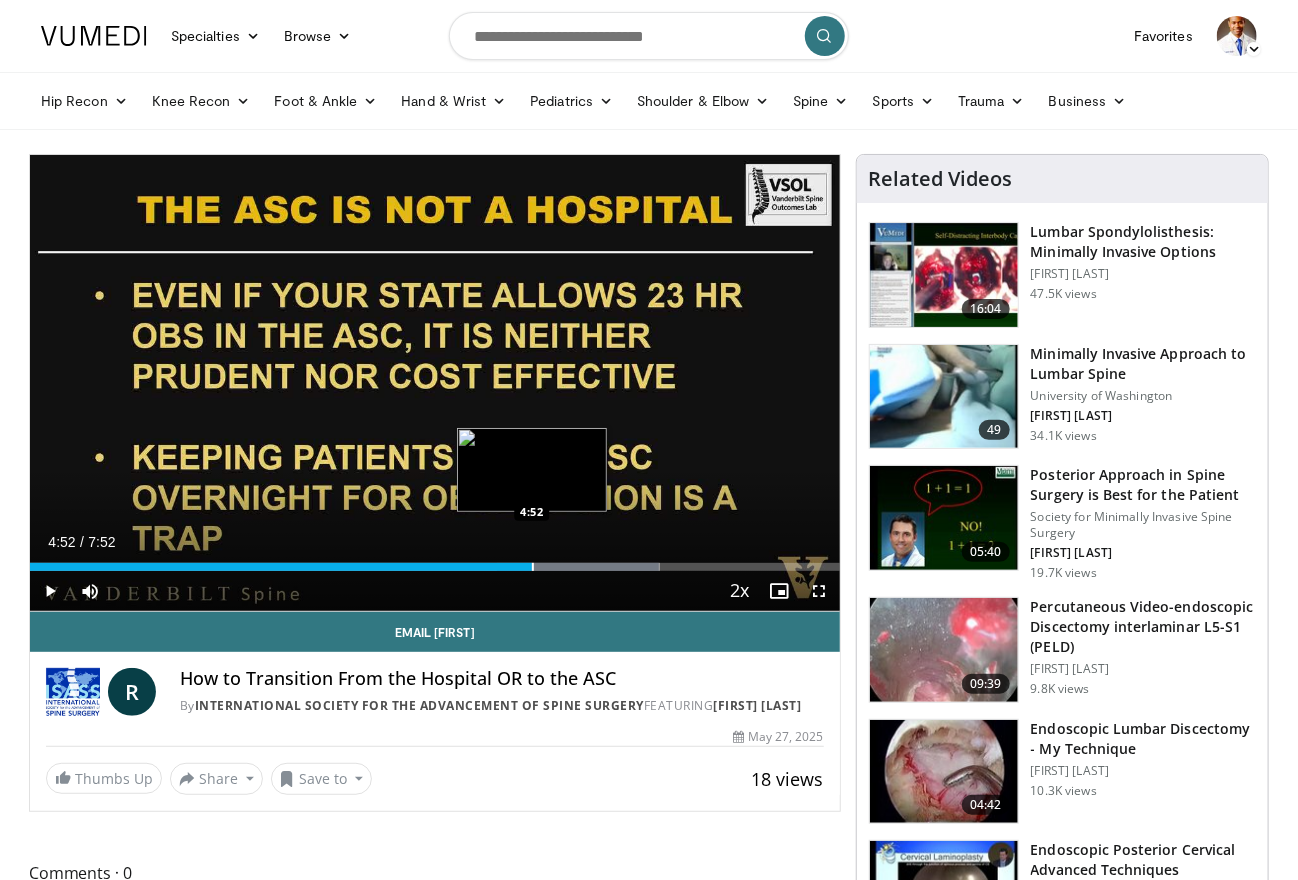 click at bounding box center (533, 567) 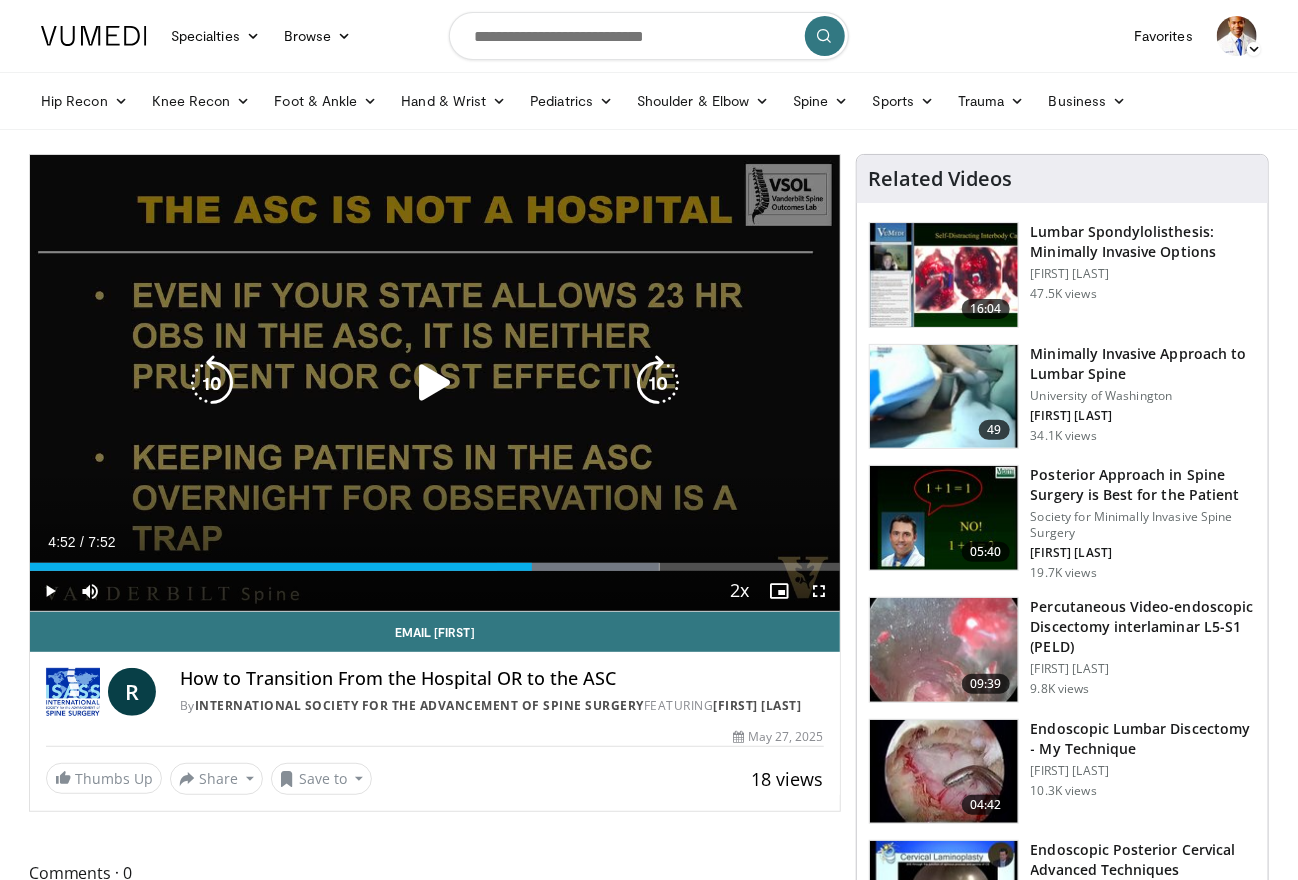 click on "10 seconds
Tap to unmute" at bounding box center [435, 383] 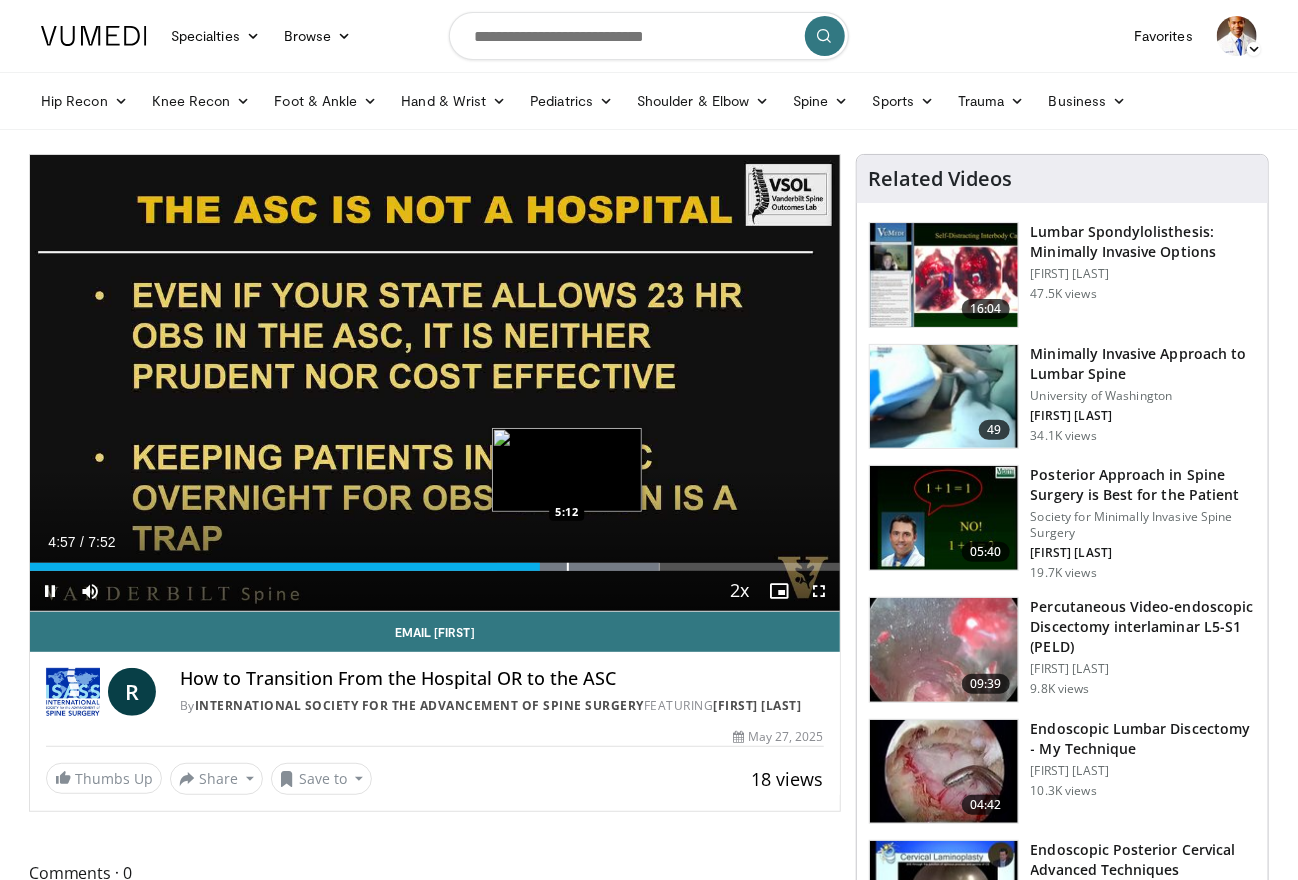 click at bounding box center (568, 567) 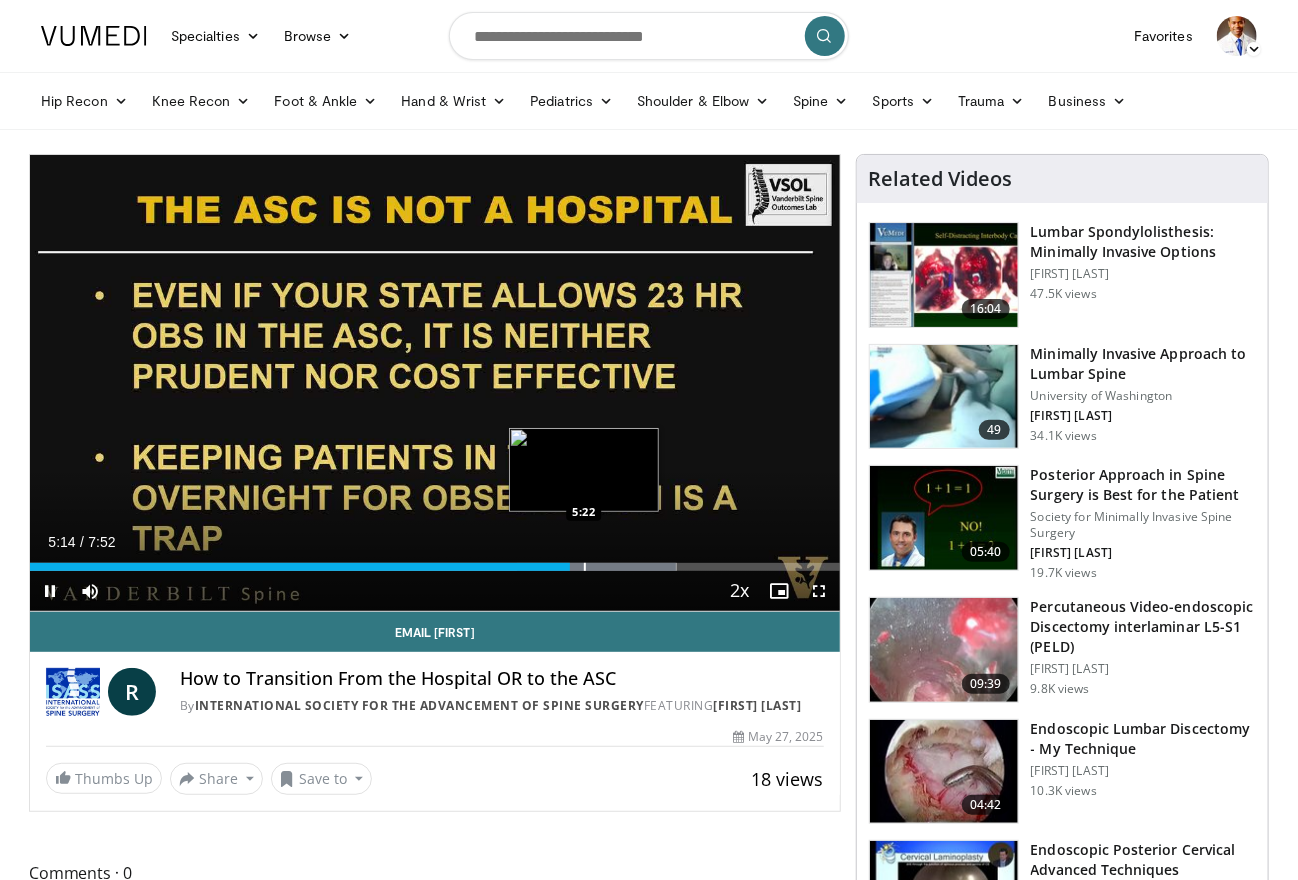 click at bounding box center (585, 567) 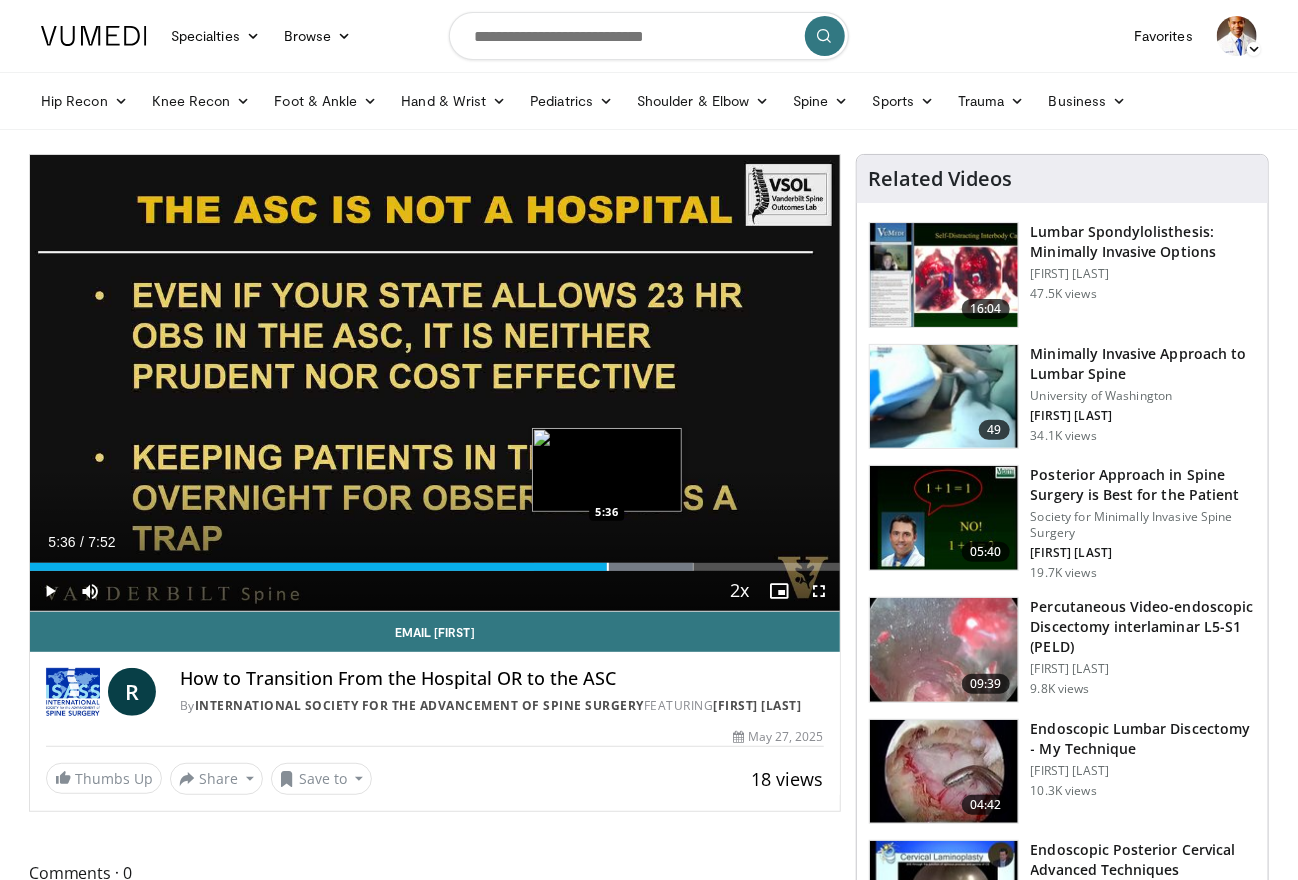 click at bounding box center [608, 567] 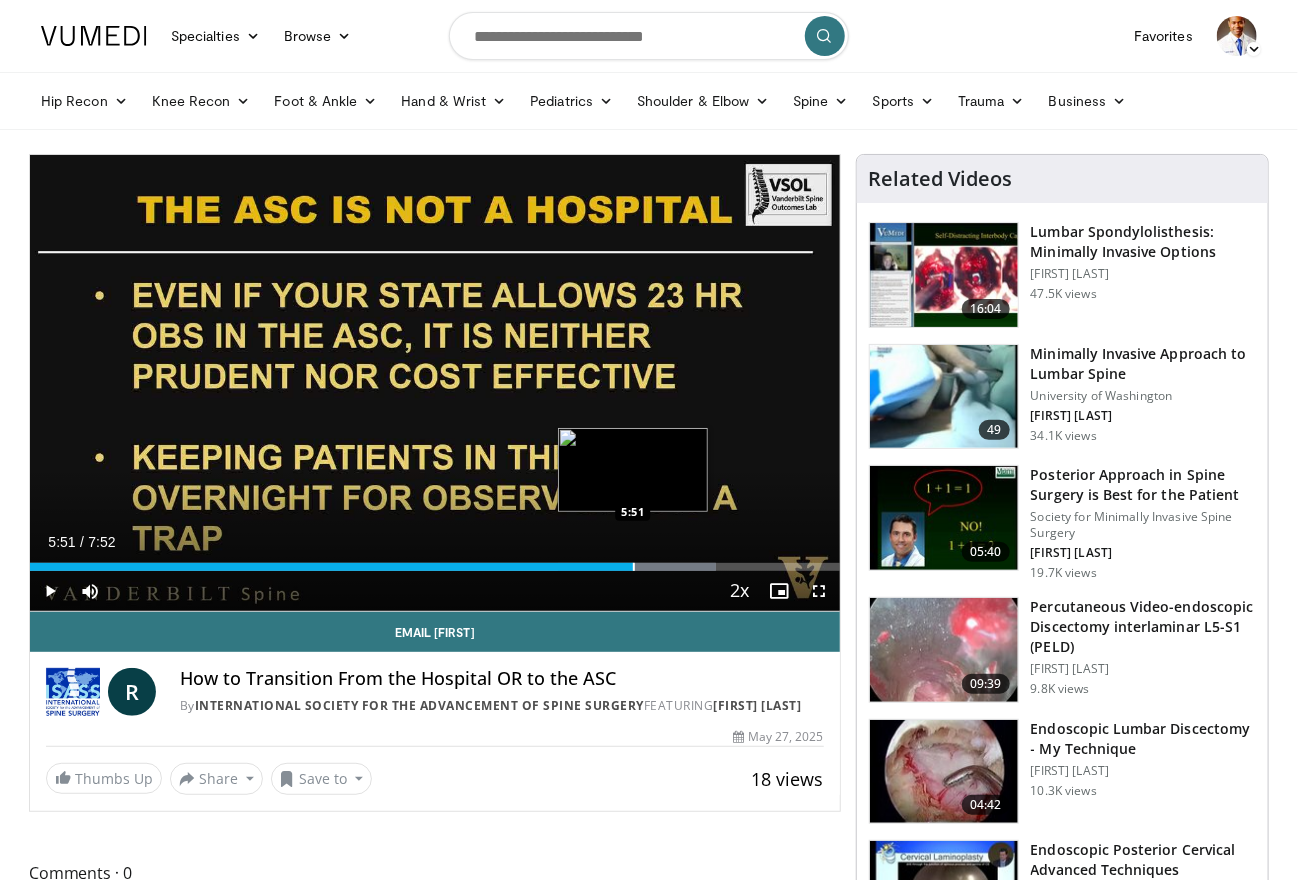 click at bounding box center (634, 567) 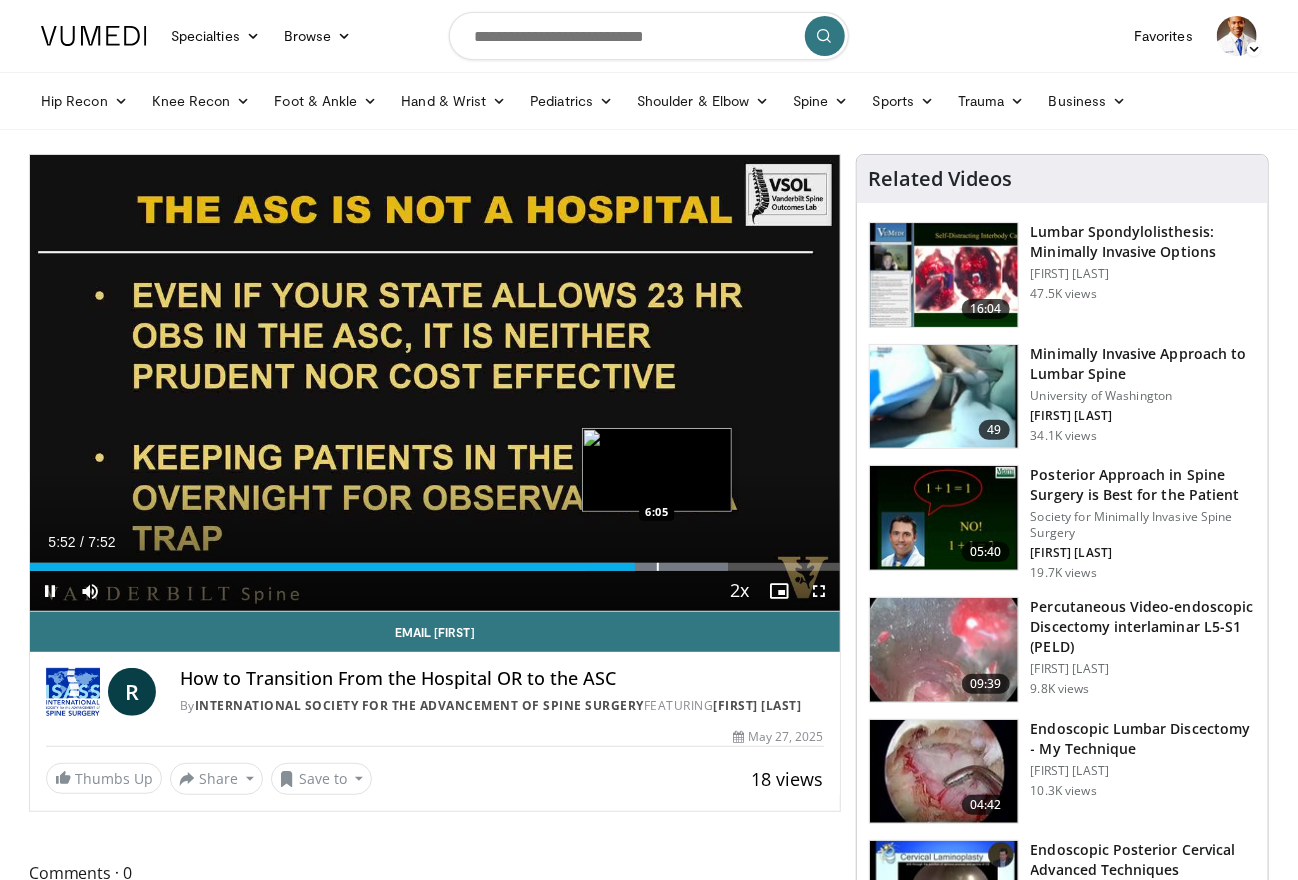 click at bounding box center (657, 567) 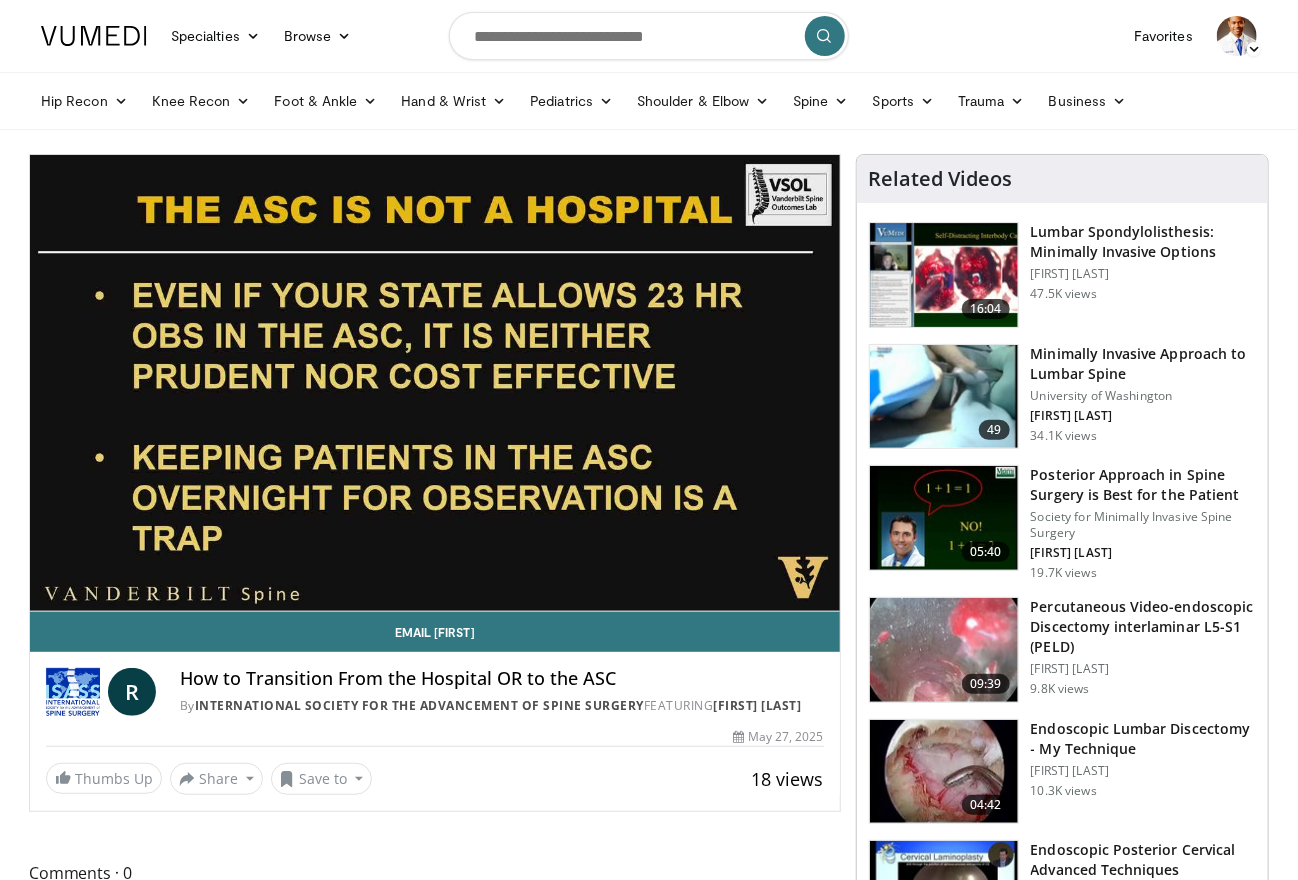 click on "Loaded :  91.10% 6:09 6:11" at bounding box center [435, 607] 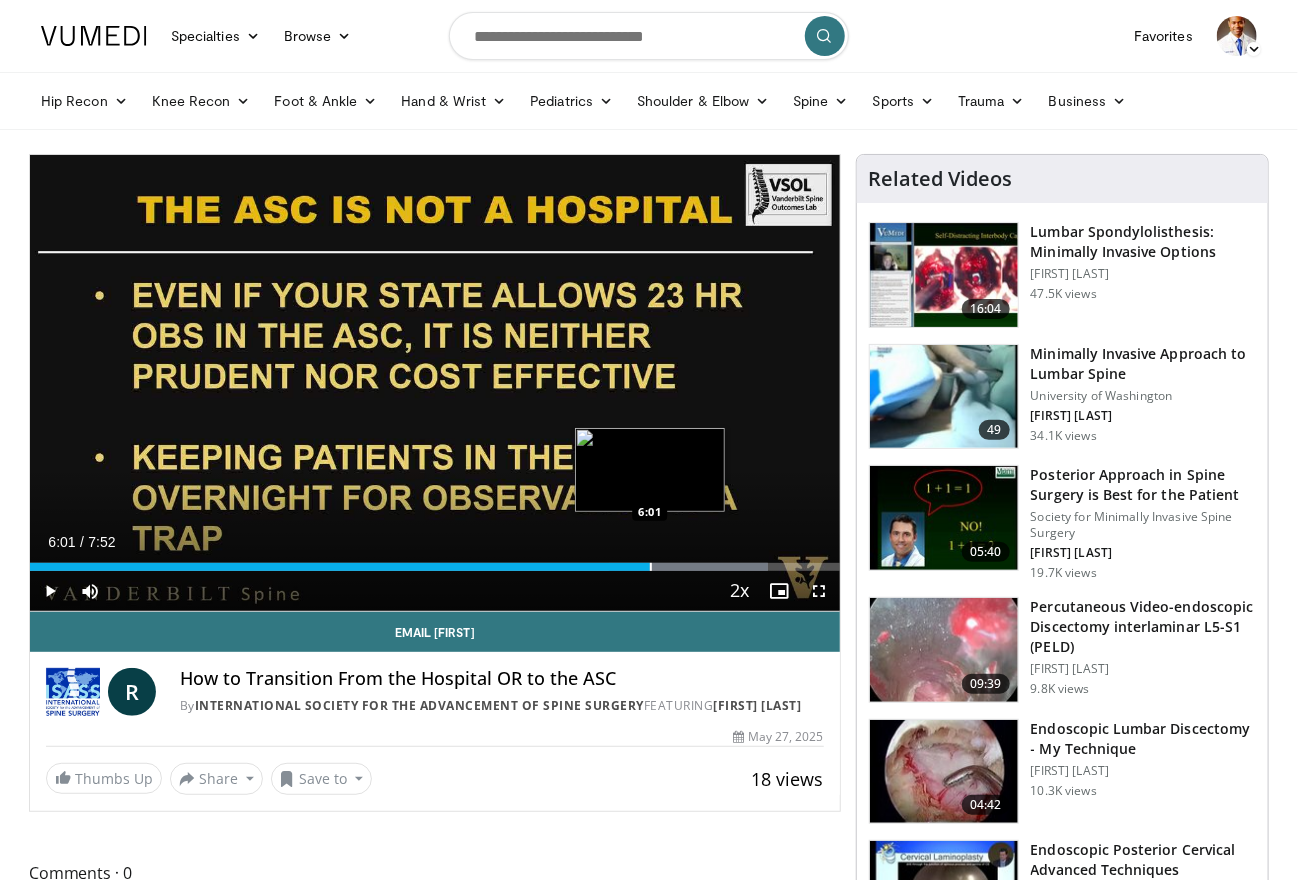 click at bounding box center [651, 567] 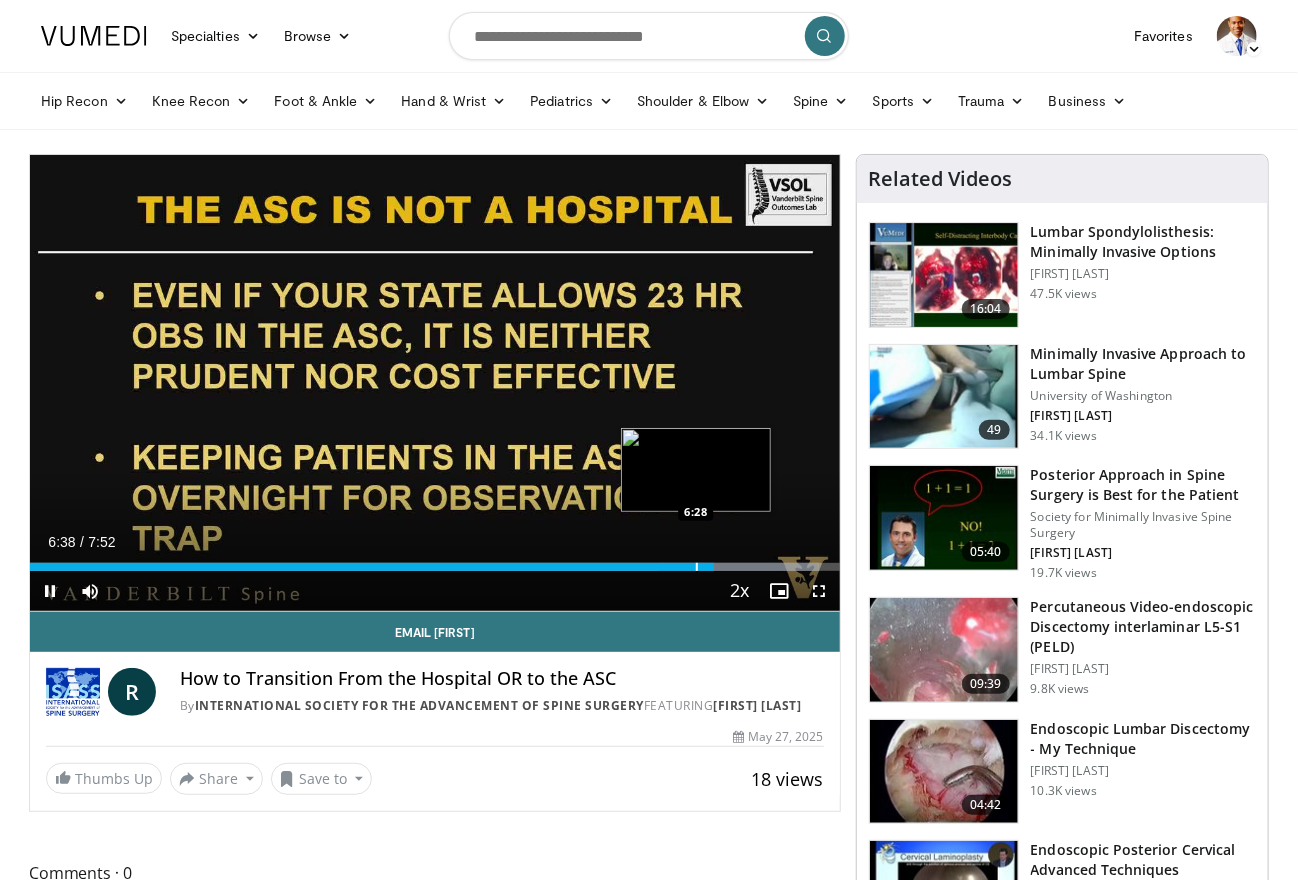 click at bounding box center [697, 567] 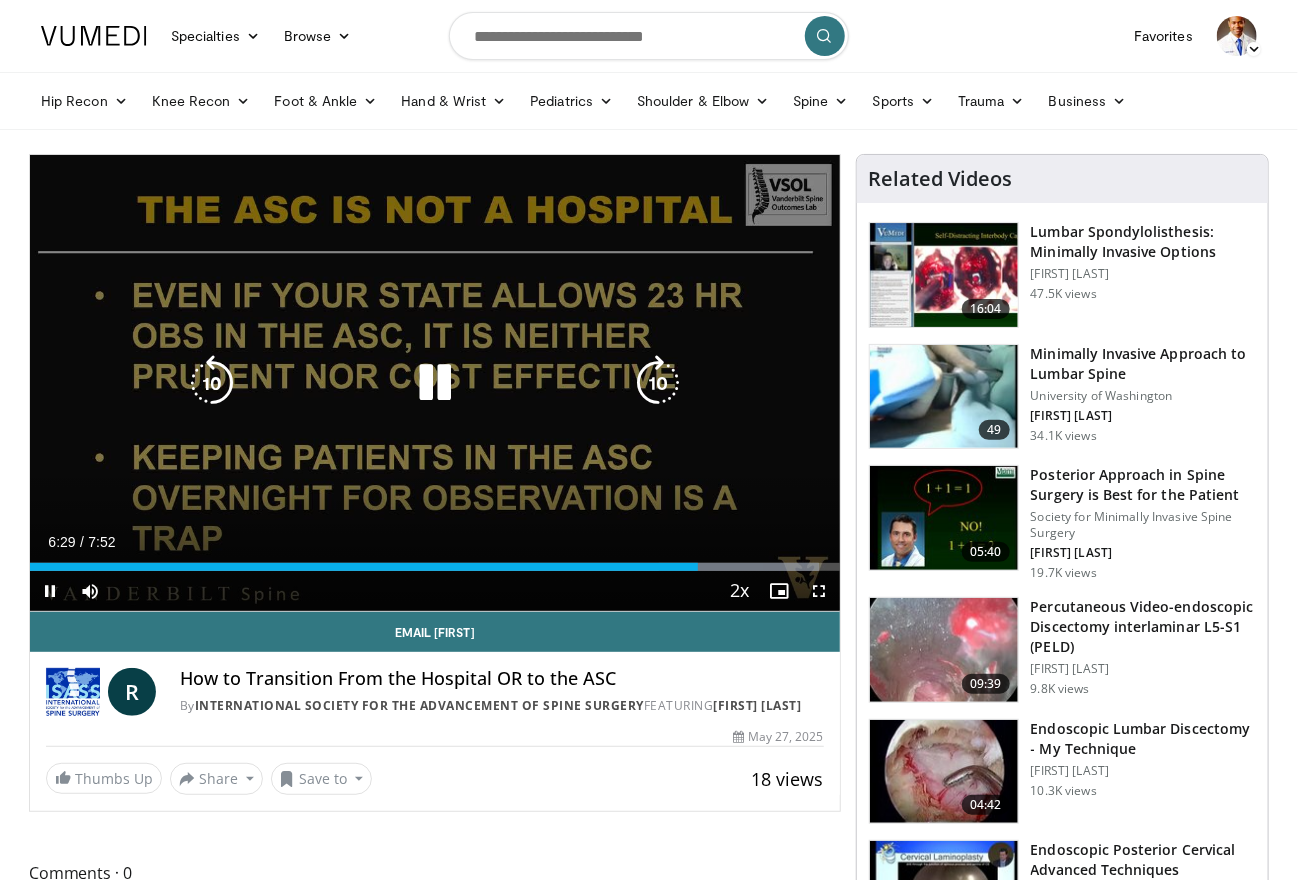click at bounding box center [435, 383] 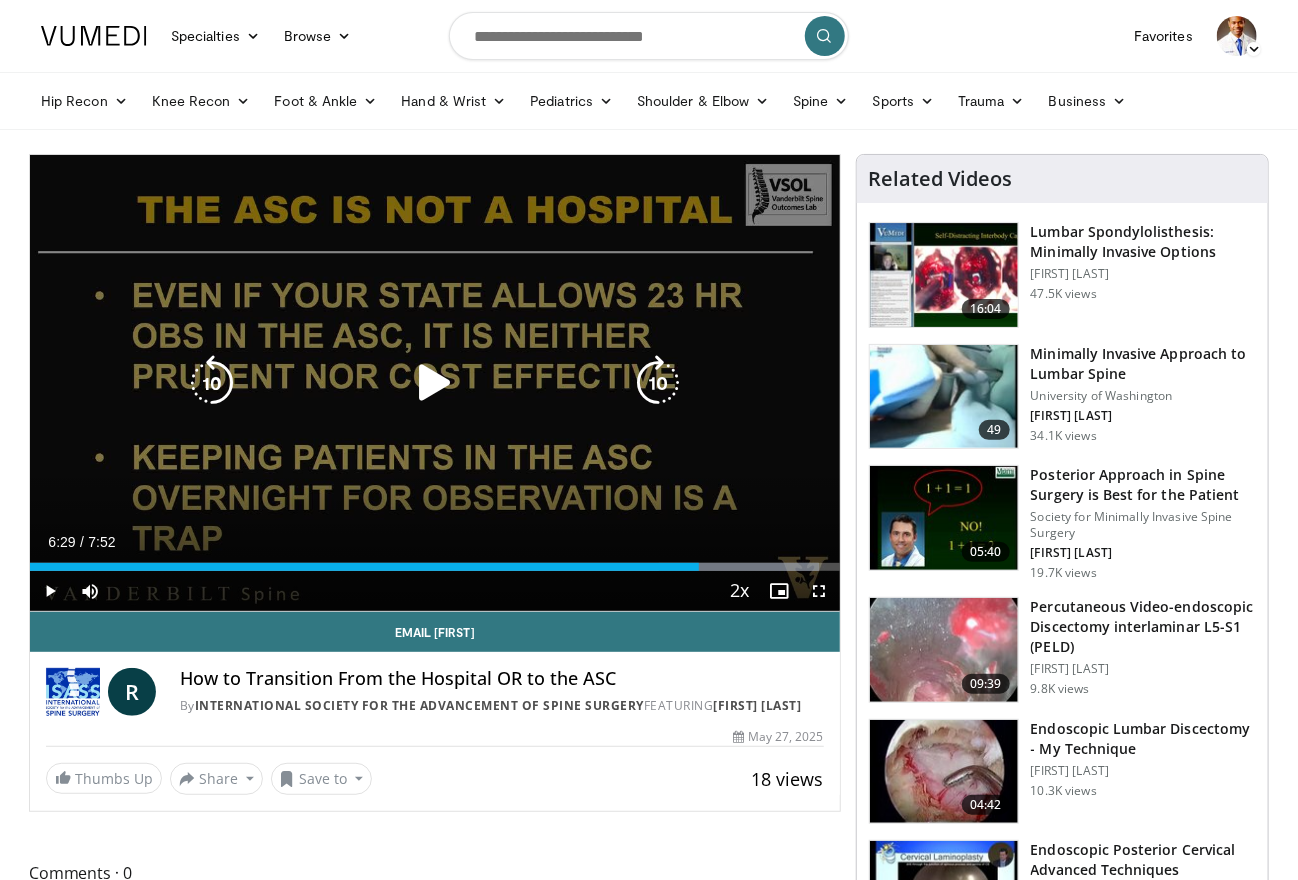 click at bounding box center [435, 383] 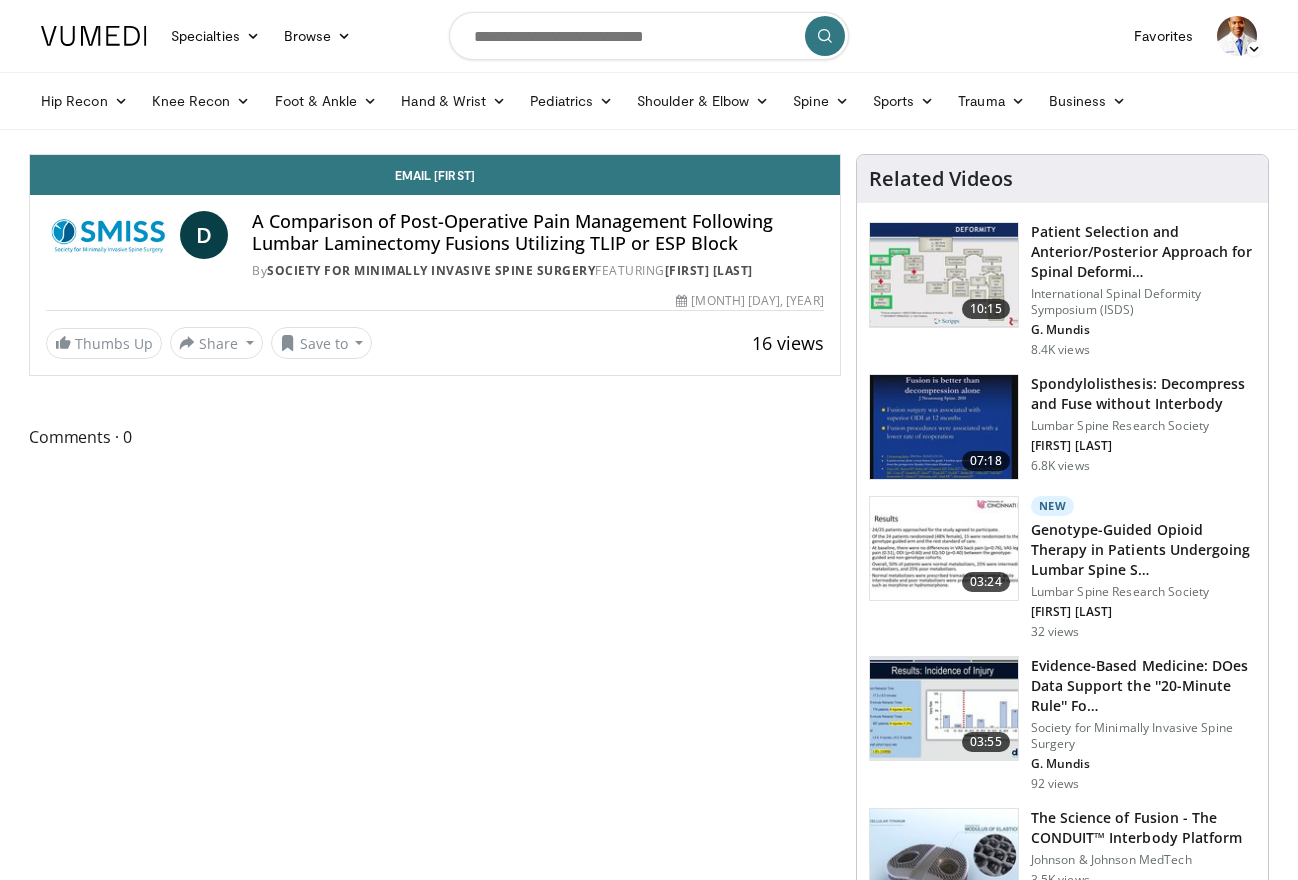 scroll, scrollTop: 0, scrollLeft: 0, axis: both 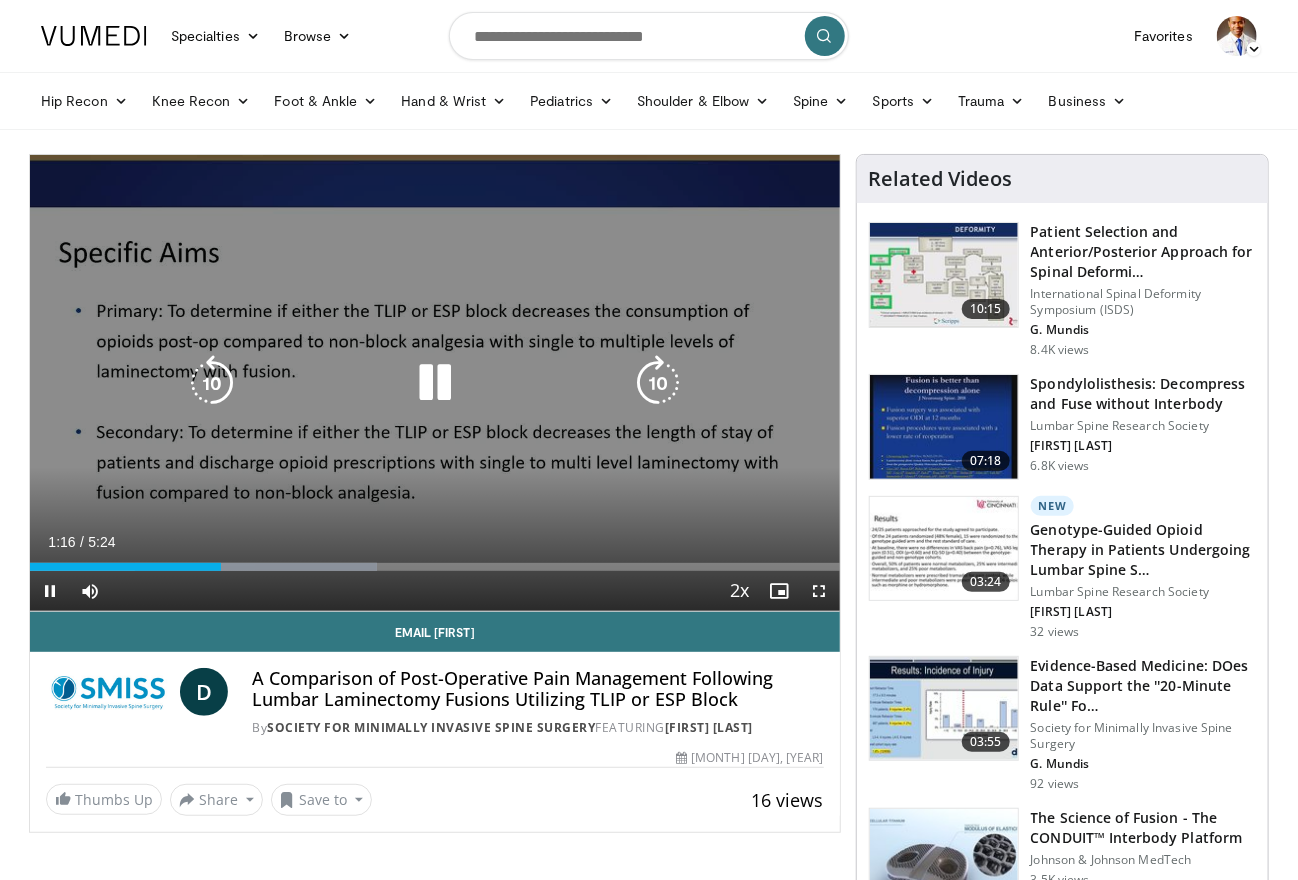 click at bounding box center (435, 383) 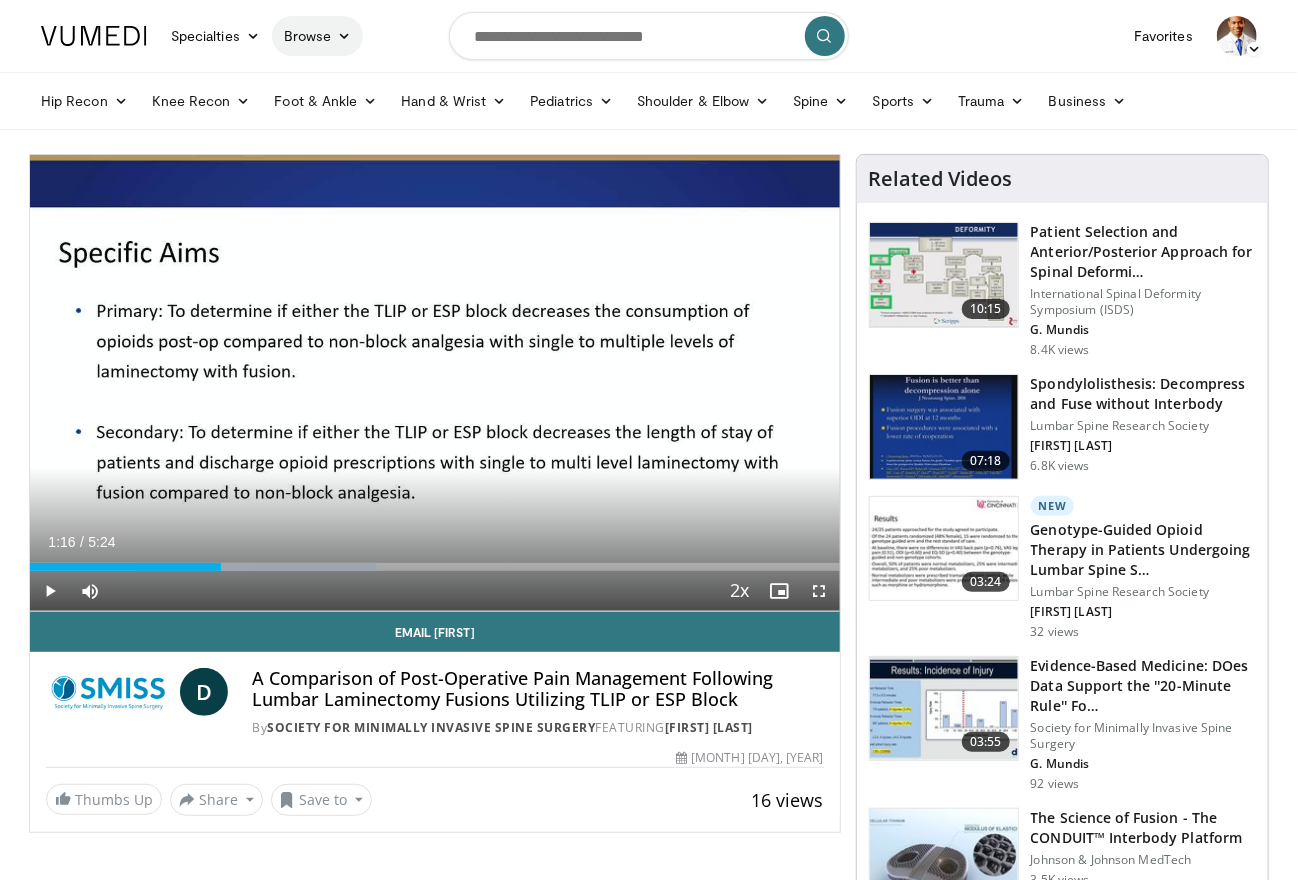 type 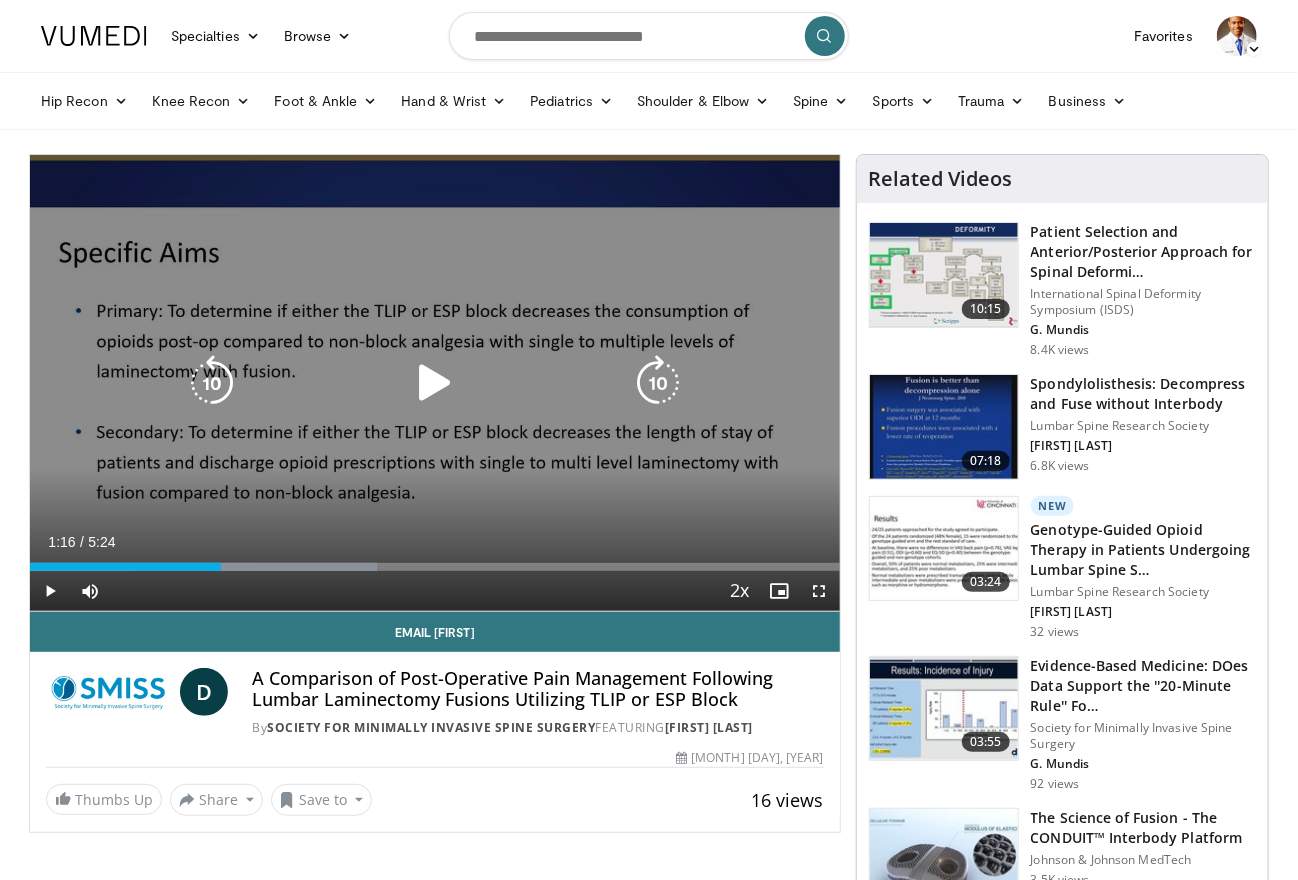 click at bounding box center (435, 383) 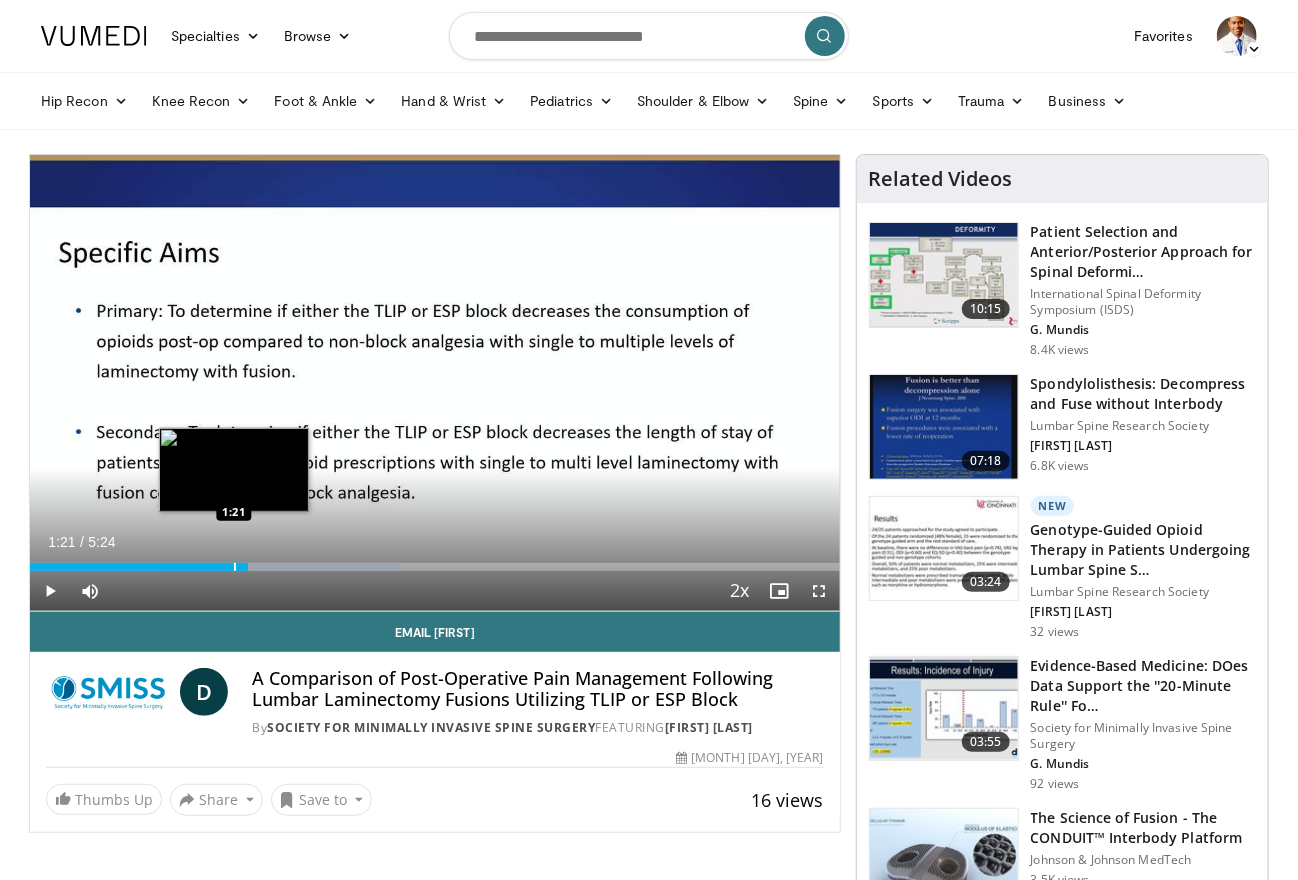 click at bounding box center [235, 567] 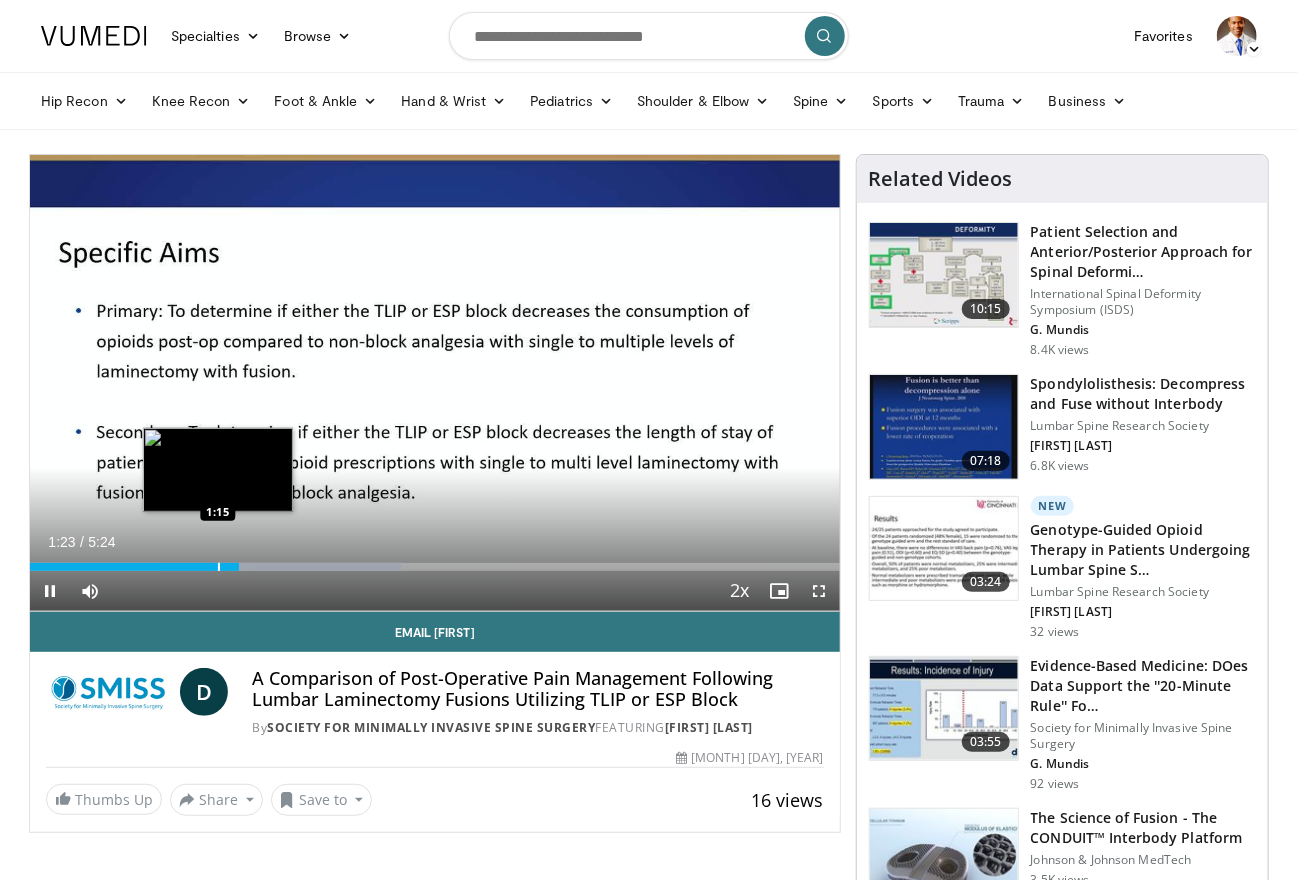click on "Loaded :  45.93% 1:23 1:15" at bounding box center [435, 561] 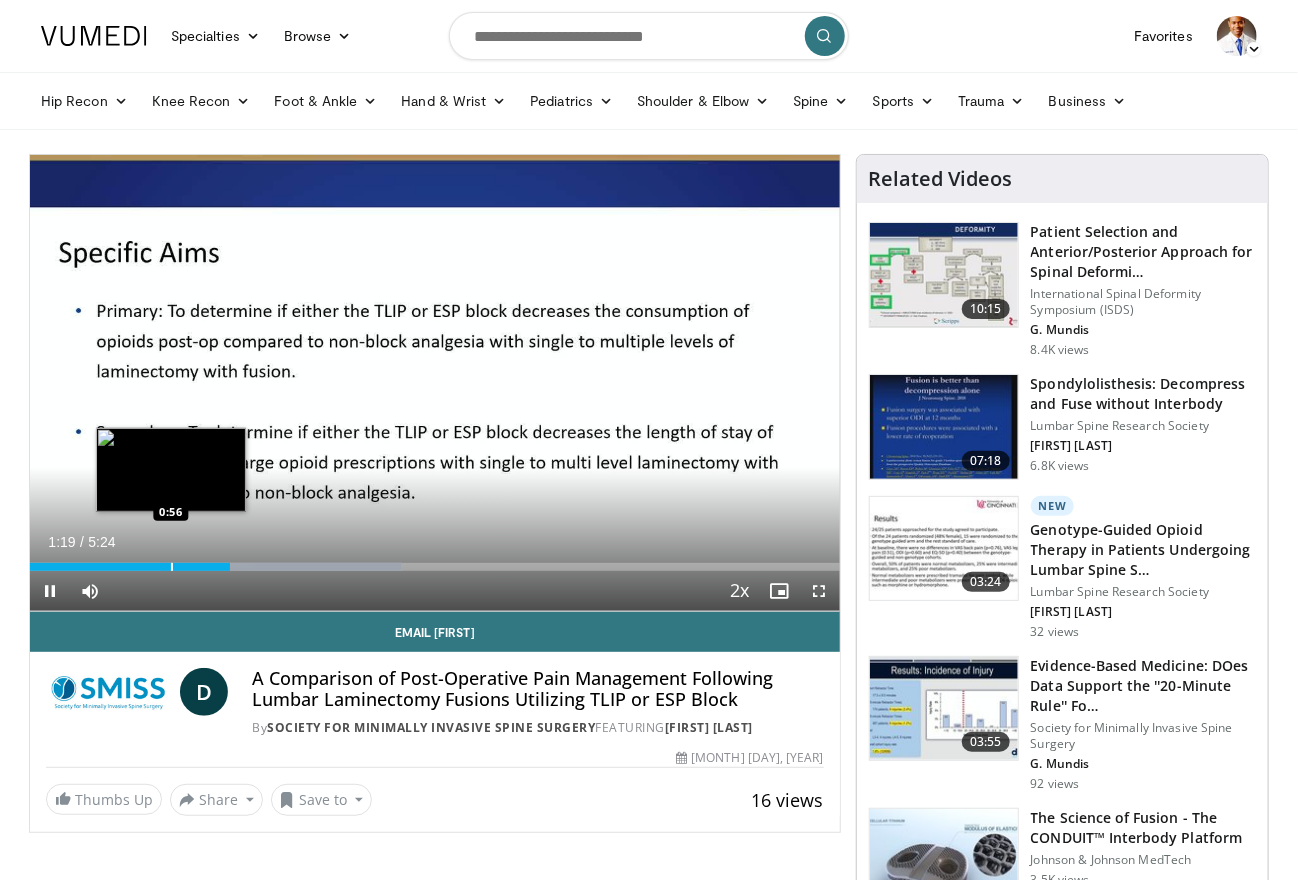 click at bounding box center (172, 567) 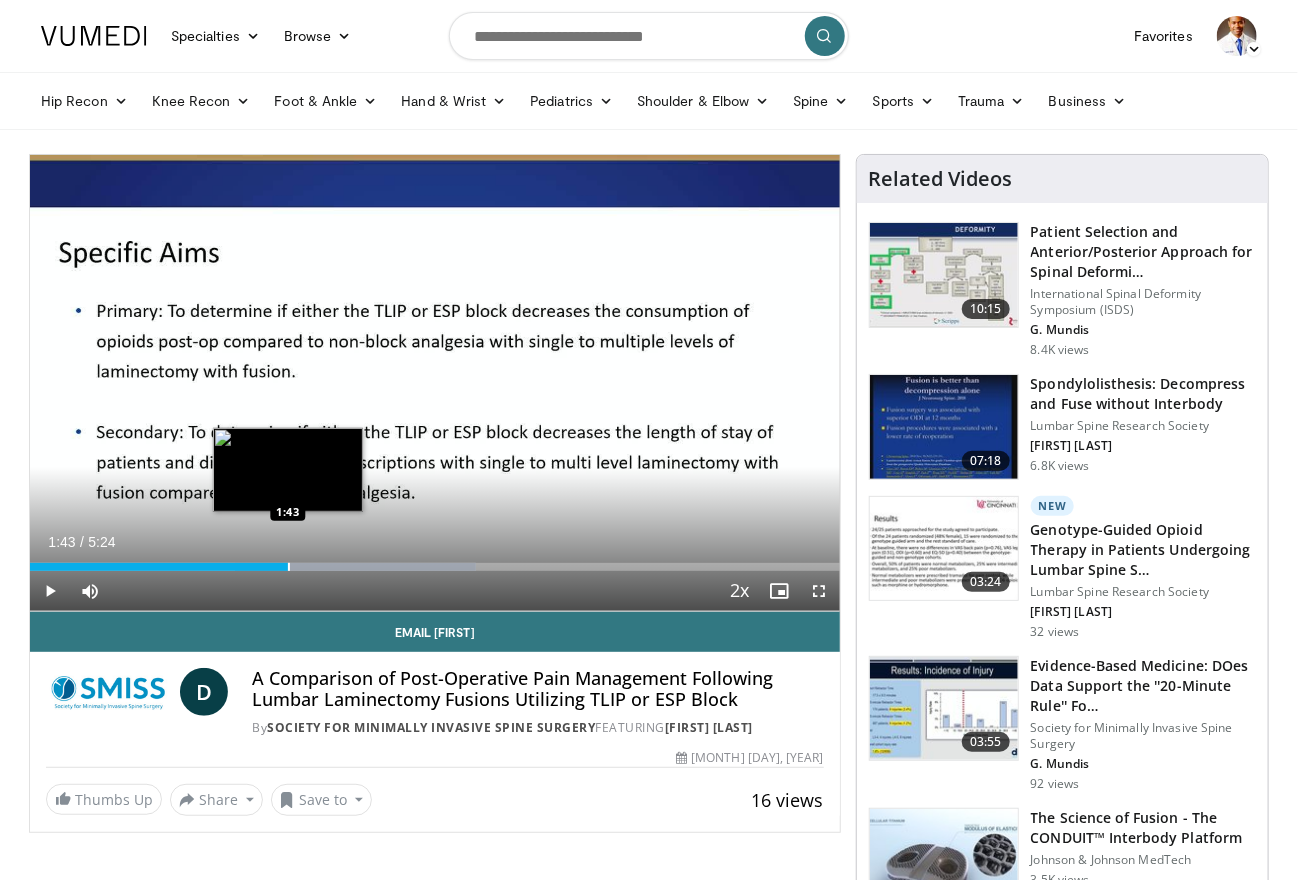 click at bounding box center [289, 567] 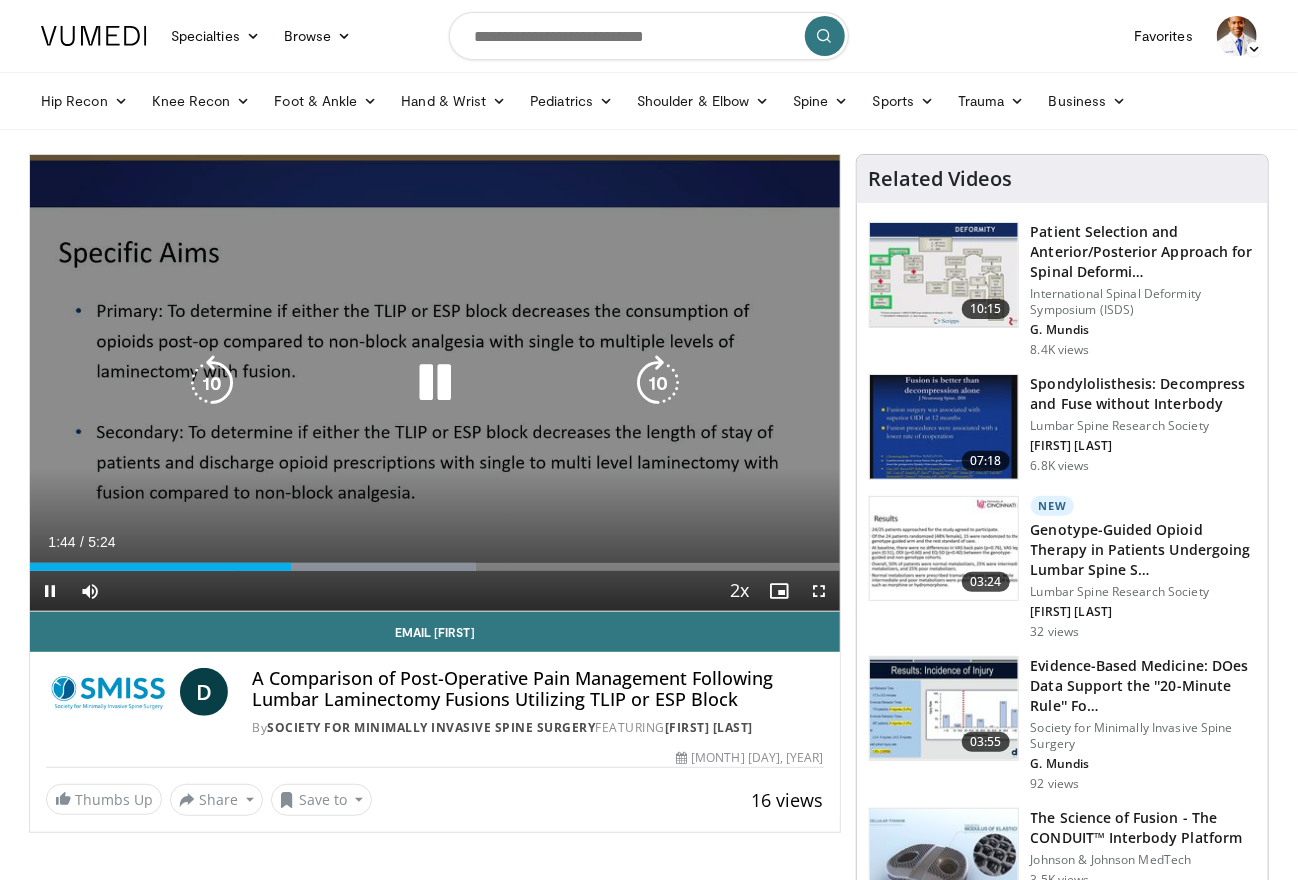 click on "10 seconds
Tap to unmute" at bounding box center [435, 383] 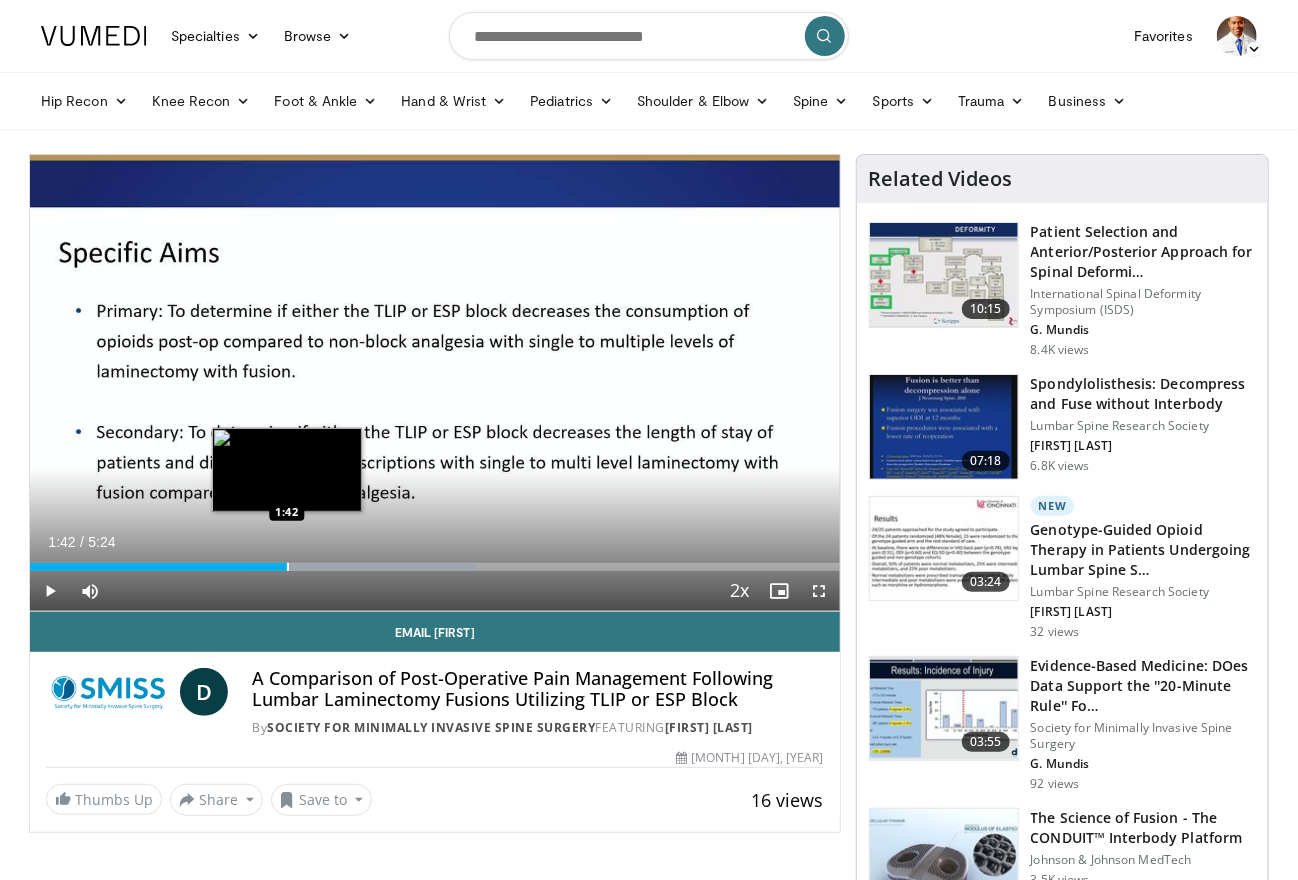 click at bounding box center [288, 567] 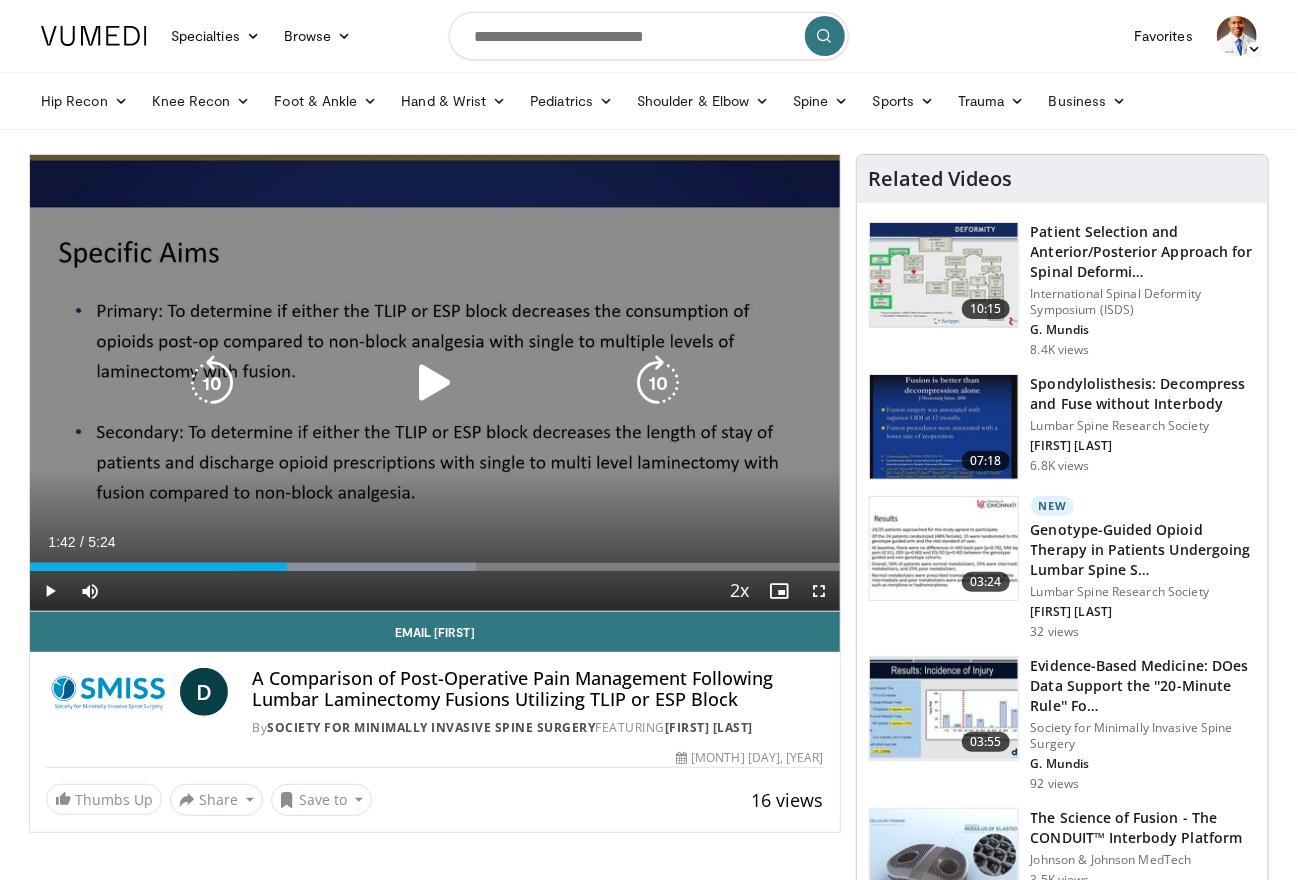 click at bounding box center [435, 383] 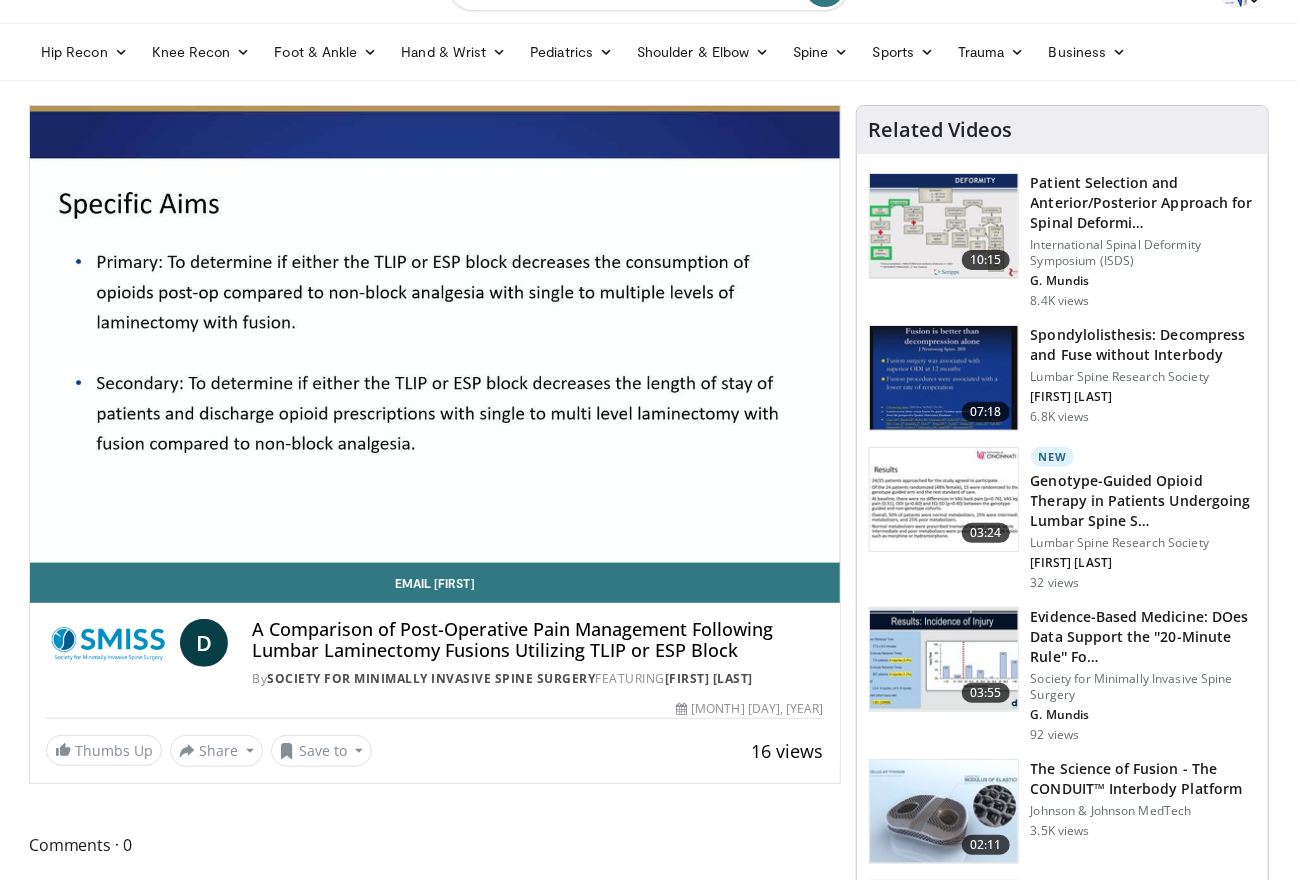 scroll, scrollTop: 51, scrollLeft: 0, axis: vertical 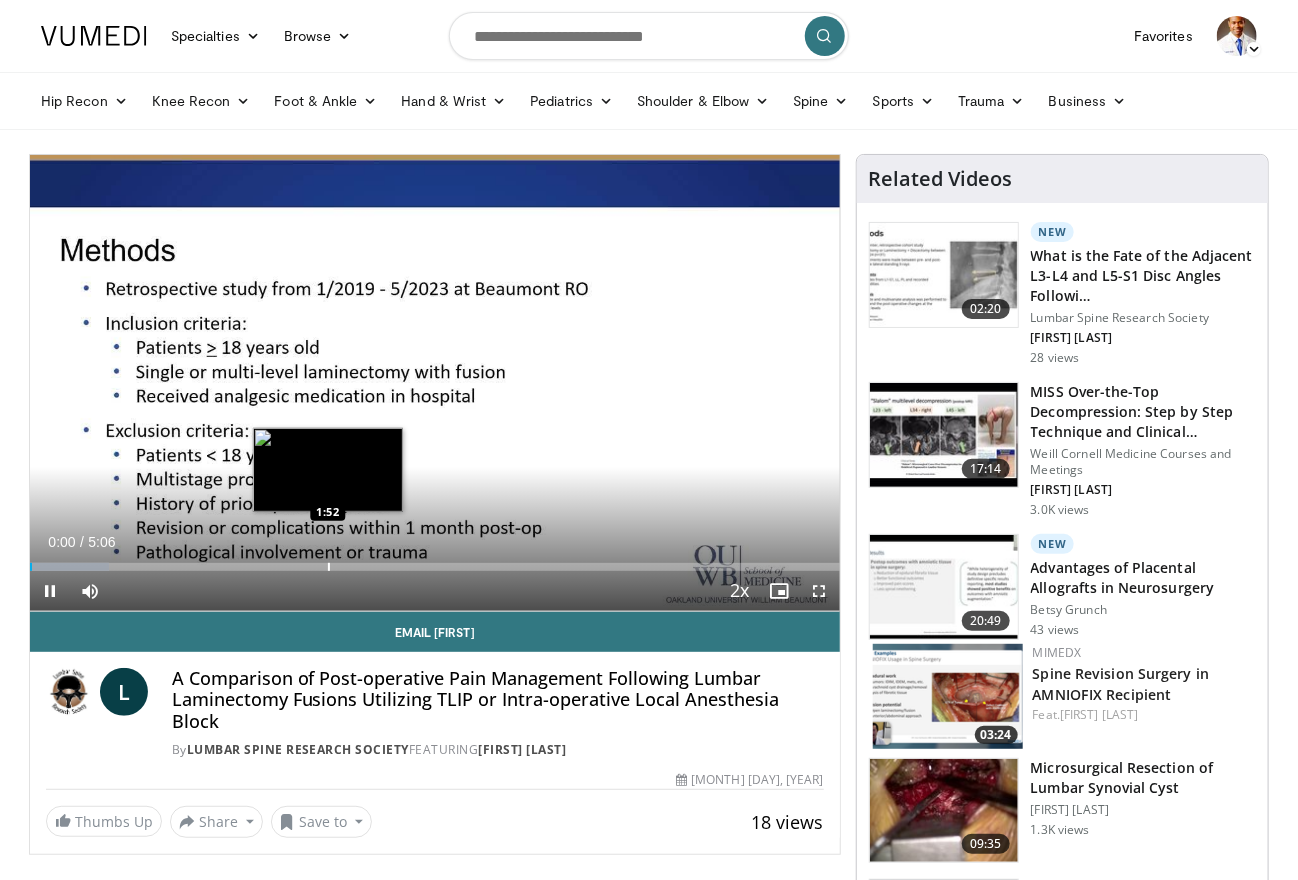 click at bounding box center (329, 567) 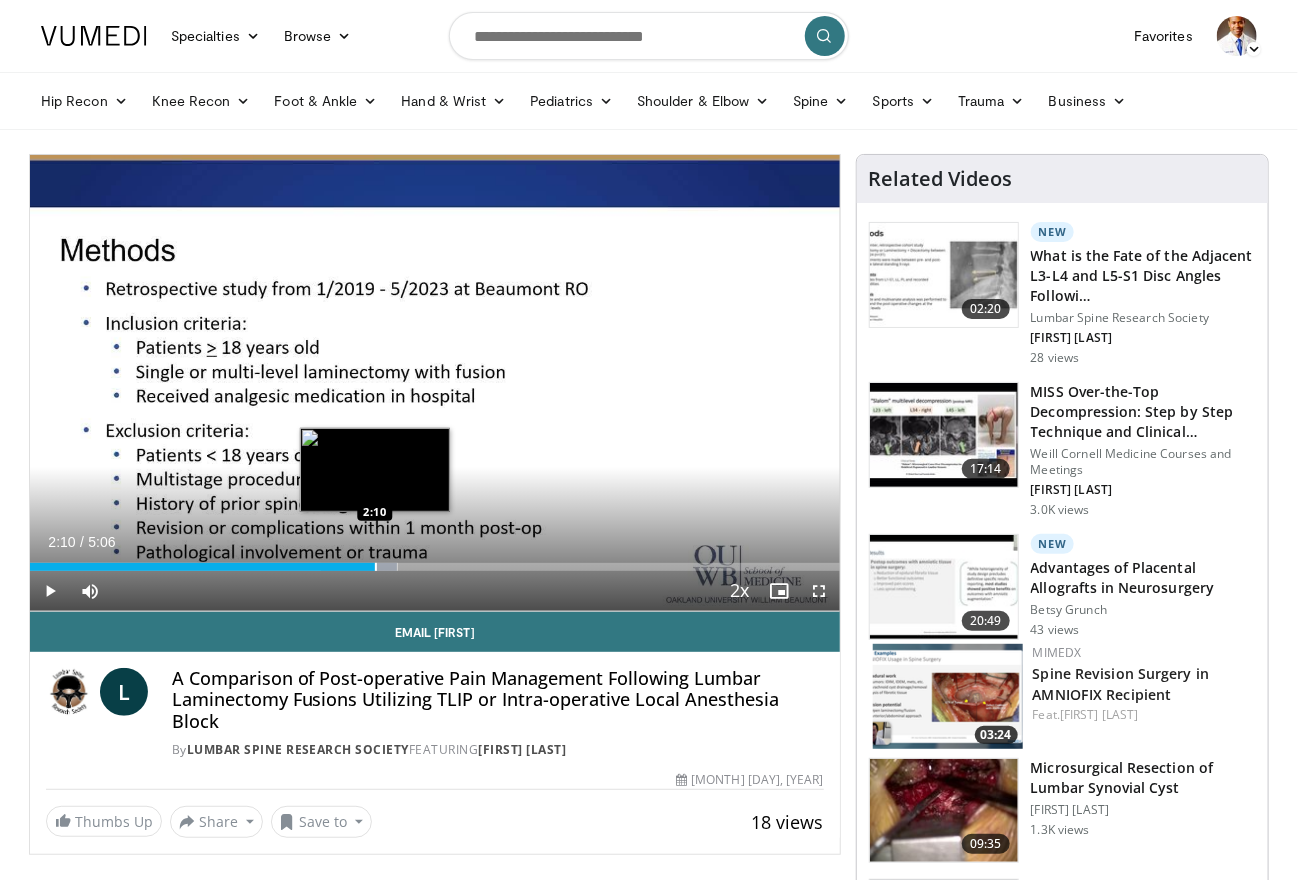 click on "Loaded :  [PERCENTAGE]% [TIME] [TIME]" at bounding box center [435, 567] 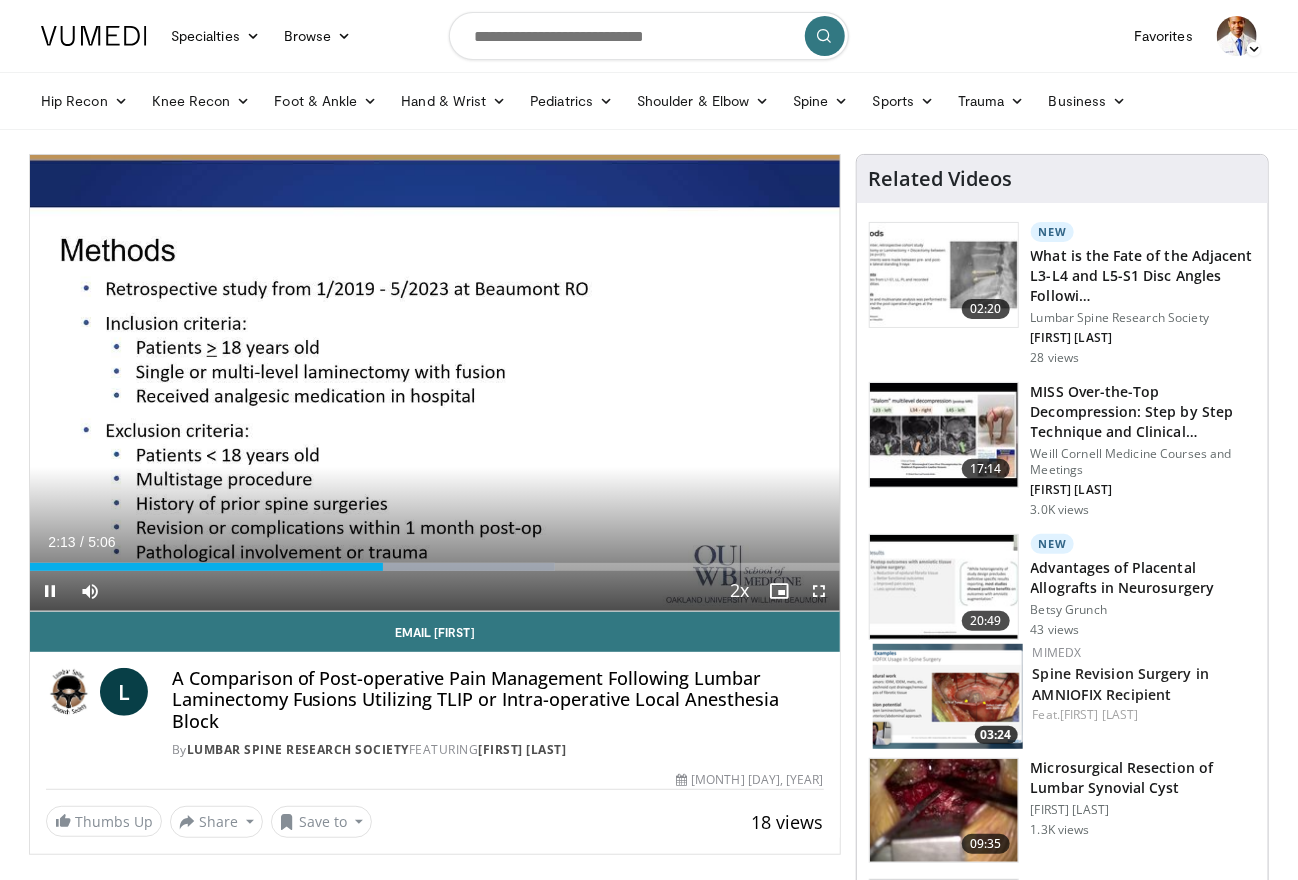 click on "Current Time  [TIME] / Duration  [TIME] Pause Skip Backward Skip Forward Mute Loaded :  [PERCENTAGE]% [TIME] [TIME] Stream Type  LIVE Seek to live, currently behind live LIVE   2x Playback Rate 0.5x 0.75x 1x 1.25x 1.5x 1.75x 2x , selected Chapters Chapters Descriptions descriptions off , selected Captions captions settings , opens captions settings dialog captions off , selected Audio Track en (Main) , selected Fullscreen Enable picture-in-picture mode" at bounding box center (435, 591) 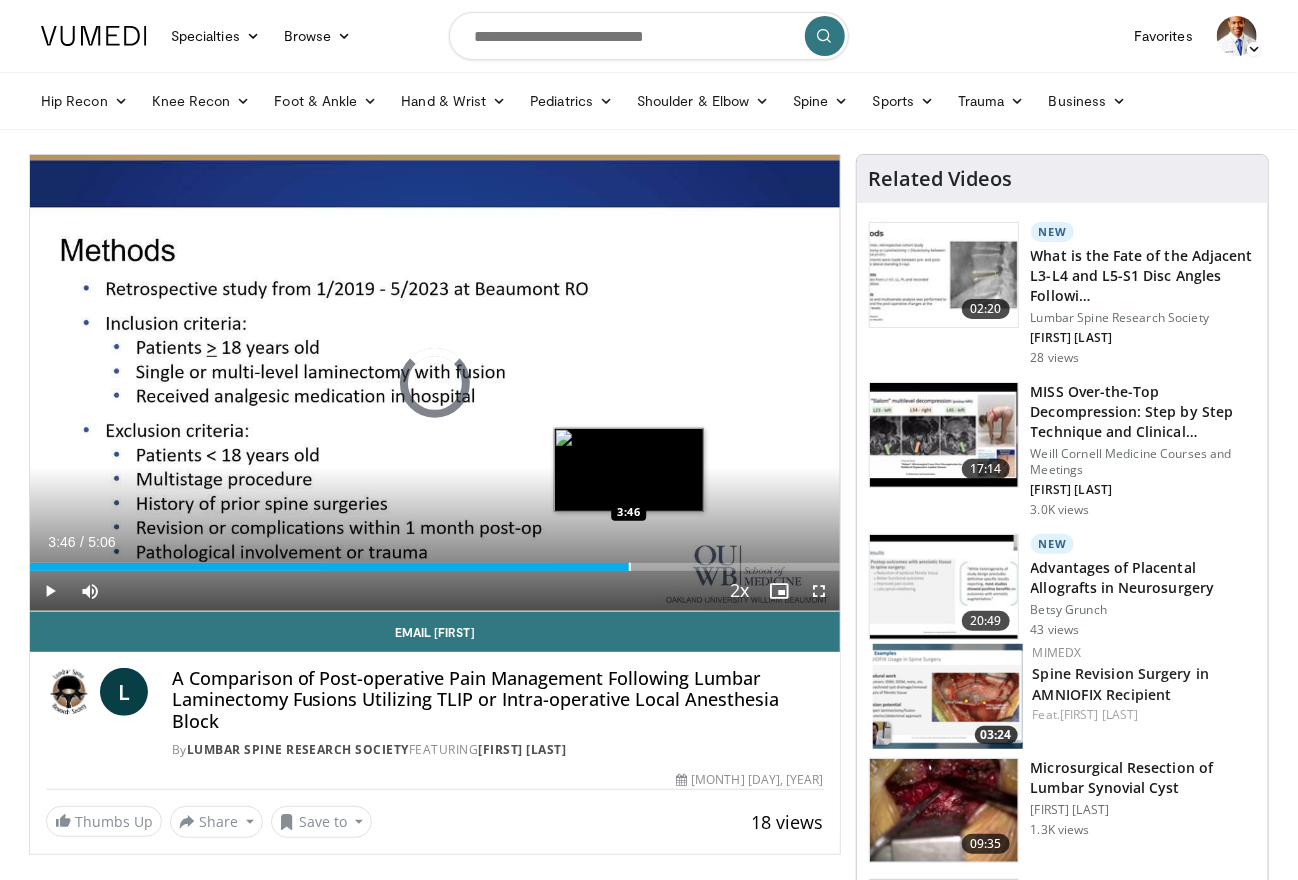 click at bounding box center [630, 567] 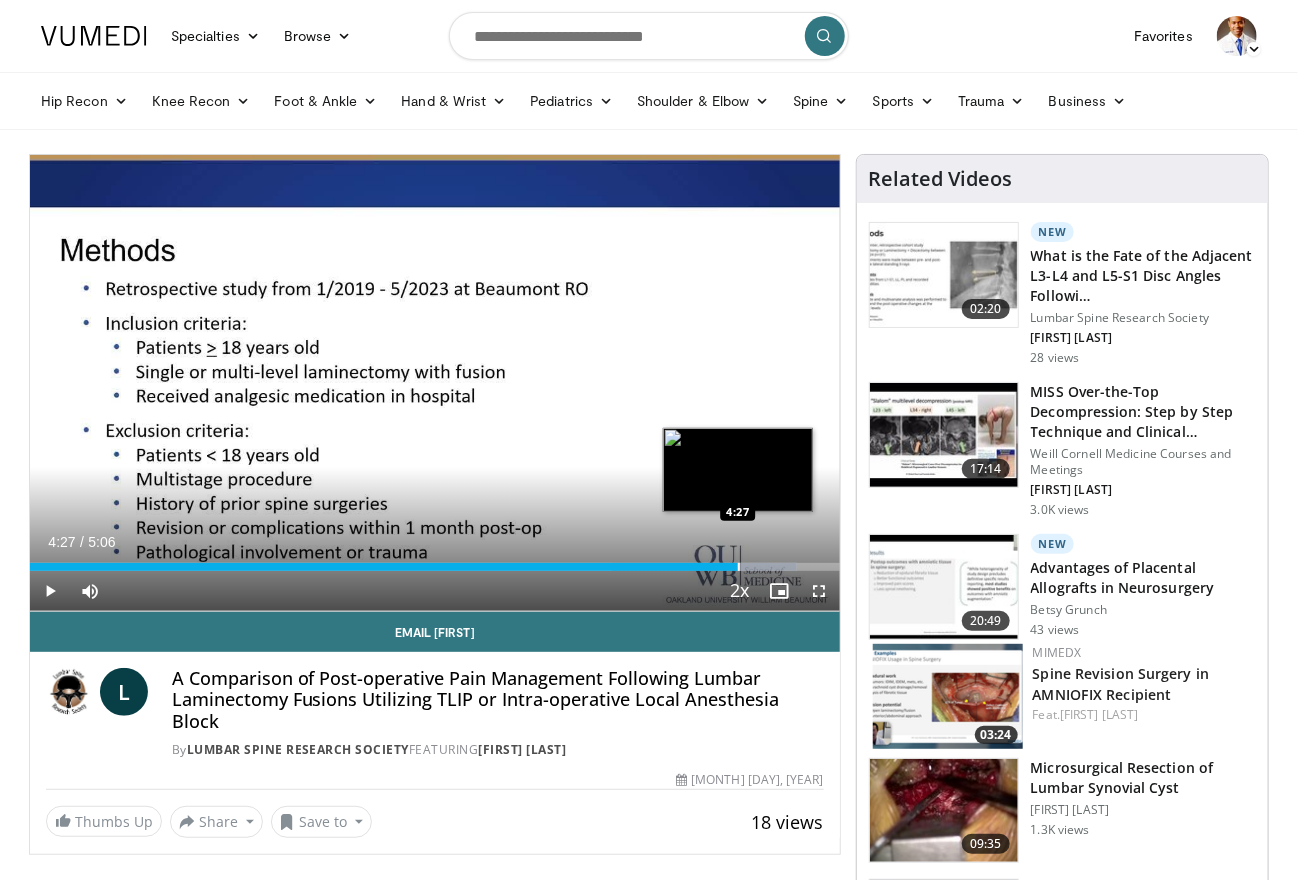 click on "Loaded :  94.77% 4:27 4:27" at bounding box center (435, 561) 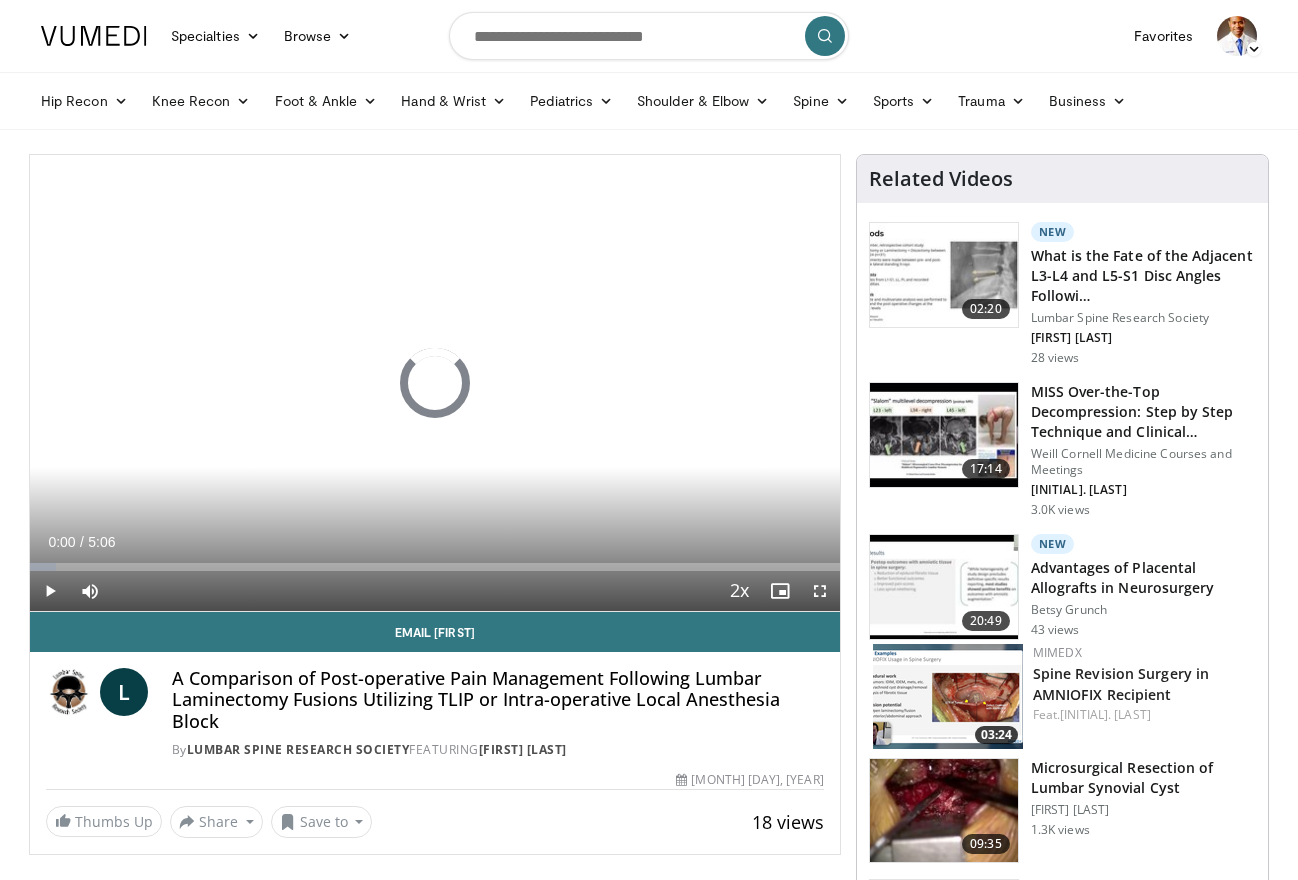 scroll, scrollTop: 0, scrollLeft: 0, axis: both 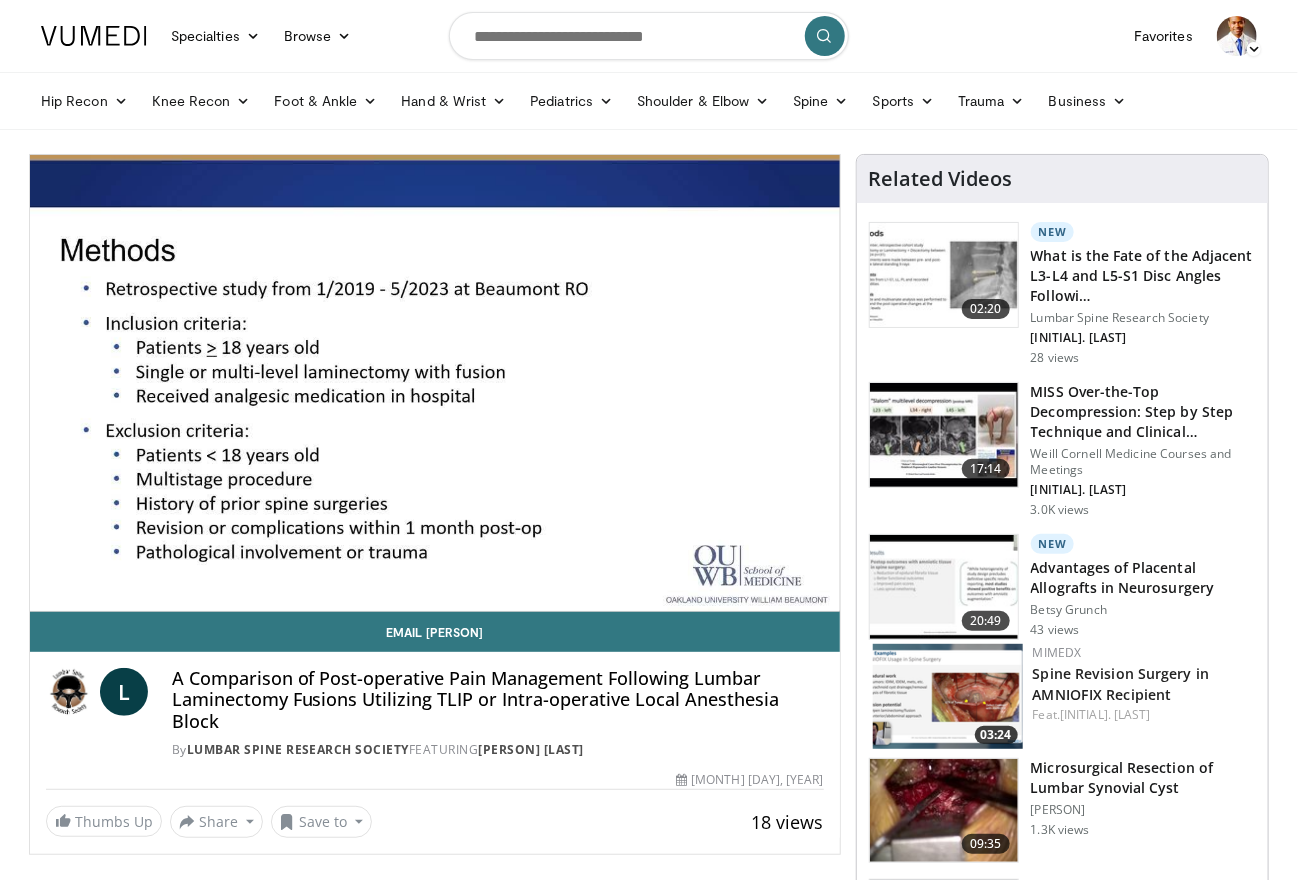 click at bounding box center [944, 435] 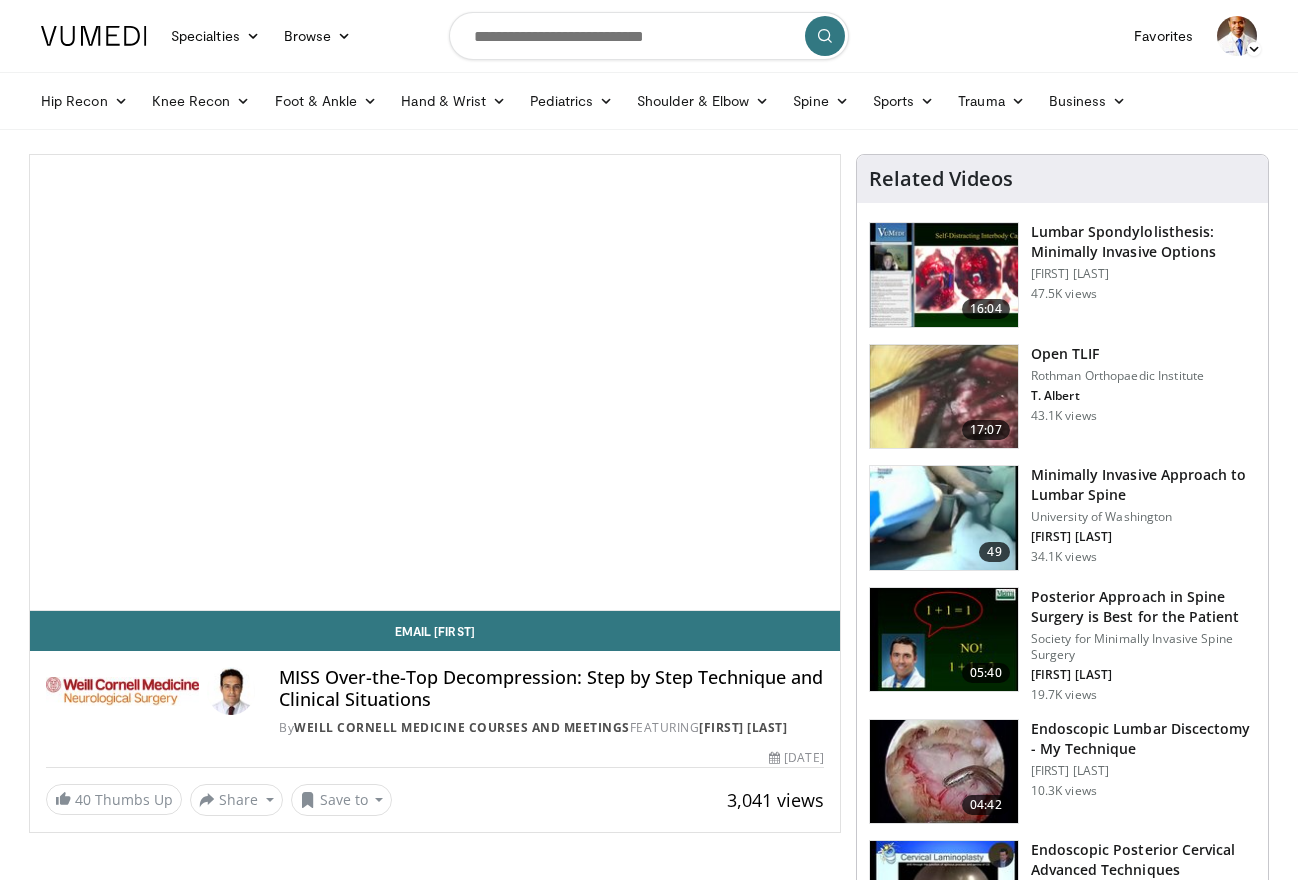 scroll, scrollTop: 0, scrollLeft: 0, axis: both 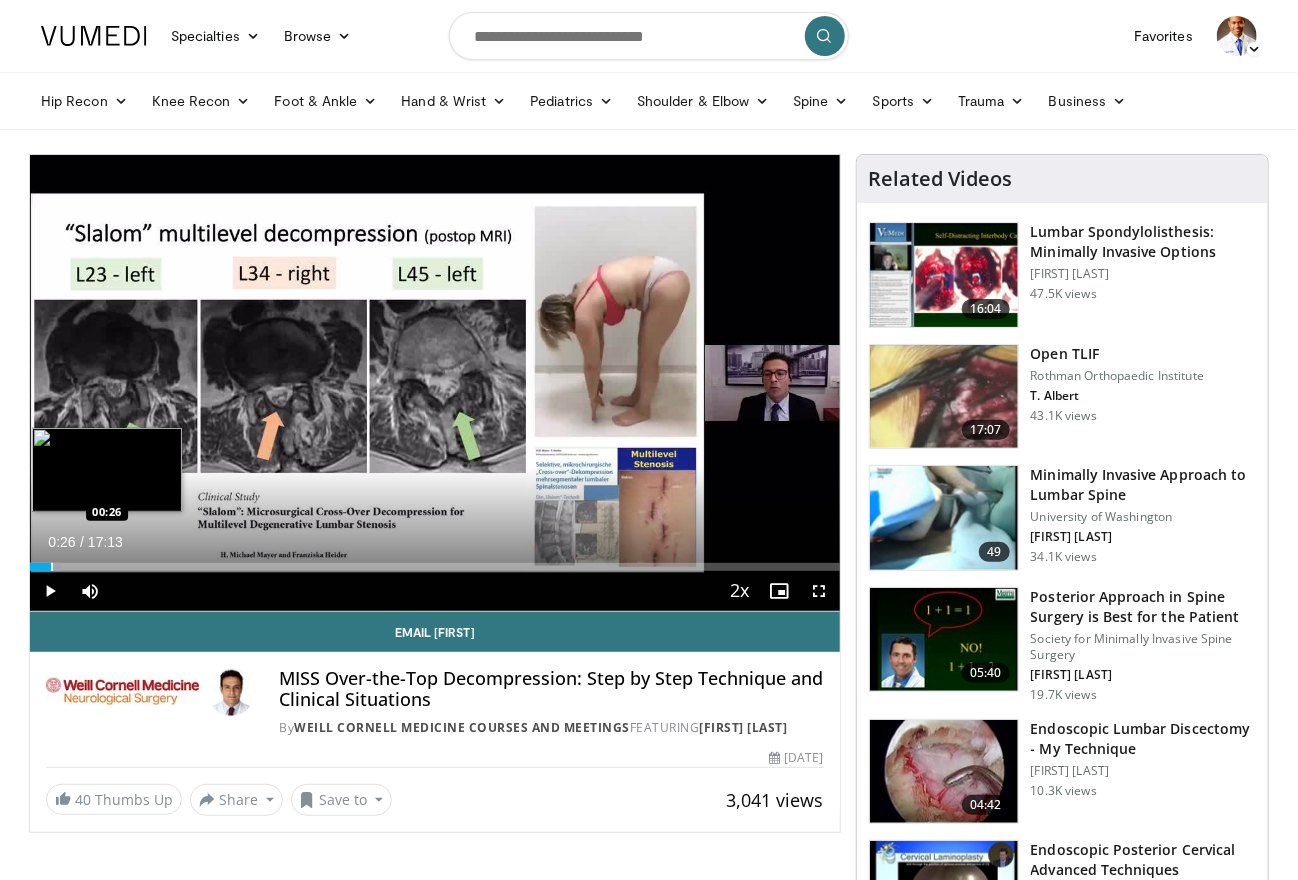 click at bounding box center (52, 567) 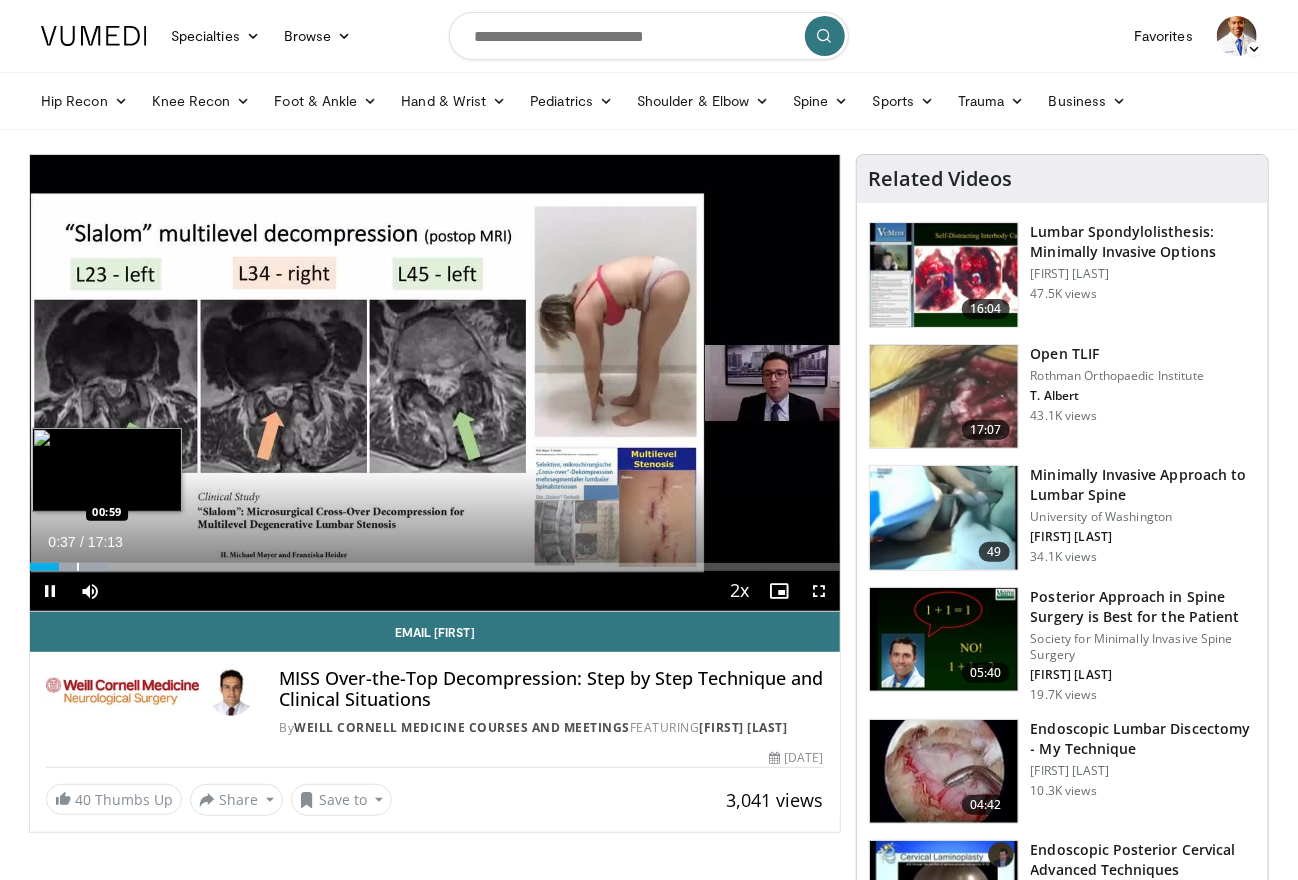 click on "Loaded :  9.60% 00:37 00:59" at bounding box center [435, 561] 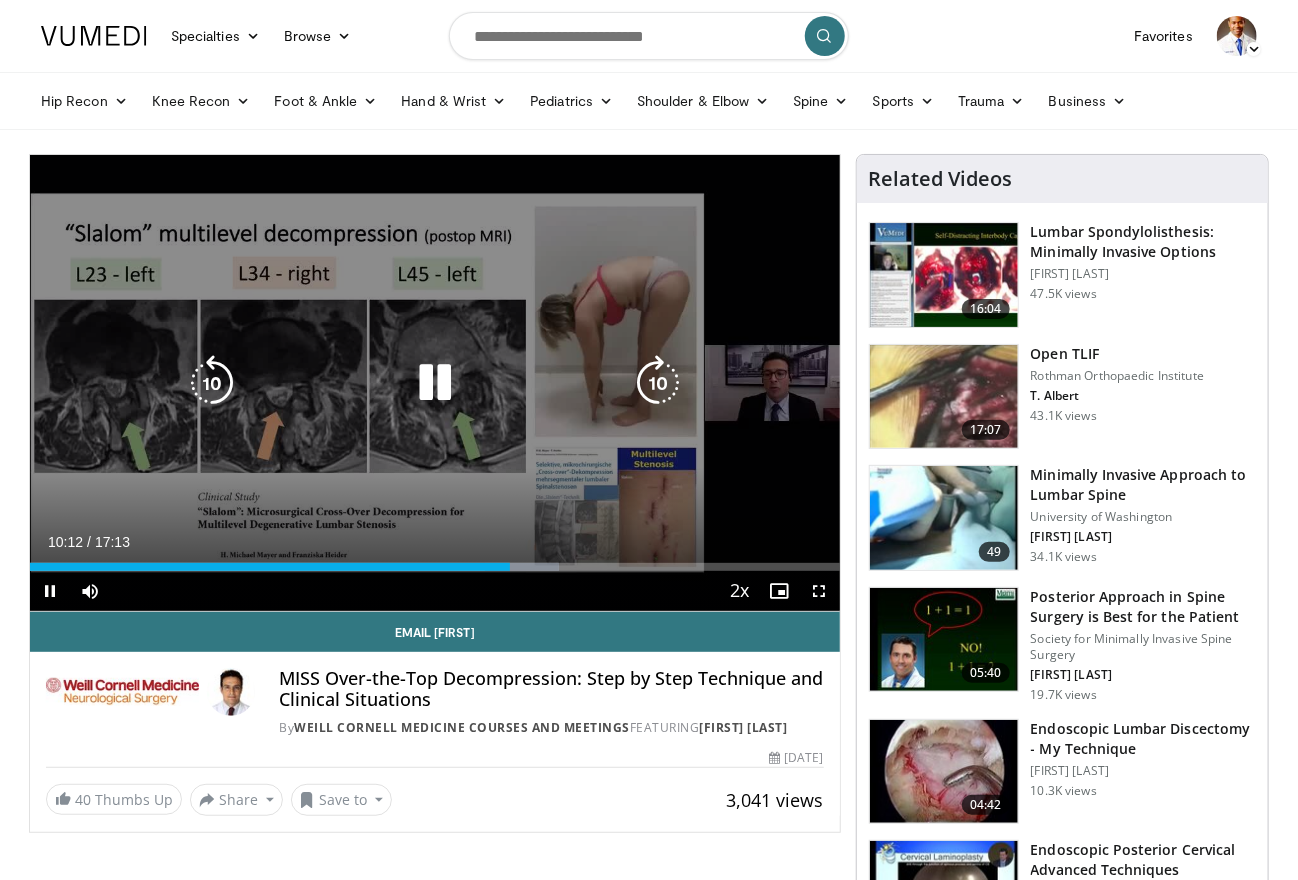 click at bounding box center [435, 383] 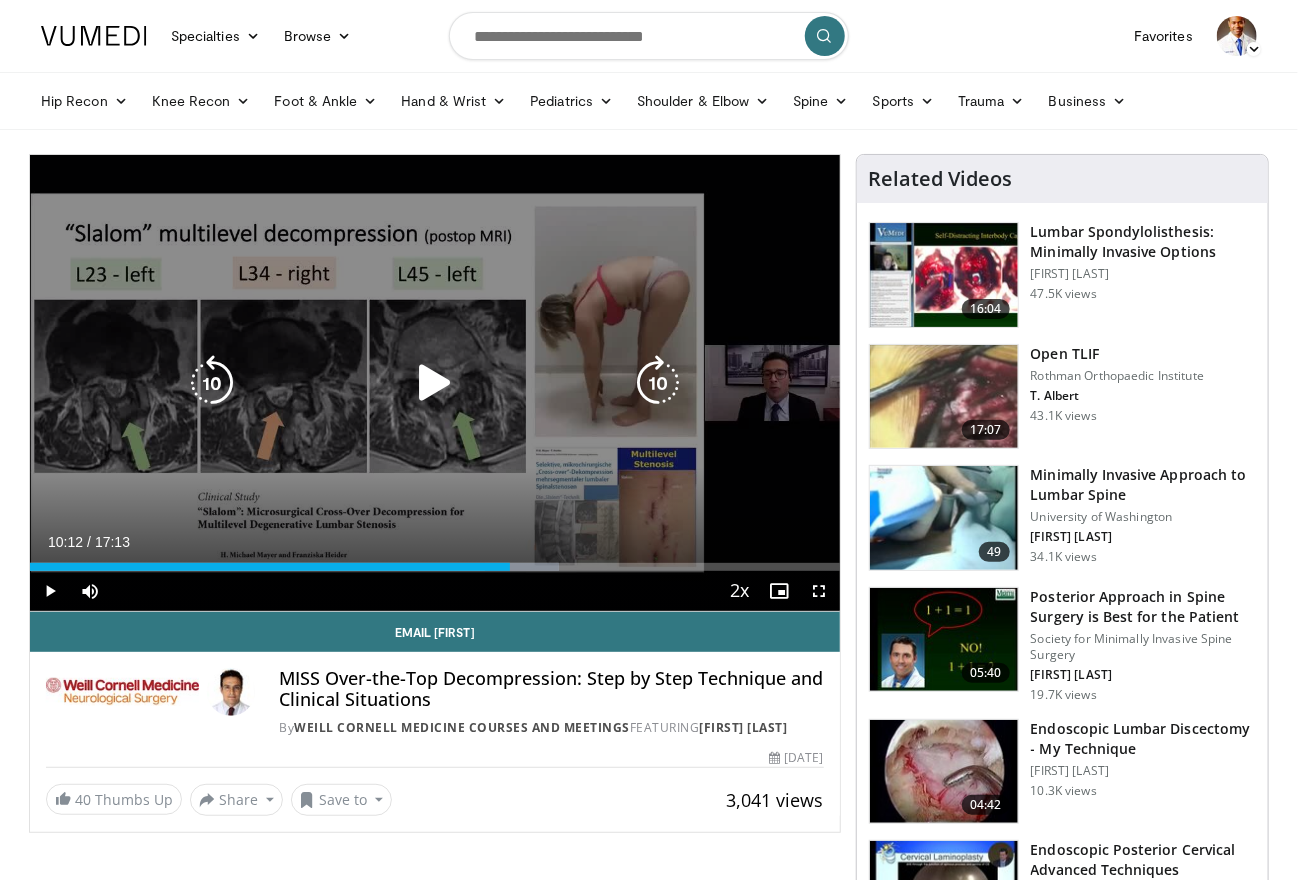 click on "10 seconds
Tap to unmute" at bounding box center [435, 383] 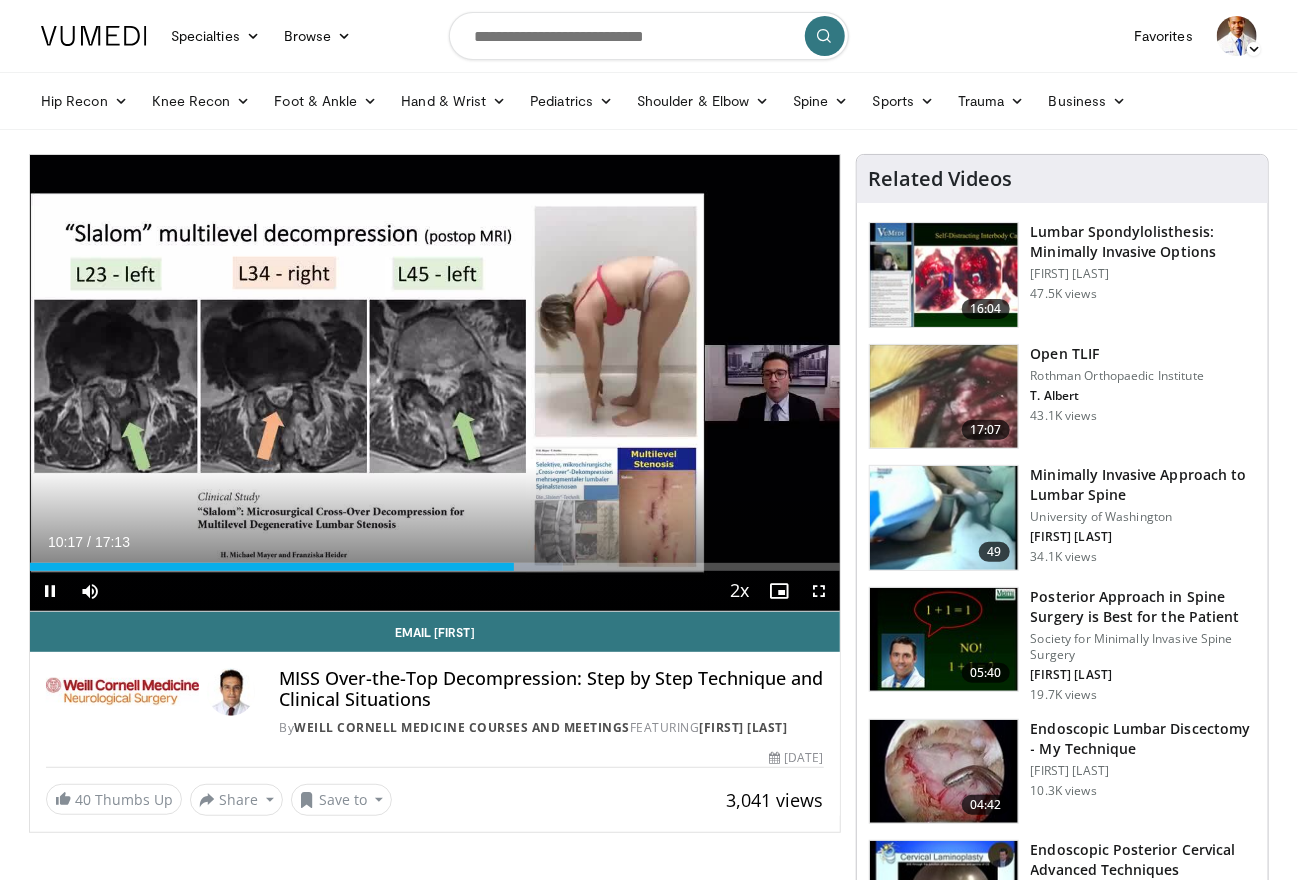 click on "Current Time  10:17 / Duration  17:13 Pause Skip Backward Skip Forward Mute Loaded :  65.83% 10:17 10:05 Stream Type  LIVE Seek to live, currently behind live LIVE   2x Playback Rate 0.5x 0.75x 1x 1.25x 1.5x 1.75x 2x , selected Chapters Chapters Descriptions descriptions off , selected Captions captions settings , opens captions settings dialog captions off , selected Audio Track en (Main) , selected Fullscreen Enable picture-in-picture mode" at bounding box center (435, 591) 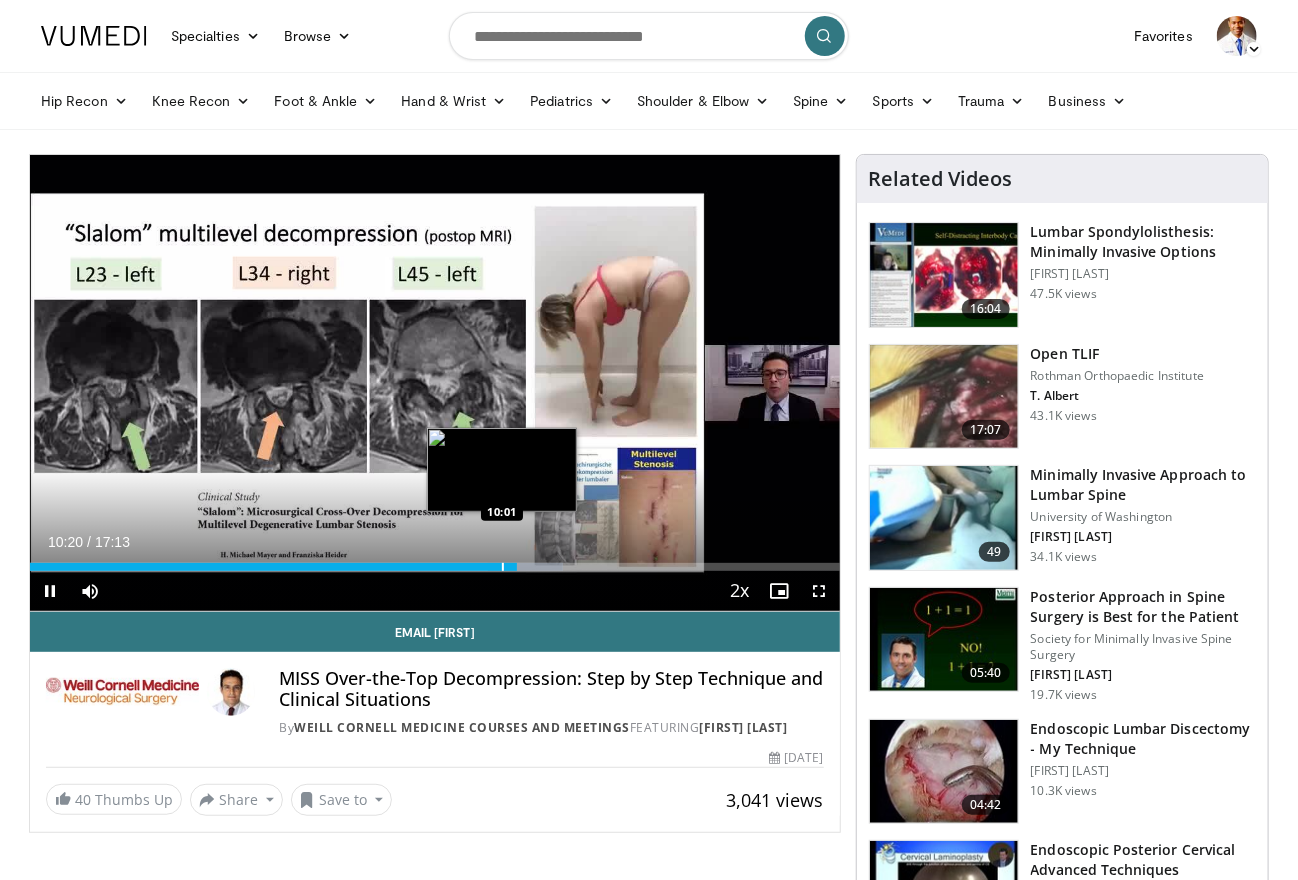 click at bounding box center [503, 567] 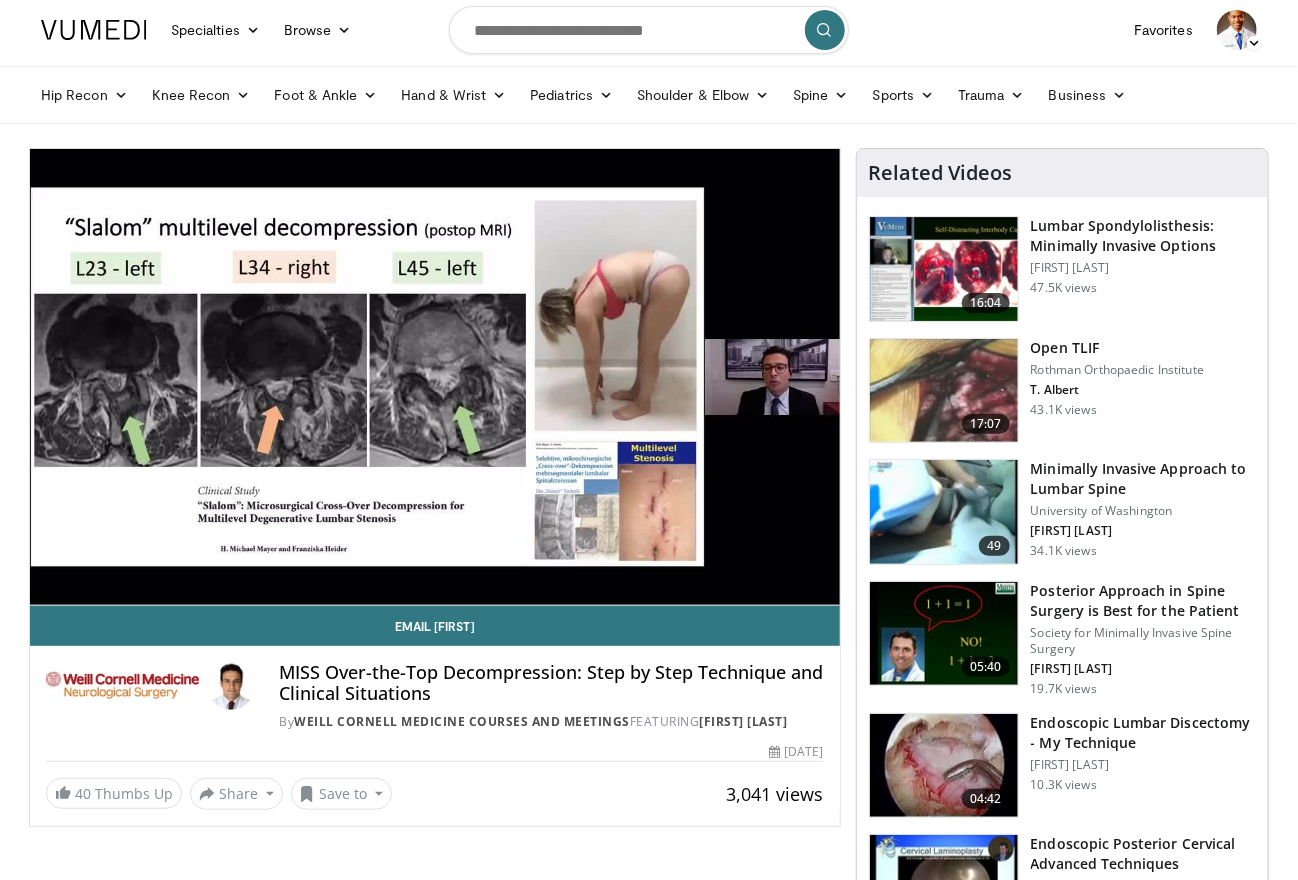 scroll, scrollTop: 0, scrollLeft: 0, axis: both 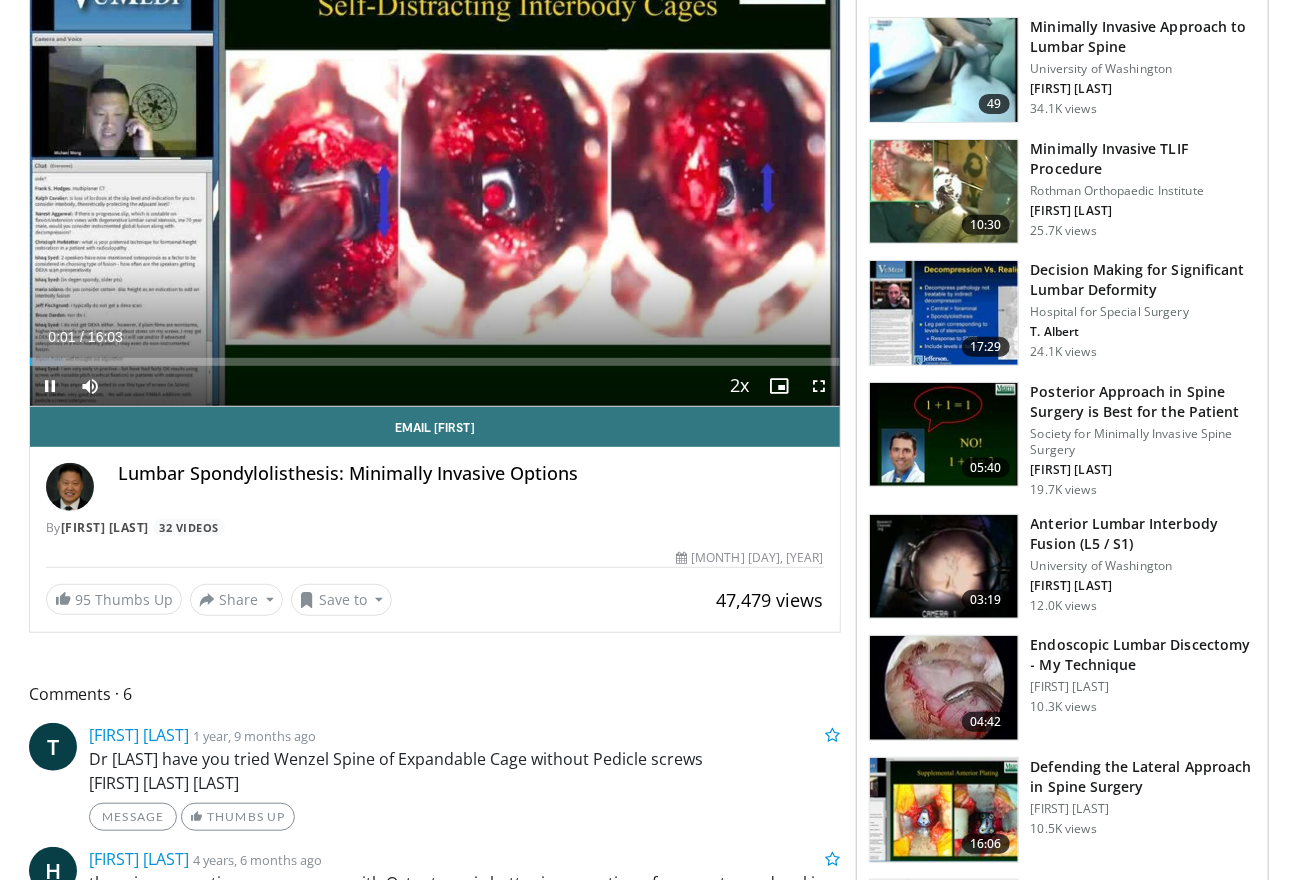 click at bounding box center (944, 688) 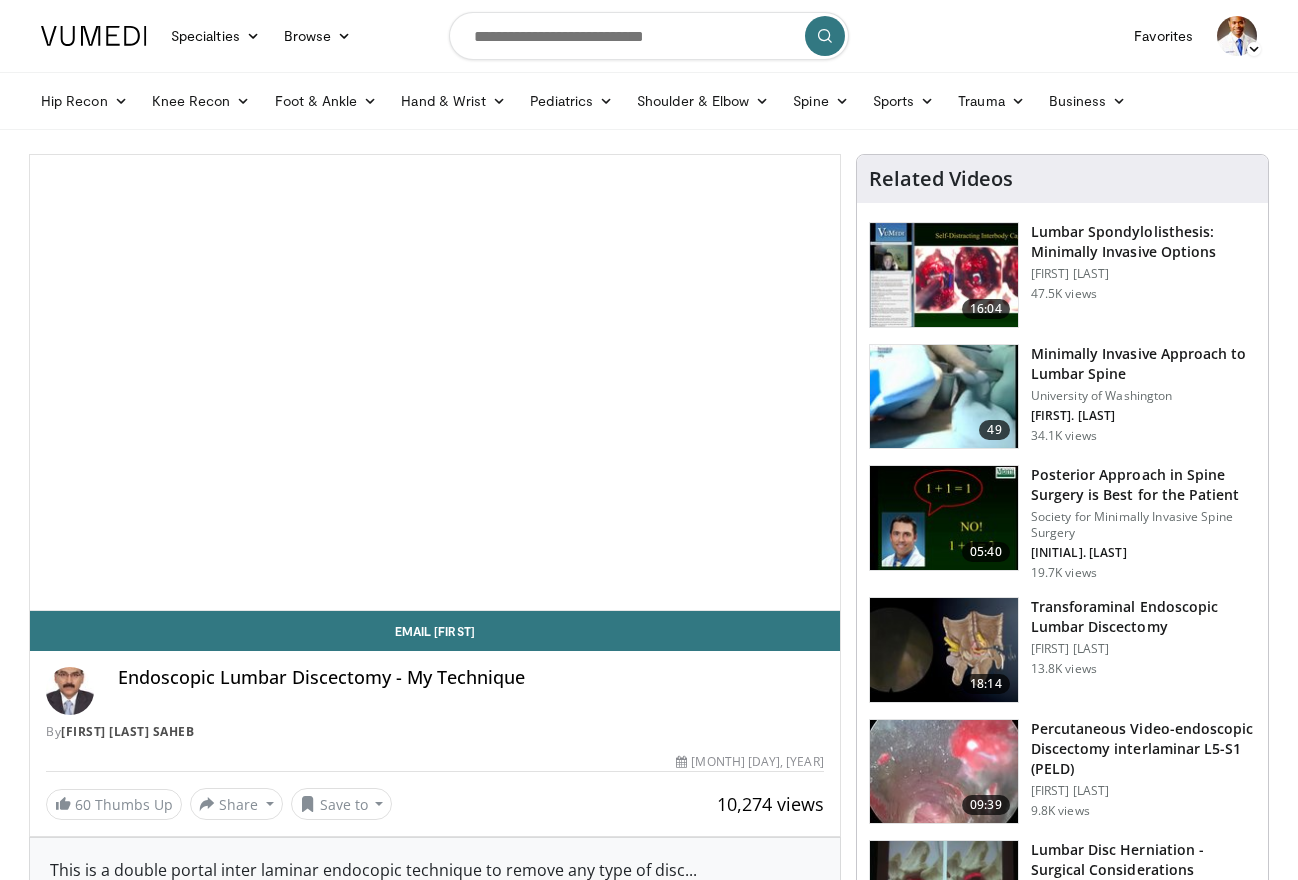 scroll, scrollTop: 0, scrollLeft: 0, axis: both 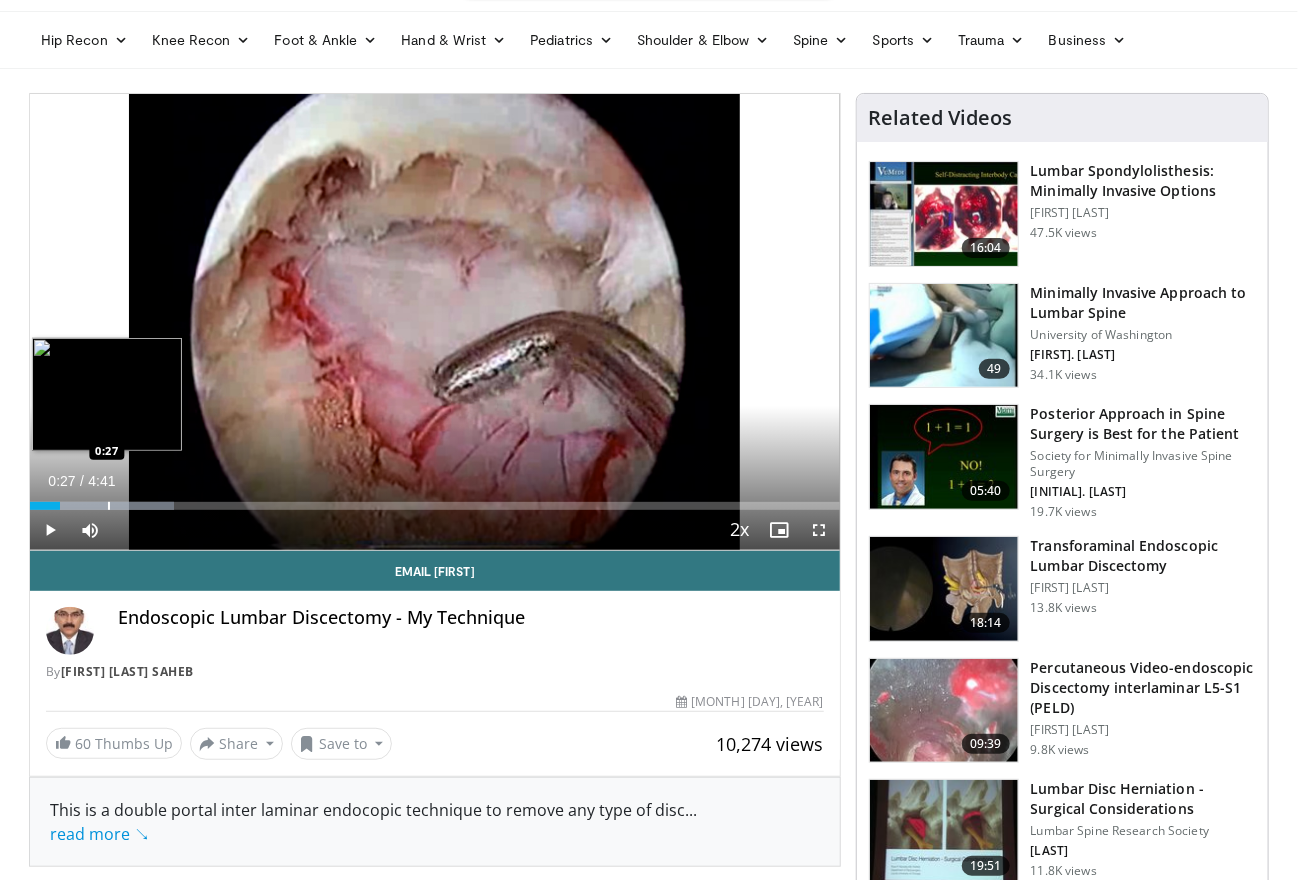 click at bounding box center [109, 506] 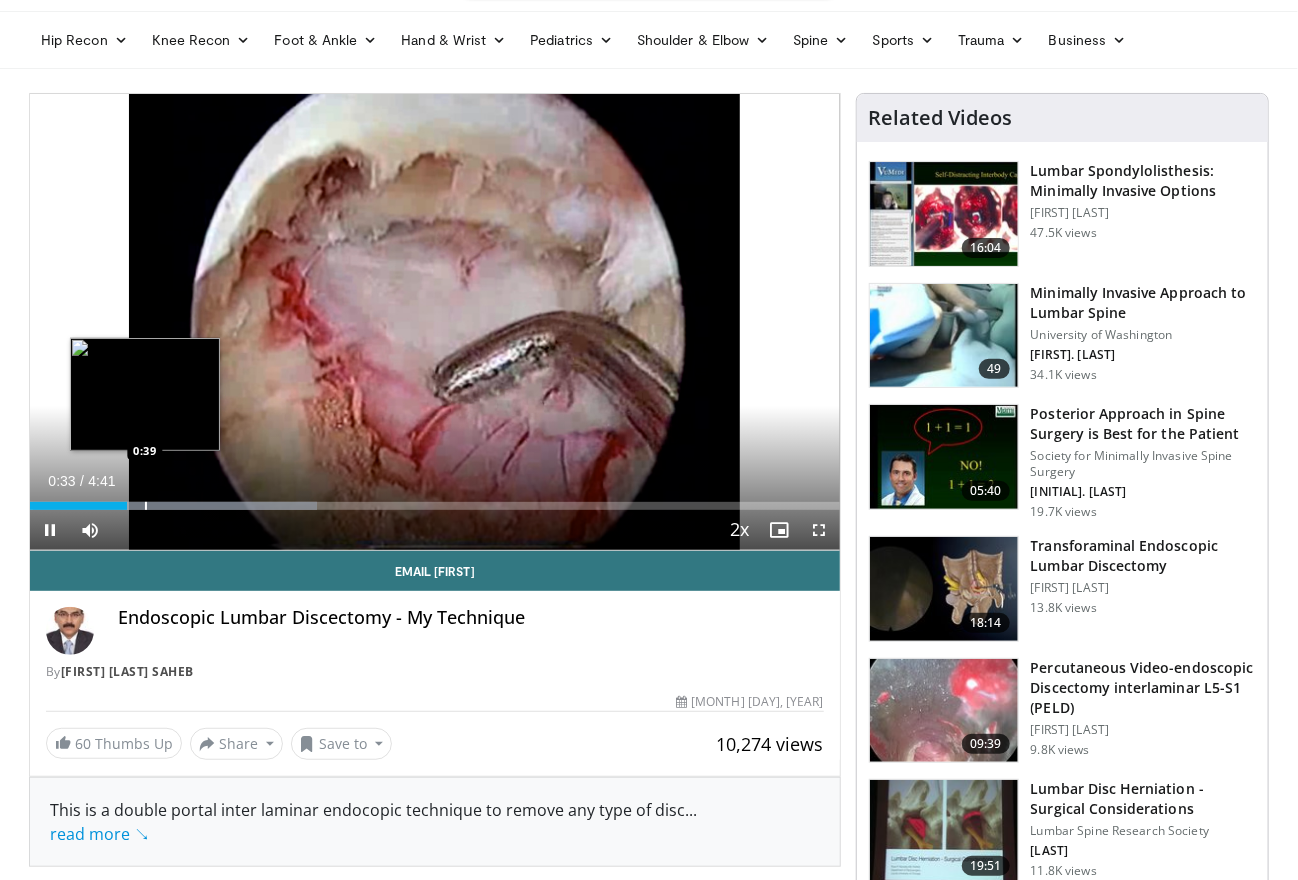 click at bounding box center (146, 506) 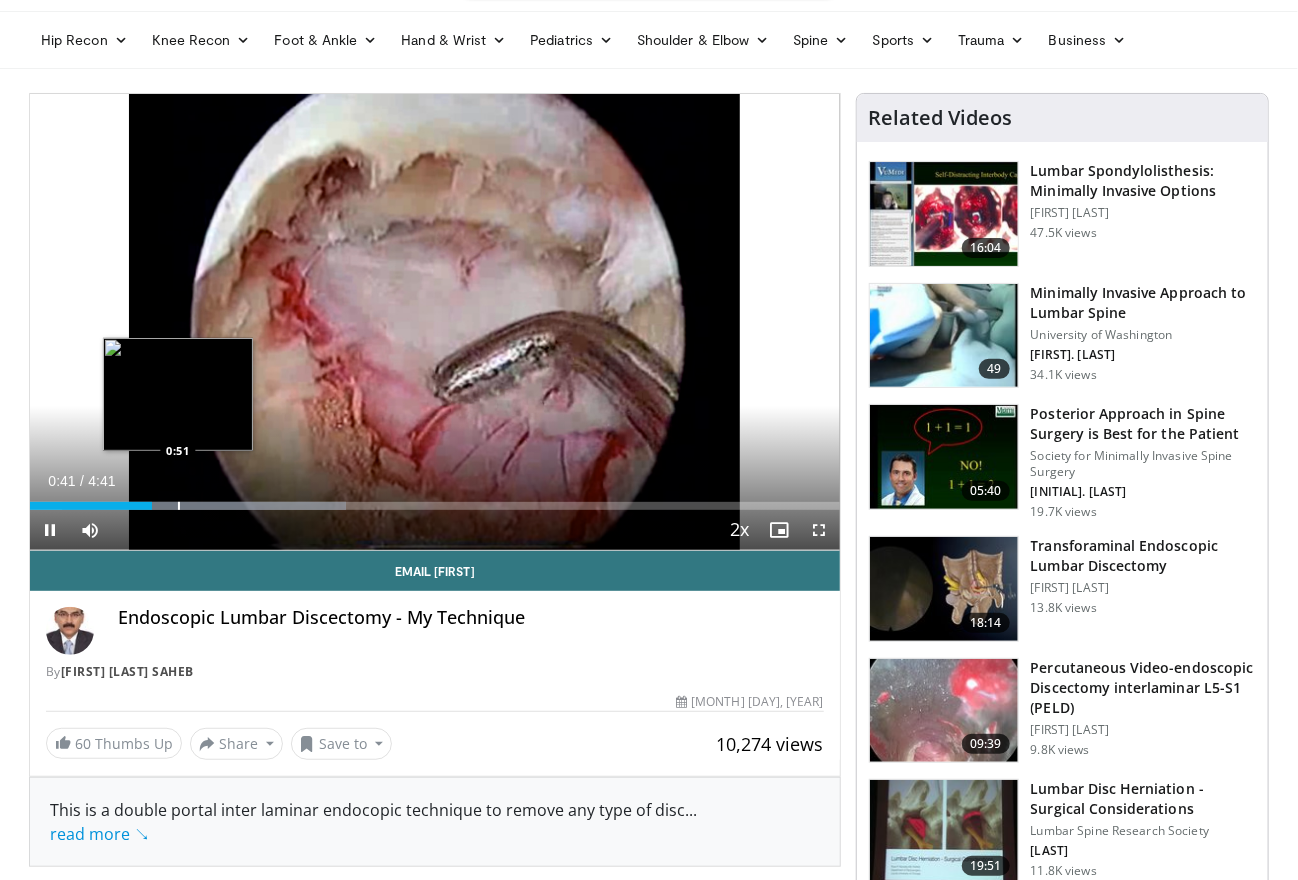 click on "Loaded :  39.01% 0:42 0:51" at bounding box center (435, 506) 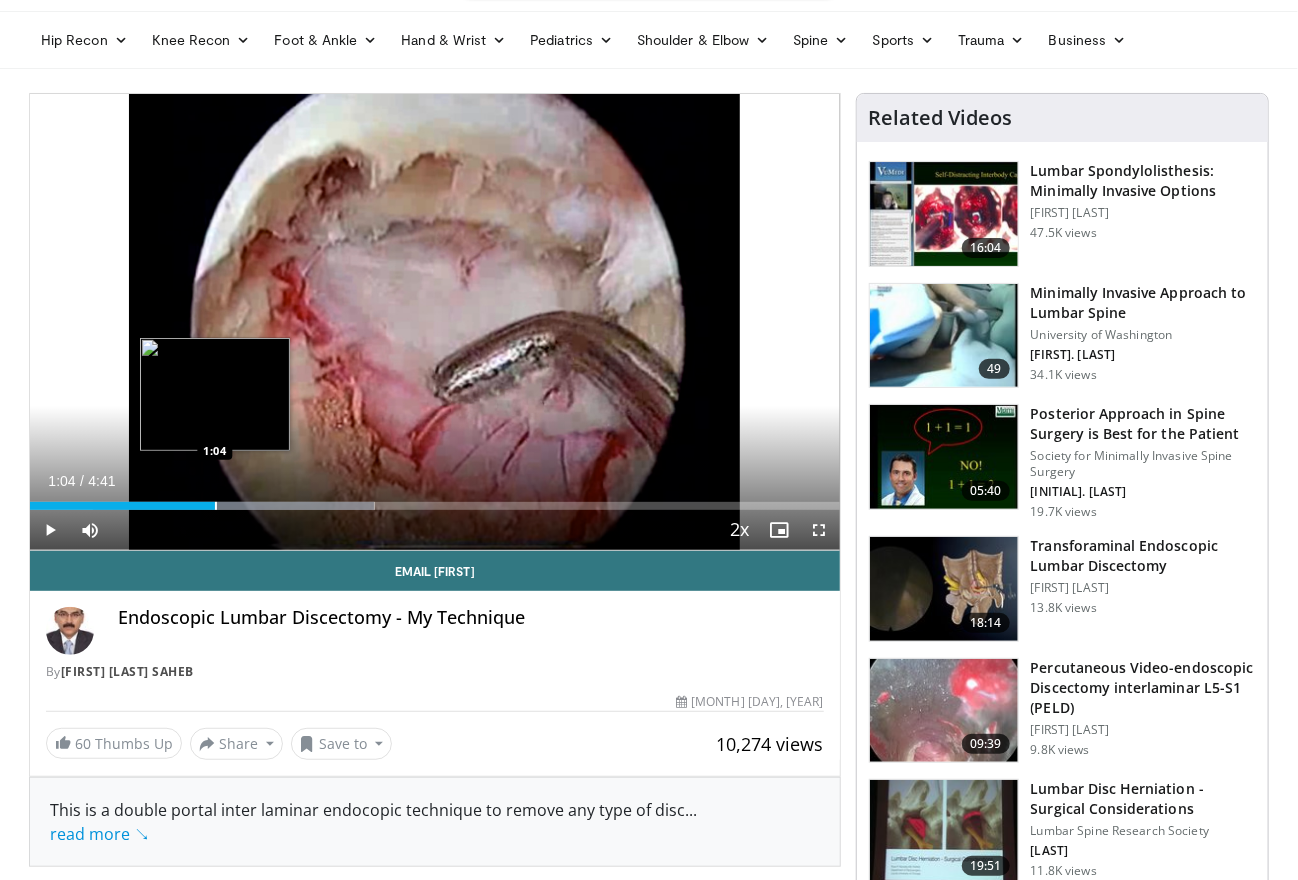 click at bounding box center (216, 506) 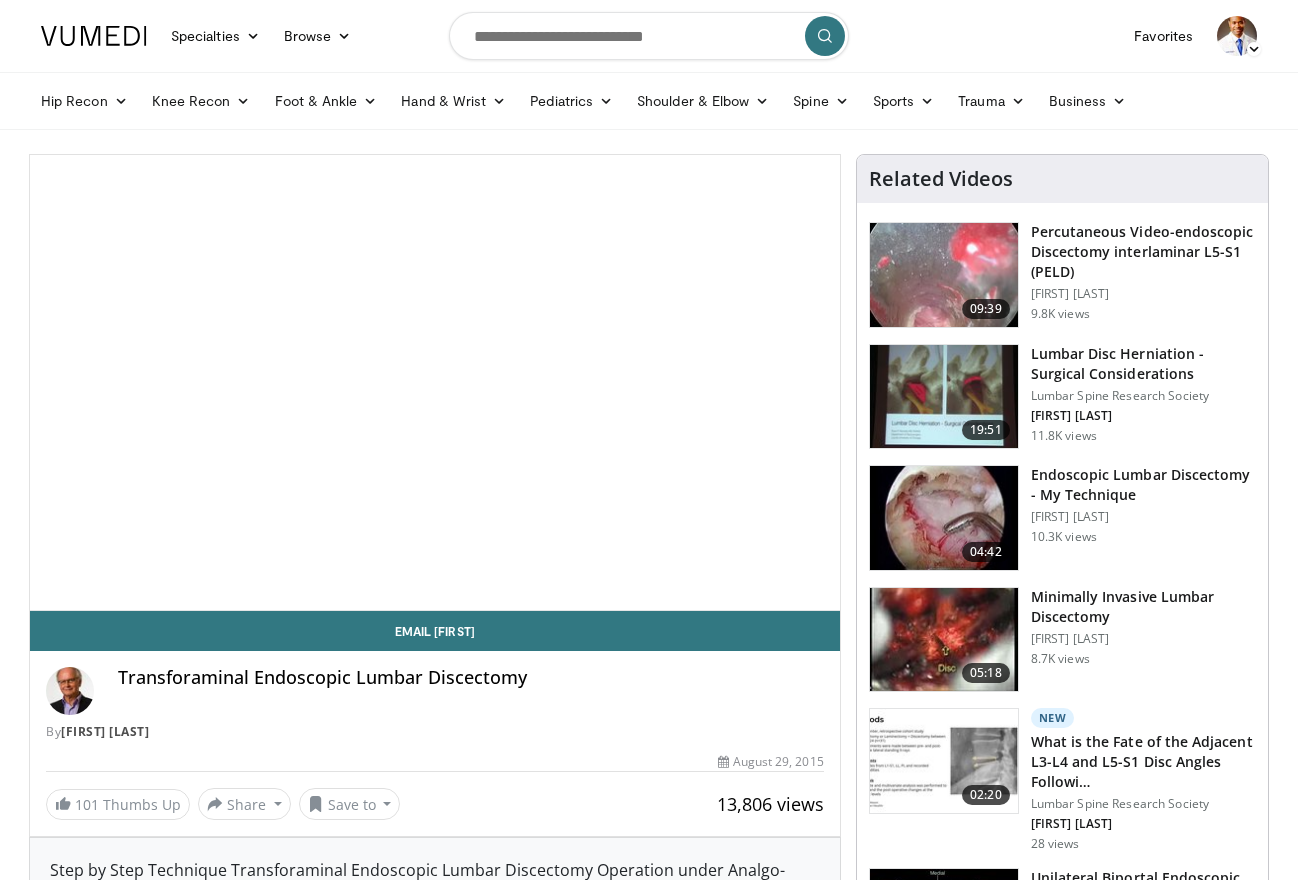 scroll, scrollTop: 0, scrollLeft: 0, axis: both 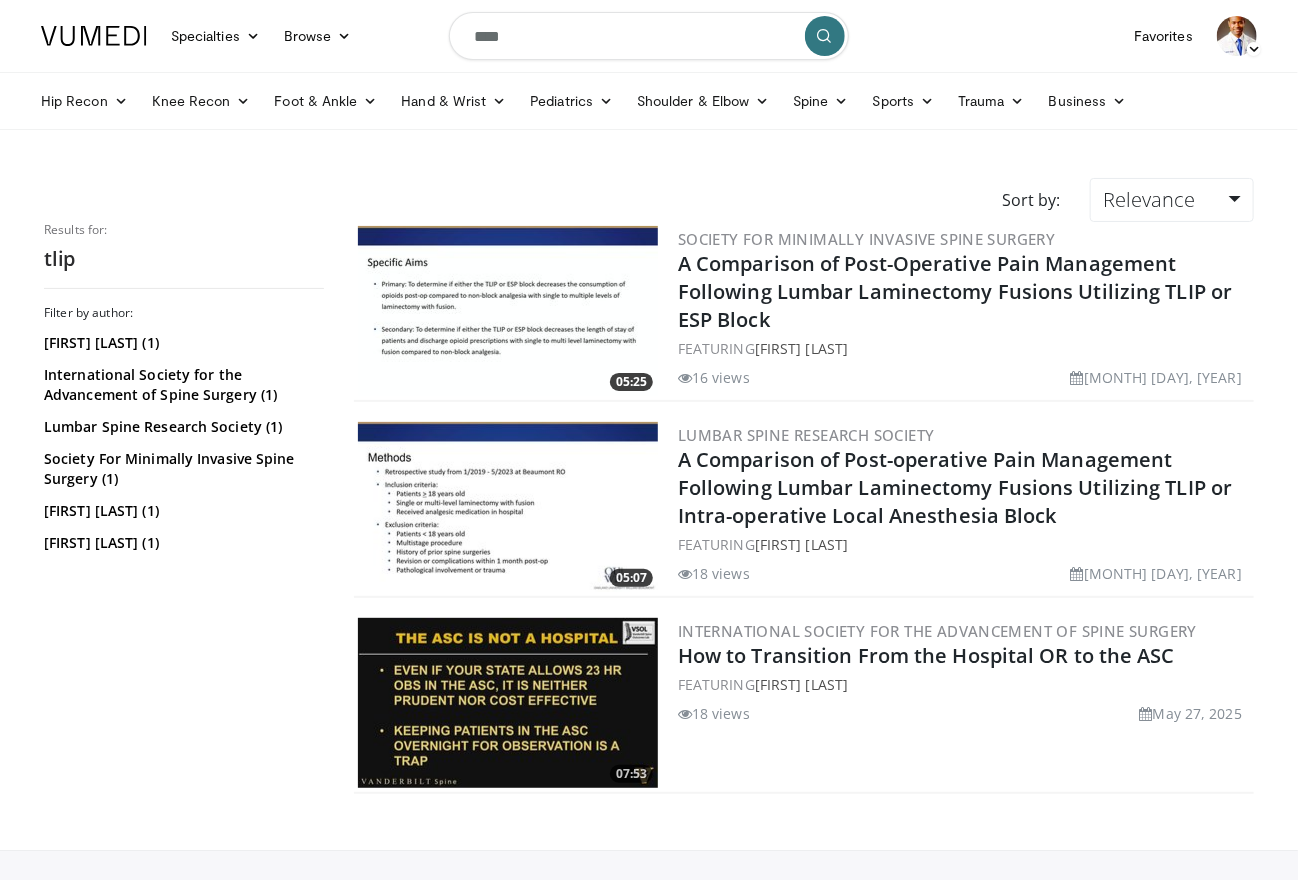 click at bounding box center [508, 507] 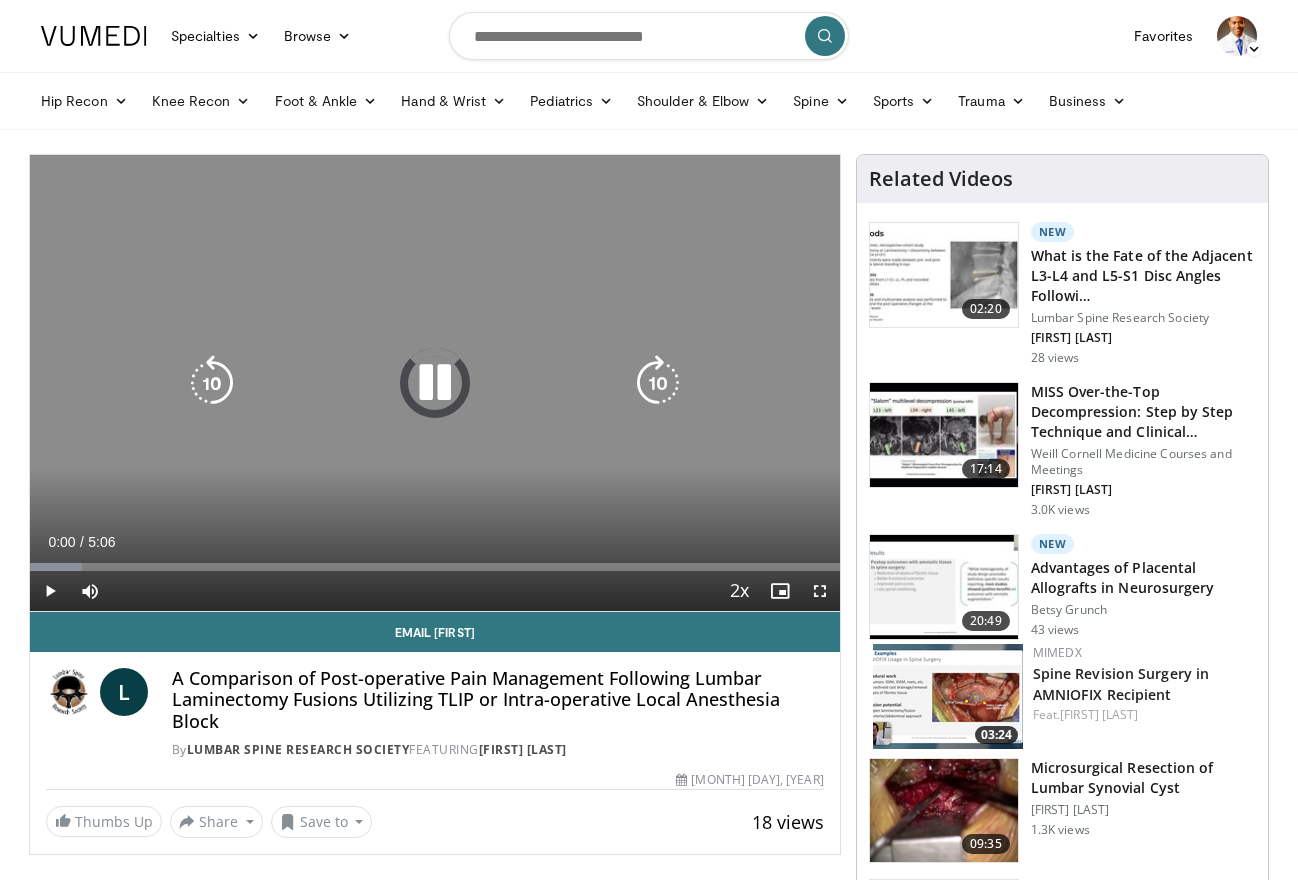 scroll, scrollTop: 0, scrollLeft: 0, axis: both 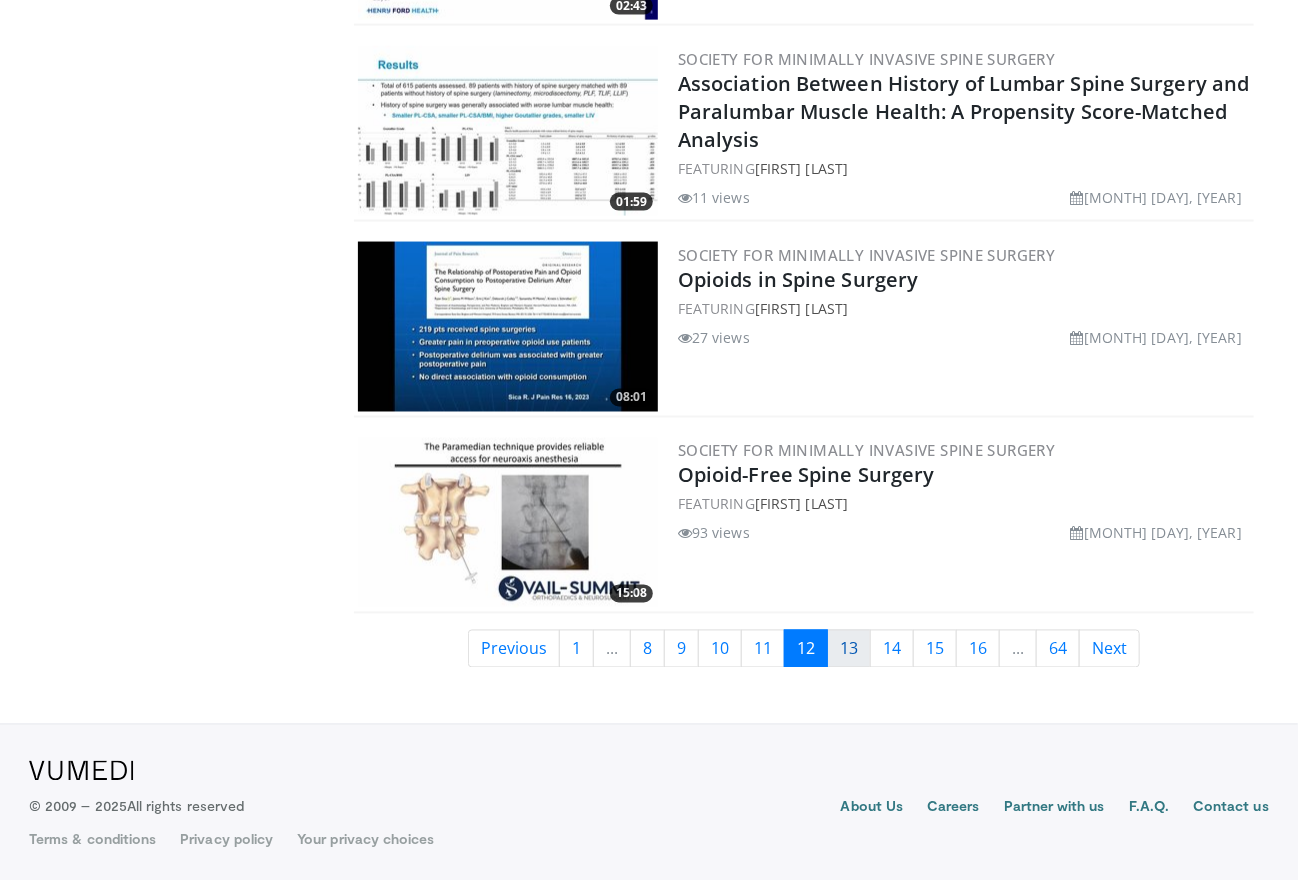 click on "13" at bounding box center [849, 649] 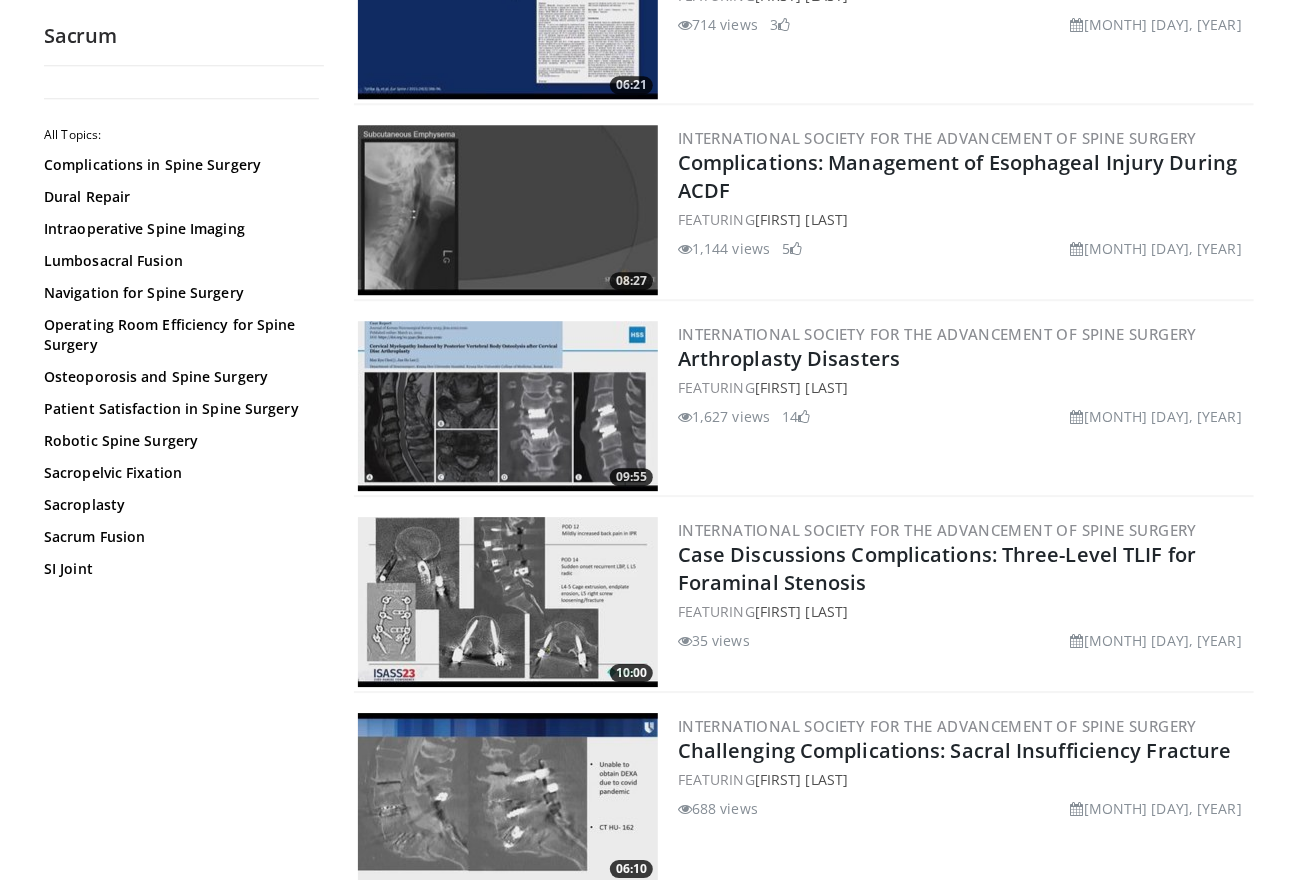 scroll, scrollTop: 2264, scrollLeft: 0, axis: vertical 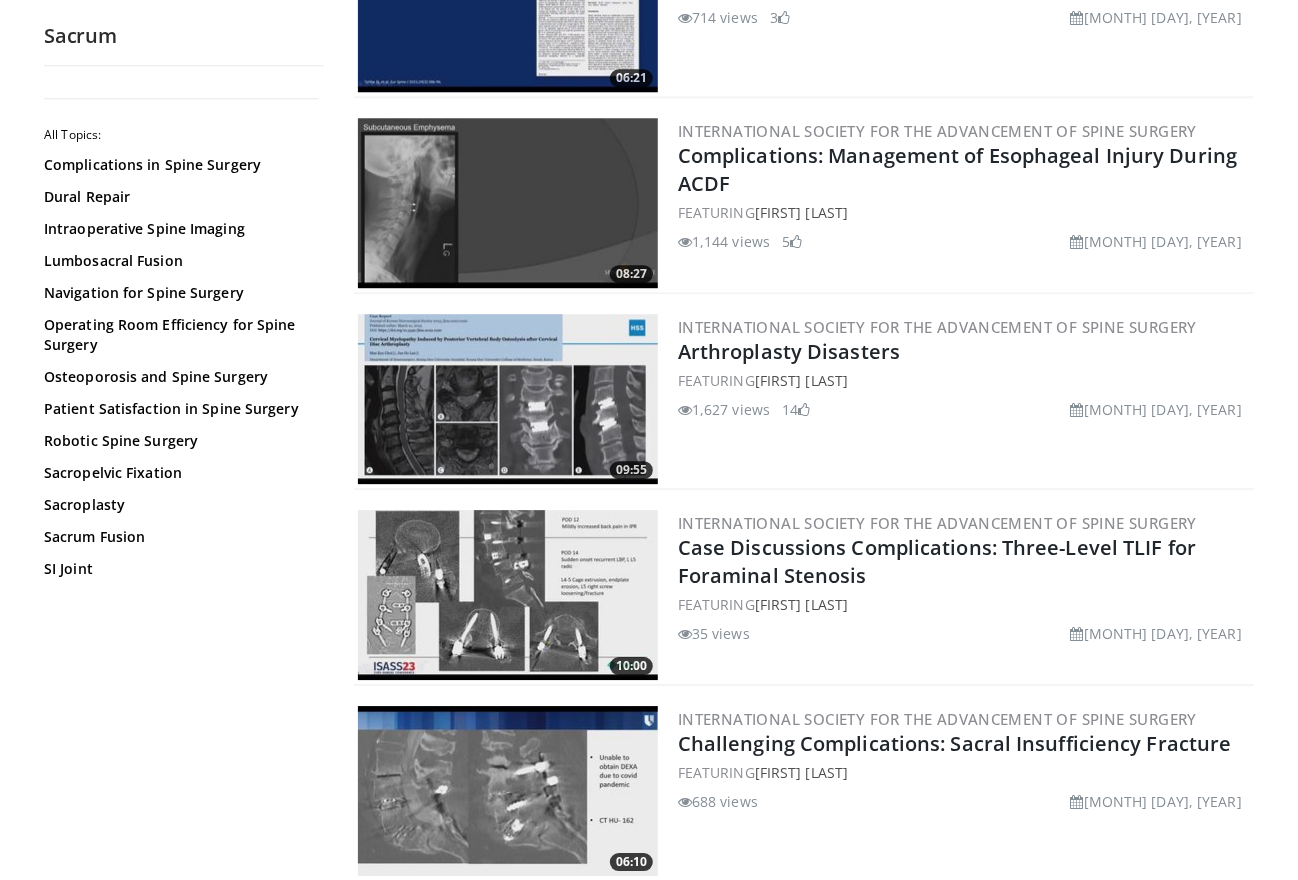 click at bounding box center (508, 203) 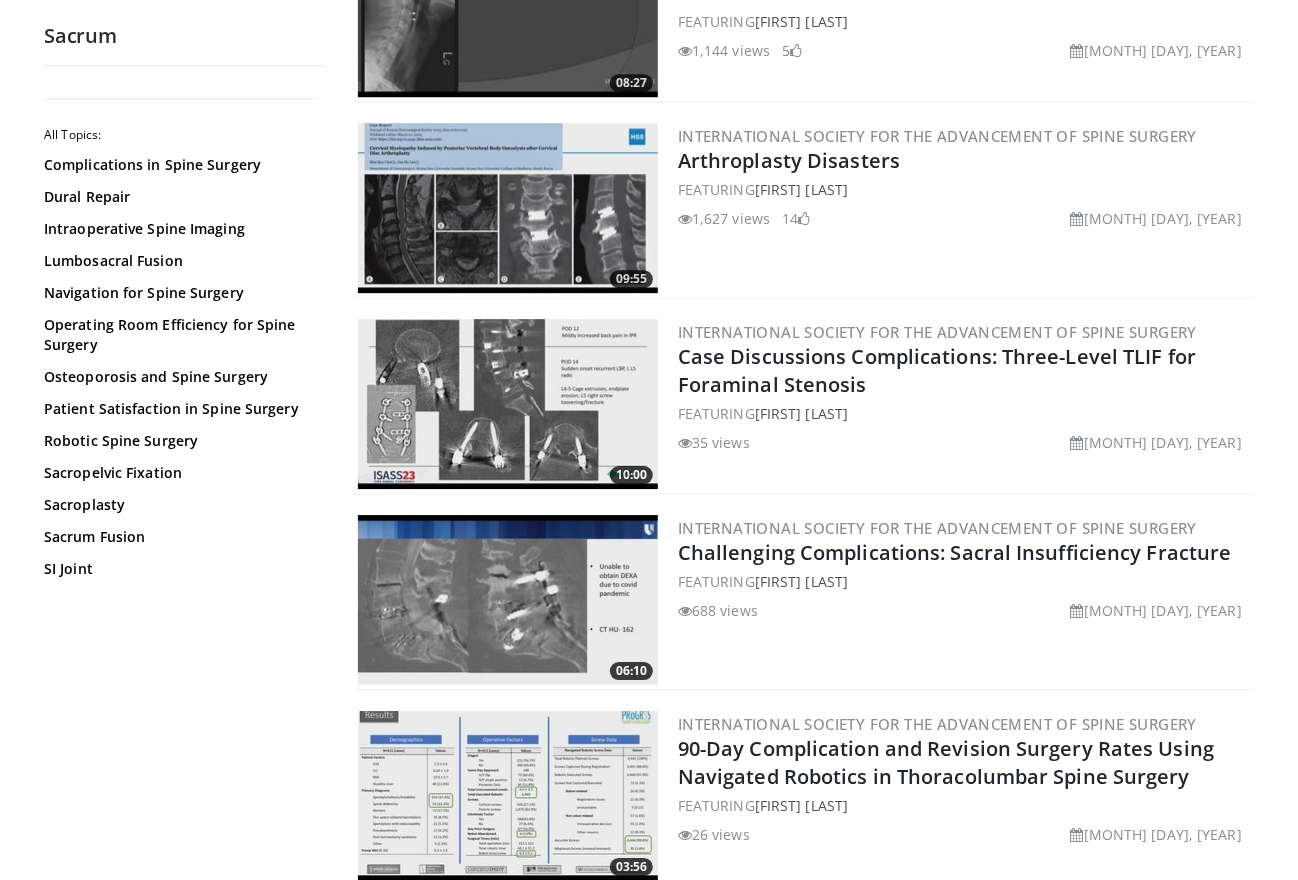 scroll, scrollTop: 2466, scrollLeft: 0, axis: vertical 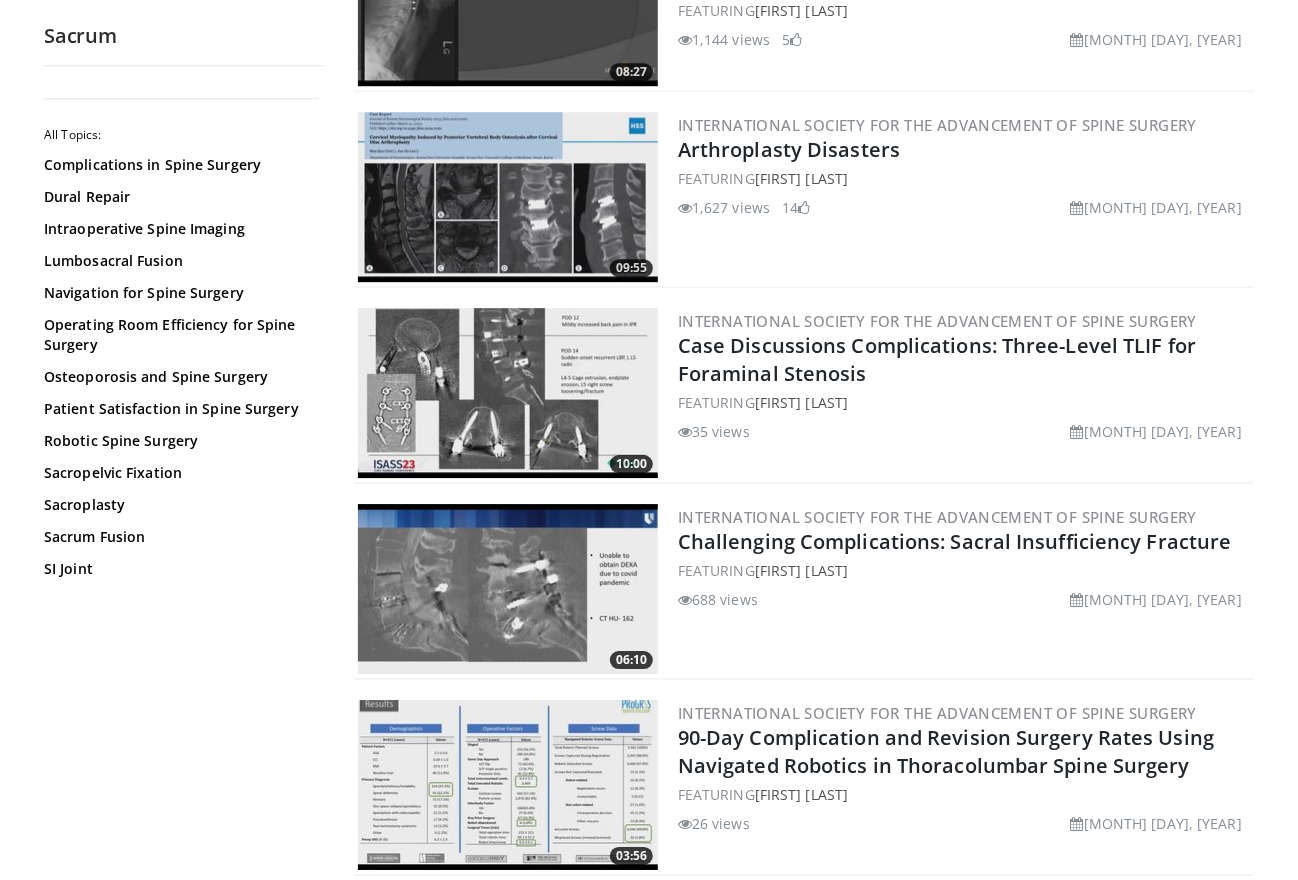 click at bounding box center (508, 393) 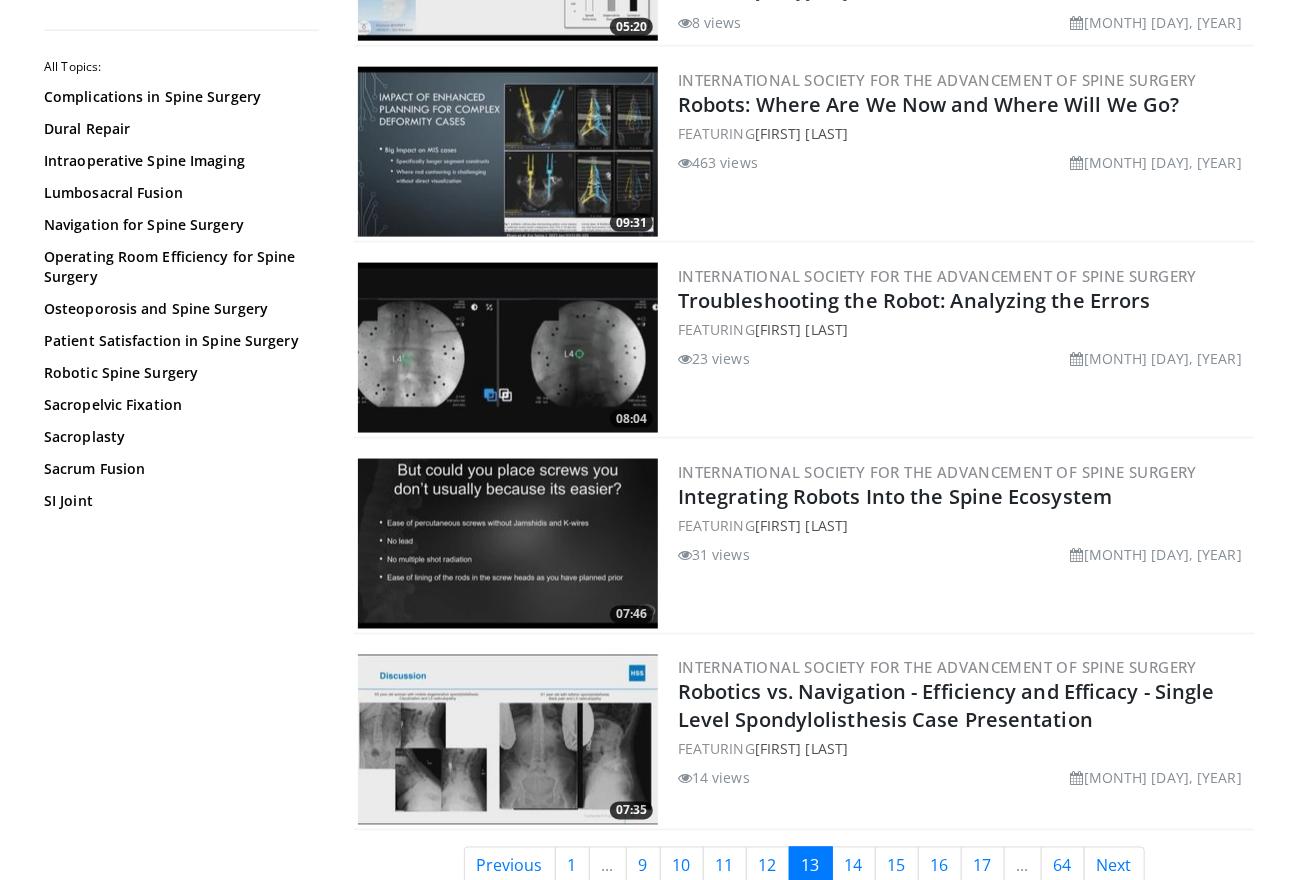 scroll, scrollTop: 4492, scrollLeft: 0, axis: vertical 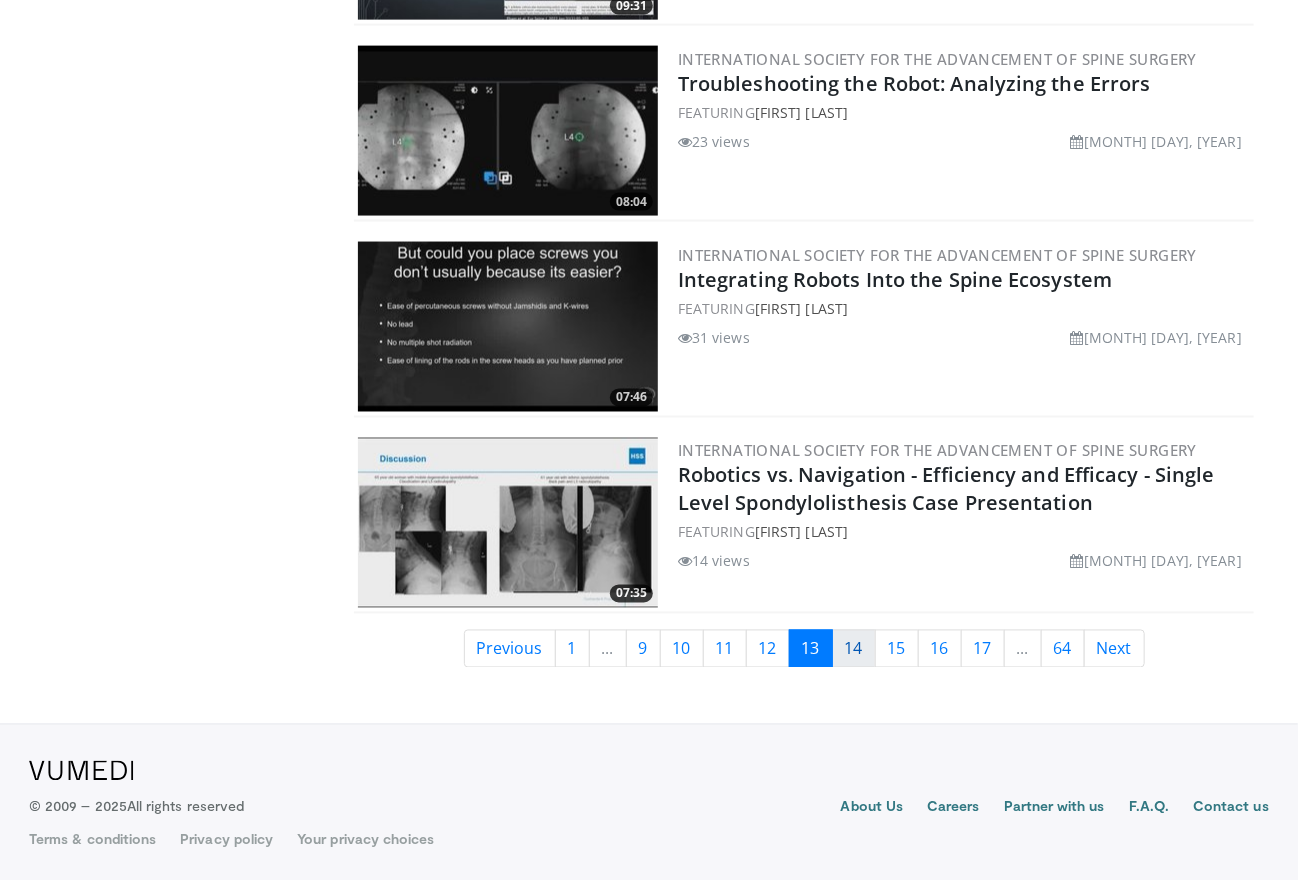 click on "14" at bounding box center [854, 649] 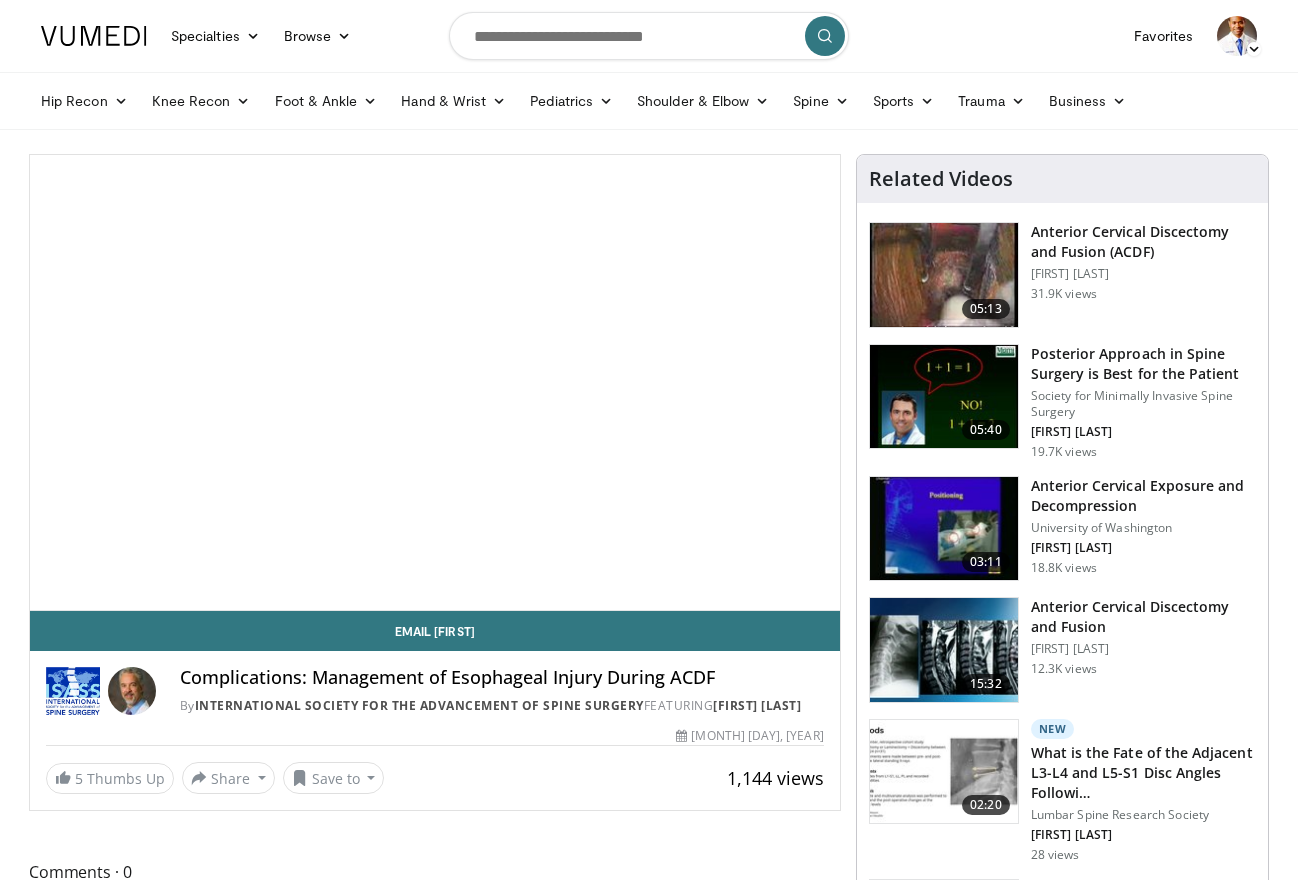 scroll, scrollTop: 0, scrollLeft: 0, axis: both 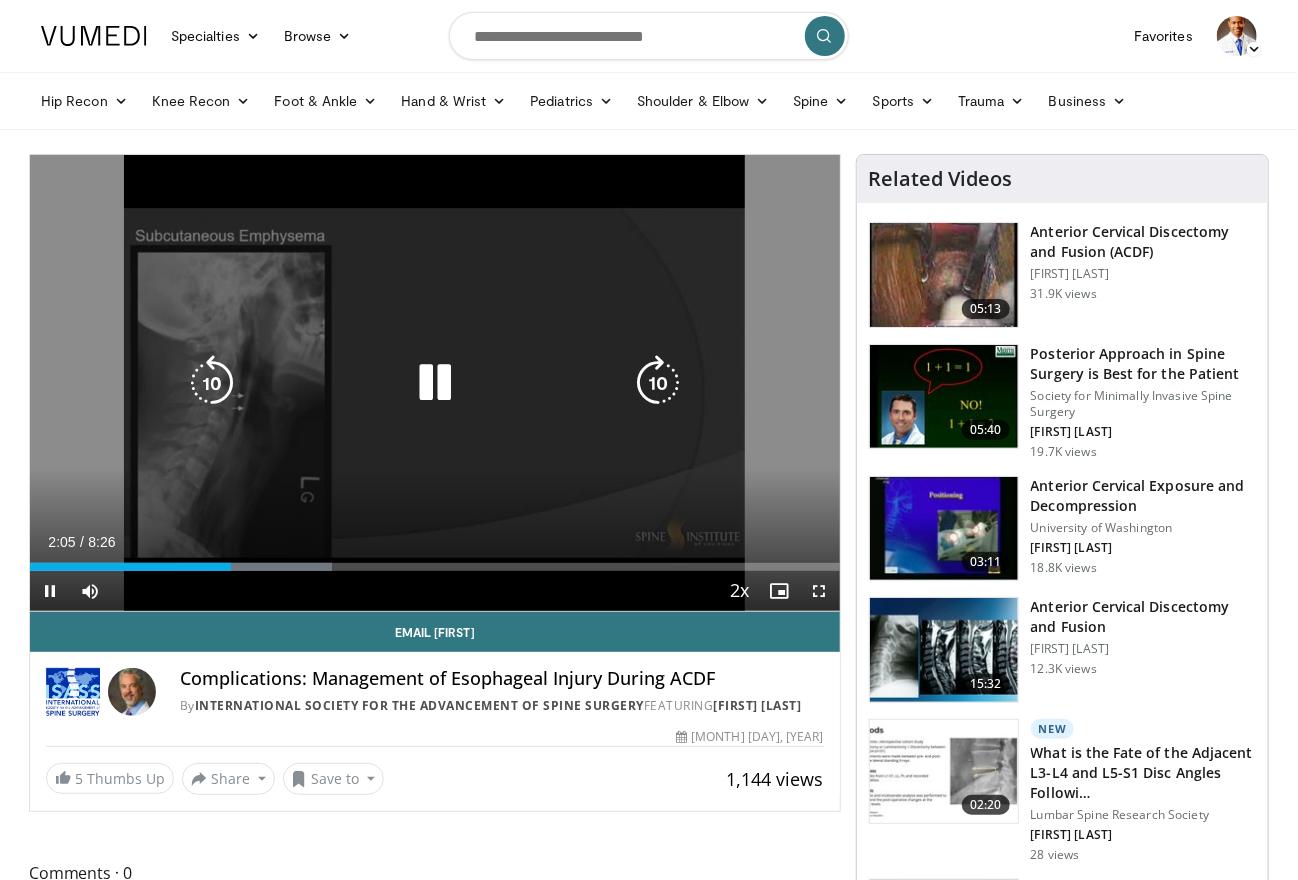 click at bounding box center [435, 383] 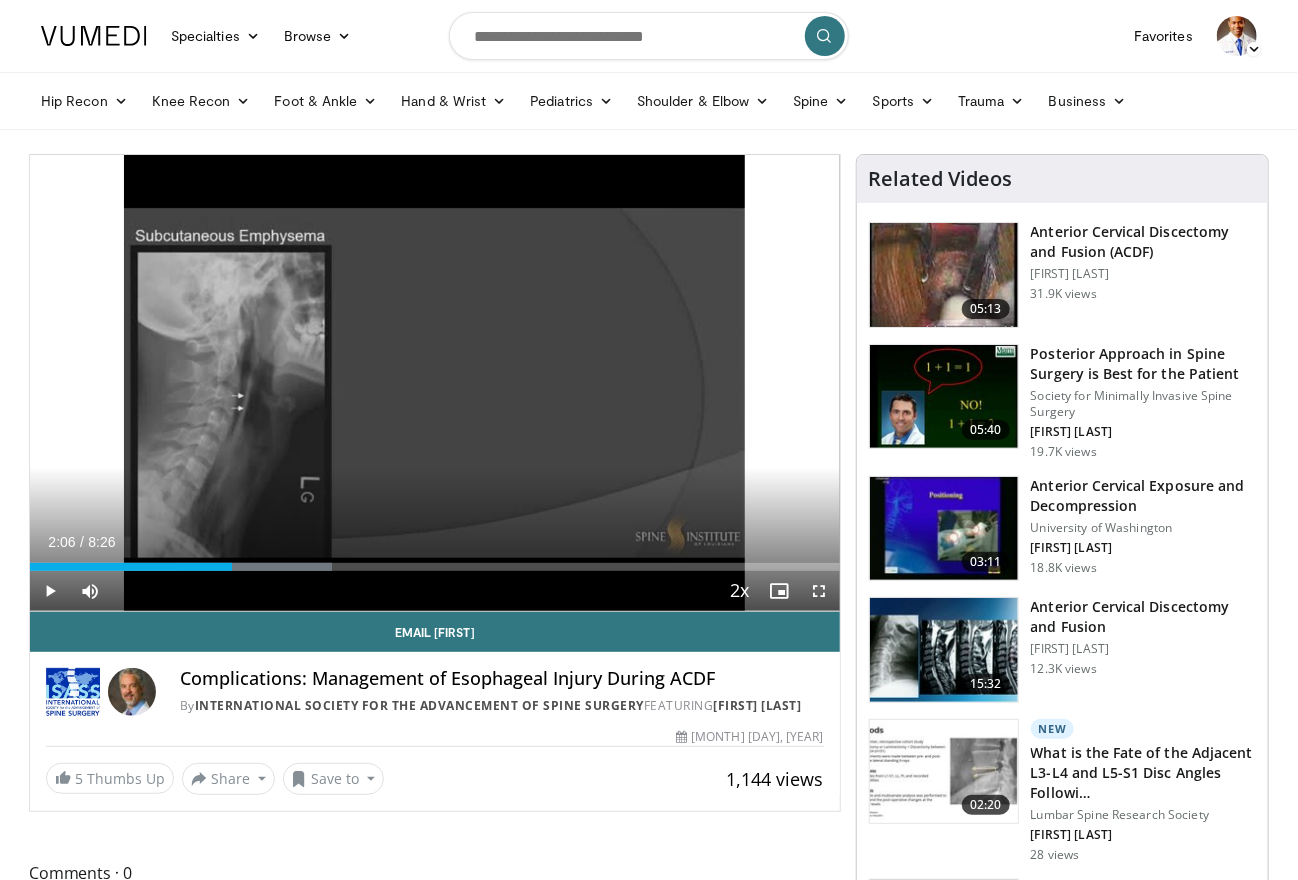type 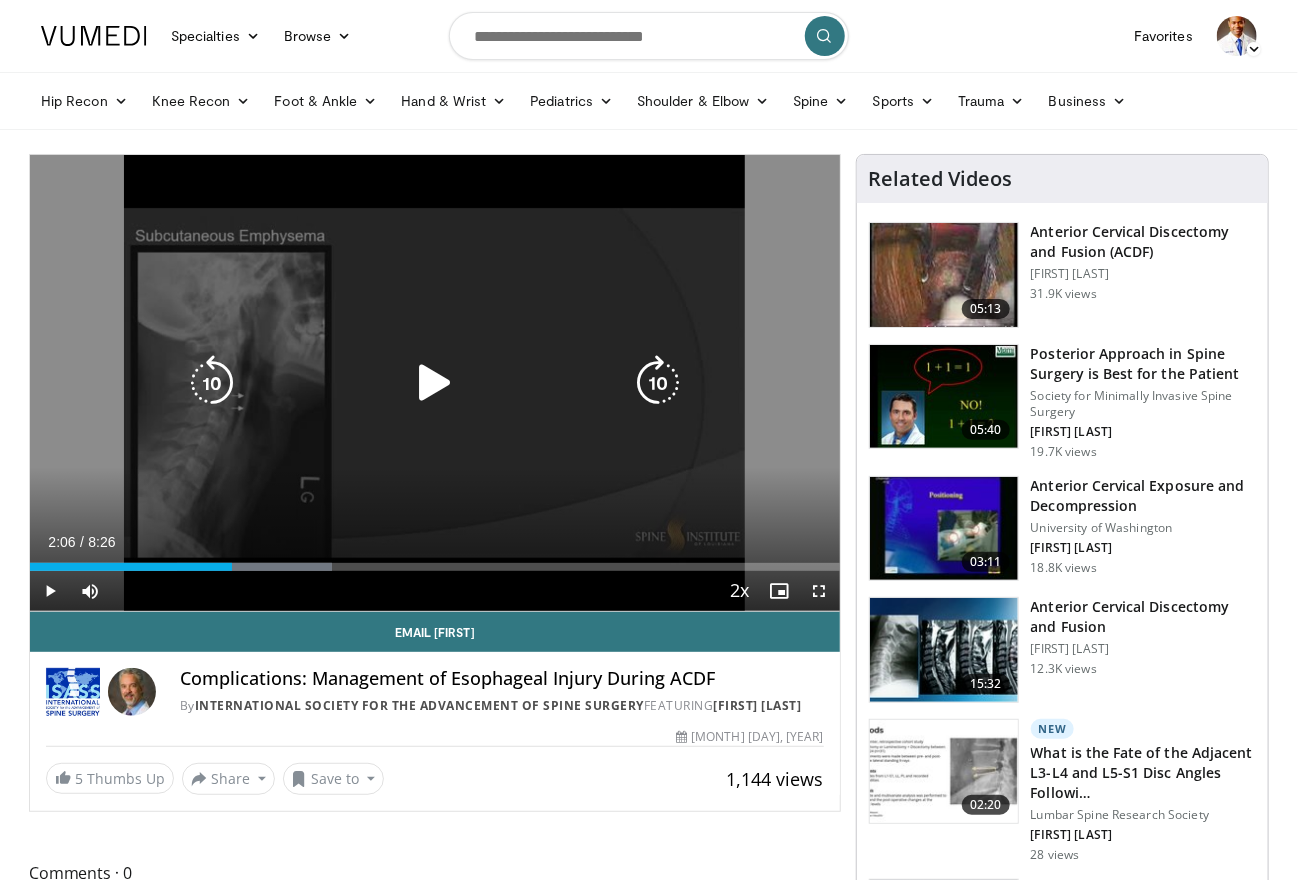 click at bounding box center [435, 383] 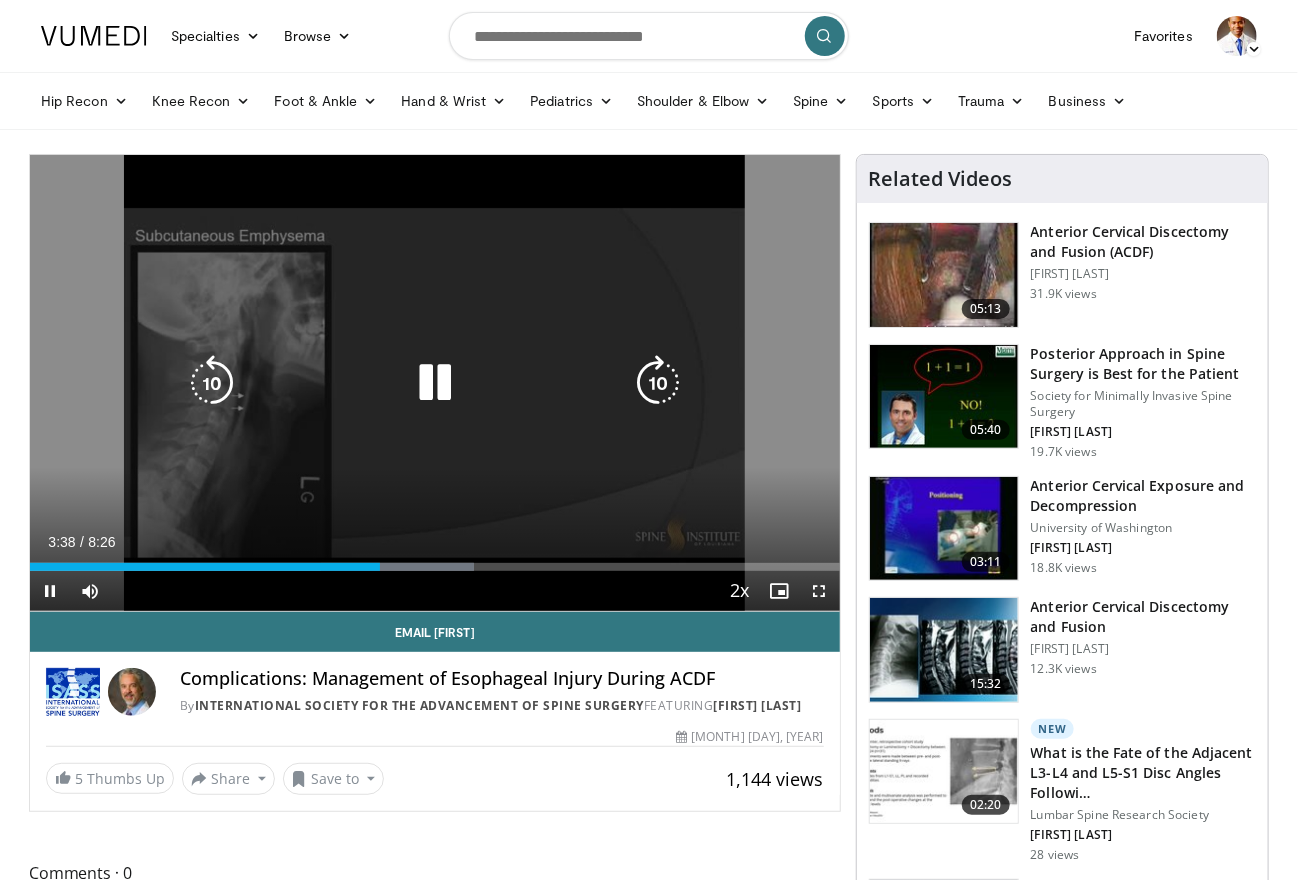 click on "10 seconds
Tap to unmute" at bounding box center (435, 383) 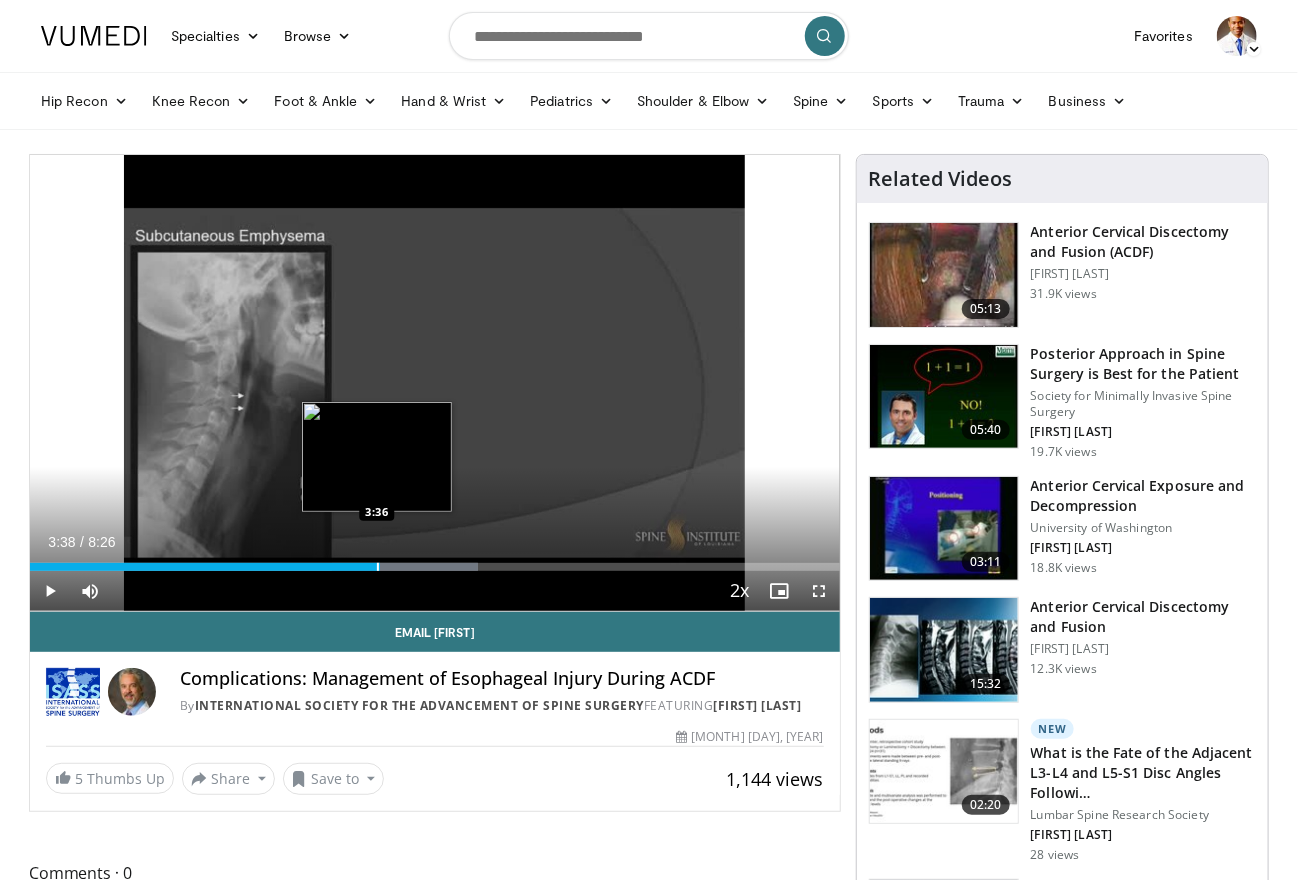 click at bounding box center (378, 567) 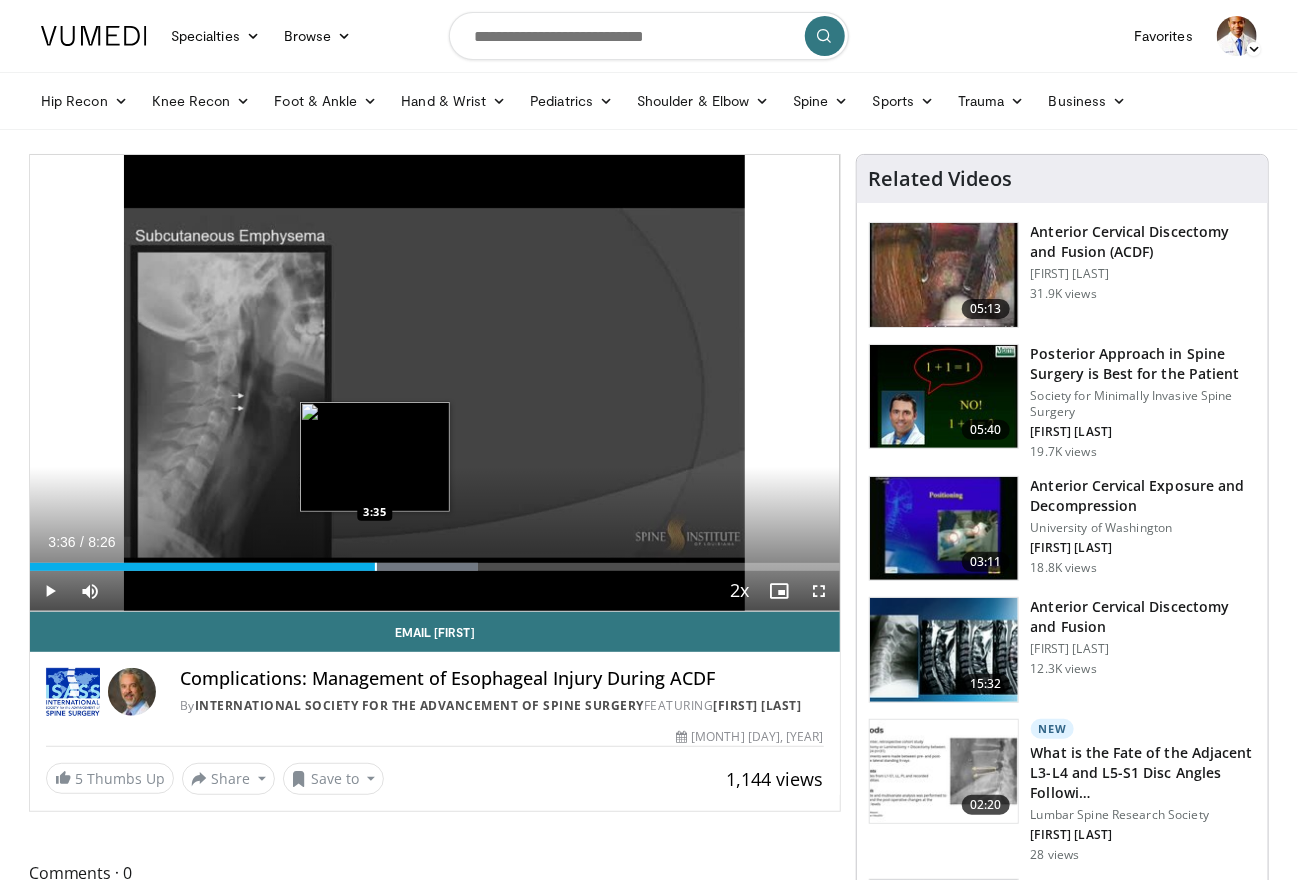 click at bounding box center (376, 567) 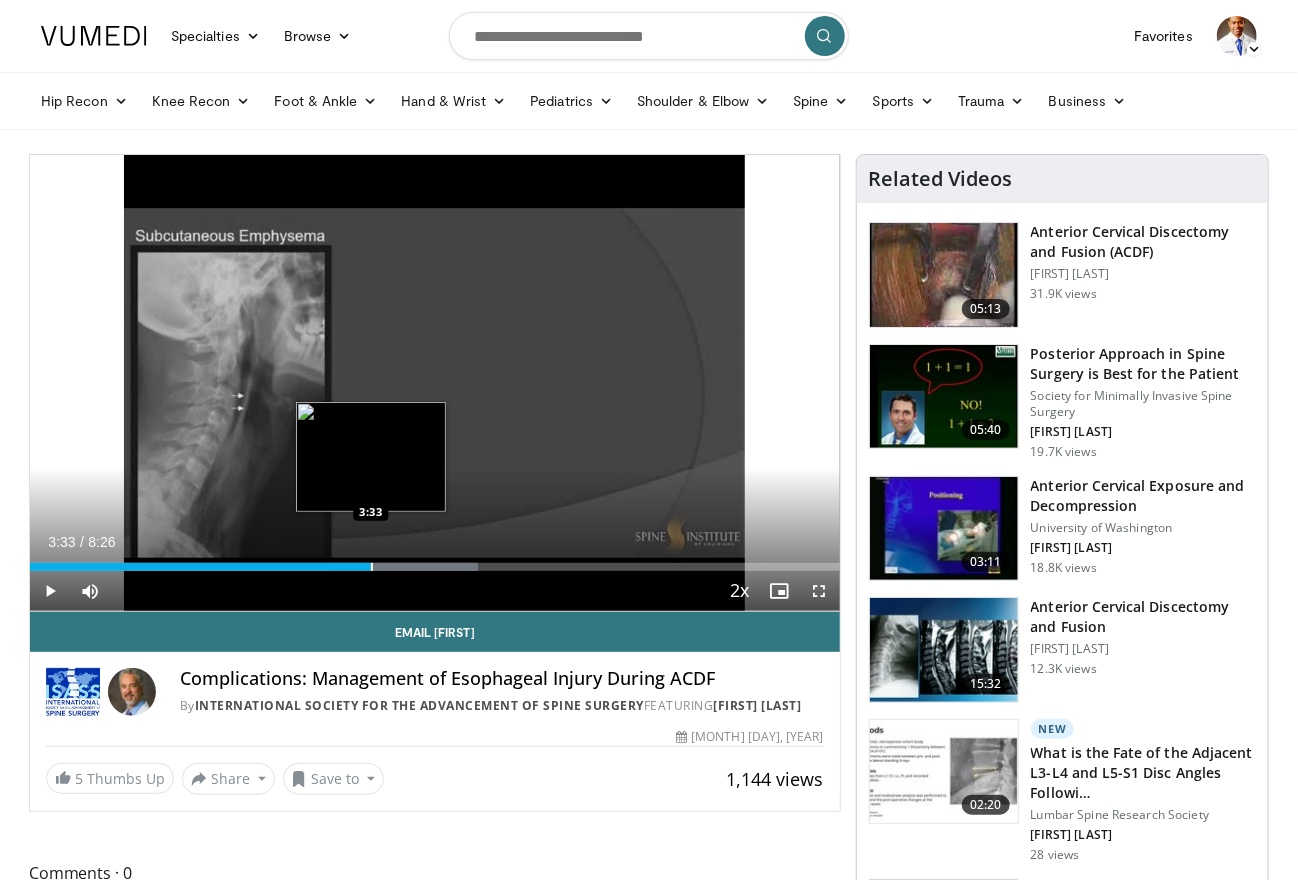 click at bounding box center [372, 567] 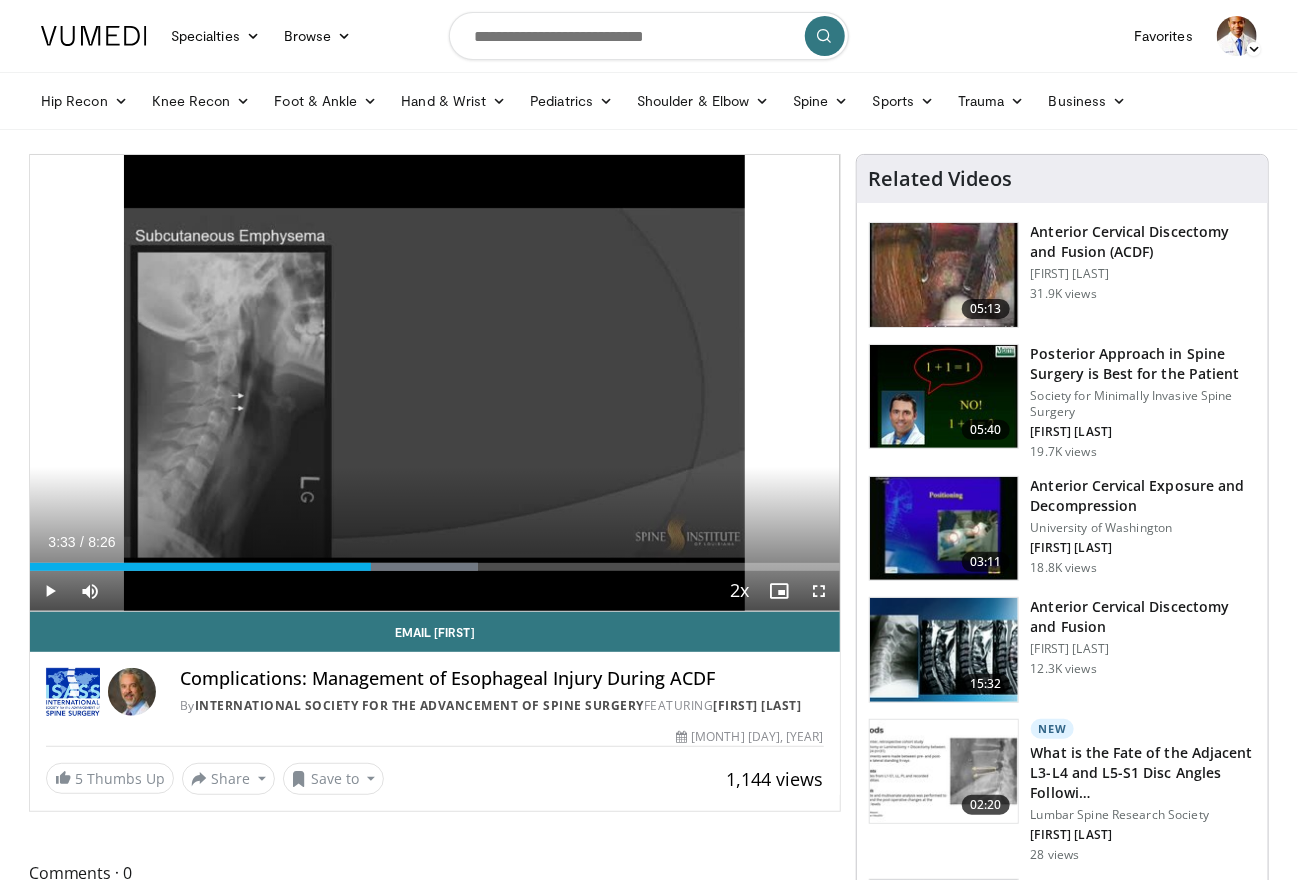 click on "Specialties
Adult & Family Medicine
Allergy, Asthma, Immunology
Anesthesiology
Cardiology
Dental
Dermatology
Endocrinology
Gastroenterology & Hepatology
General Surgery
Hematology & Oncology
Infectious Disease
Nephrology
Neurology
Neurosurgery
Obstetrics & Gynecology
Ophthalmology
Oral Maxillofacial
Orthopaedics
Otolaryngology
Pediatrics
Plastic Surgery
Podiatry
Psychiatry
Pulmonology
Radiation Oncology
Radiology
Rheumatology
Urology" at bounding box center (649, 1571) 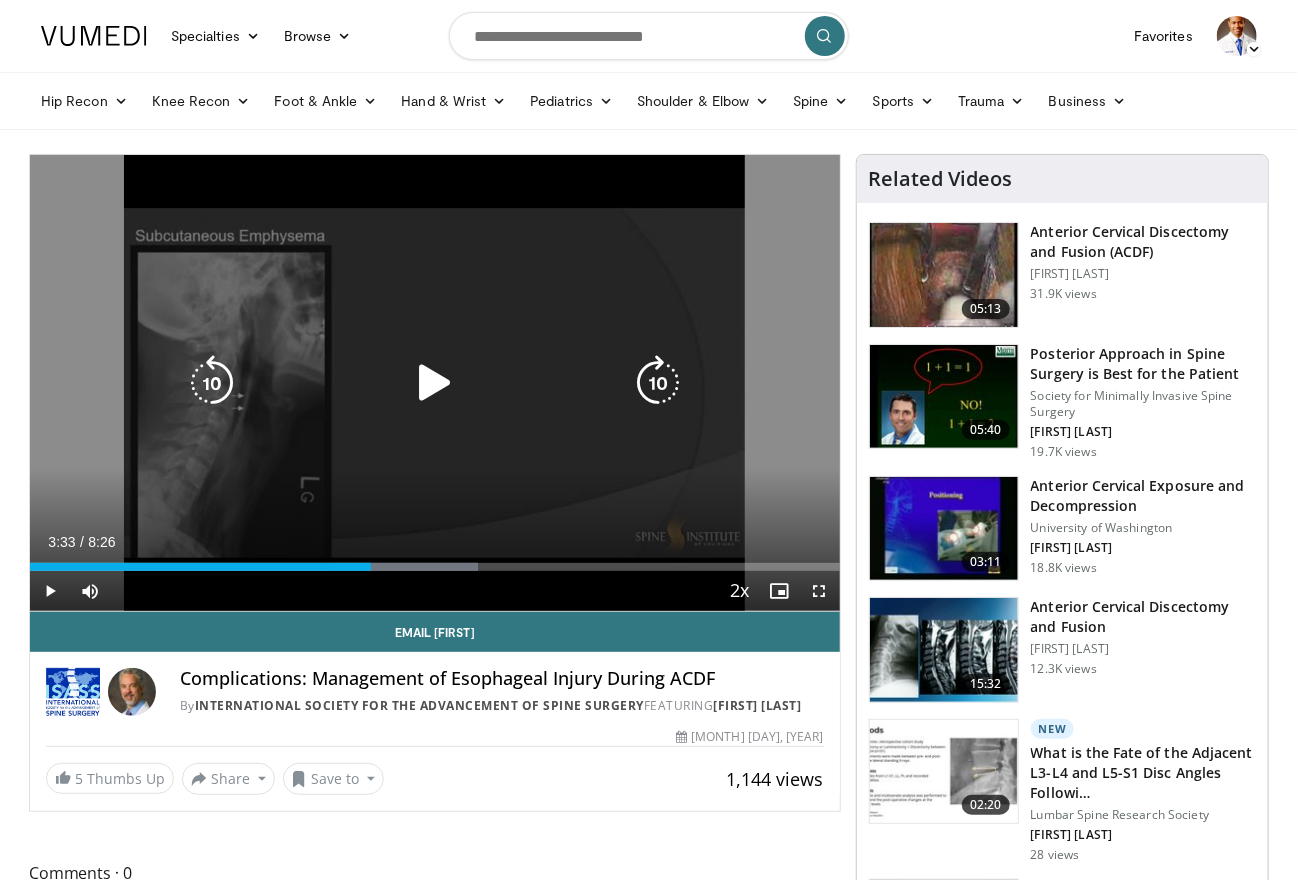 click at bounding box center (435, 383) 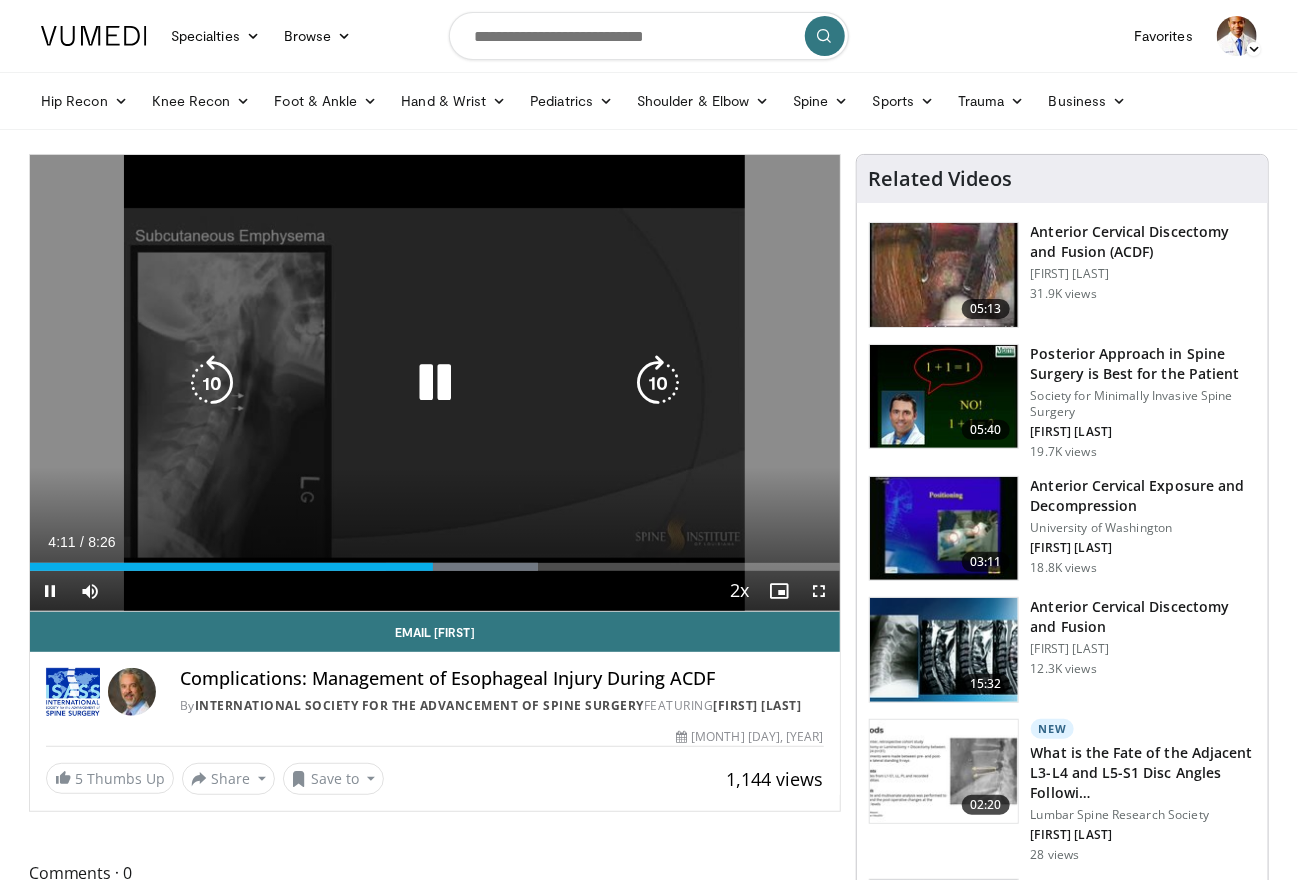 click at bounding box center [435, 383] 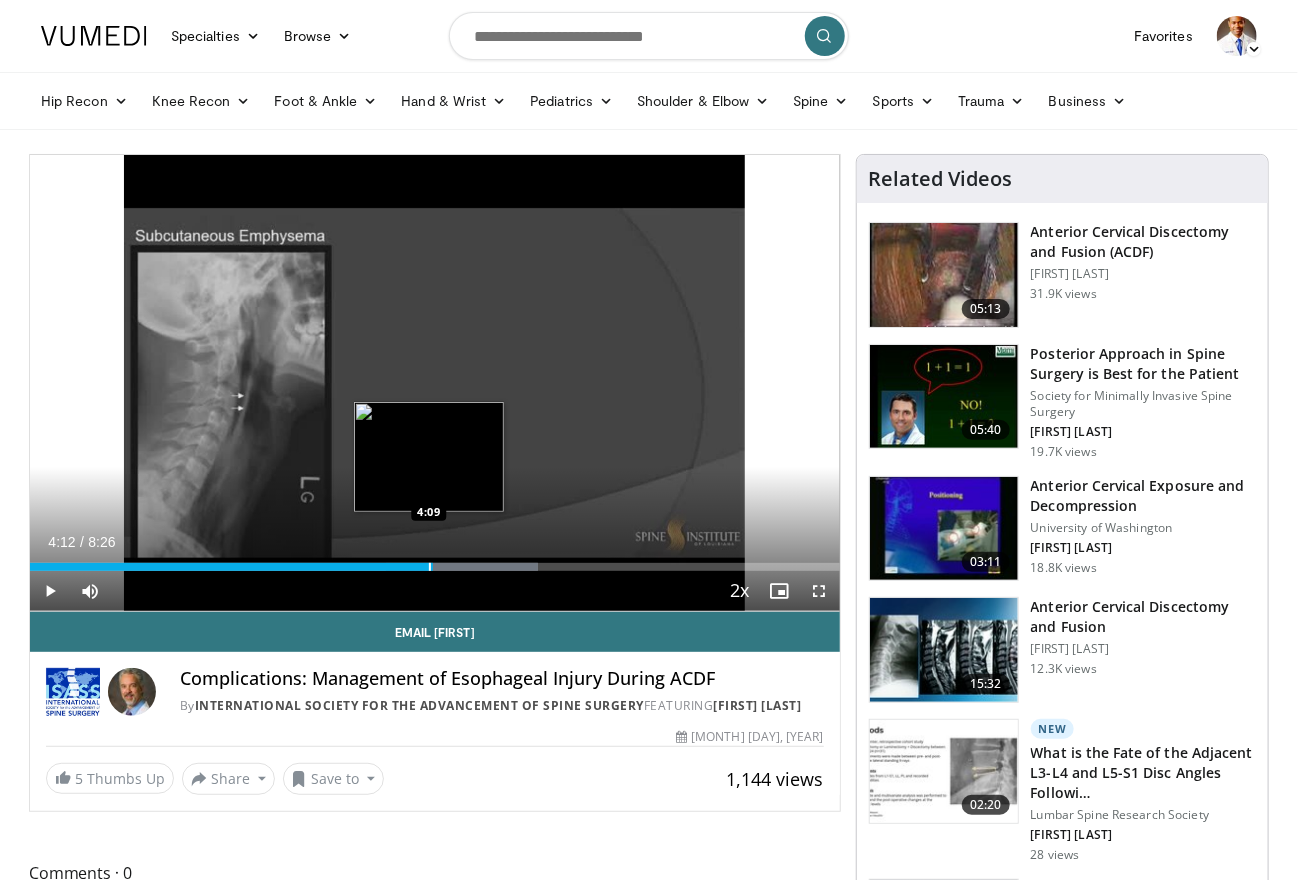 click at bounding box center (430, 567) 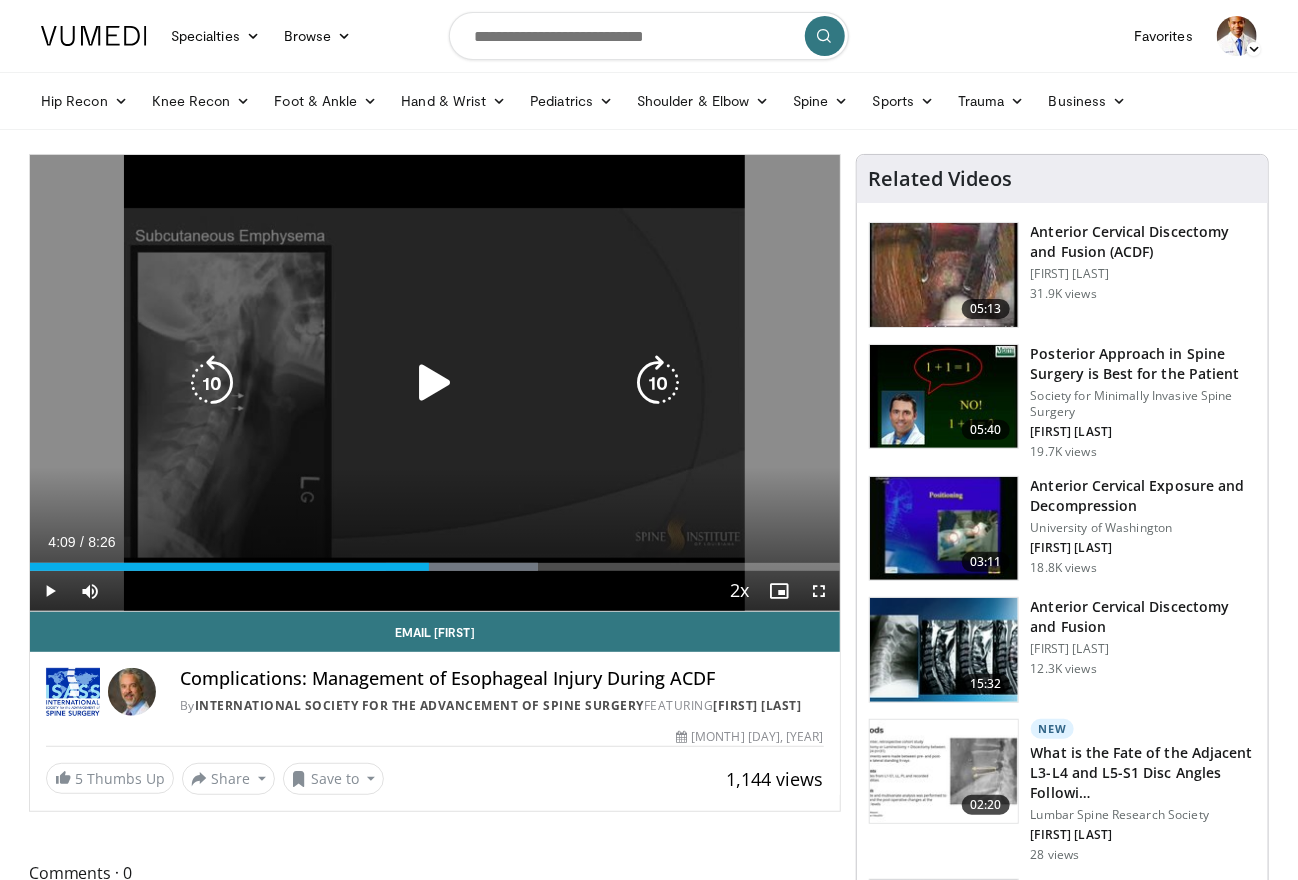 click at bounding box center (435, 383) 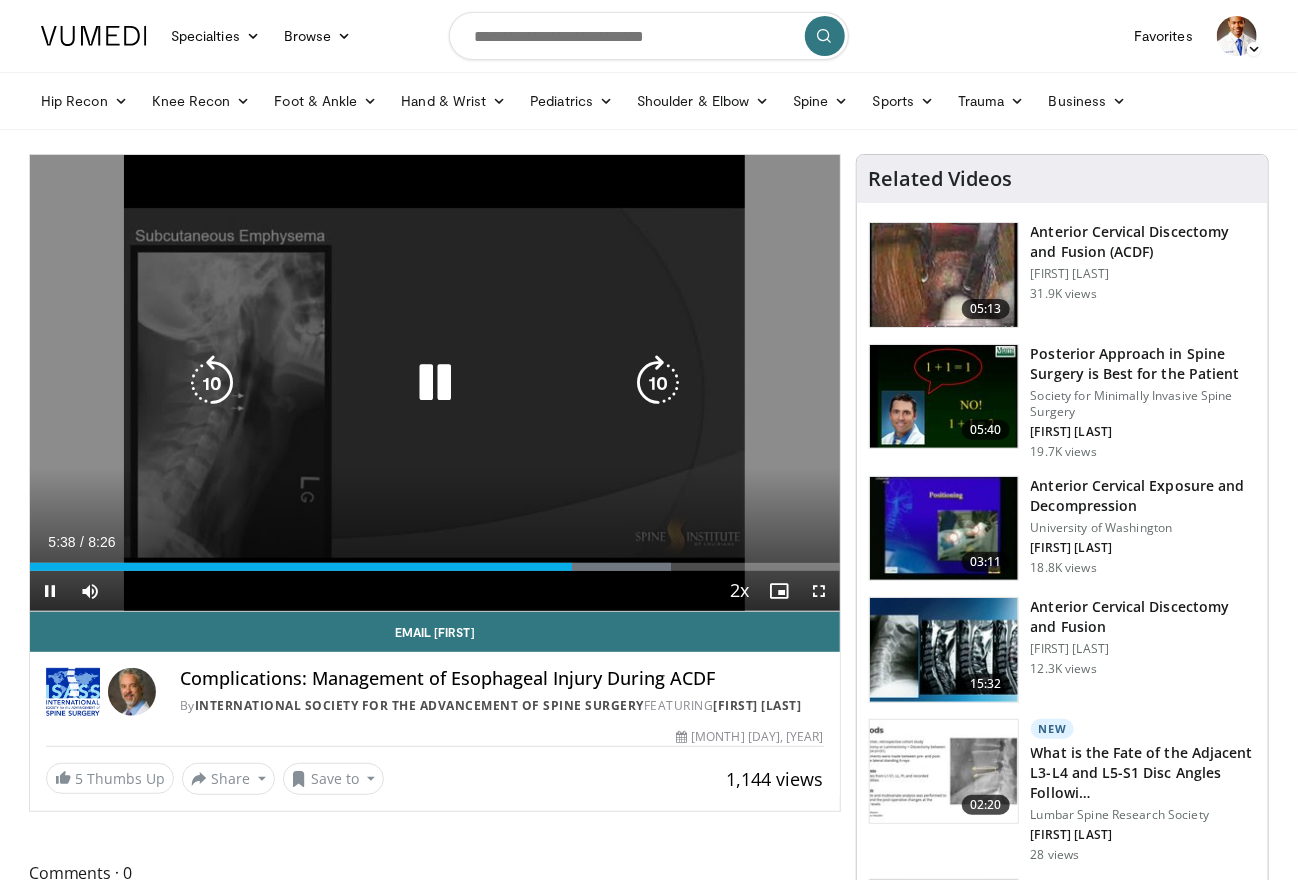 click at bounding box center [435, 383] 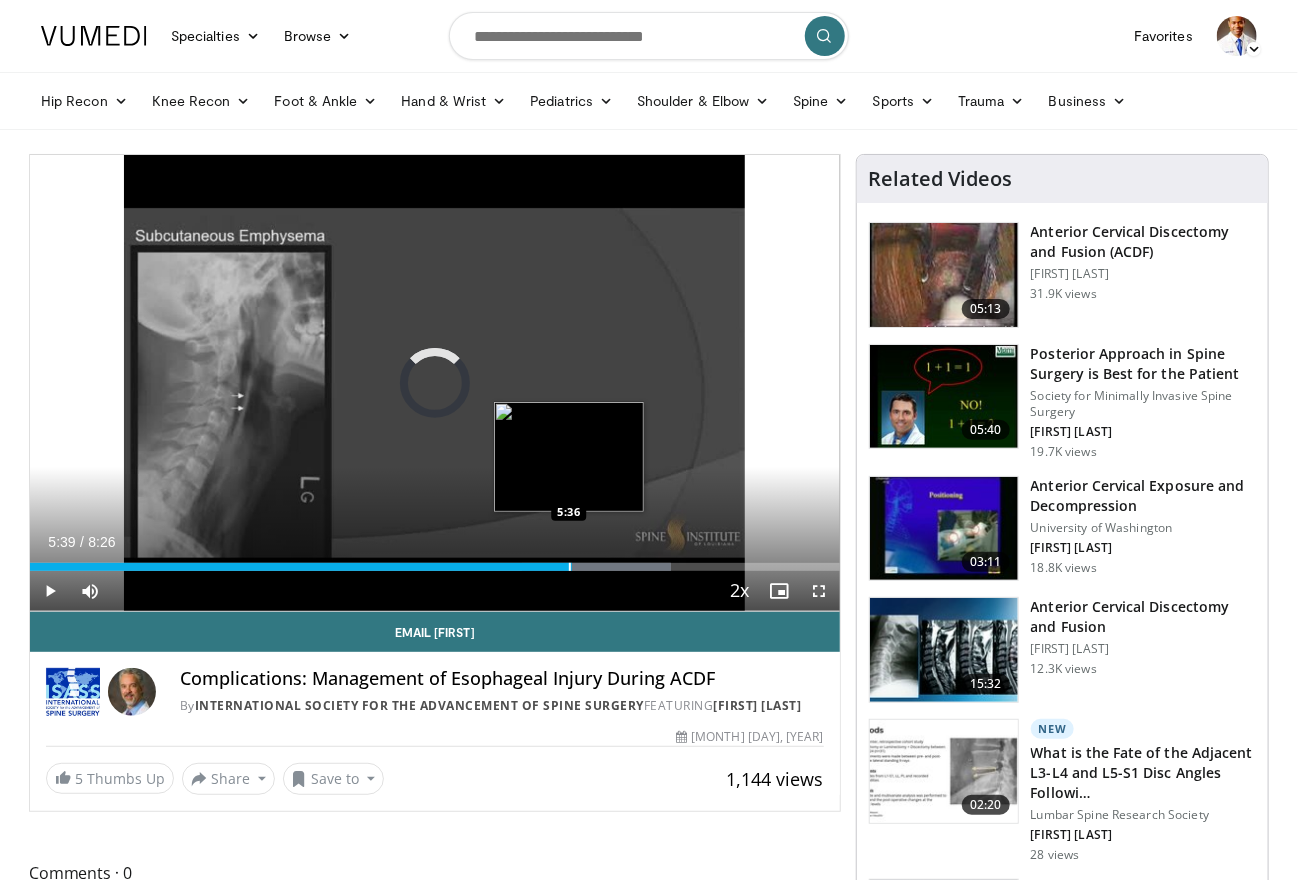 click at bounding box center (570, 567) 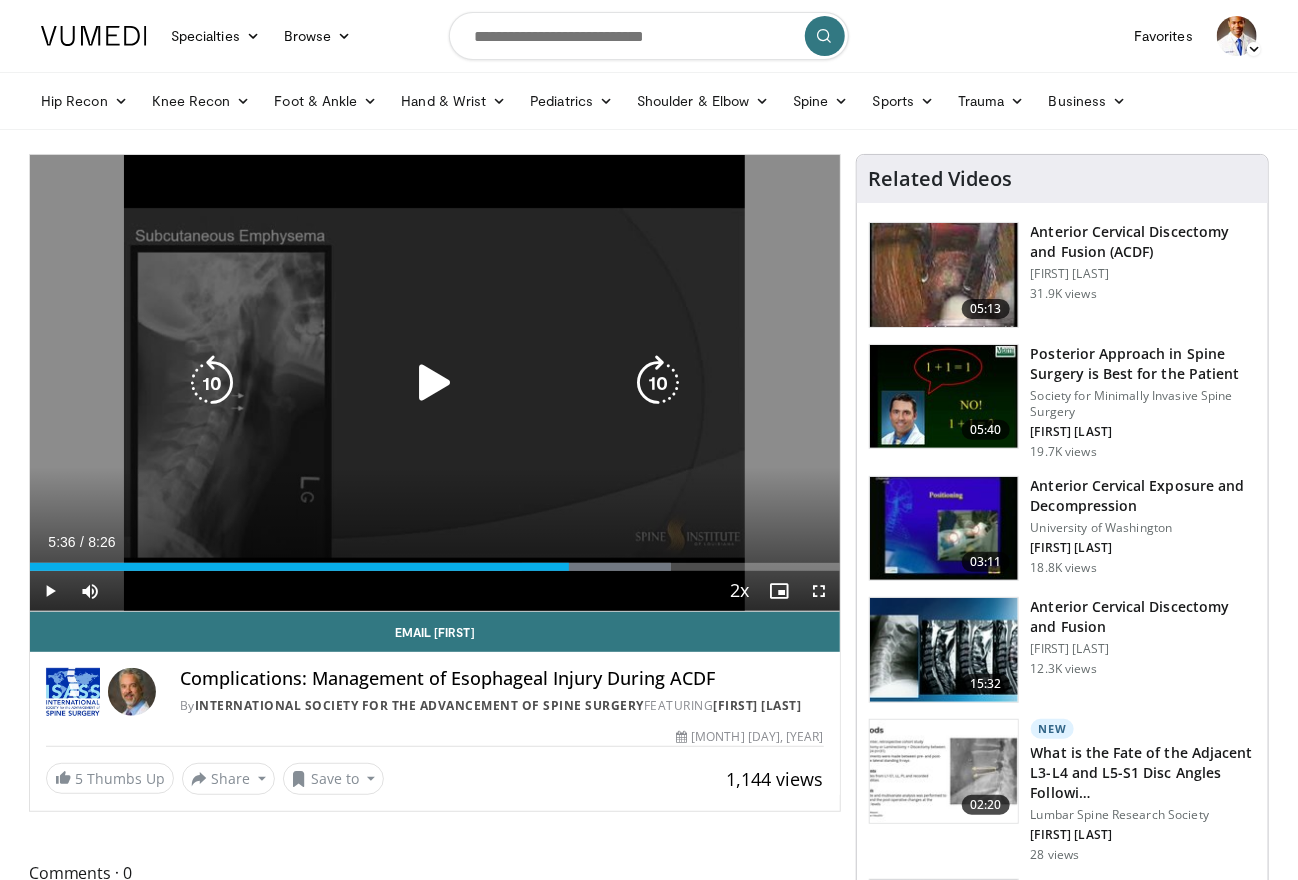 click at bounding box center [435, 383] 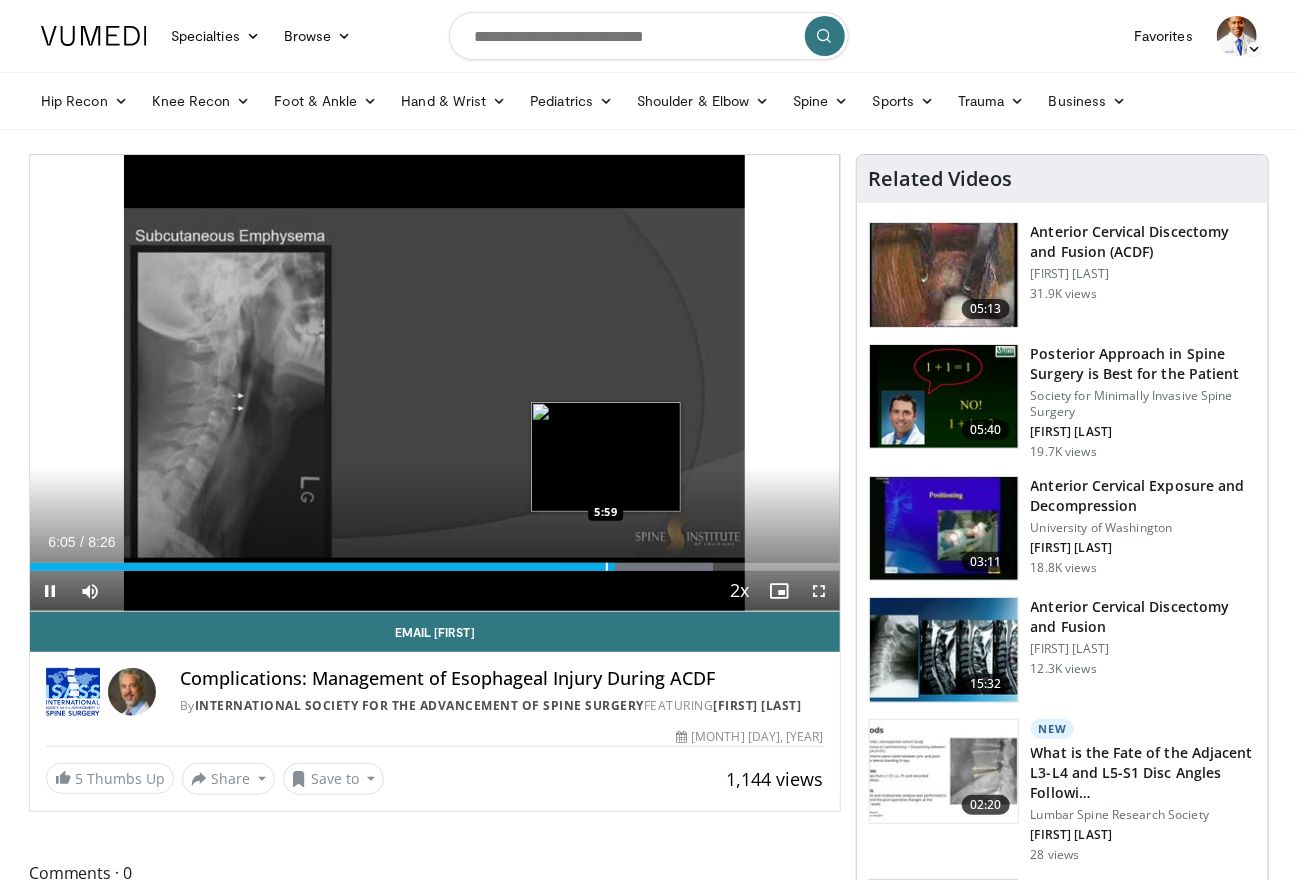 click at bounding box center [607, 567] 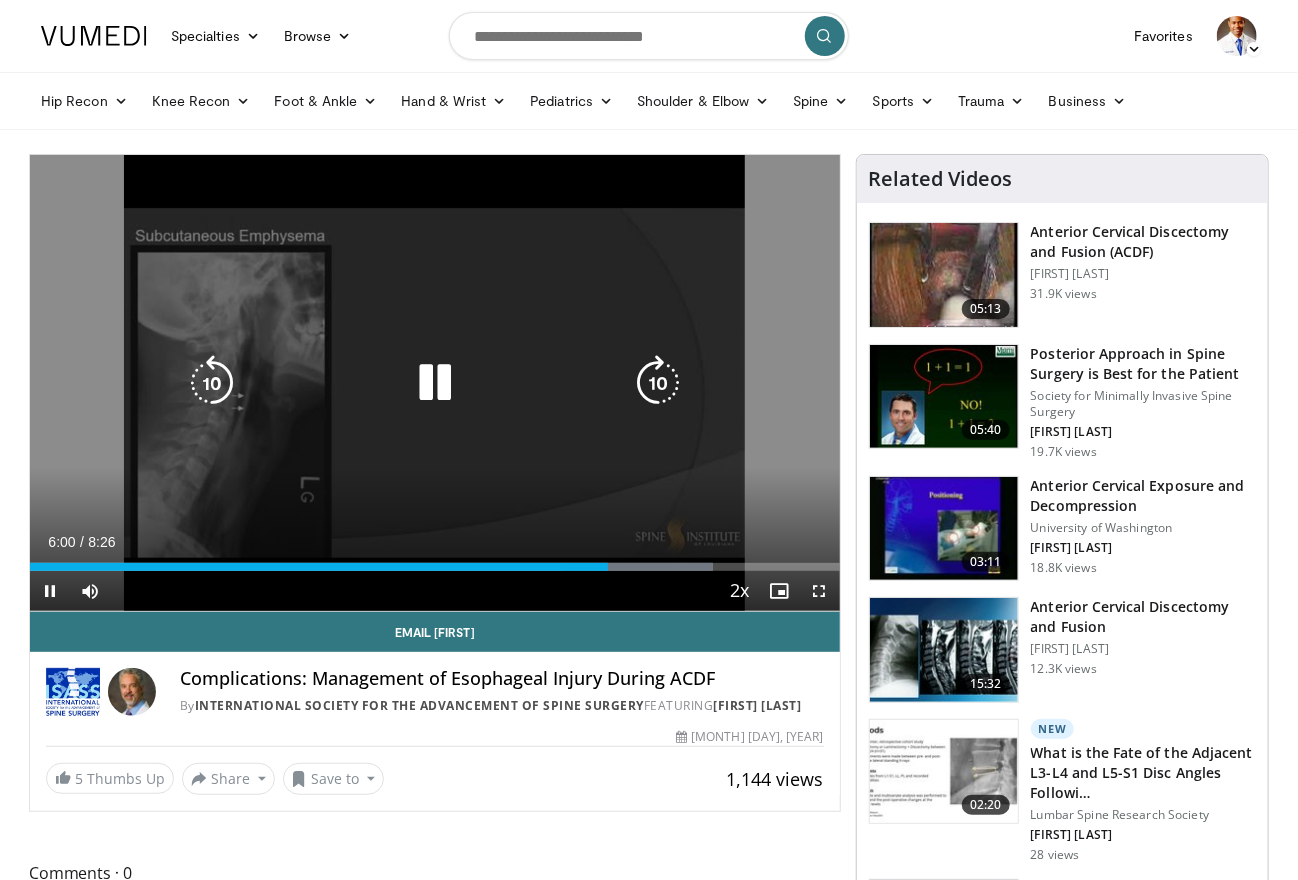 click at bounding box center [435, 383] 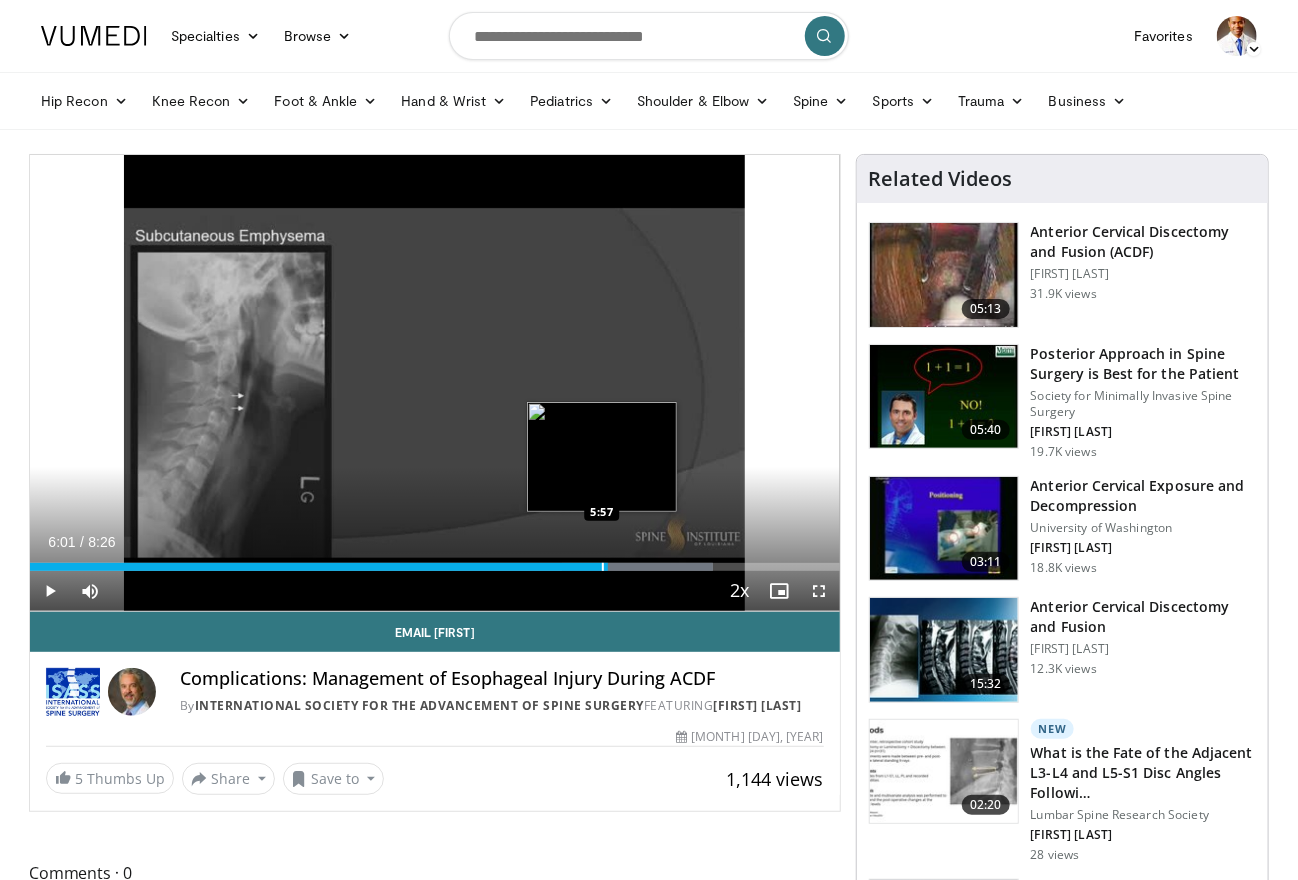 click at bounding box center (603, 567) 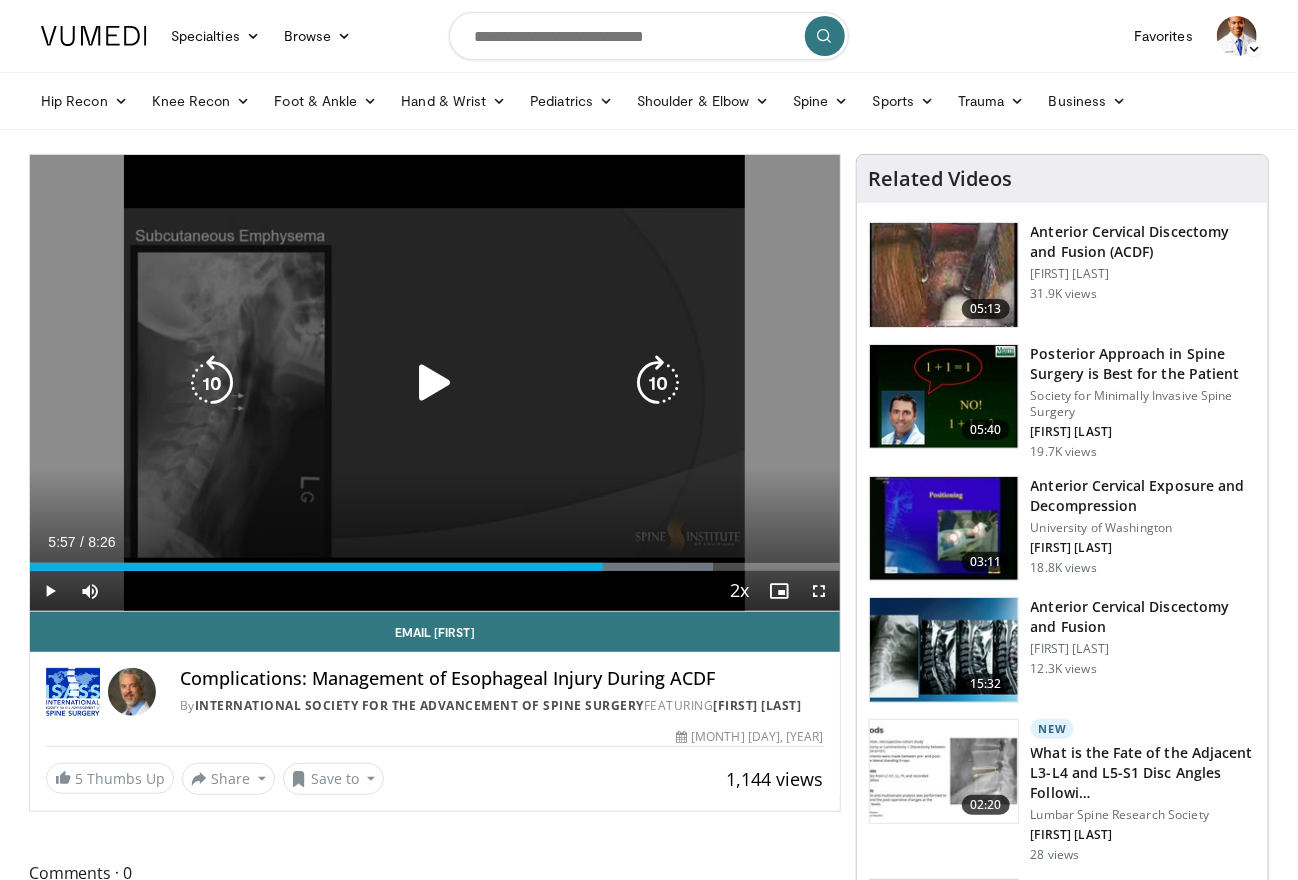 click on "10 seconds
Tap to unmute" at bounding box center (435, 383) 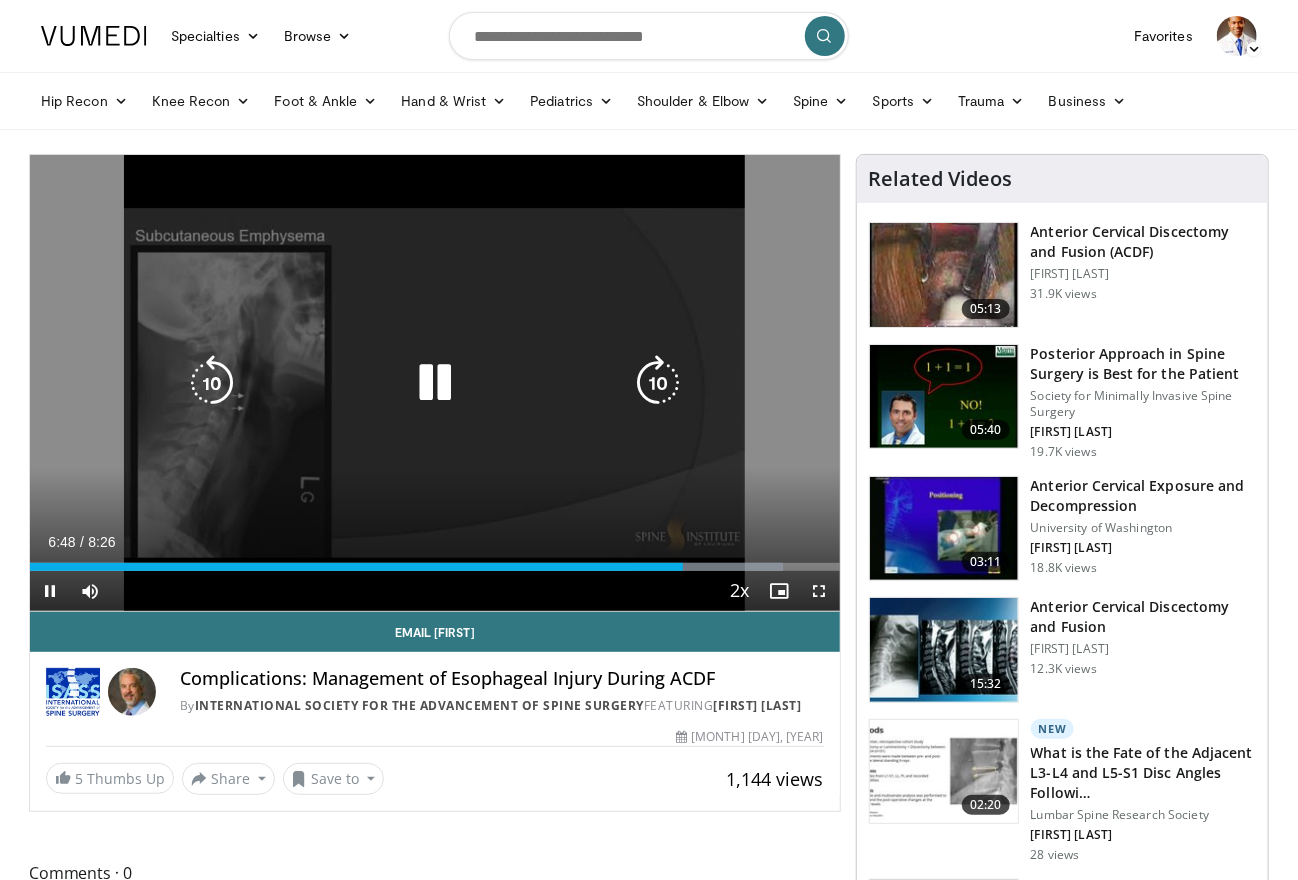 click at bounding box center (435, 383) 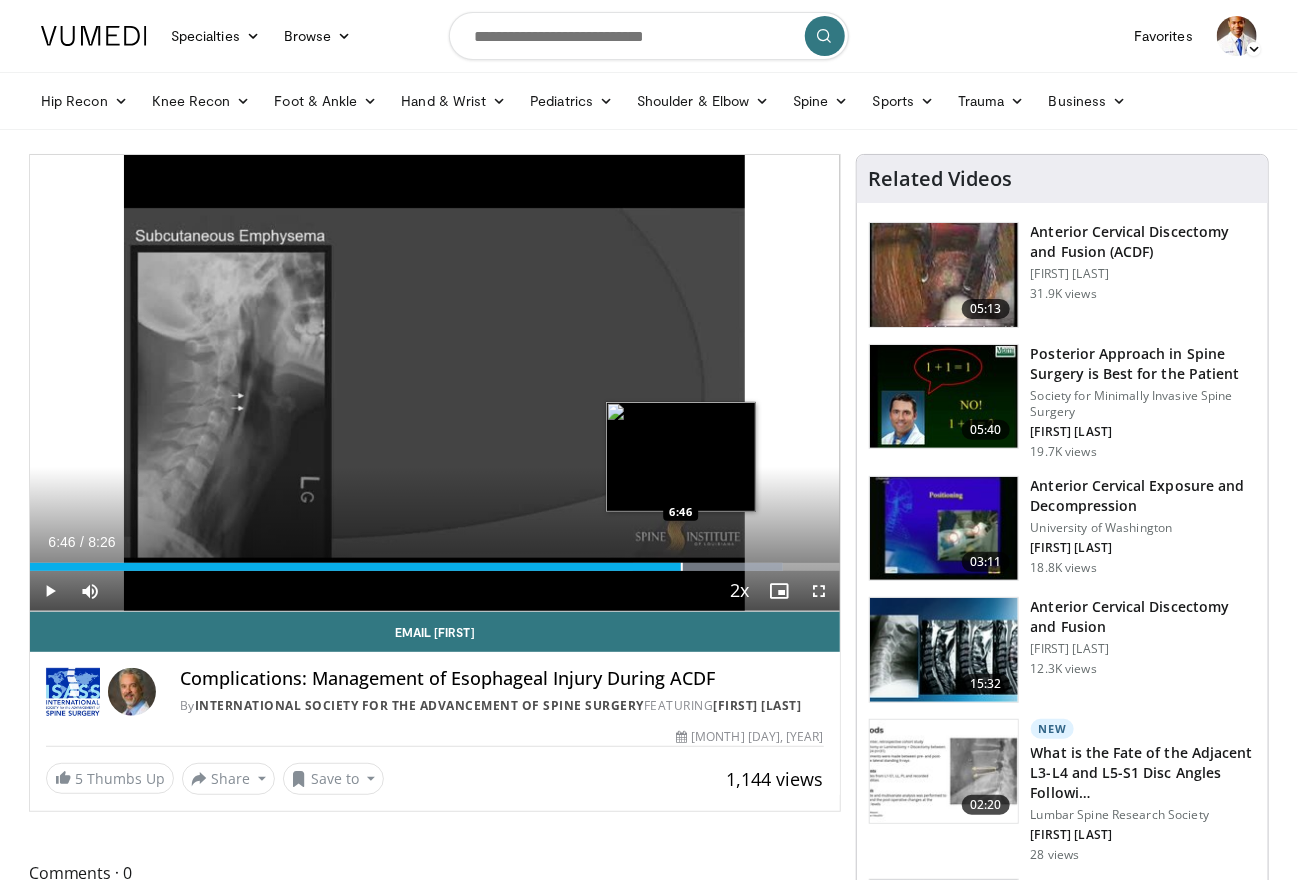 click at bounding box center [682, 567] 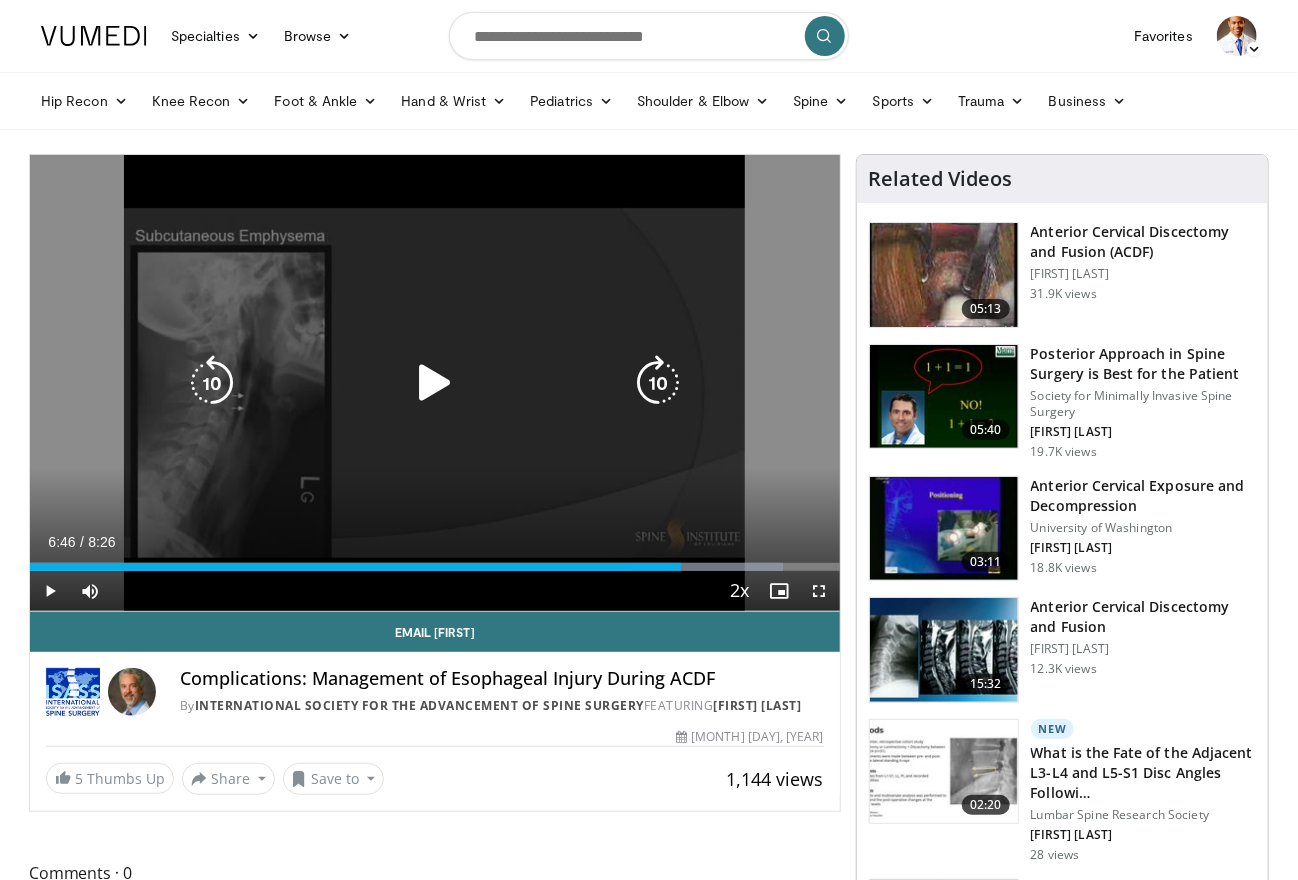 click at bounding box center [435, 383] 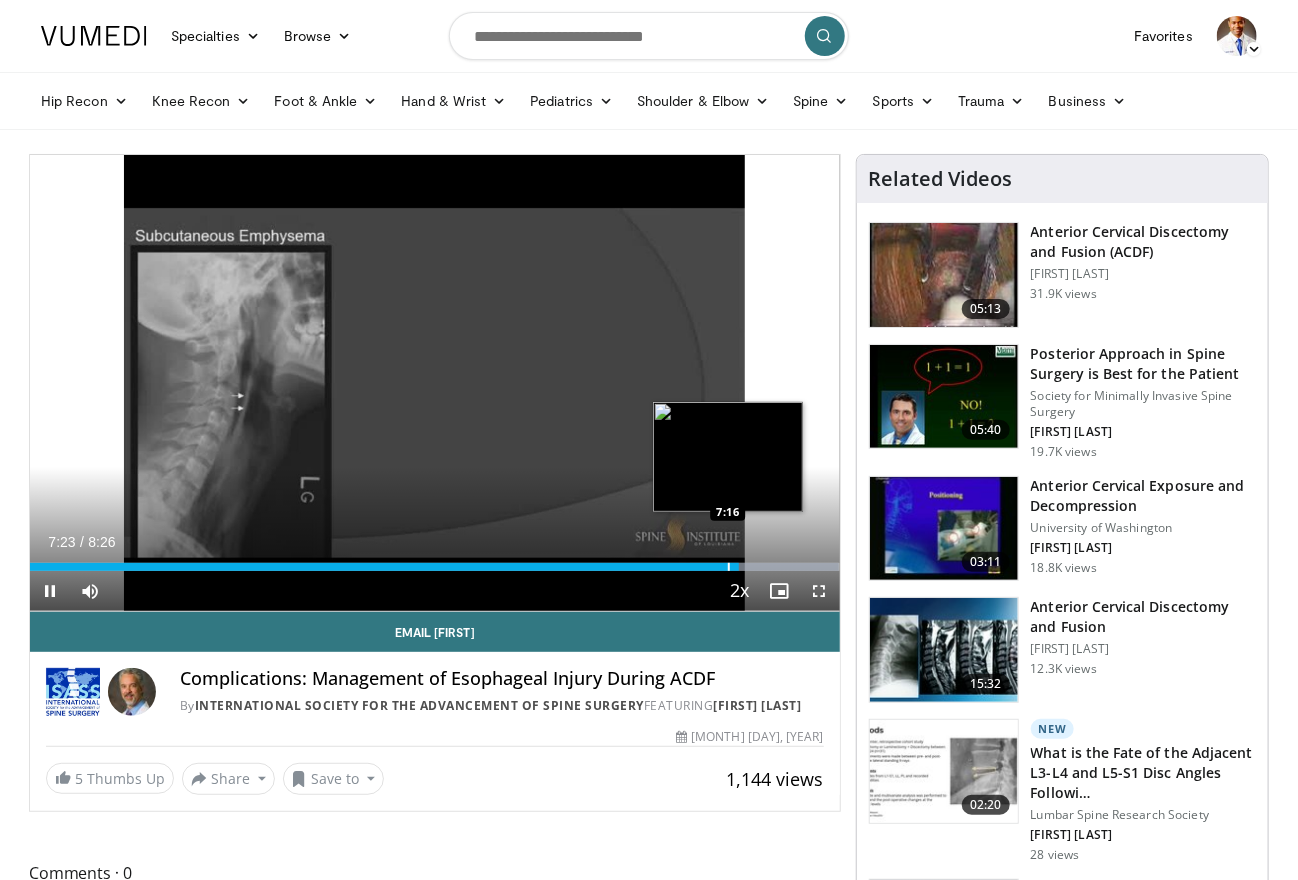 click at bounding box center (729, 567) 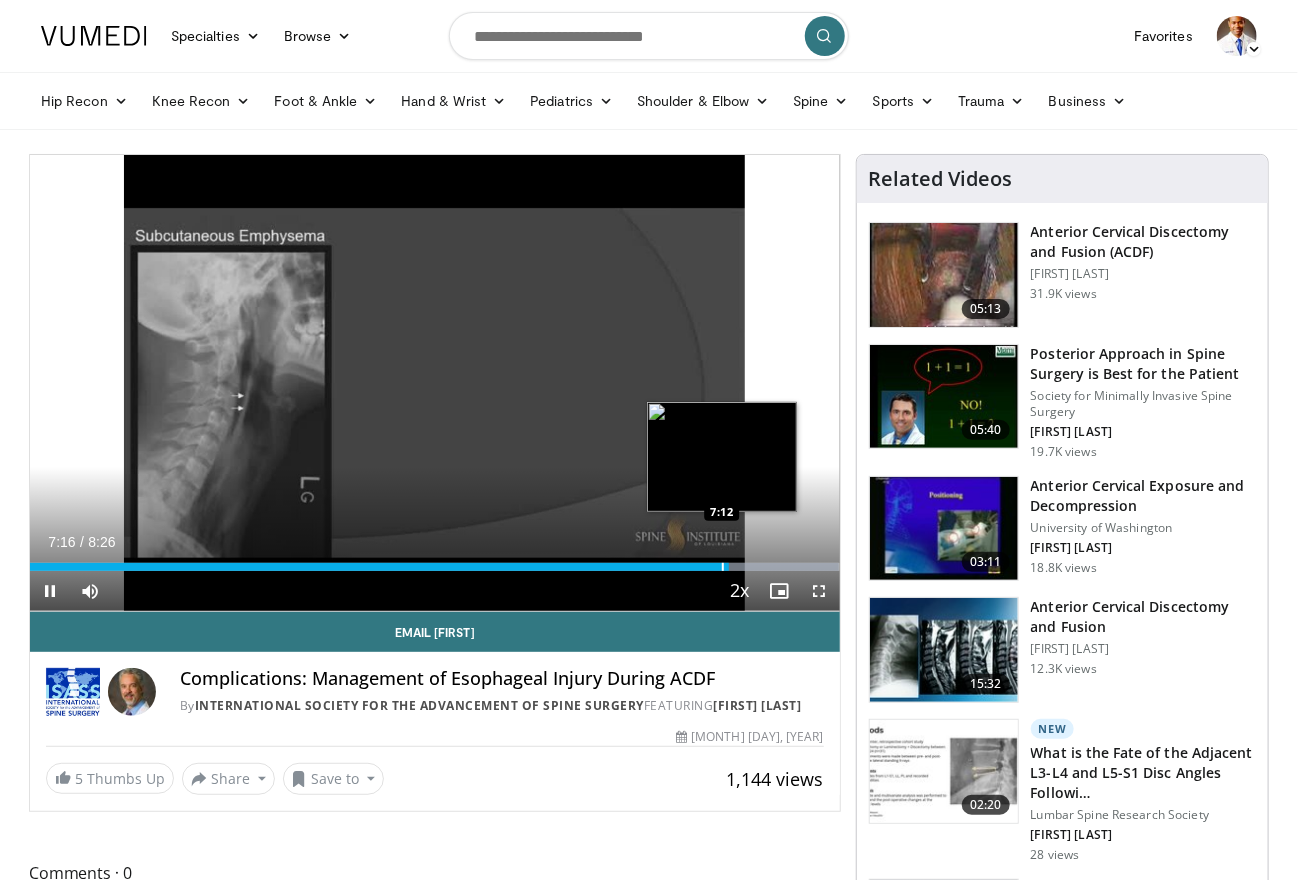 click on "Loaded :  99.98% 7:16 7:12" at bounding box center (435, 567) 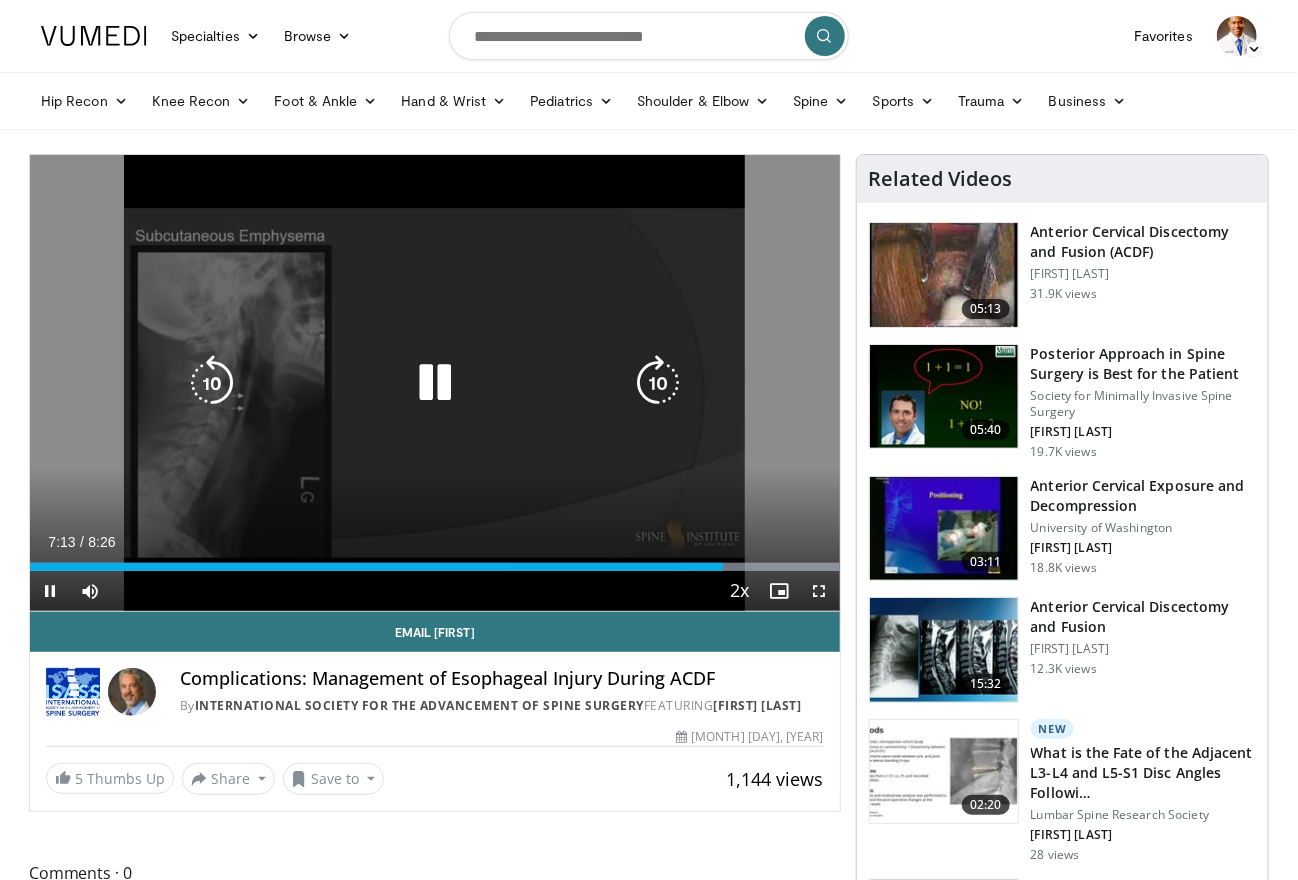 click at bounding box center [435, 383] 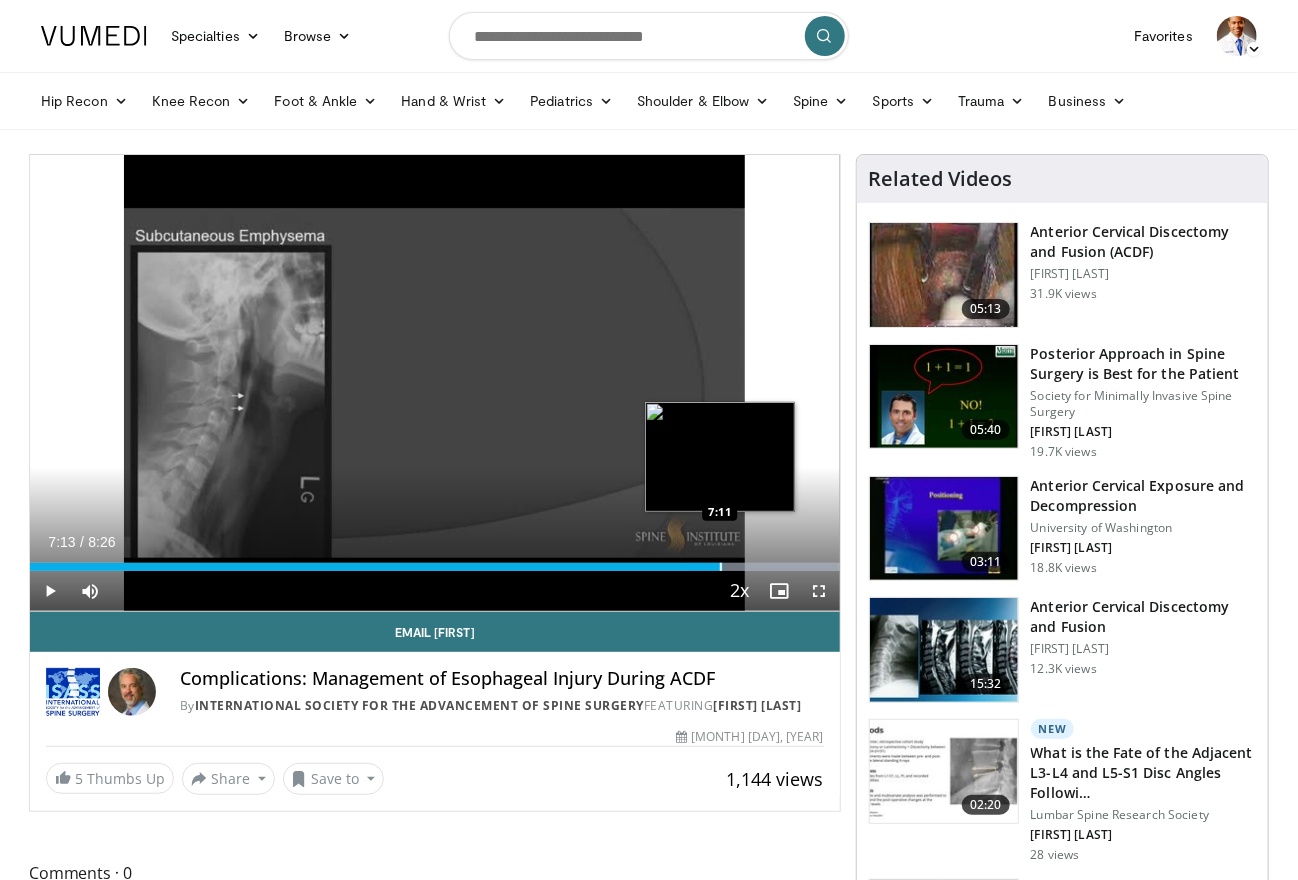 click at bounding box center (721, 567) 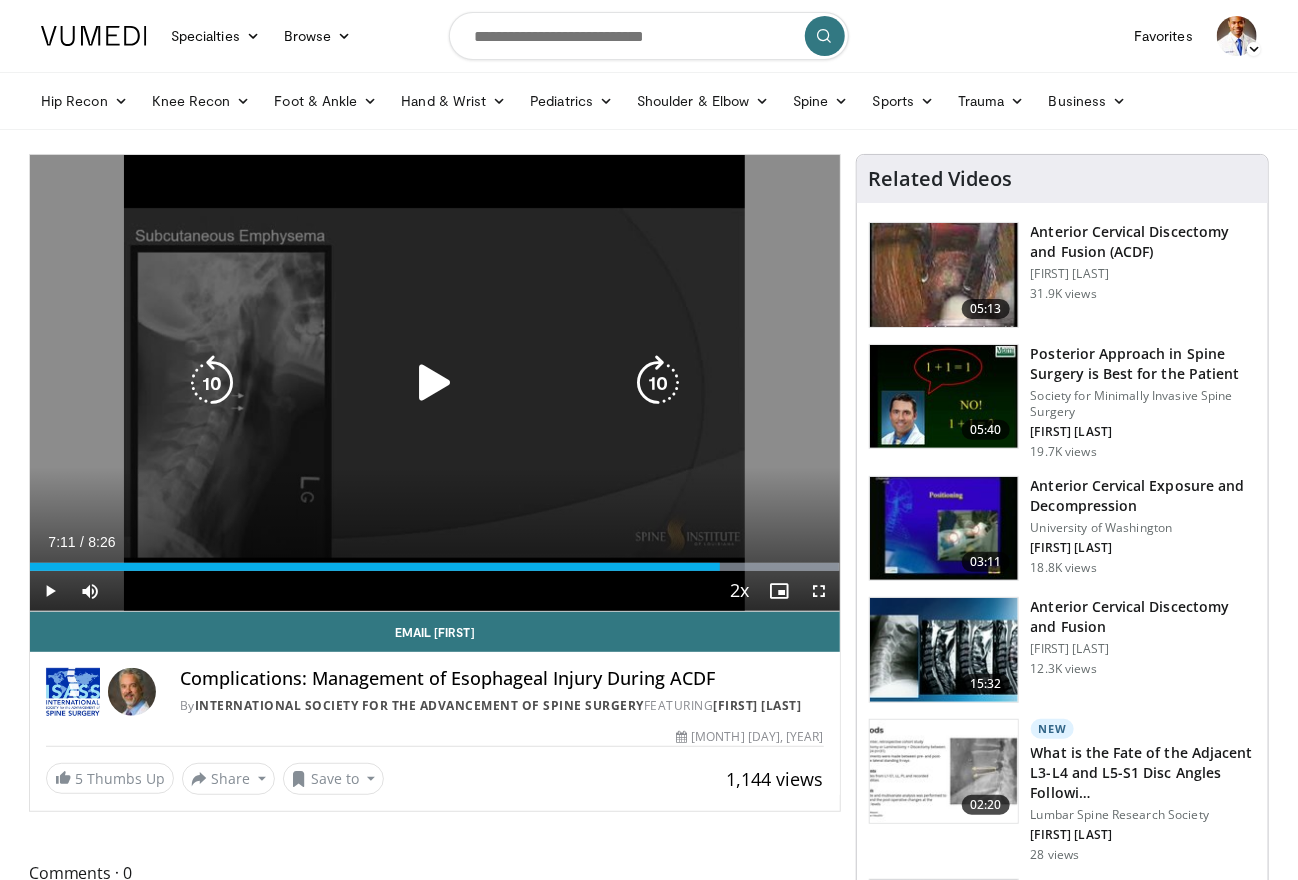 click on "10 seconds
Tap to unmute" at bounding box center (435, 383) 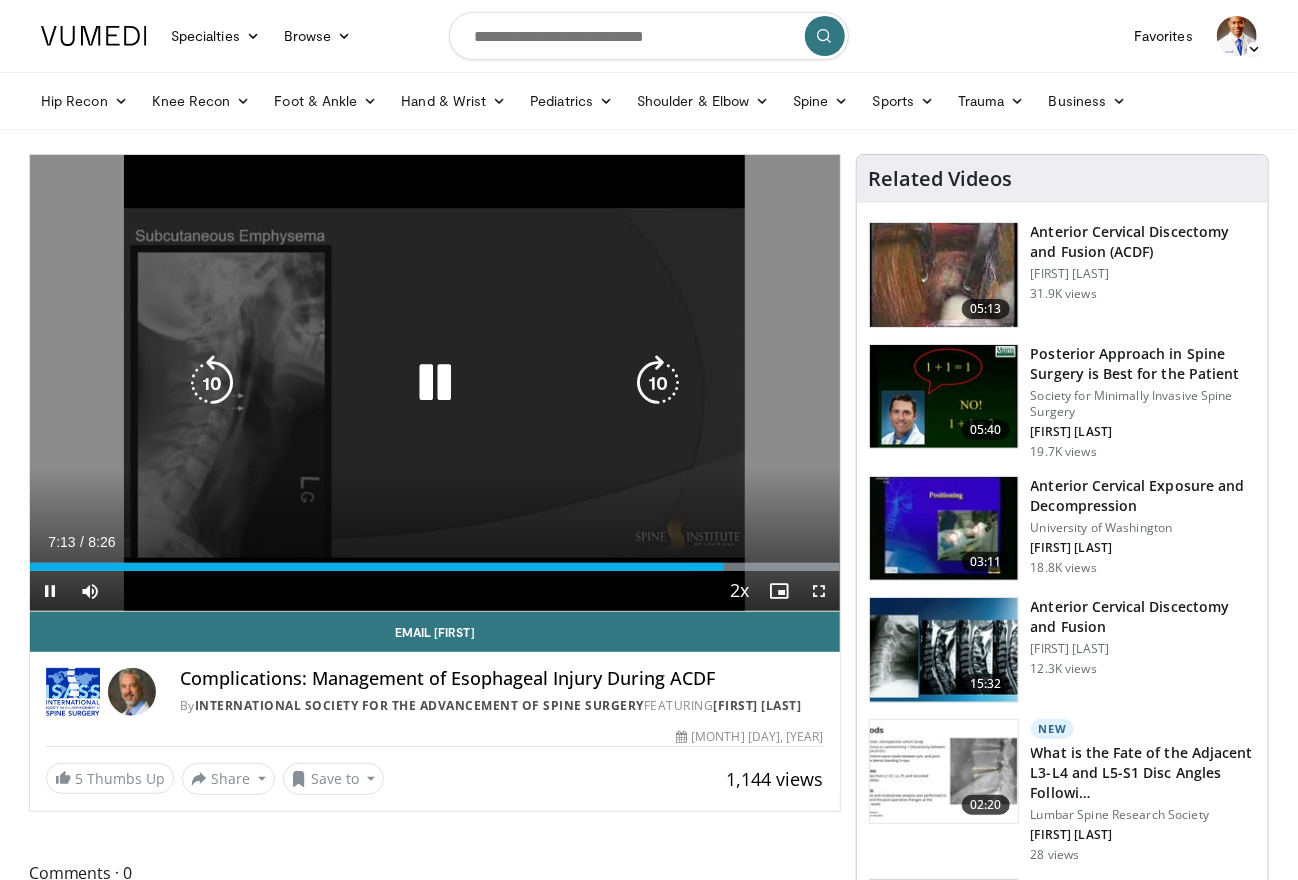 click at bounding box center [435, 383] 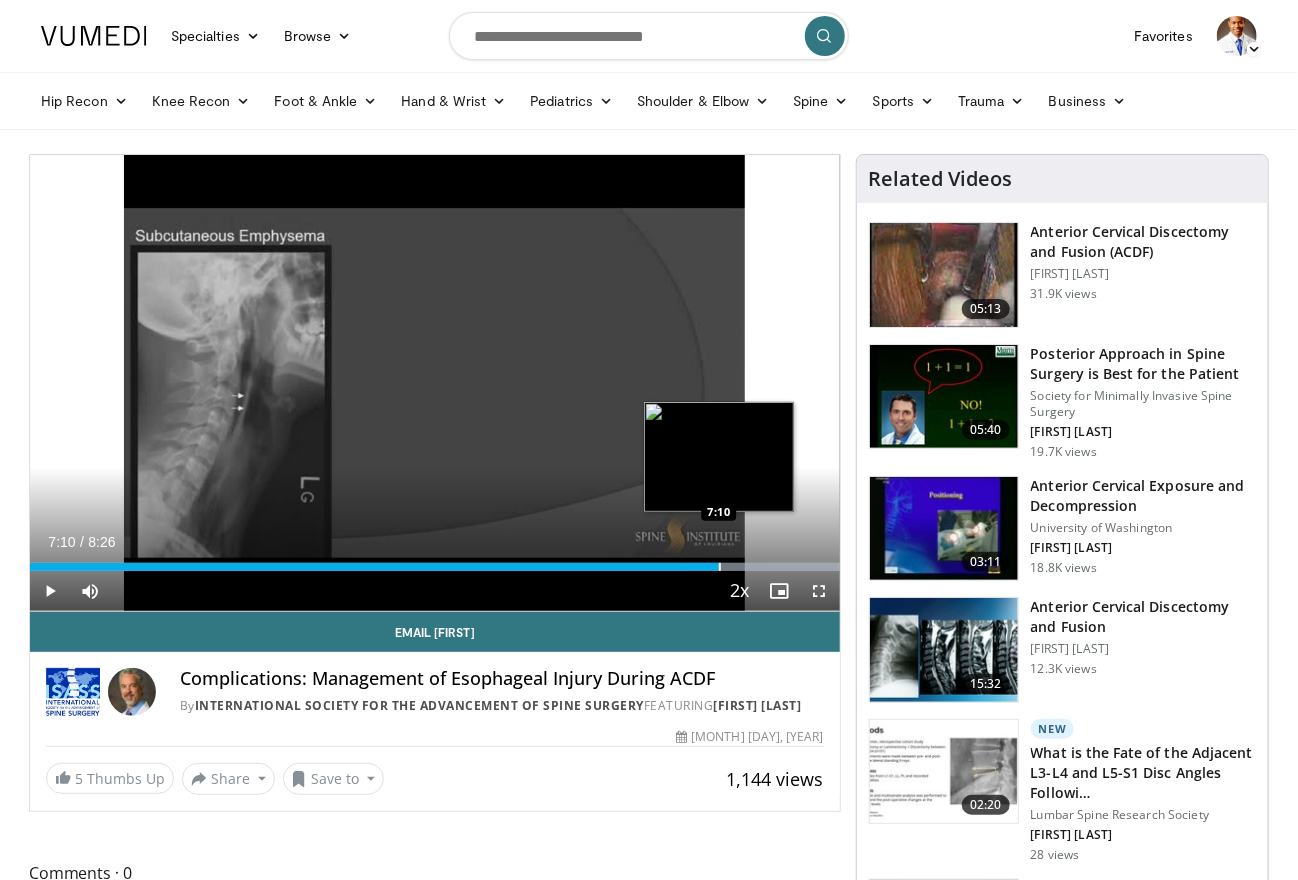 click on "7:10" at bounding box center (374, 567) 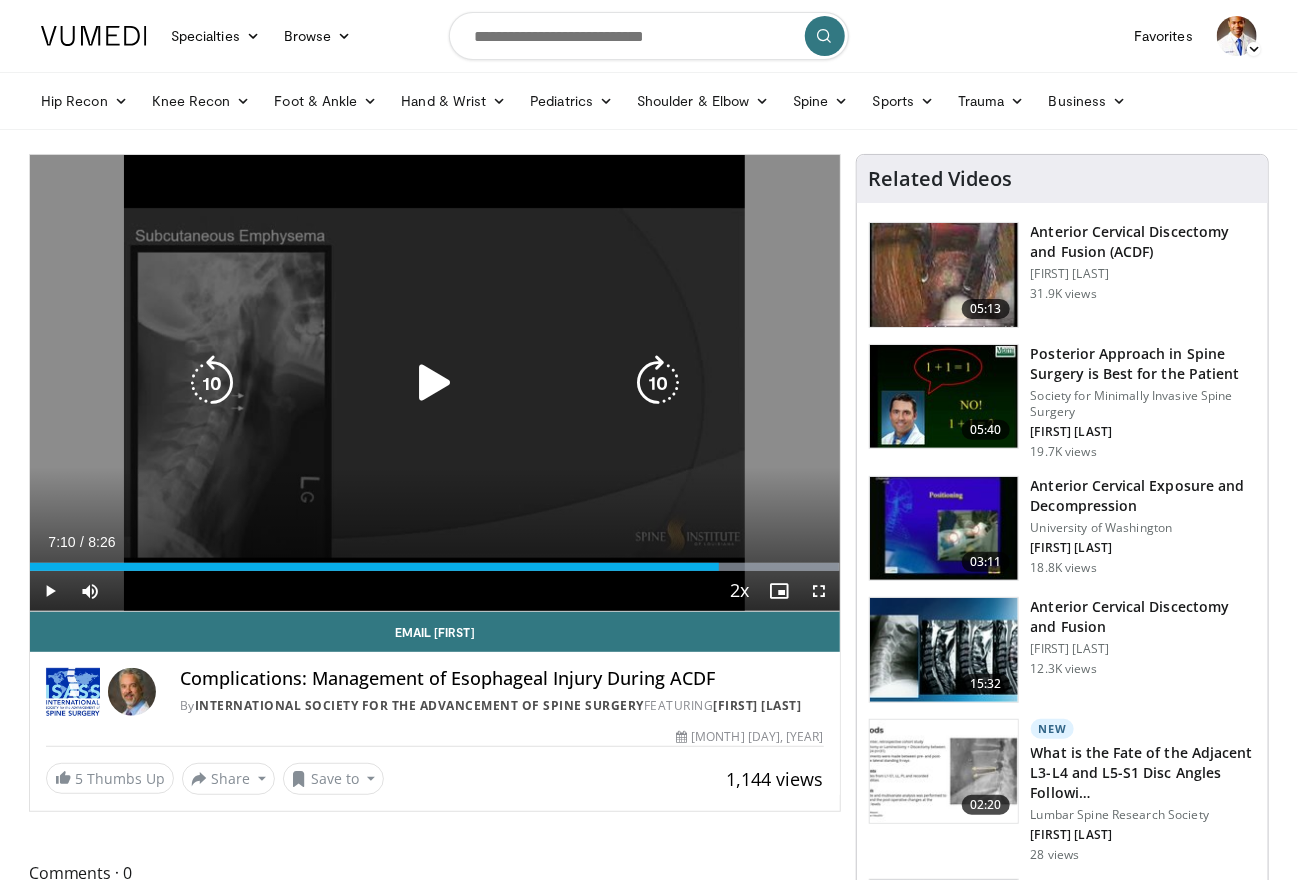 click at bounding box center [435, 383] 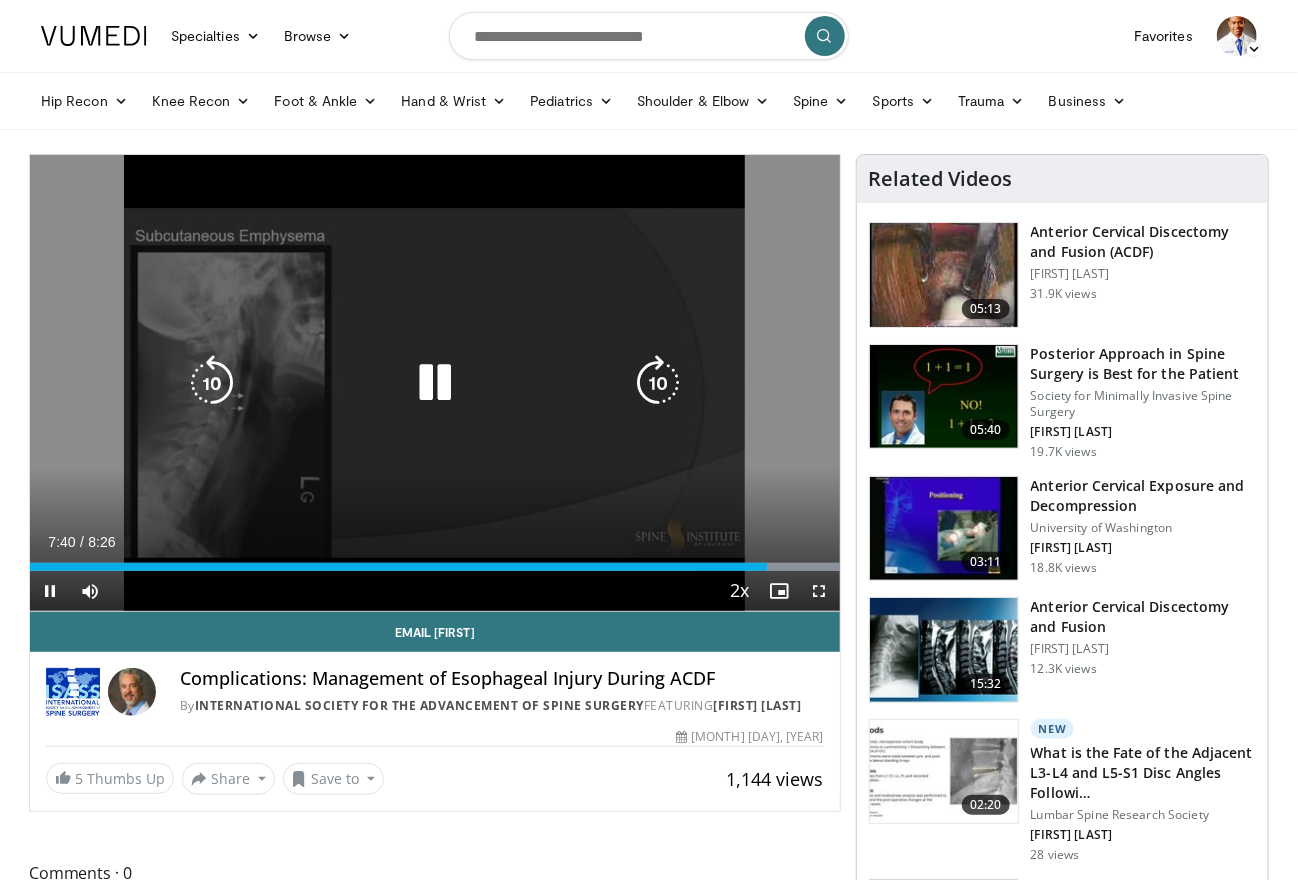 click at bounding box center (435, 383) 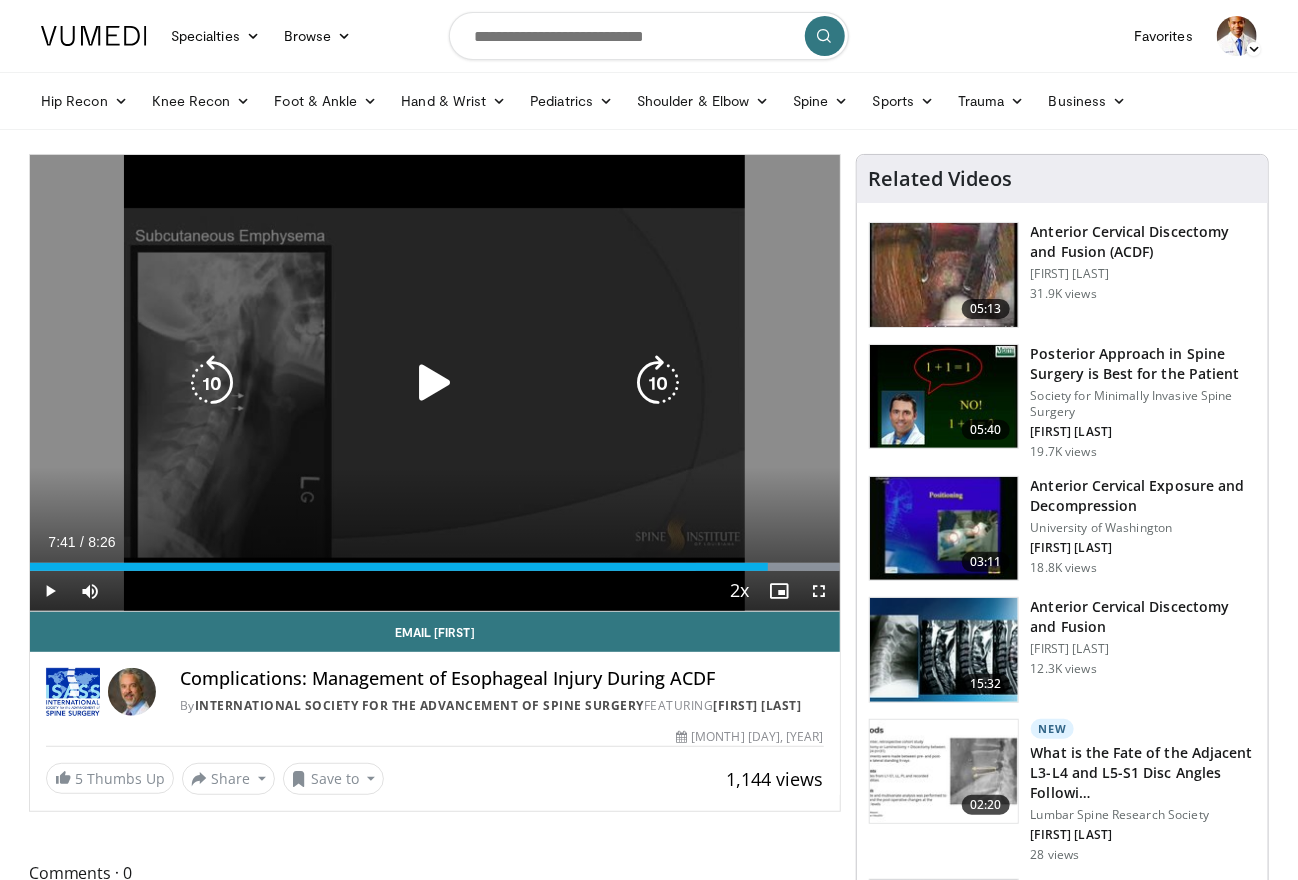 click at bounding box center (435, 383) 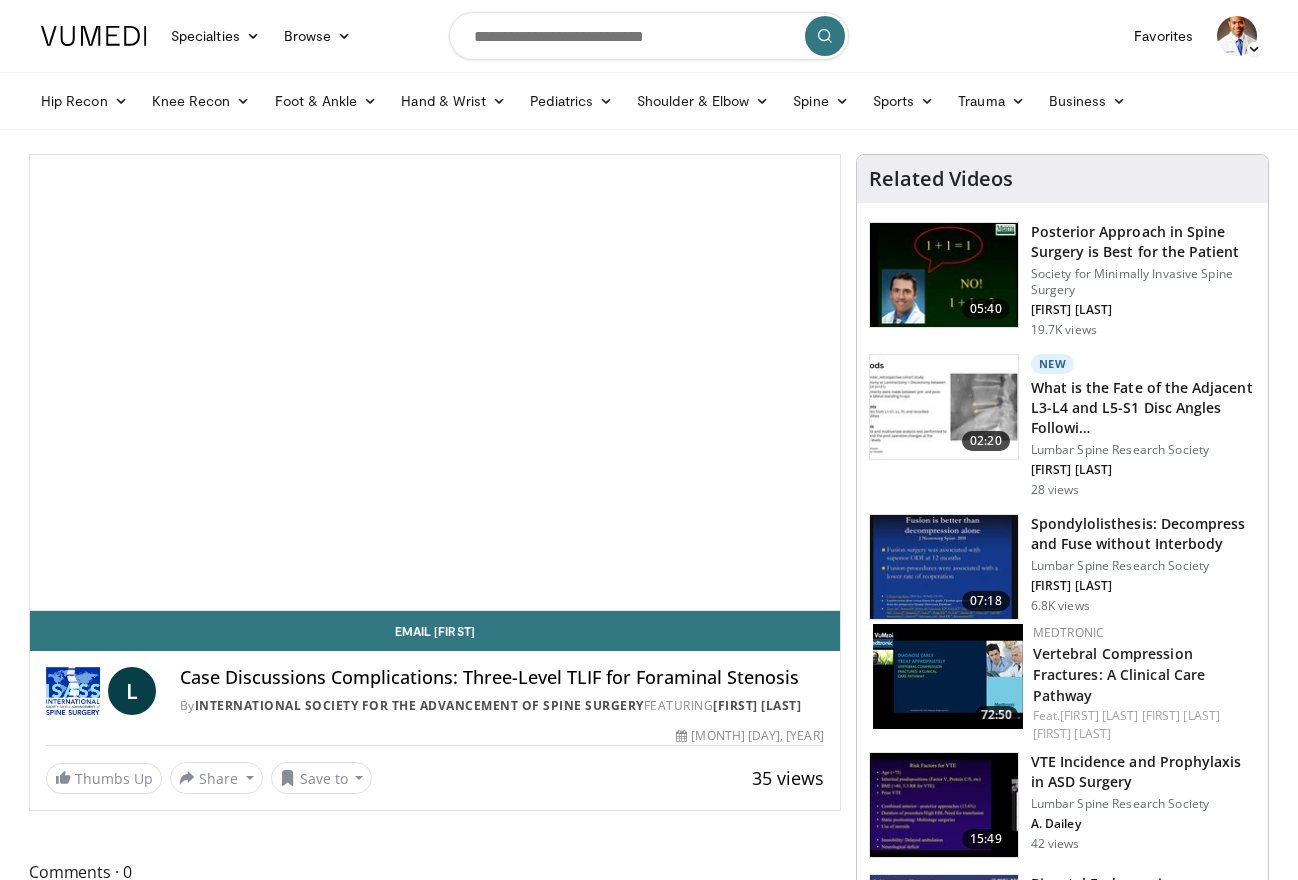 scroll, scrollTop: 0, scrollLeft: 0, axis: both 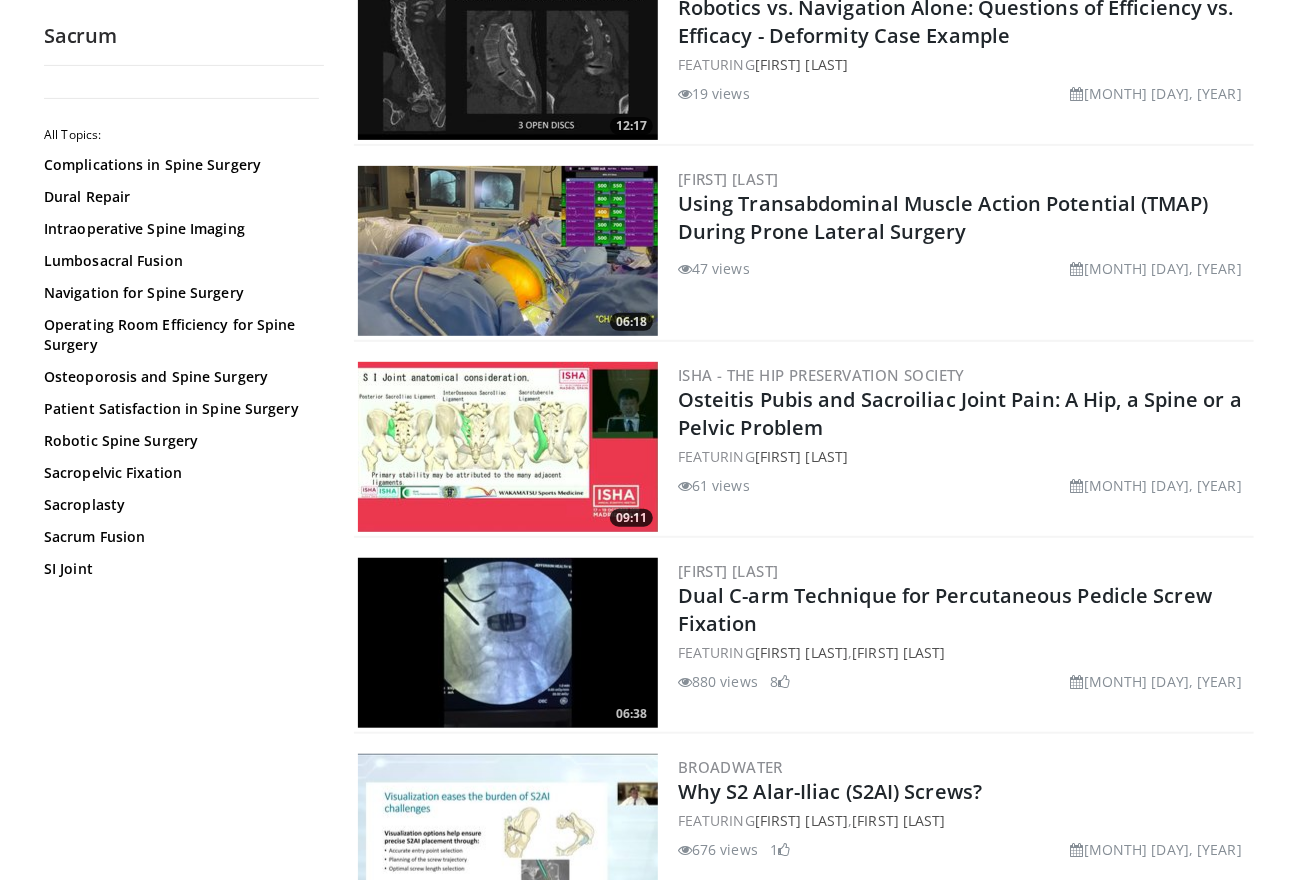 click at bounding box center (508, 447) 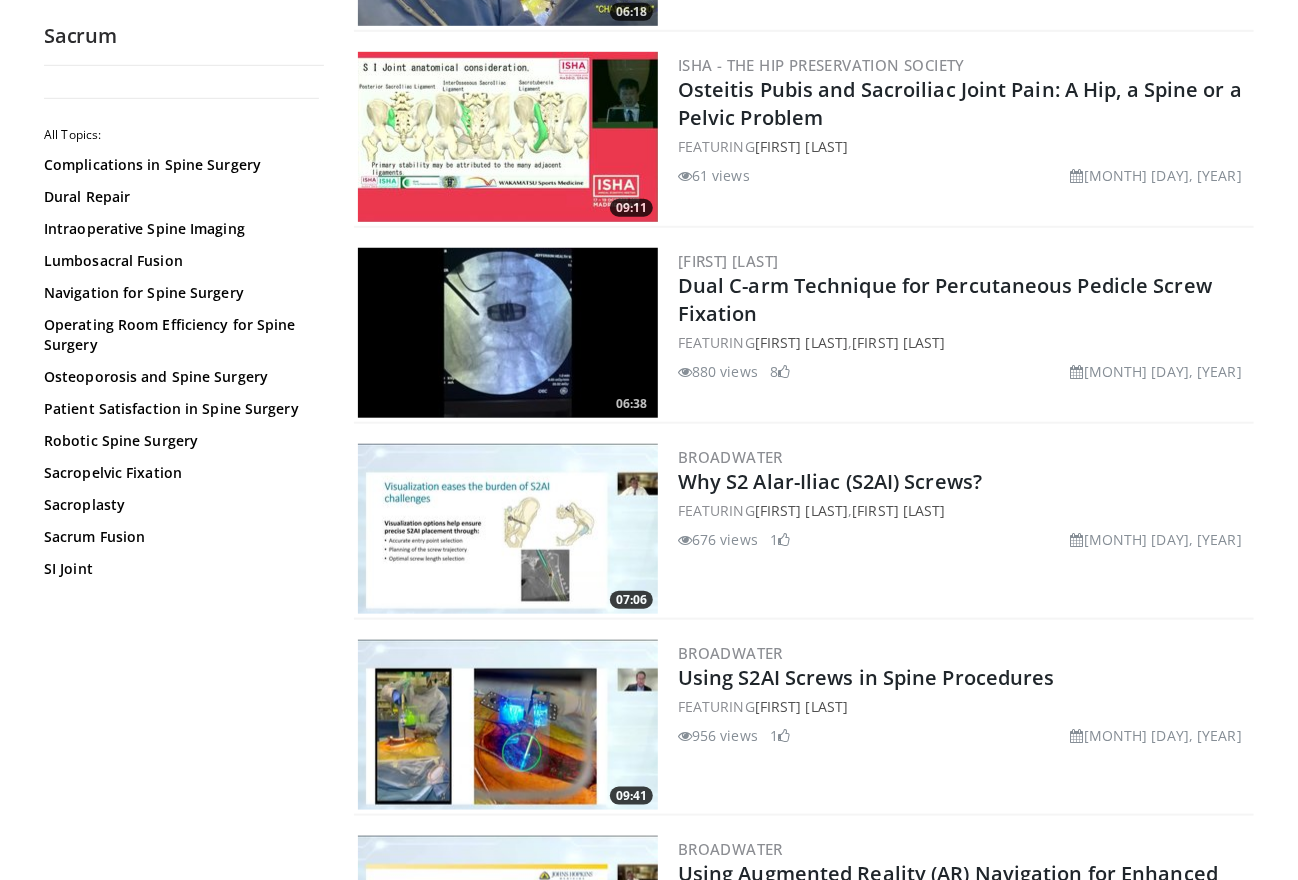 scroll, scrollTop: 568, scrollLeft: 0, axis: vertical 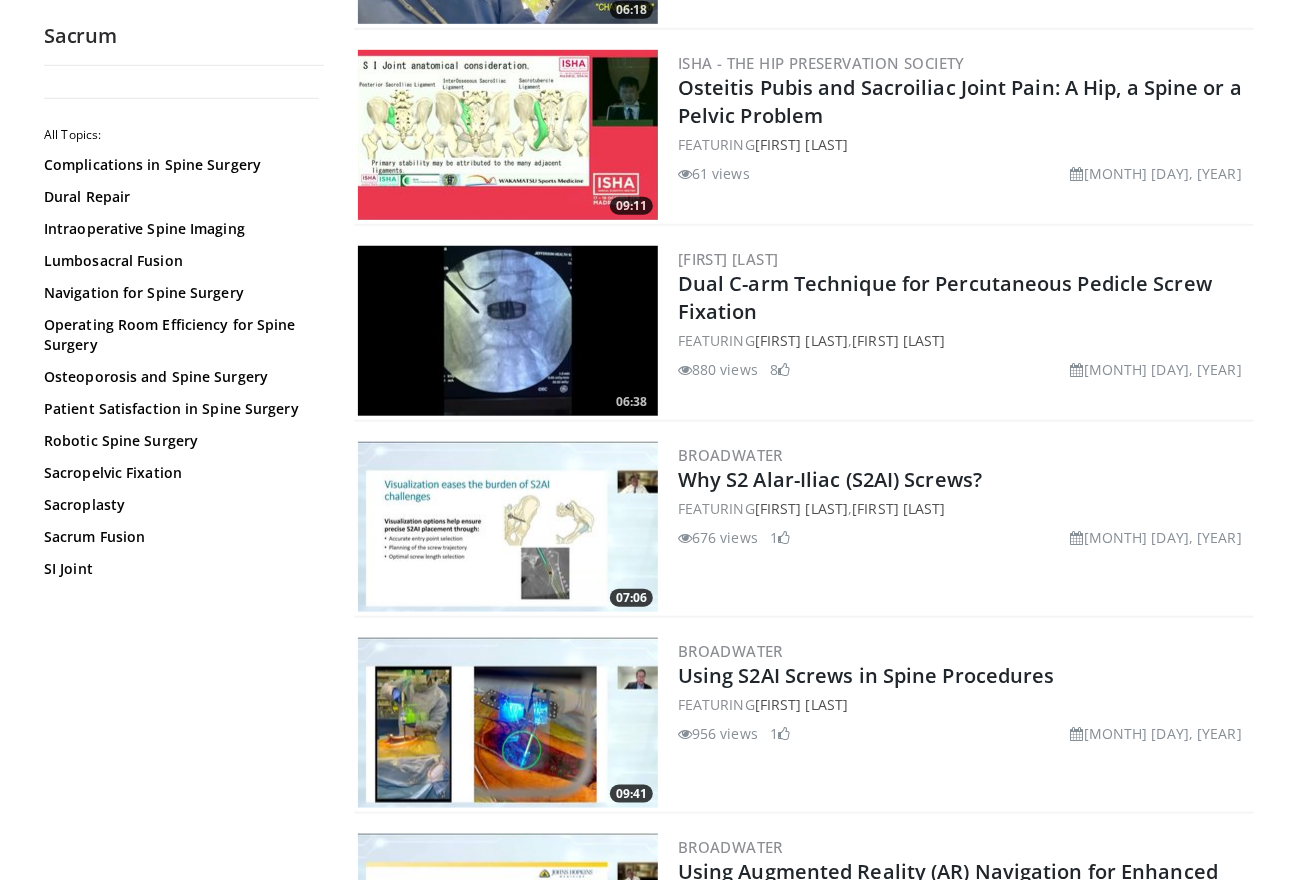 click at bounding box center (508, 331) 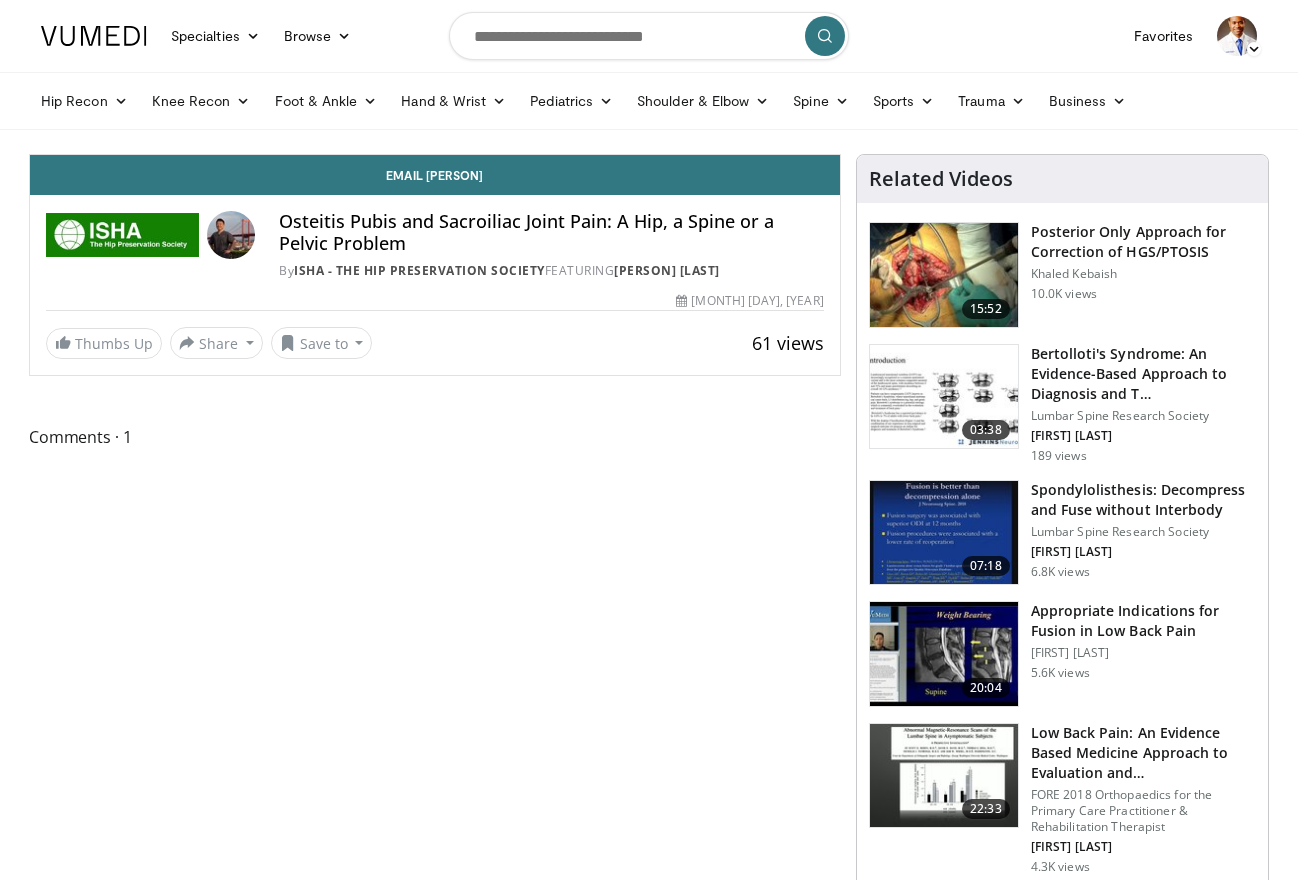 scroll, scrollTop: 0, scrollLeft: 0, axis: both 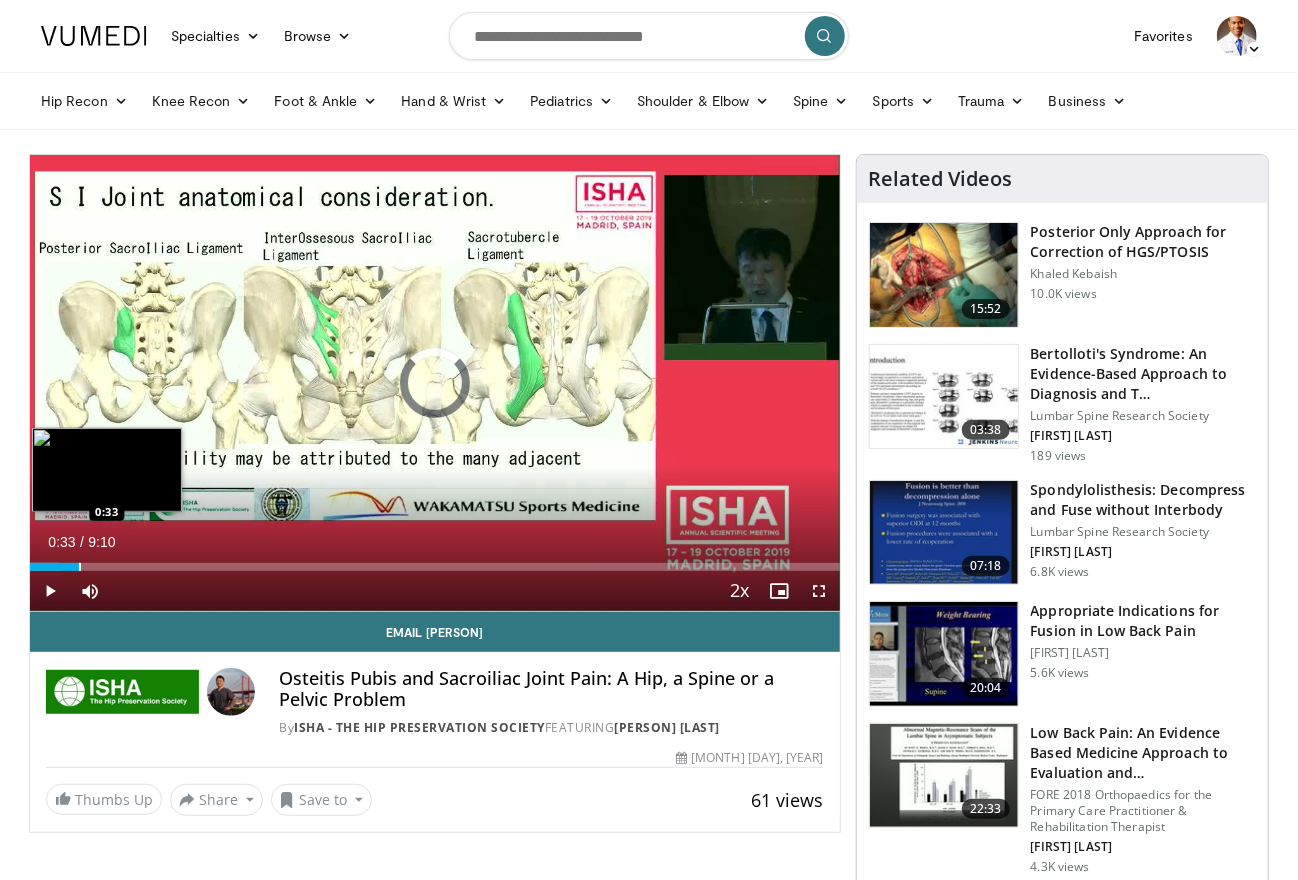 click on "Loaded :  3.63% 0:33 0:33" at bounding box center (435, 561) 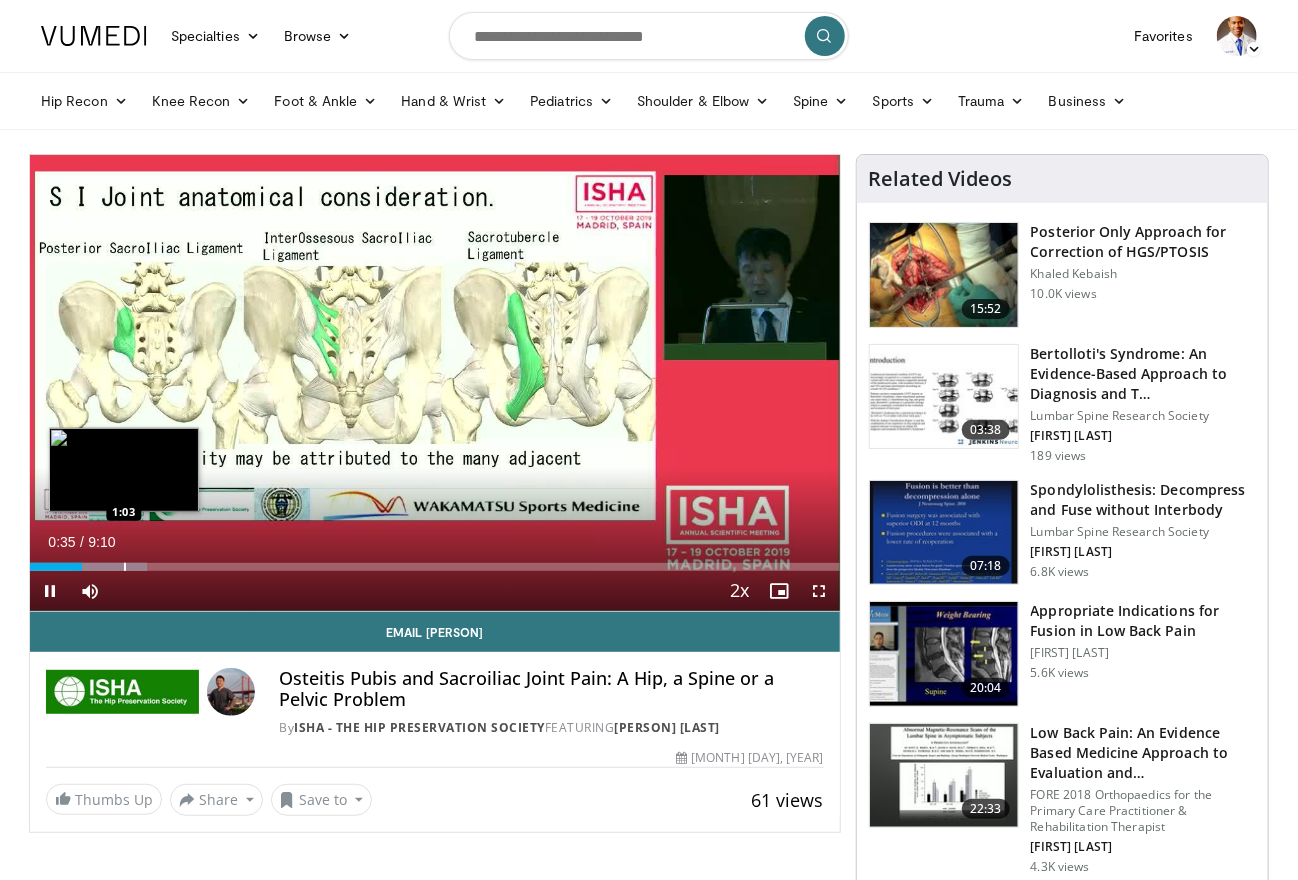 click at bounding box center (125, 567) 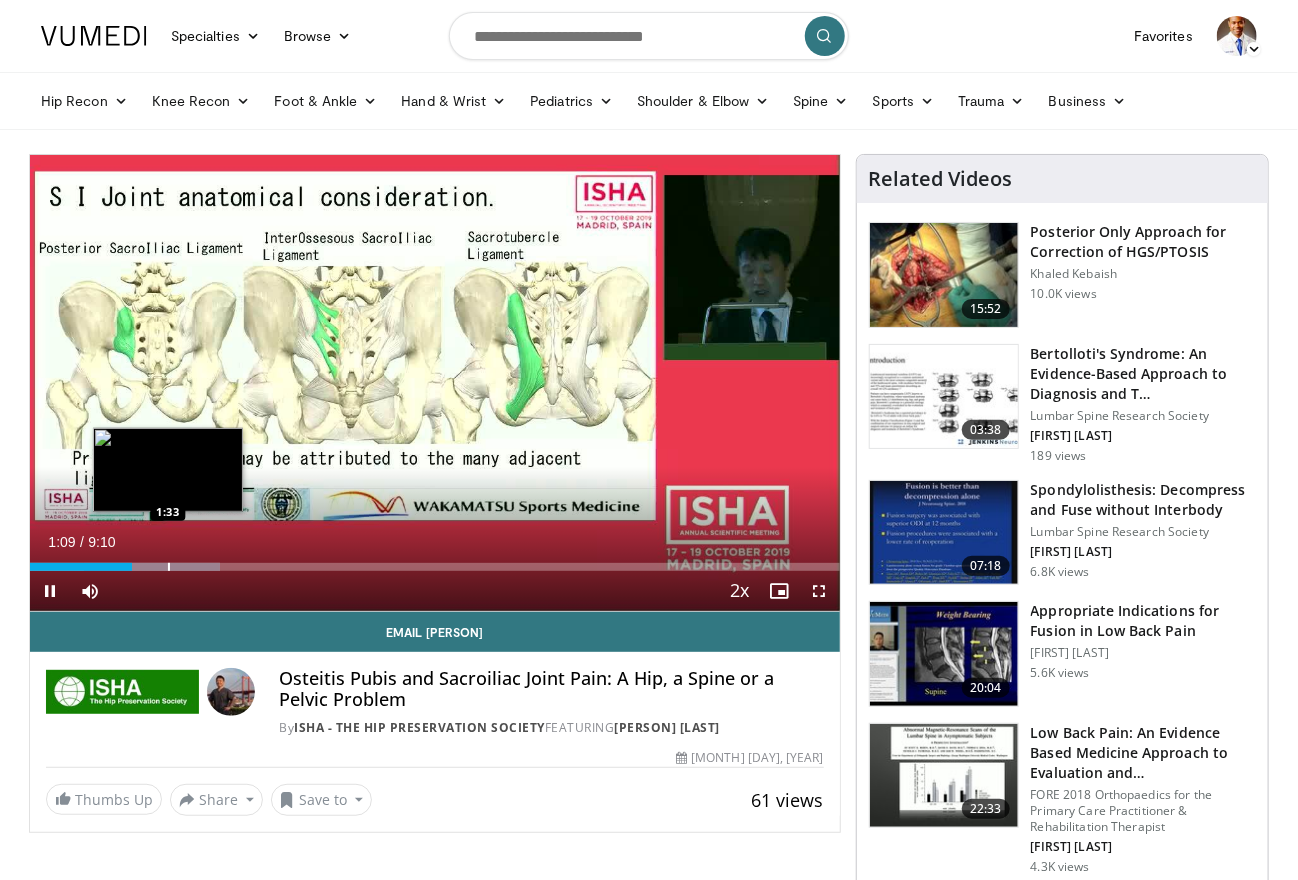 click on "Loaded :  23.41% 1:09 1:33" at bounding box center (435, 567) 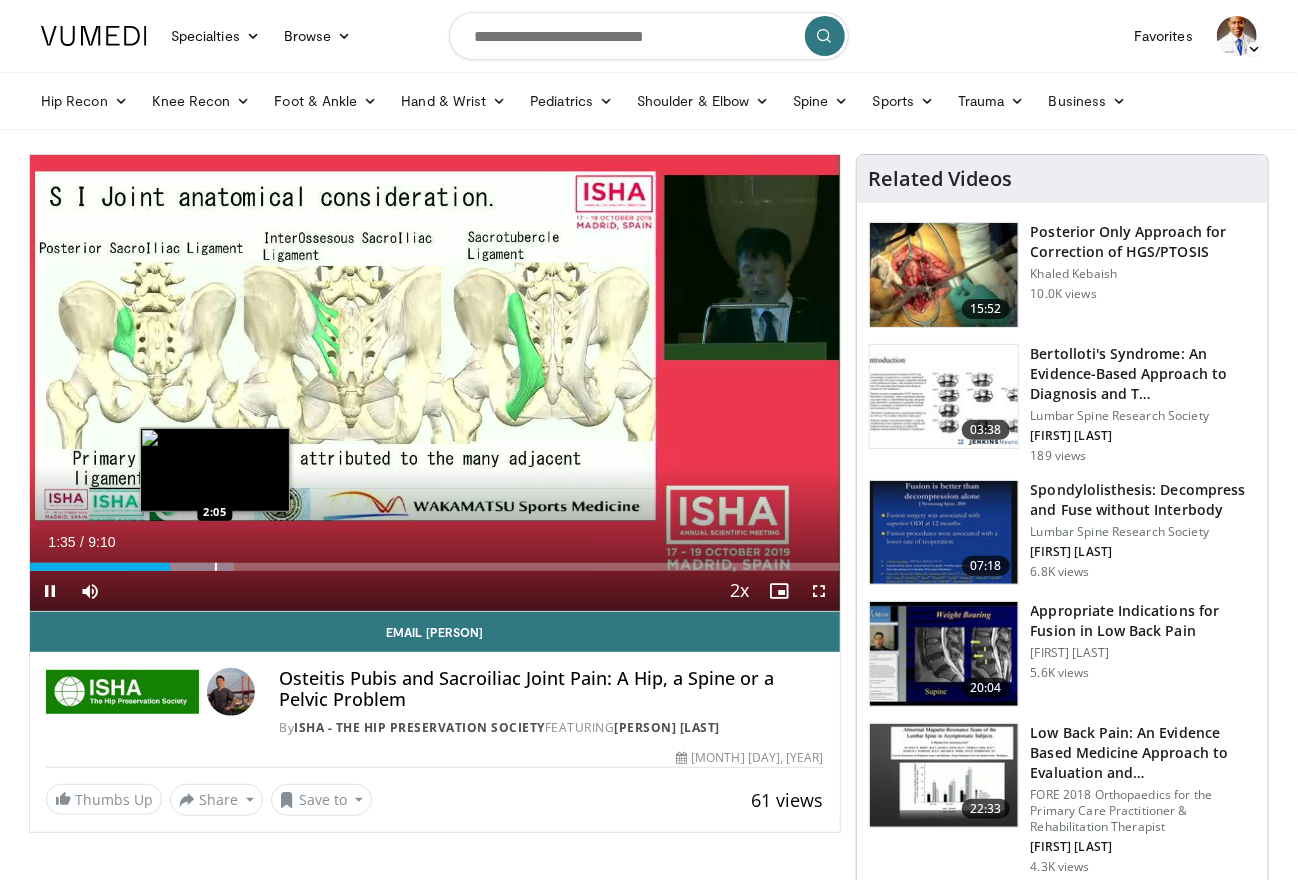 click at bounding box center (216, 567) 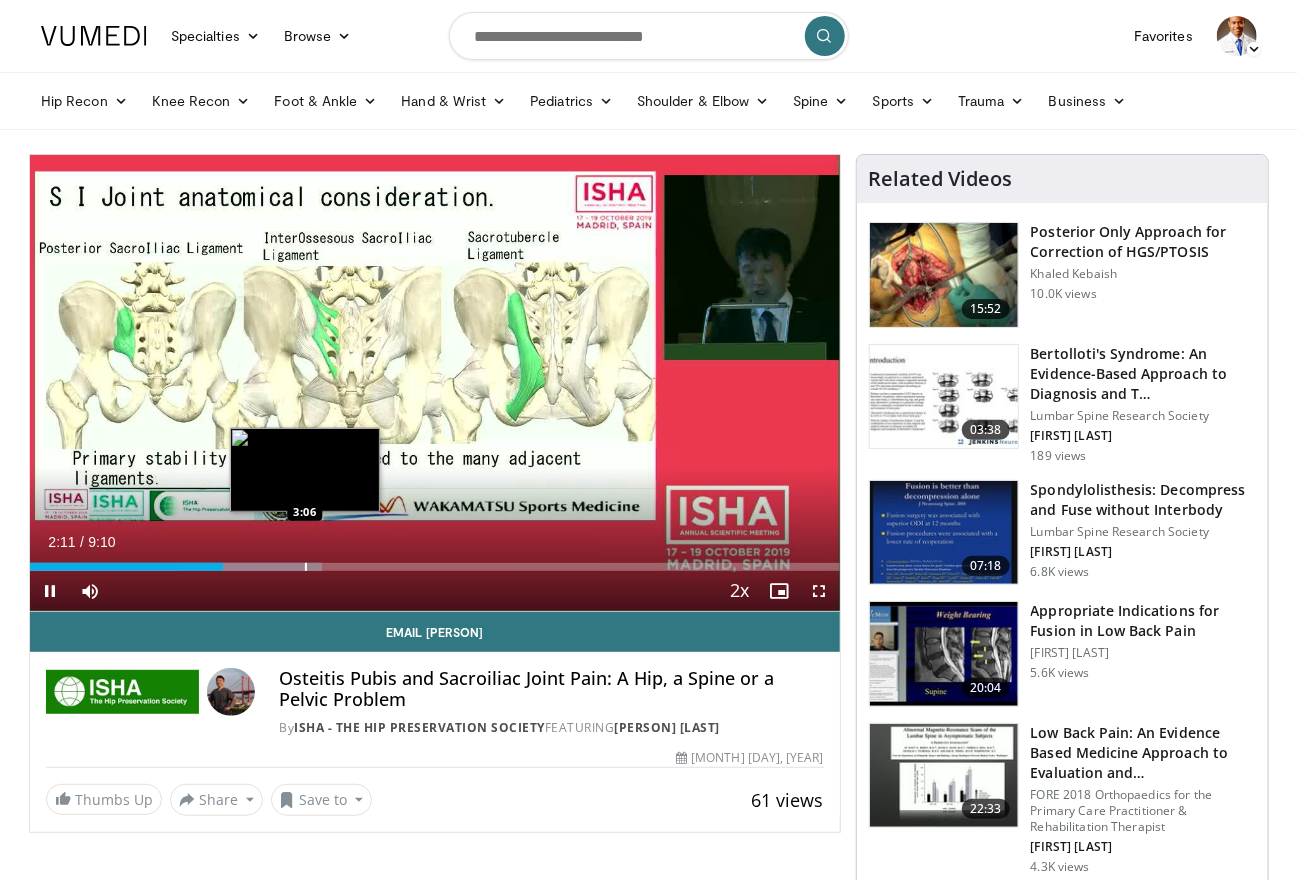 click at bounding box center (306, 567) 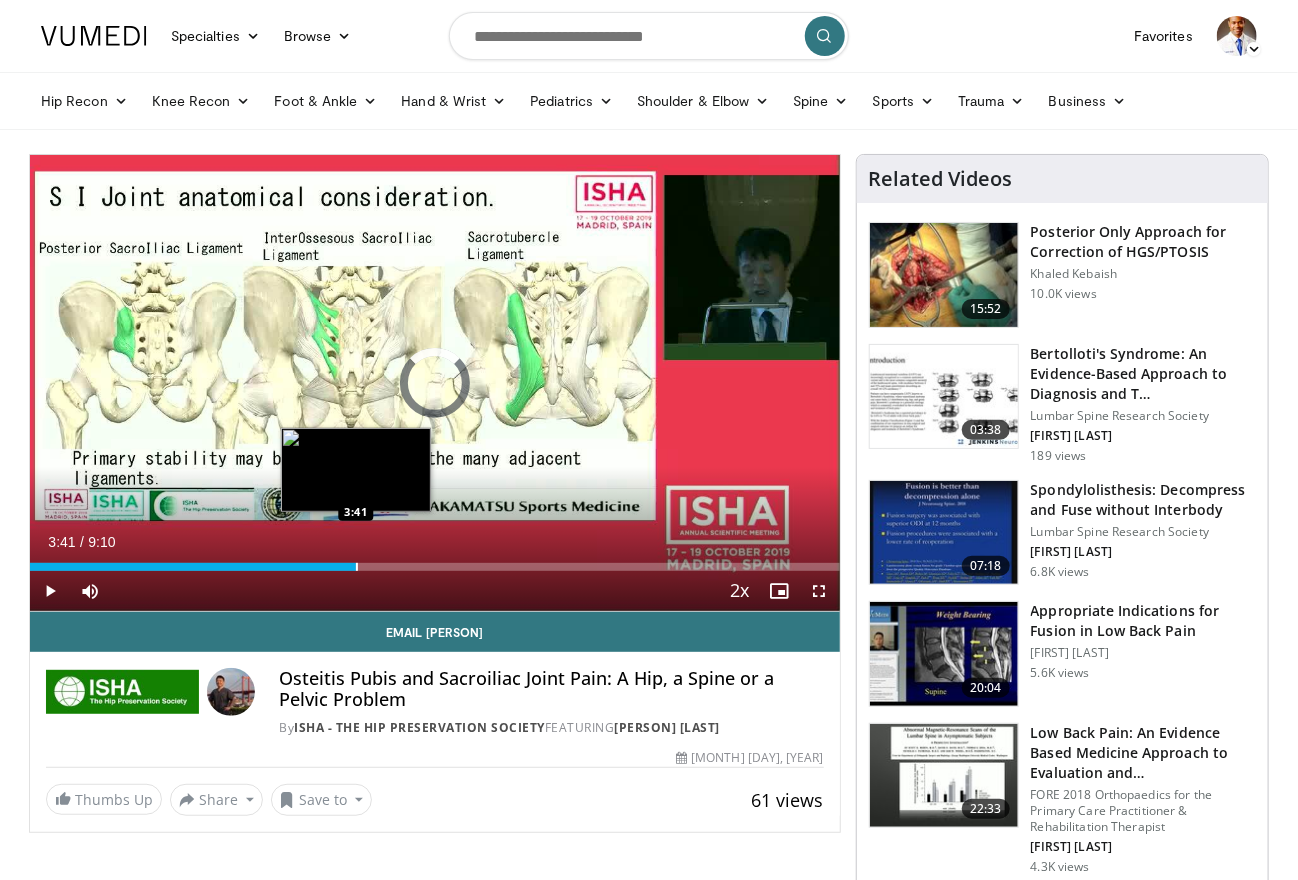 click at bounding box center (357, 567) 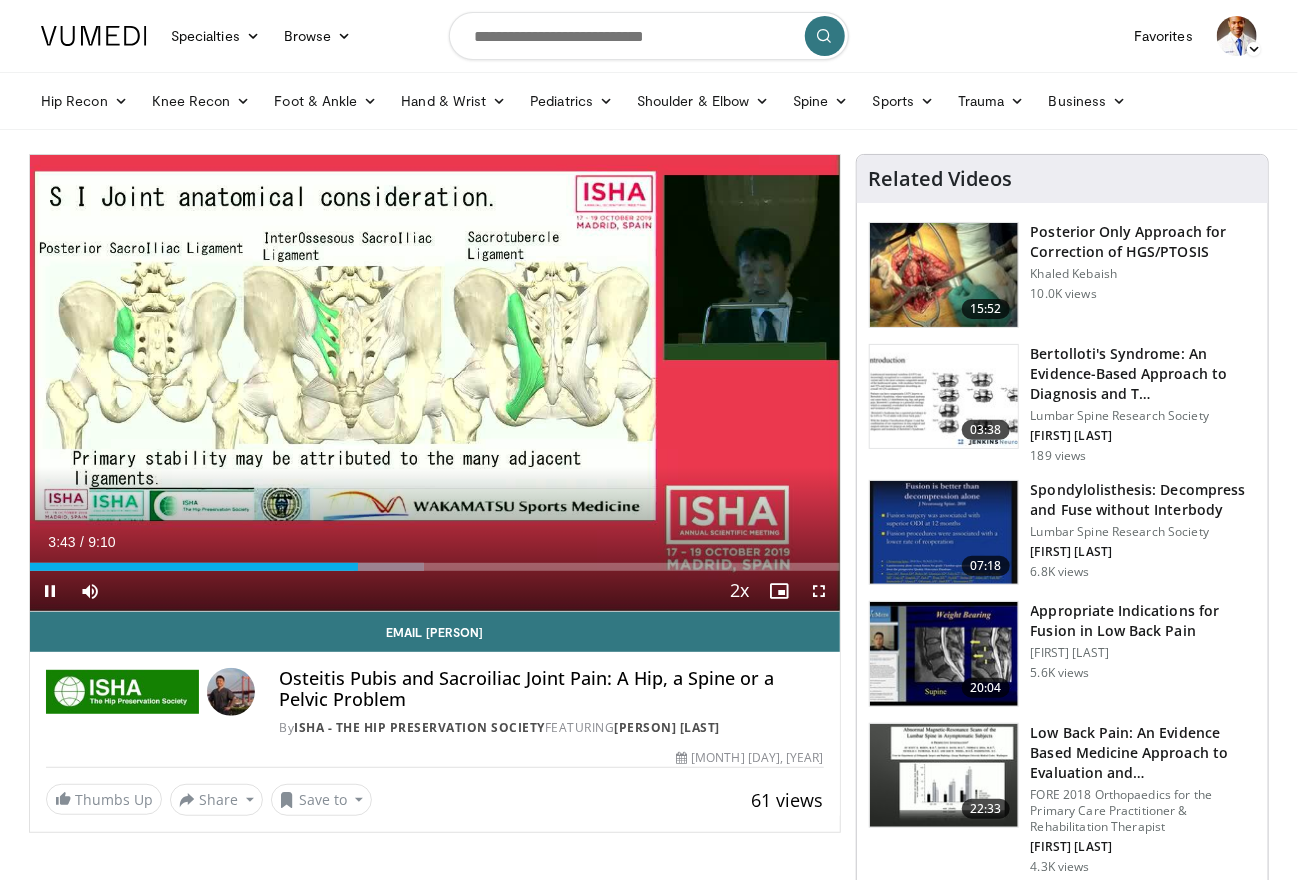 click on "Current Time  3:43 / Duration  9:10 Pause Skip Backward Skip Forward Mute Loaded :  48.64% 3:42 4:00 Stream Type  LIVE Seek to live, currently behind live LIVE   2x Playback Rate 0.5x 0.75x 1x 1.25x 1.5x 1.75x 2x , selected Chapters Chapters Descriptions descriptions off , selected Captions captions settings , opens captions settings dialog captions off , selected Audio Track en (Main) , selected Fullscreen Enable picture-in-picture mode" at bounding box center (435, 591) 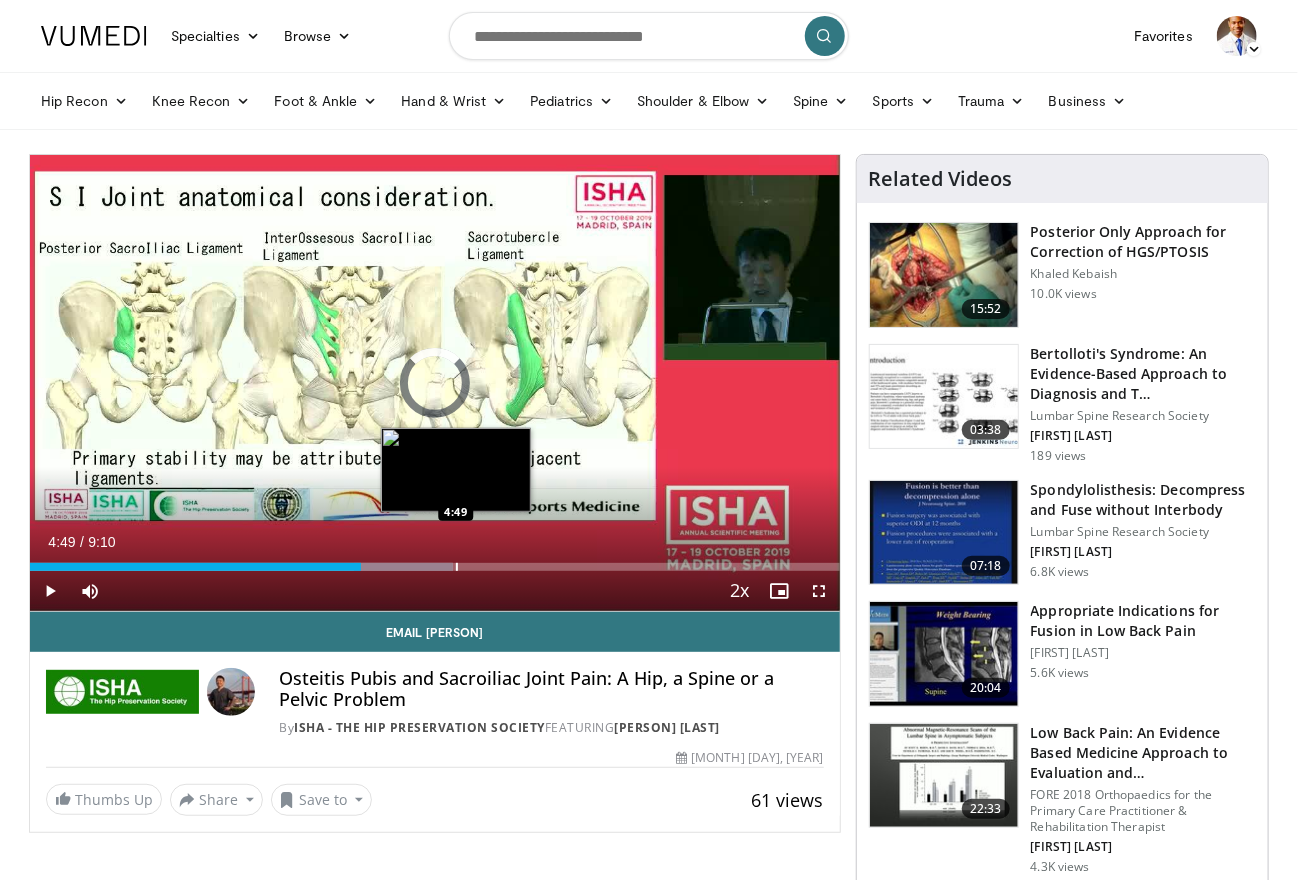 click at bounding box center (457, 567) 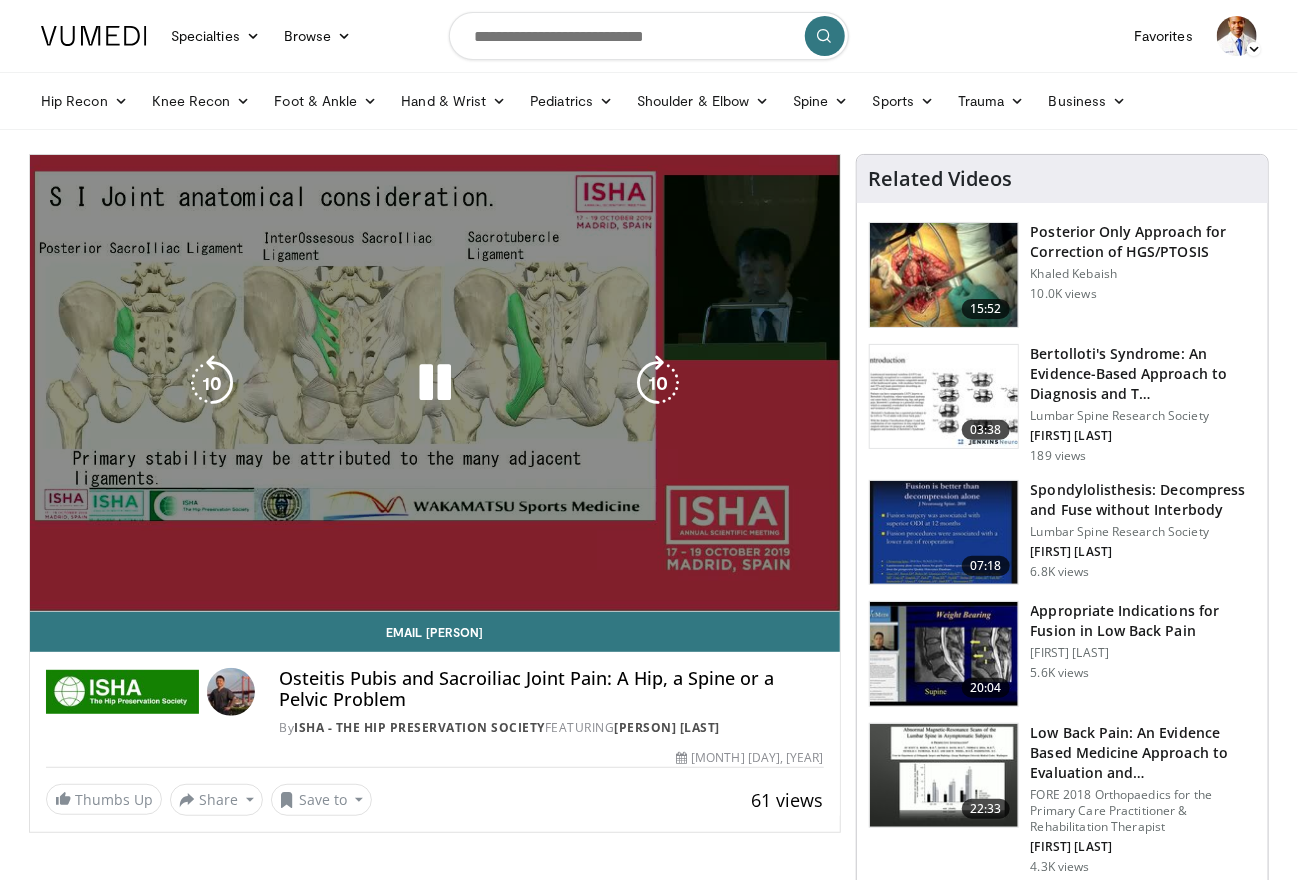 click on "10 seconds
Tap to unmute" at bounding box center (435, 383) 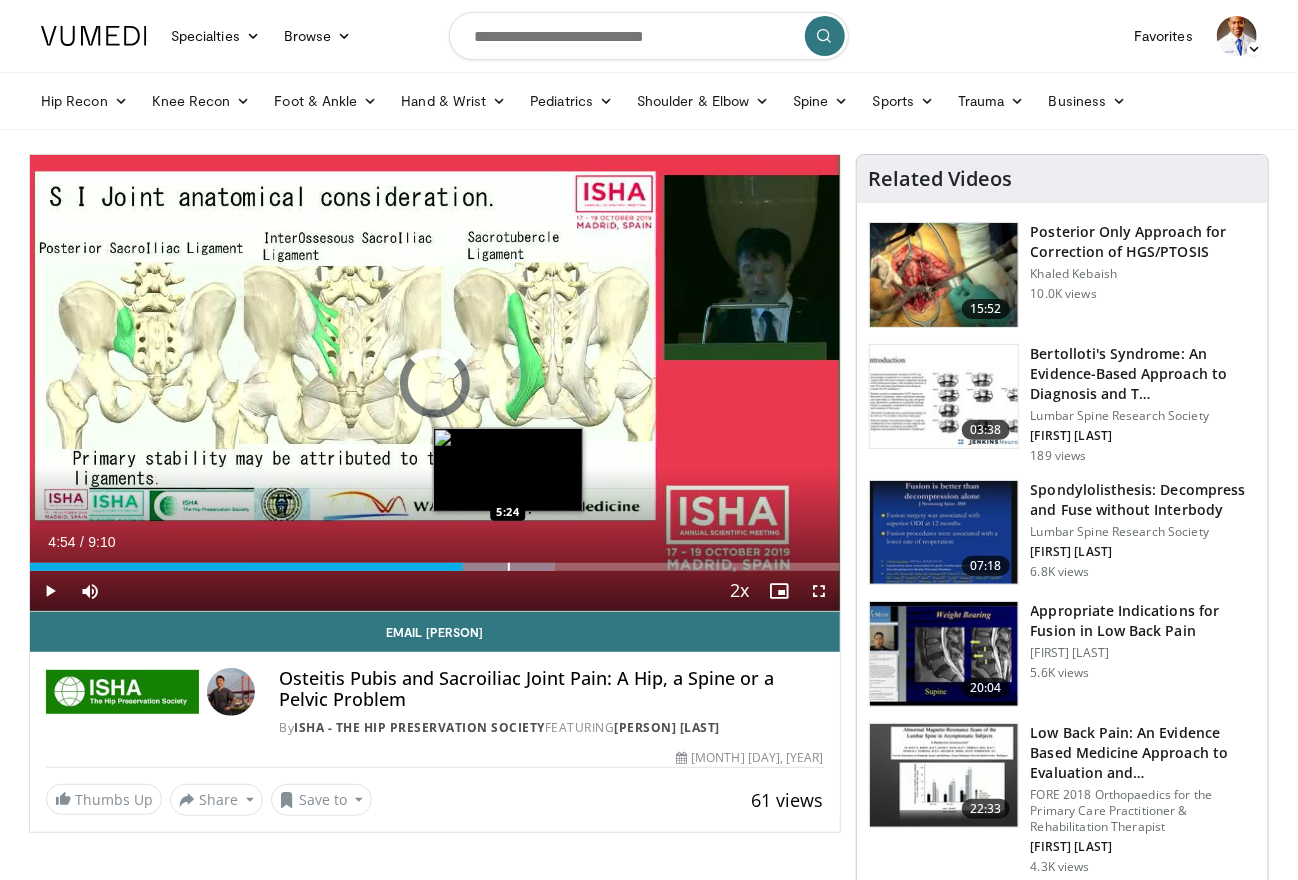 click at bounding box center [509, 567] 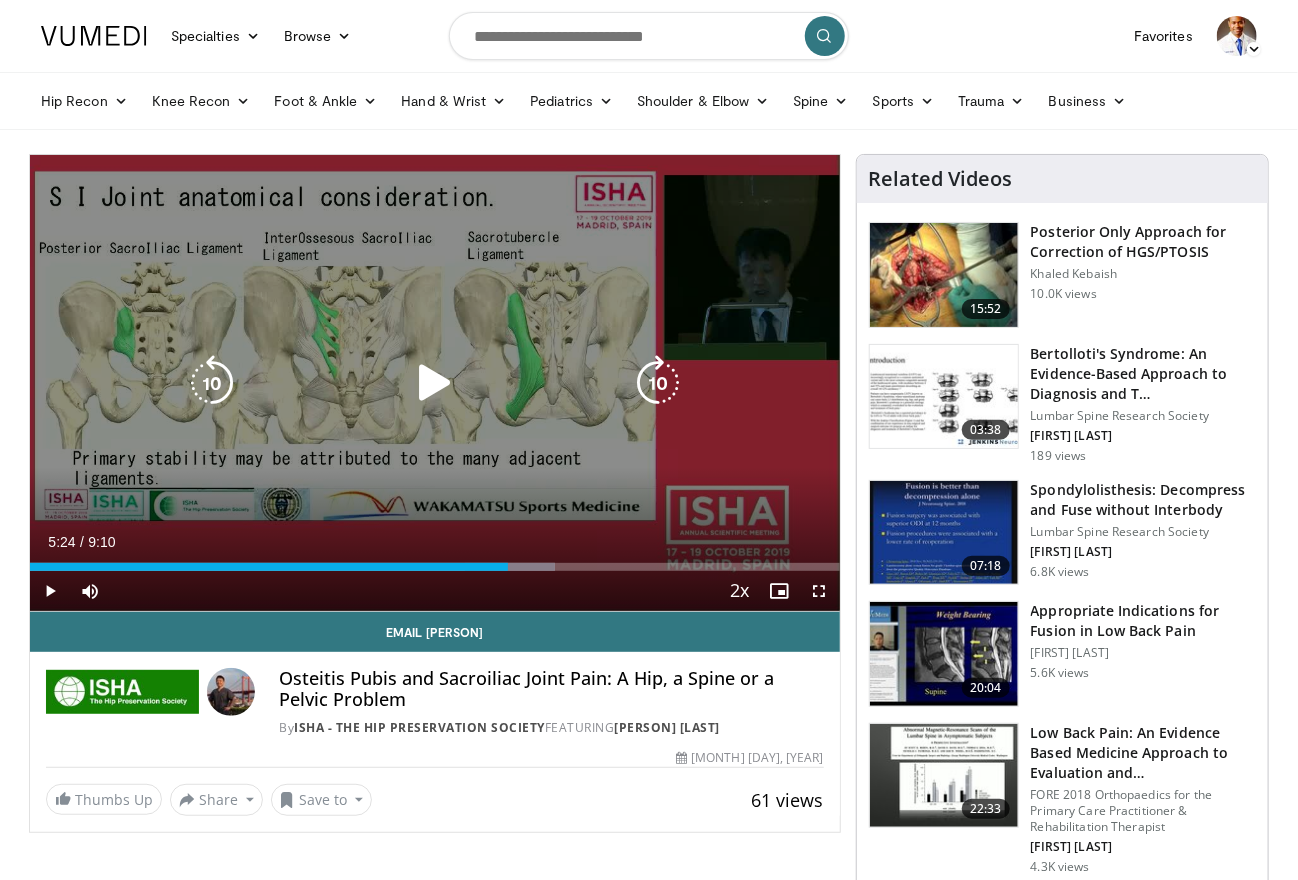 click on "10 seconds
Tap to unmute" at bounding box center [435, 383] 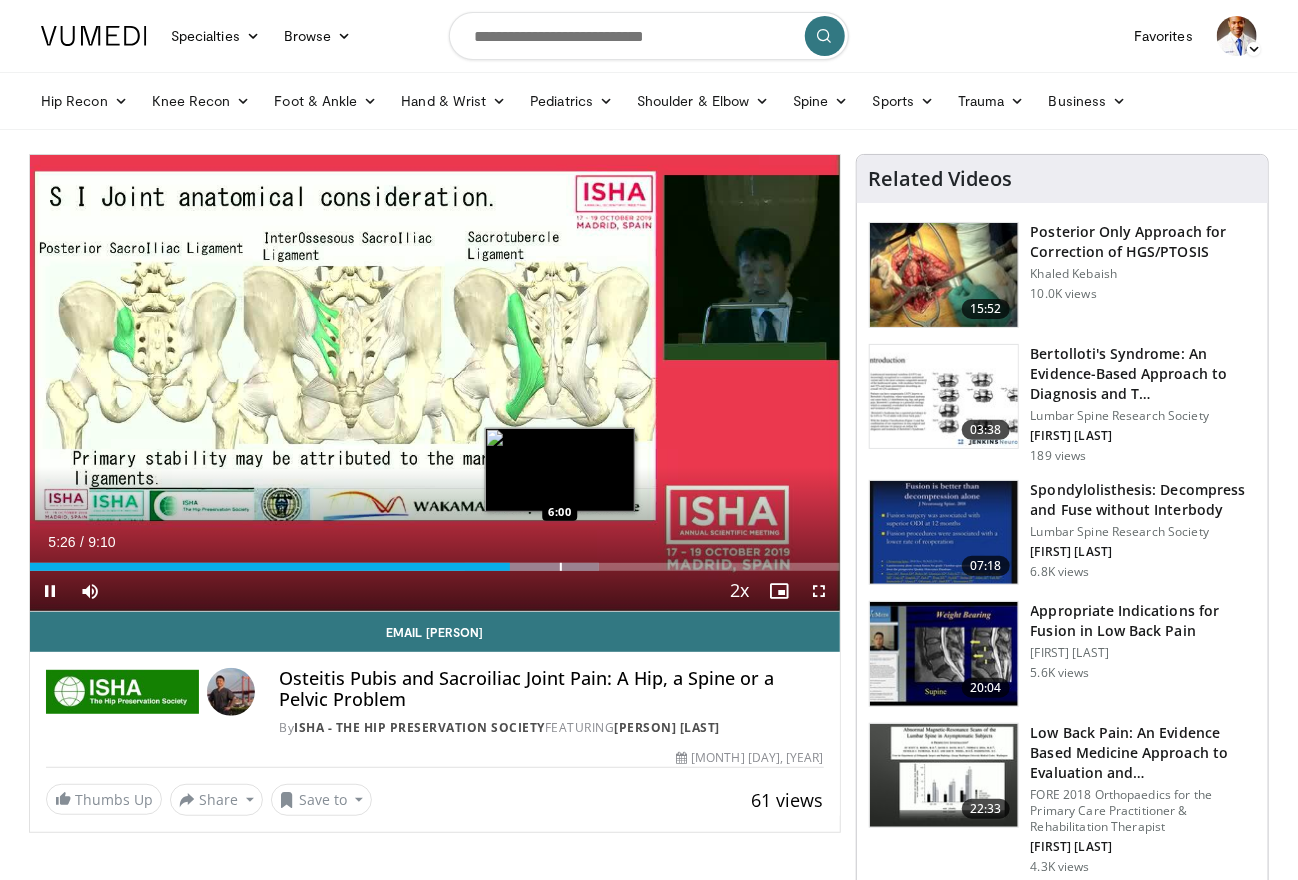 click at bounding box center [561, 567] 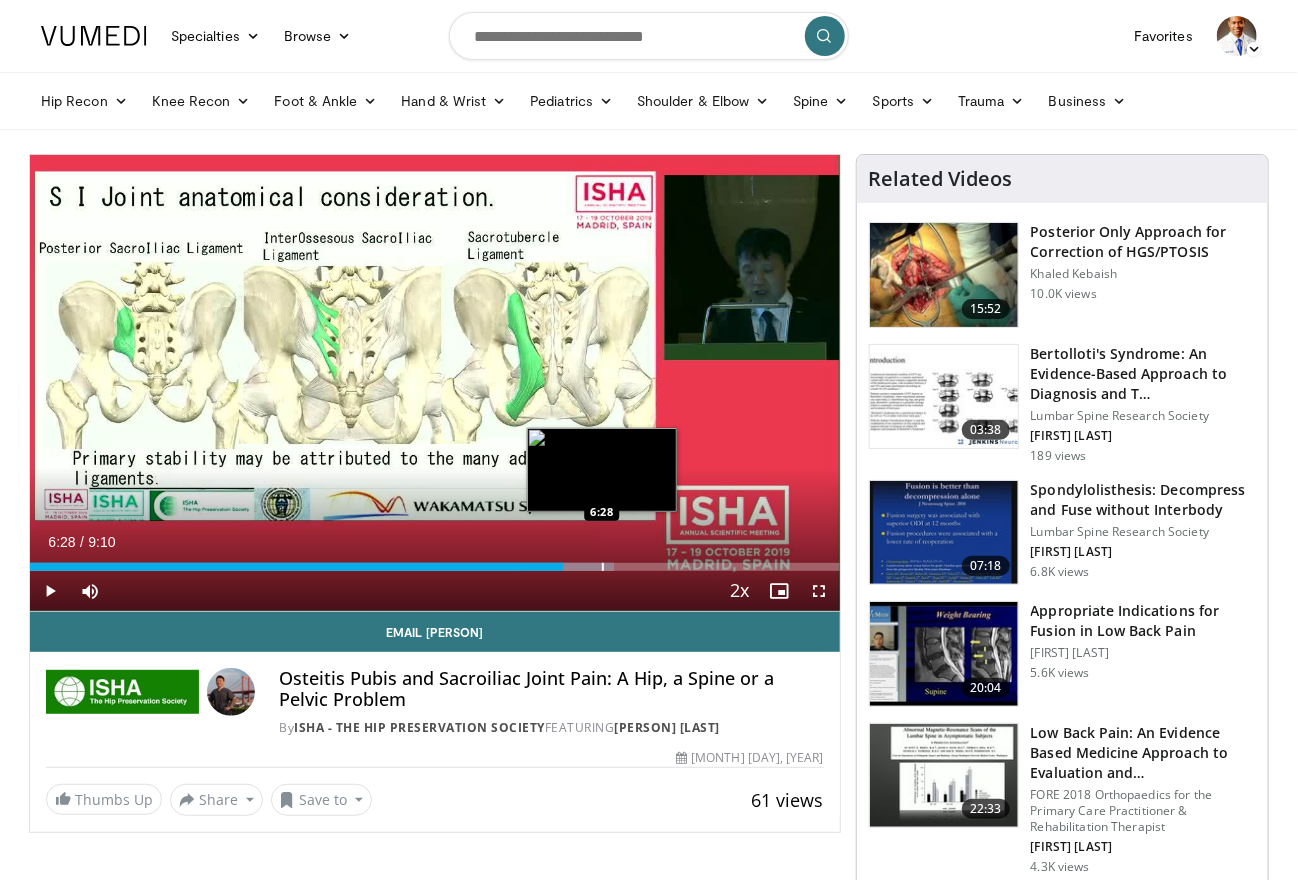 click at bounding box center [603, 567] 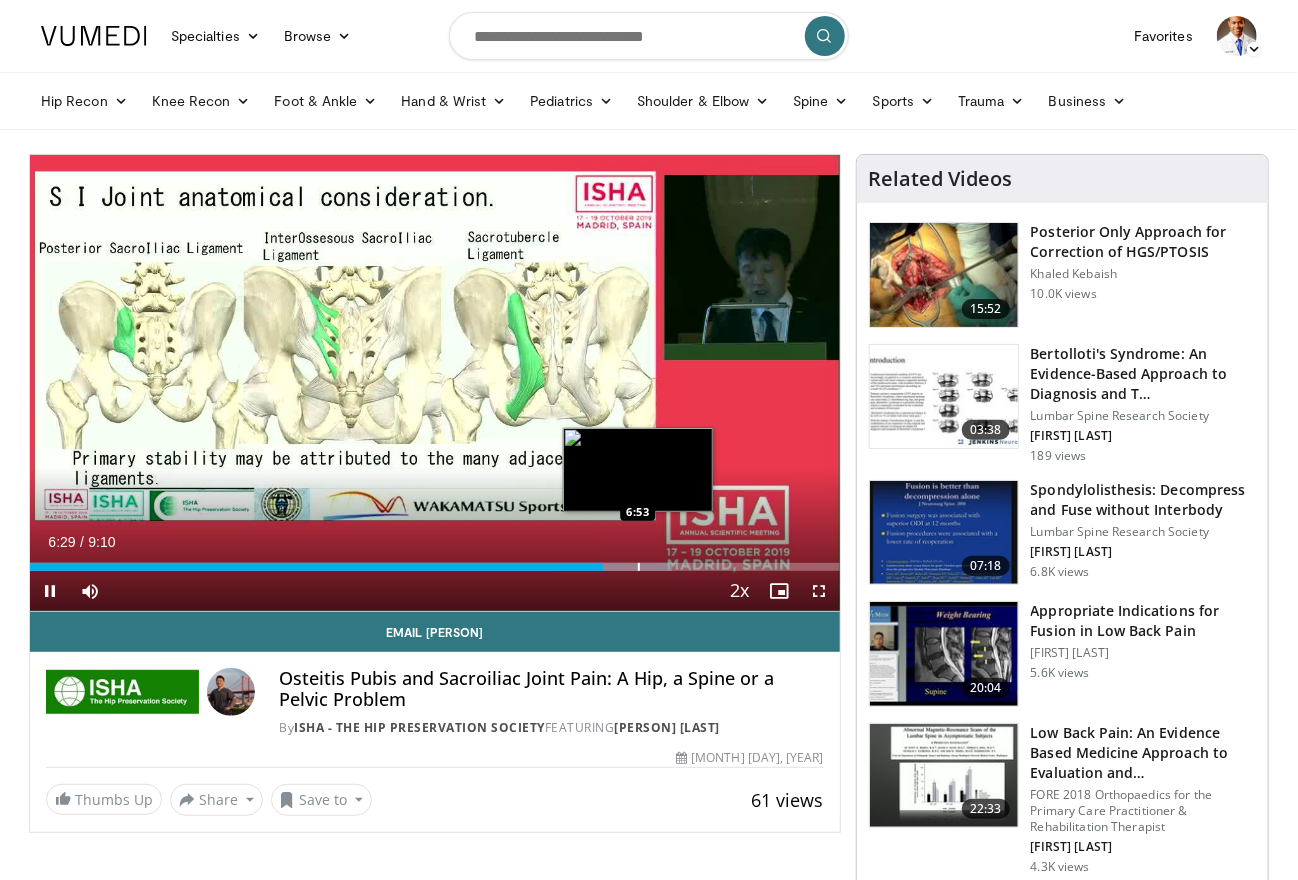 click at bounding box center [639, 567] 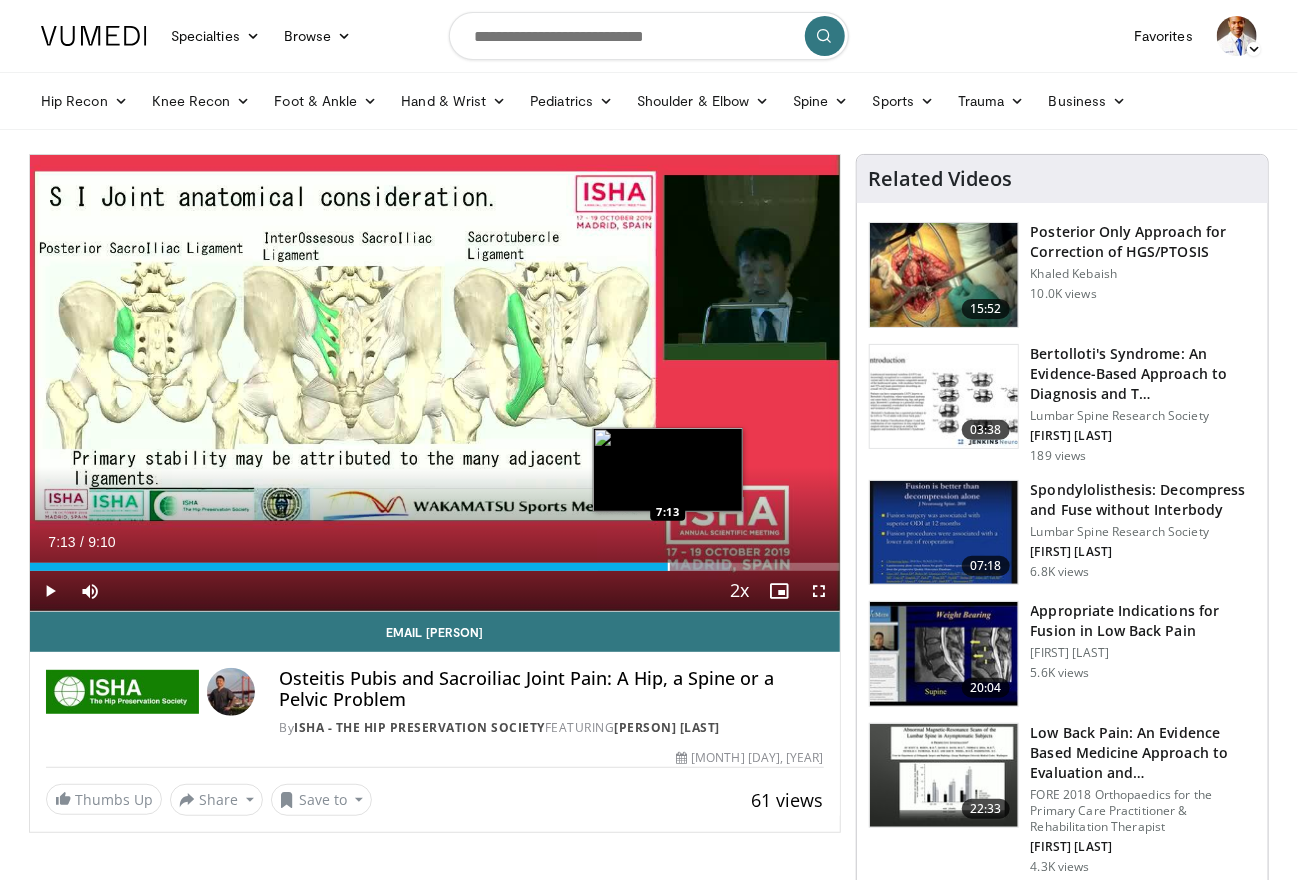 click at bounding box center (669, 567) 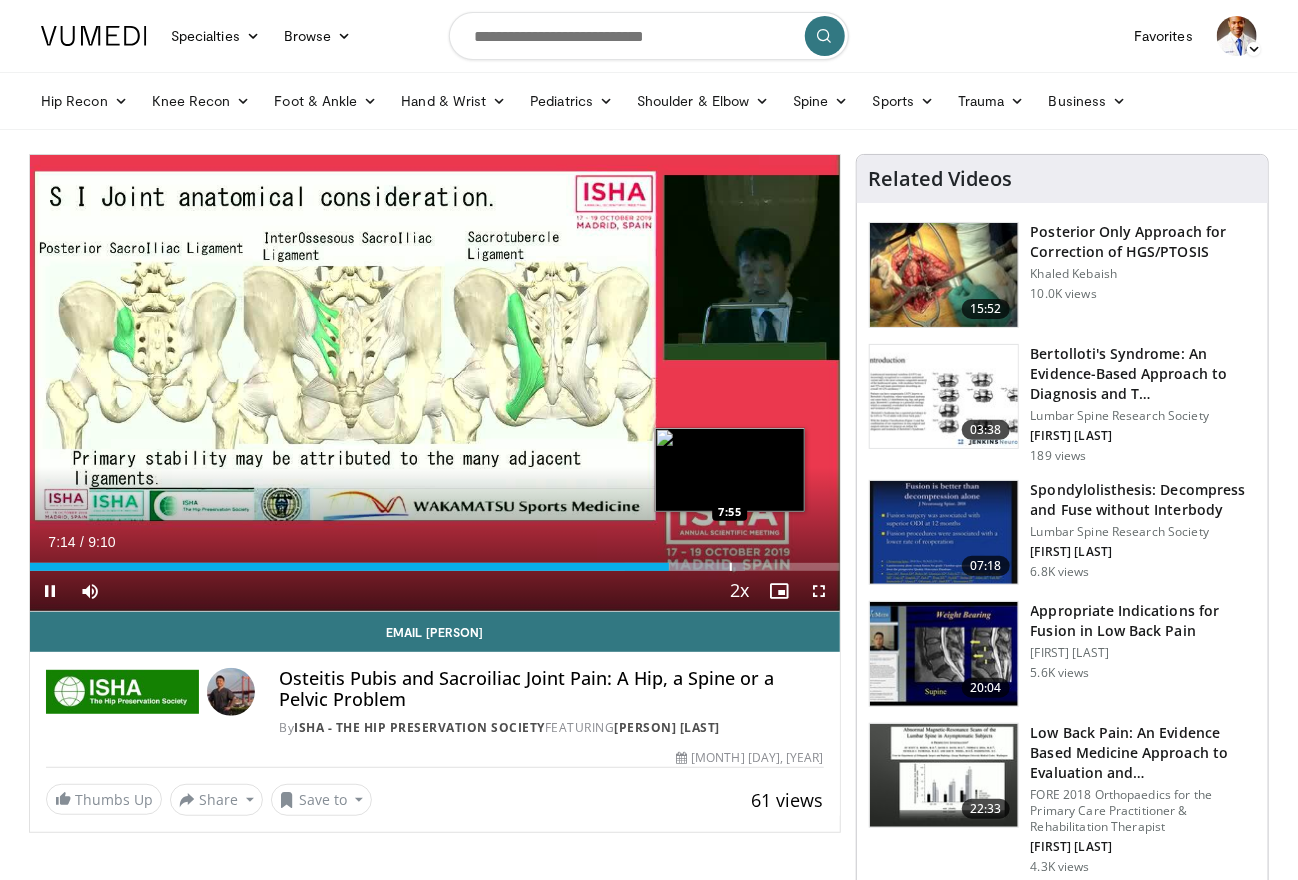 click at bounding box center (731, 567) 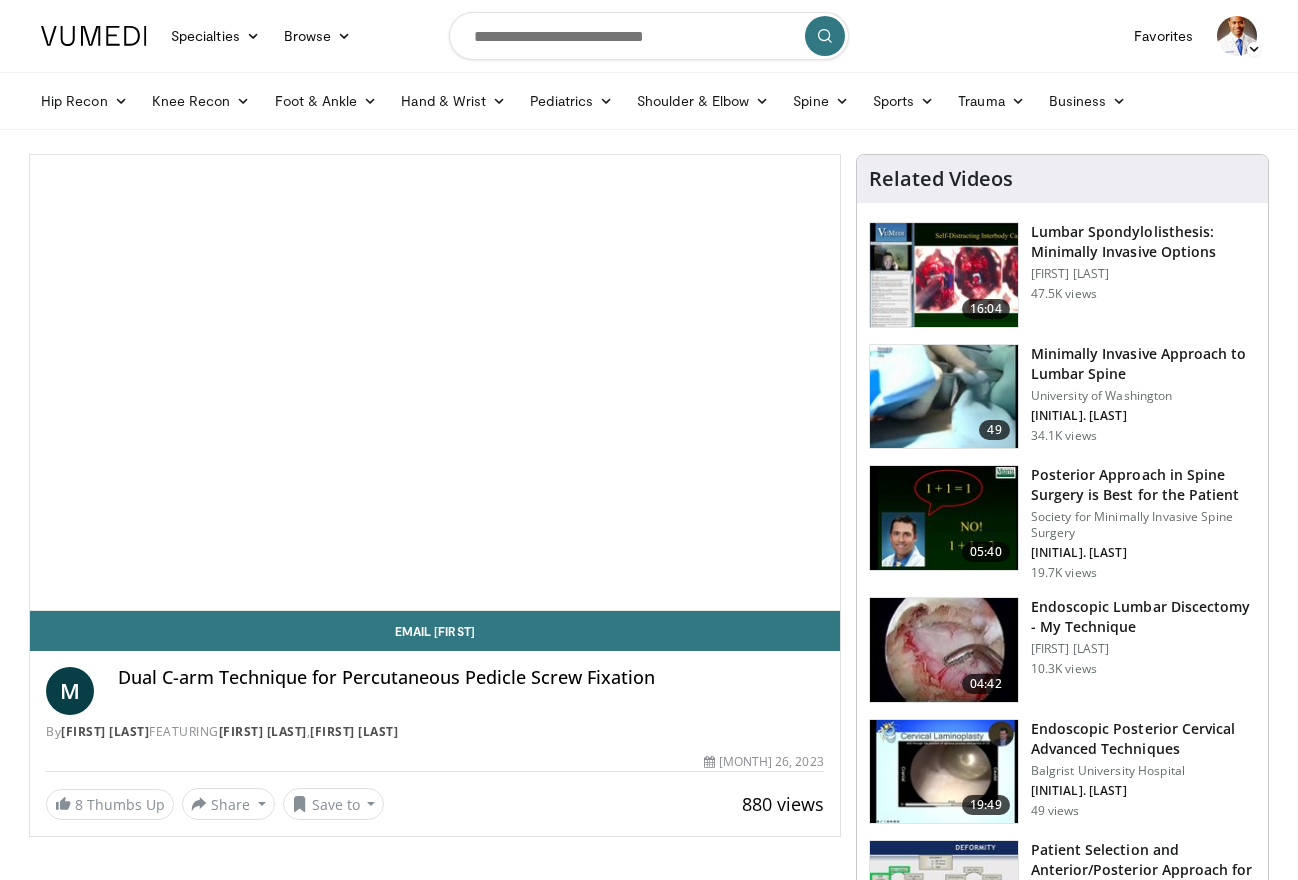 scroll, scrollTop: 0, scrollLeft: 0, axis: both 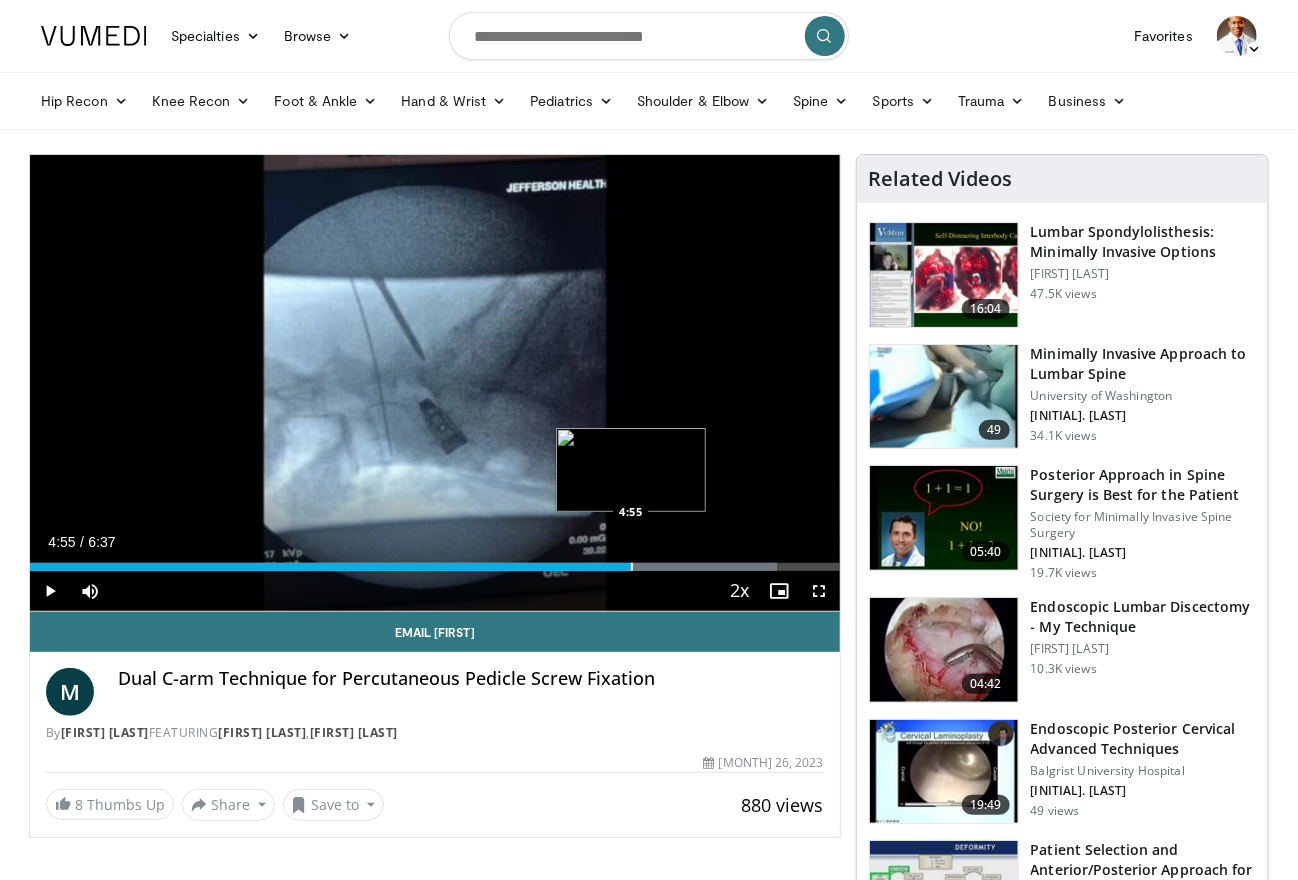 click at bounding box center [632, 567] 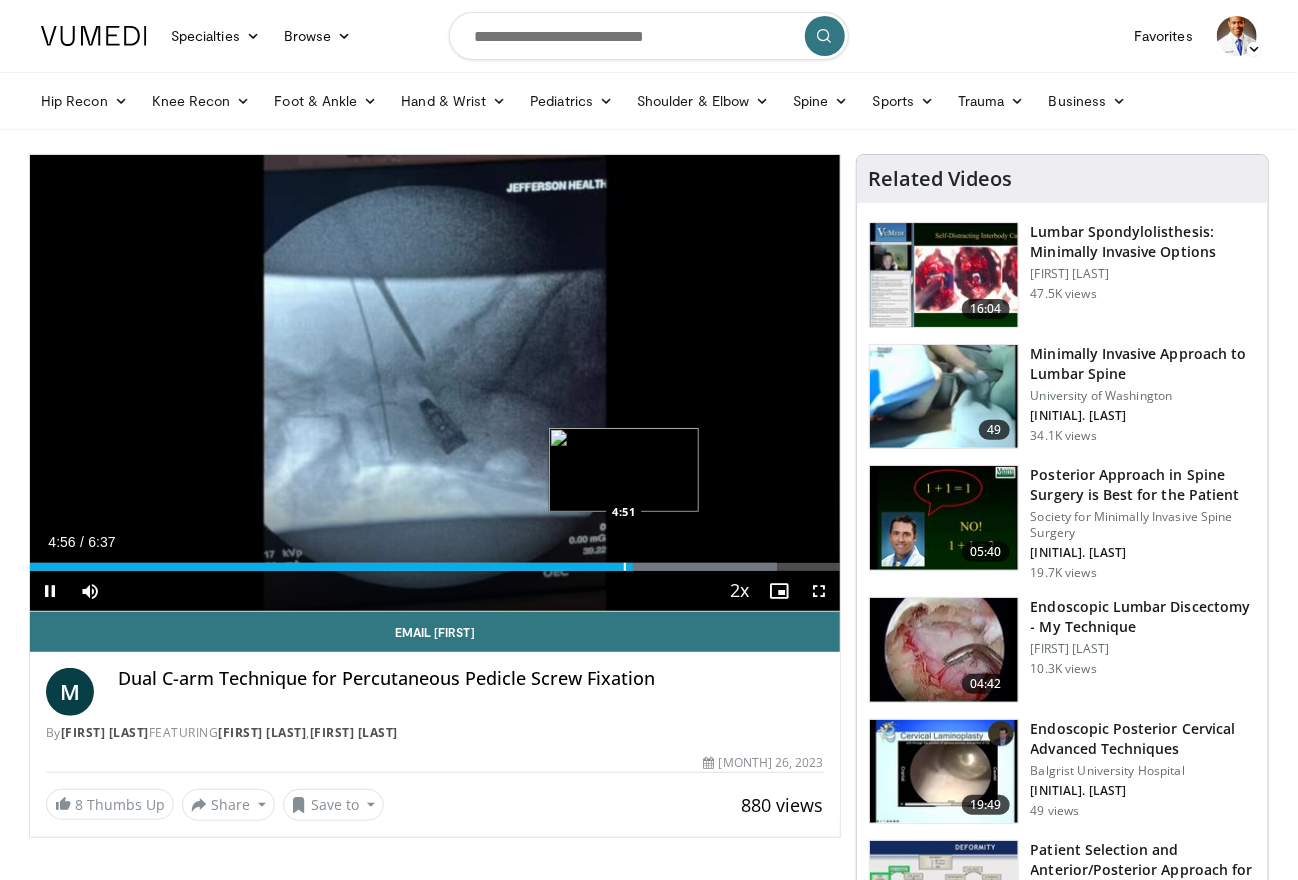 click on "4:56" at bounding box center [331, 567] 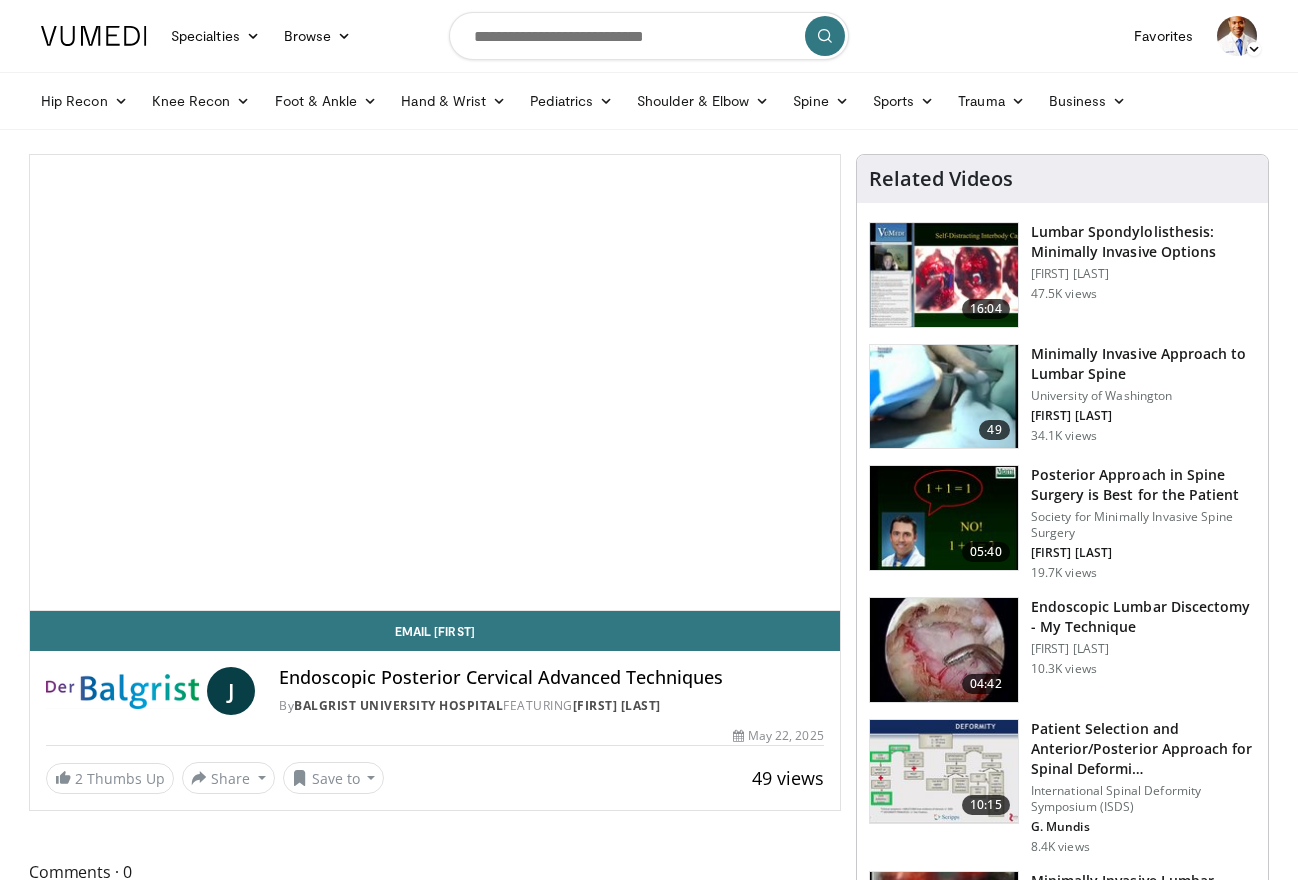 scroll, scrollTop: 0, scrollLeft: 0, axis: both 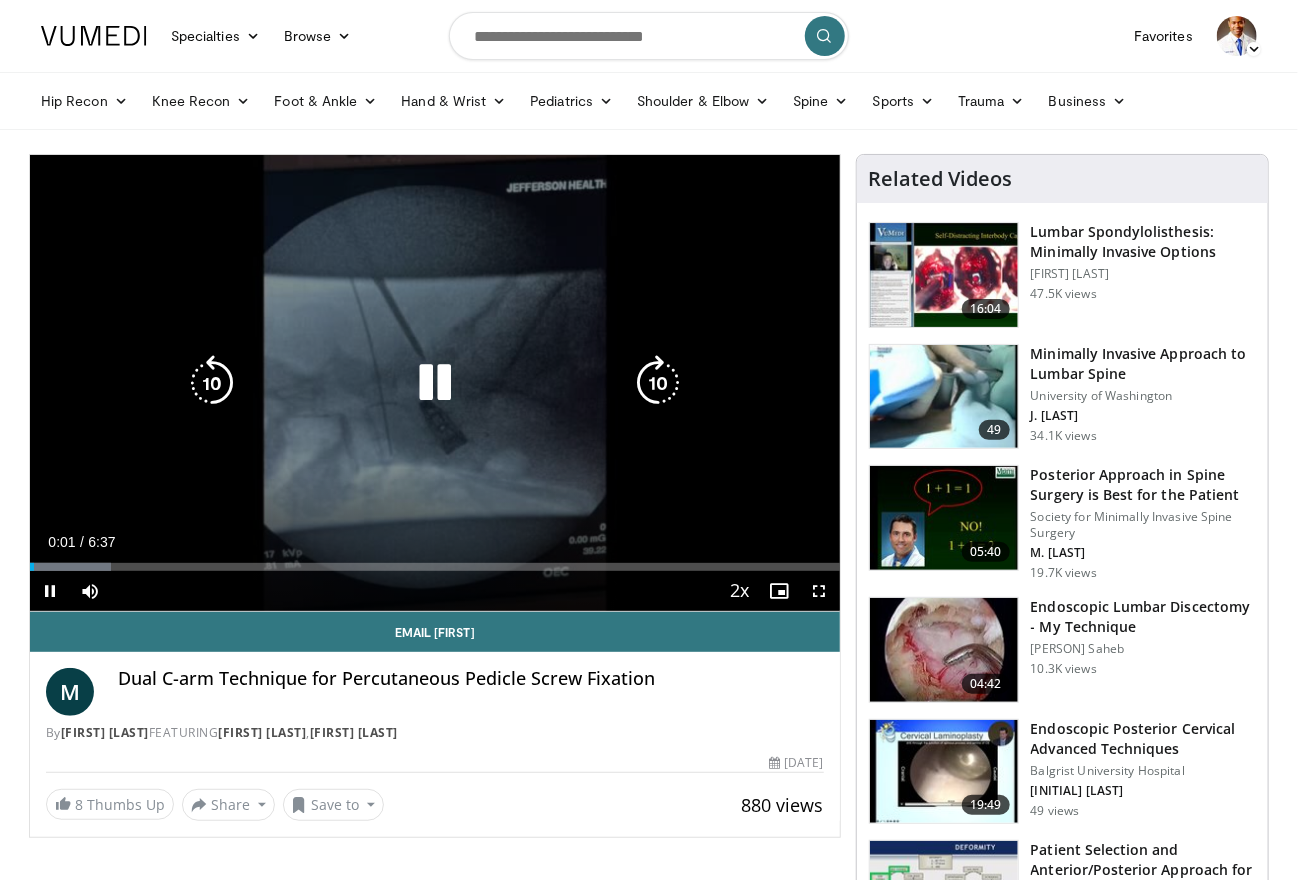 click at bounding box center [435, 383] 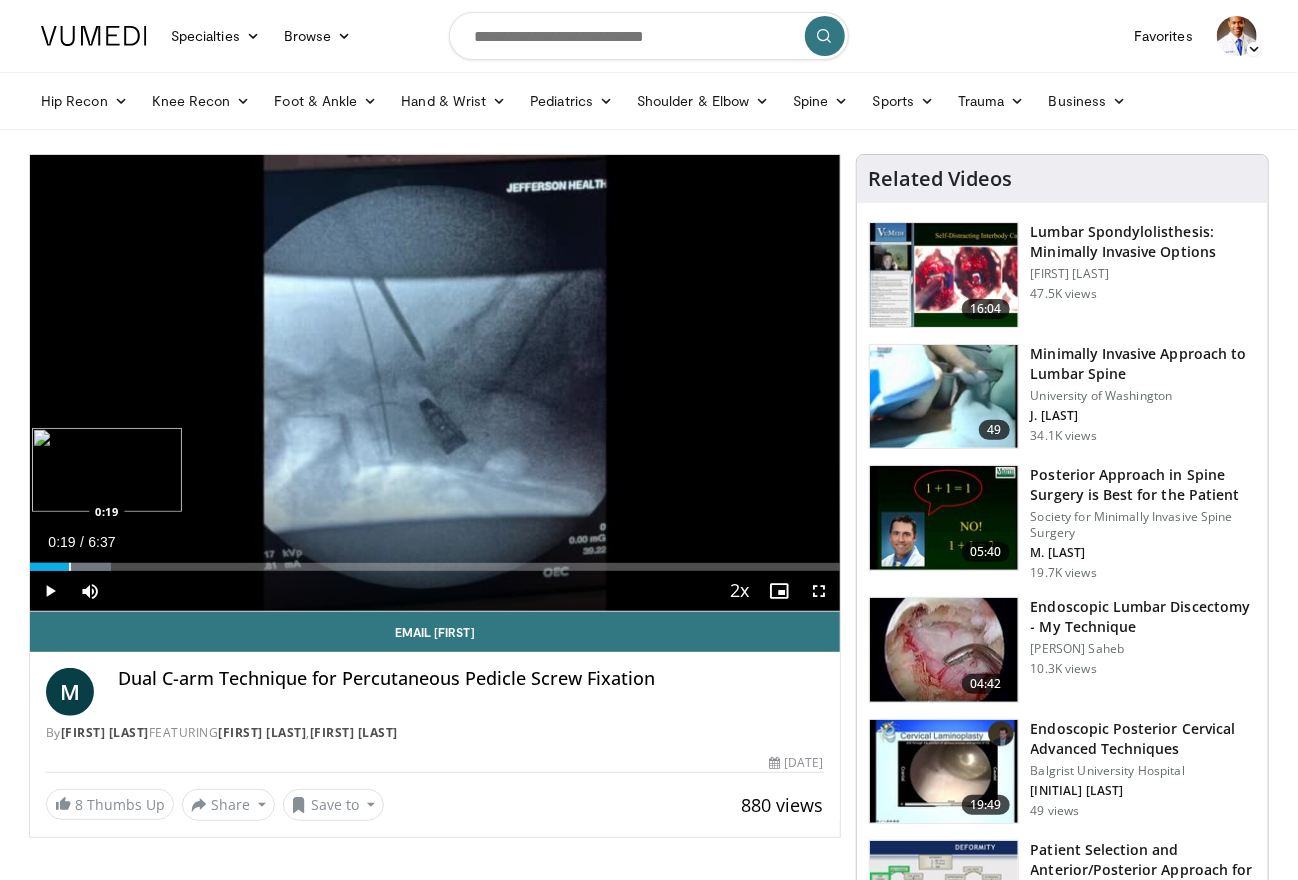 click at bounding box center [70, 567] 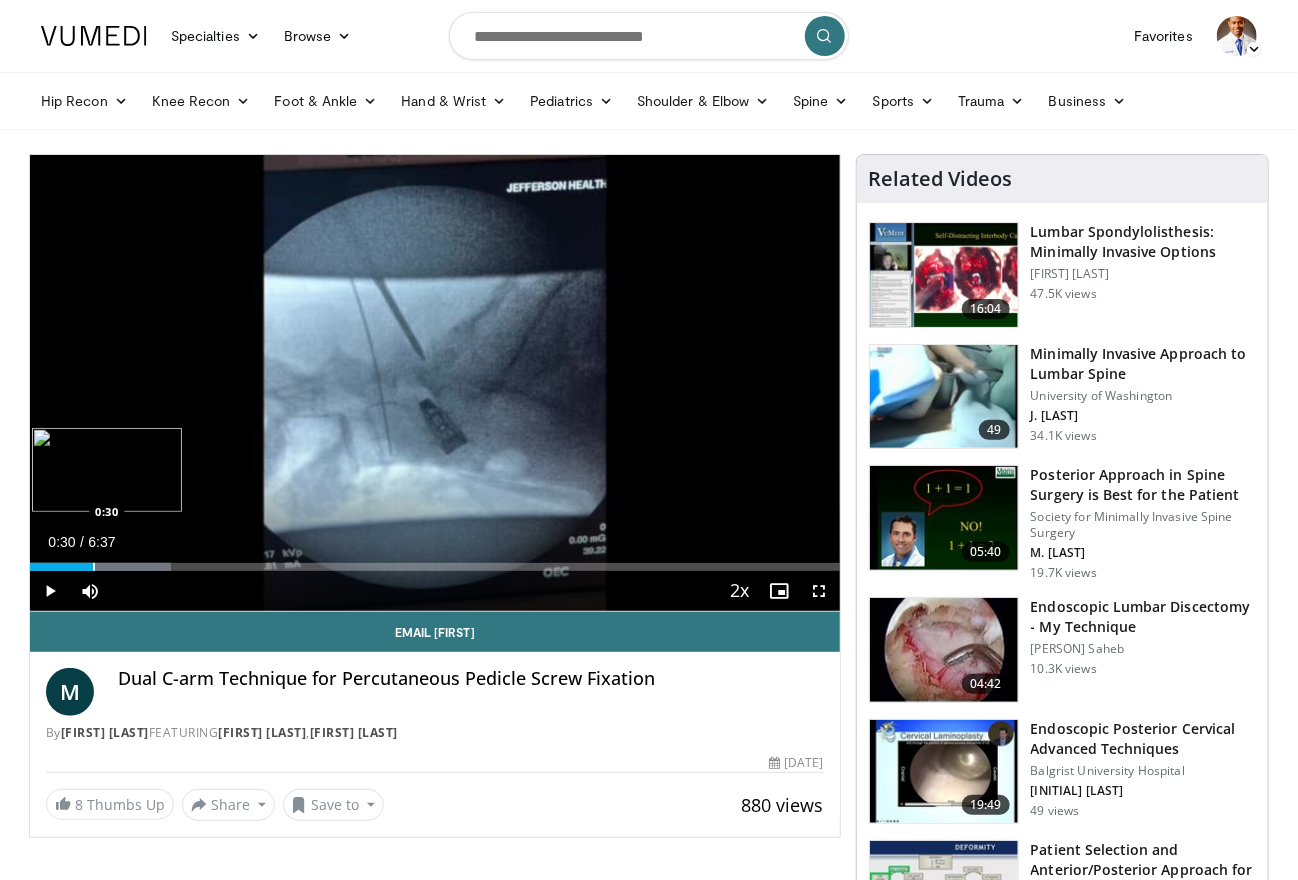 click on "Loaded :  17.43% 0:30 0:30" at bounding box center (435, 561) 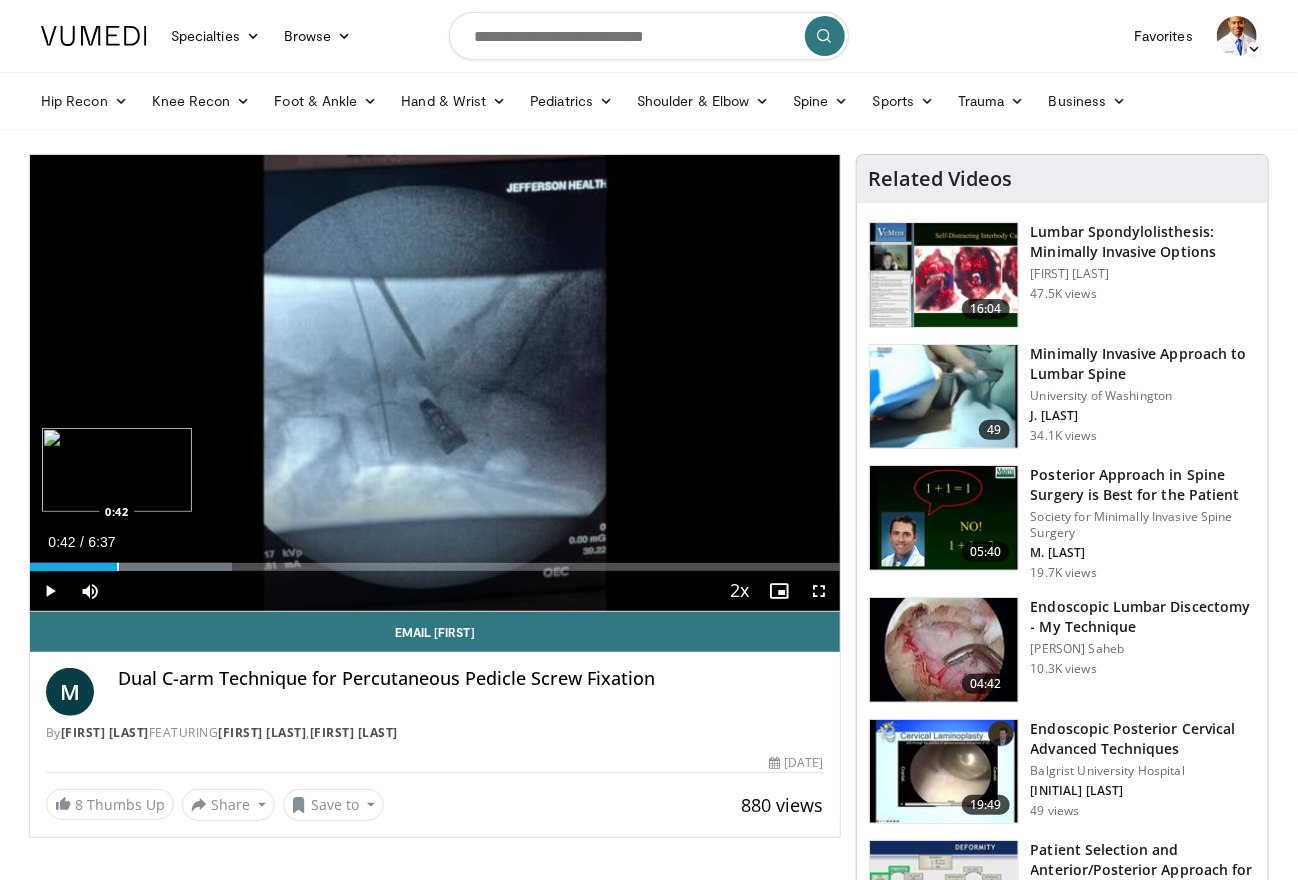 click at bounding box center [118, 567] 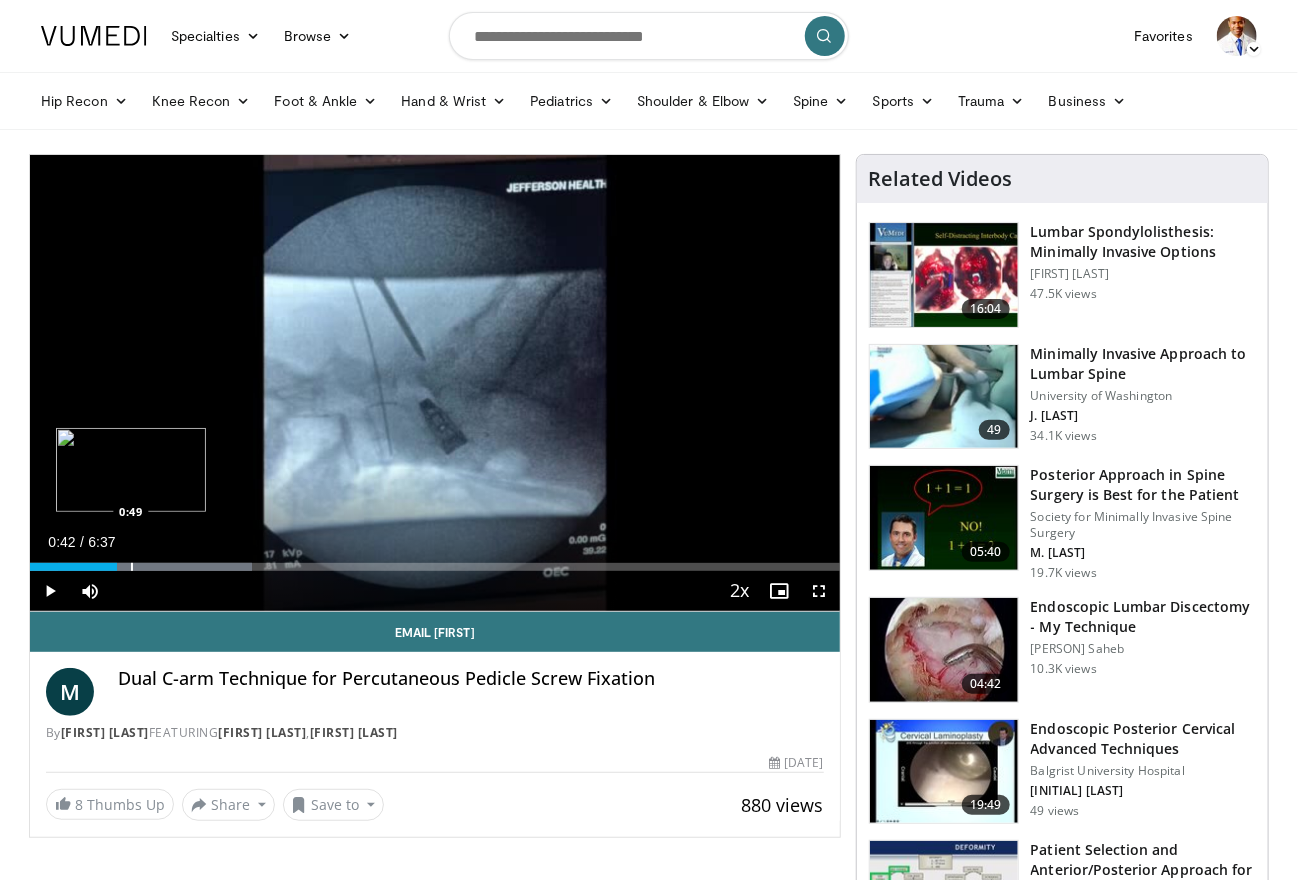 click at bounding box center (132, 567) 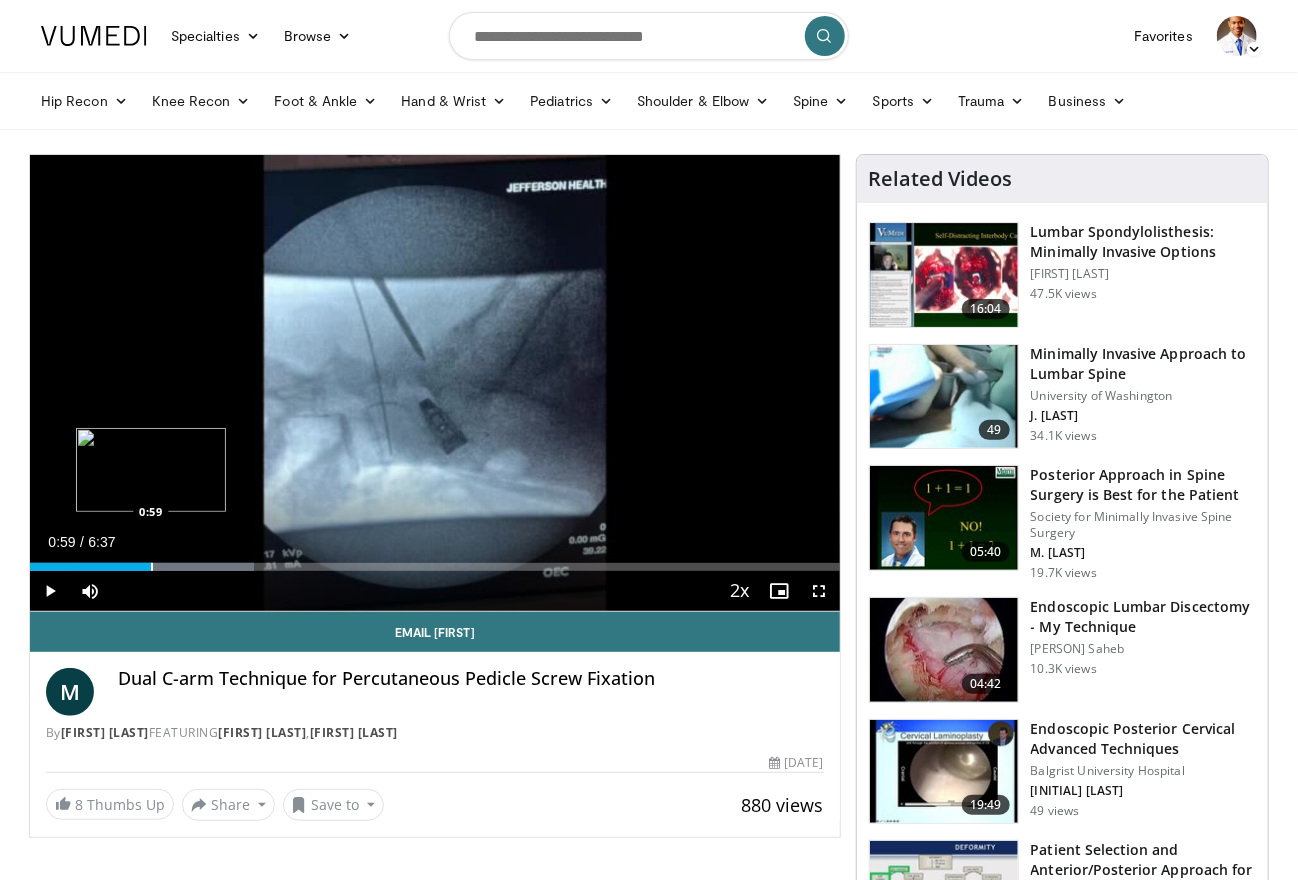 click at bounding box center (152, 567) 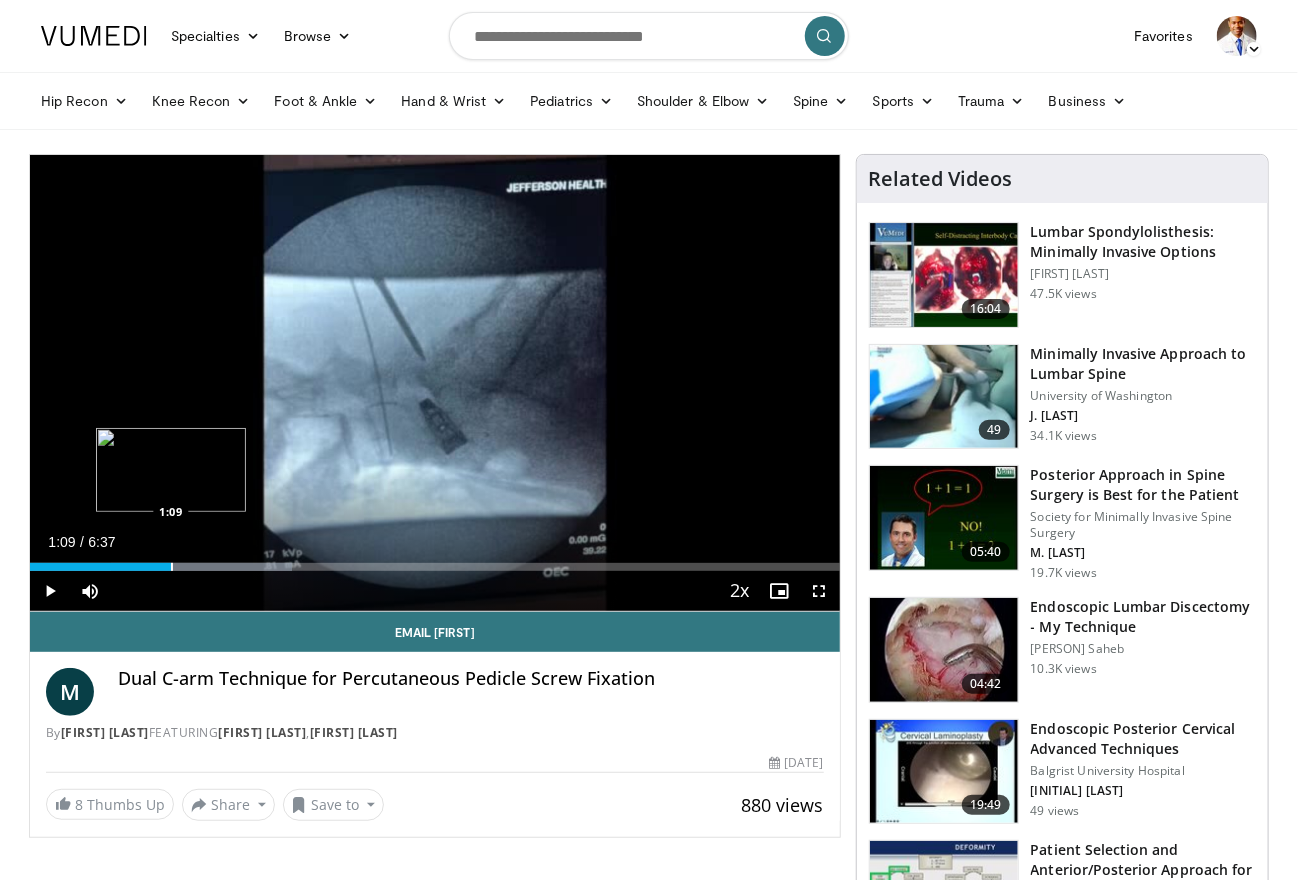 click on "Loaded :  32.39% 1:08 1:09" at bounding box center (435, 567) 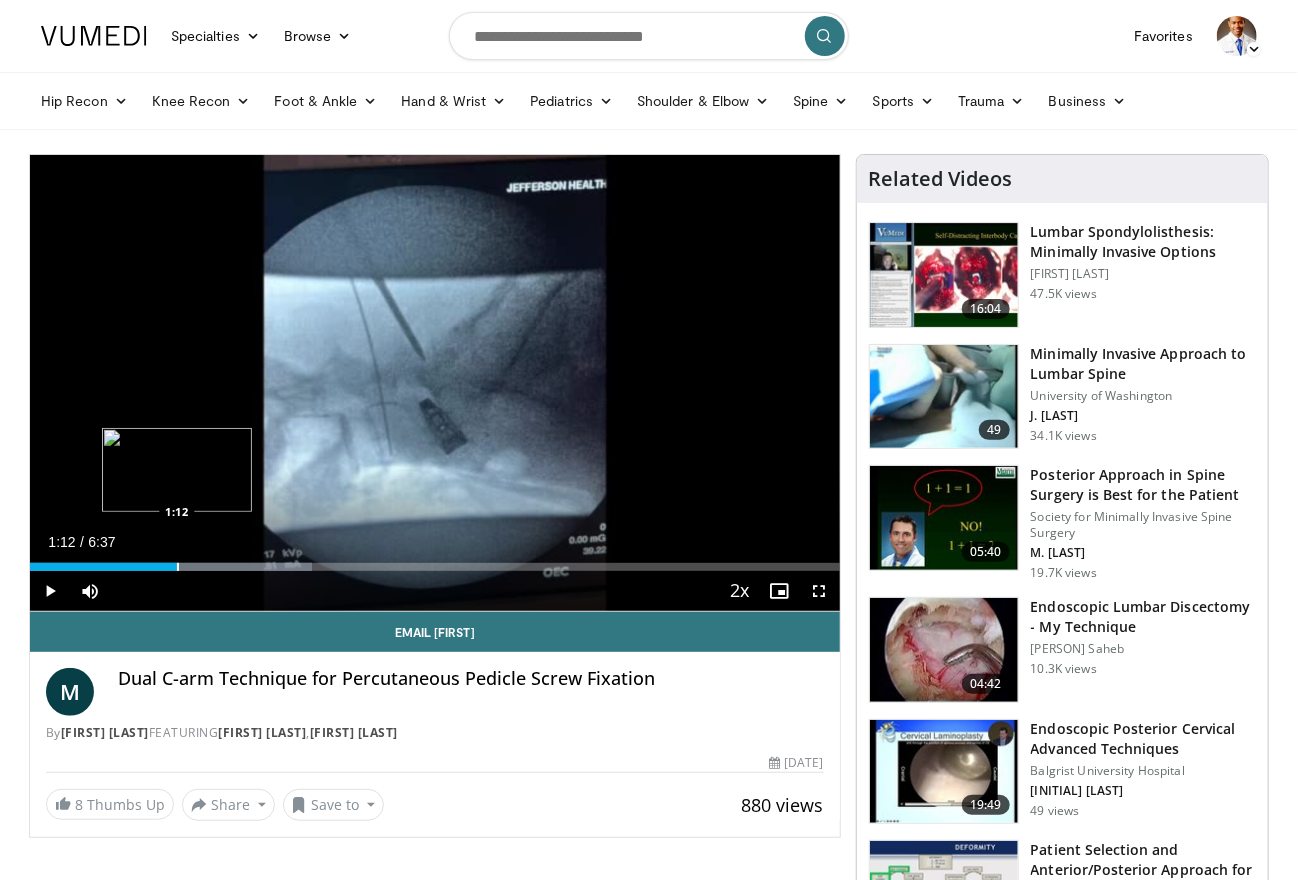 click at bounding box center (178, 567) 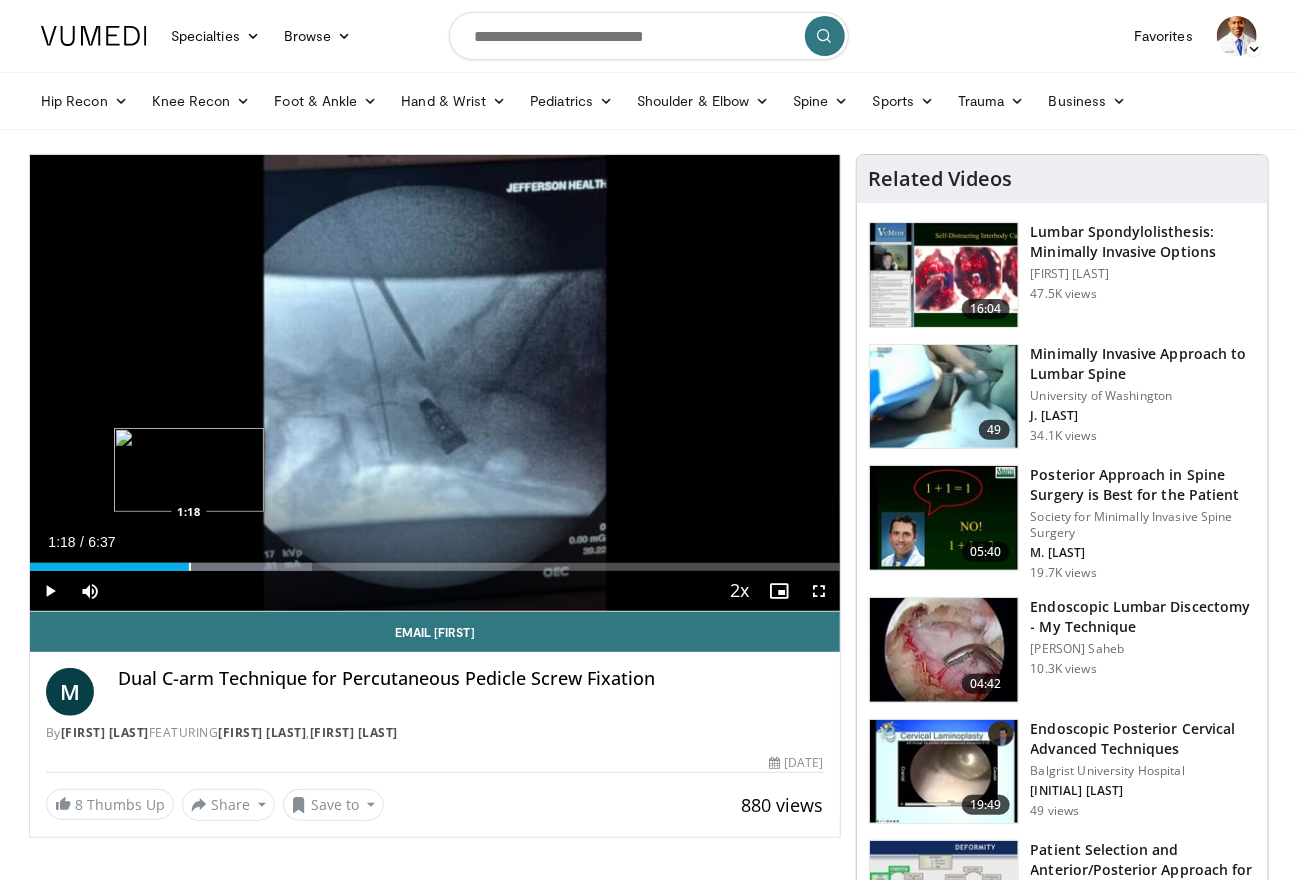 click at bounding box center (190, 567) 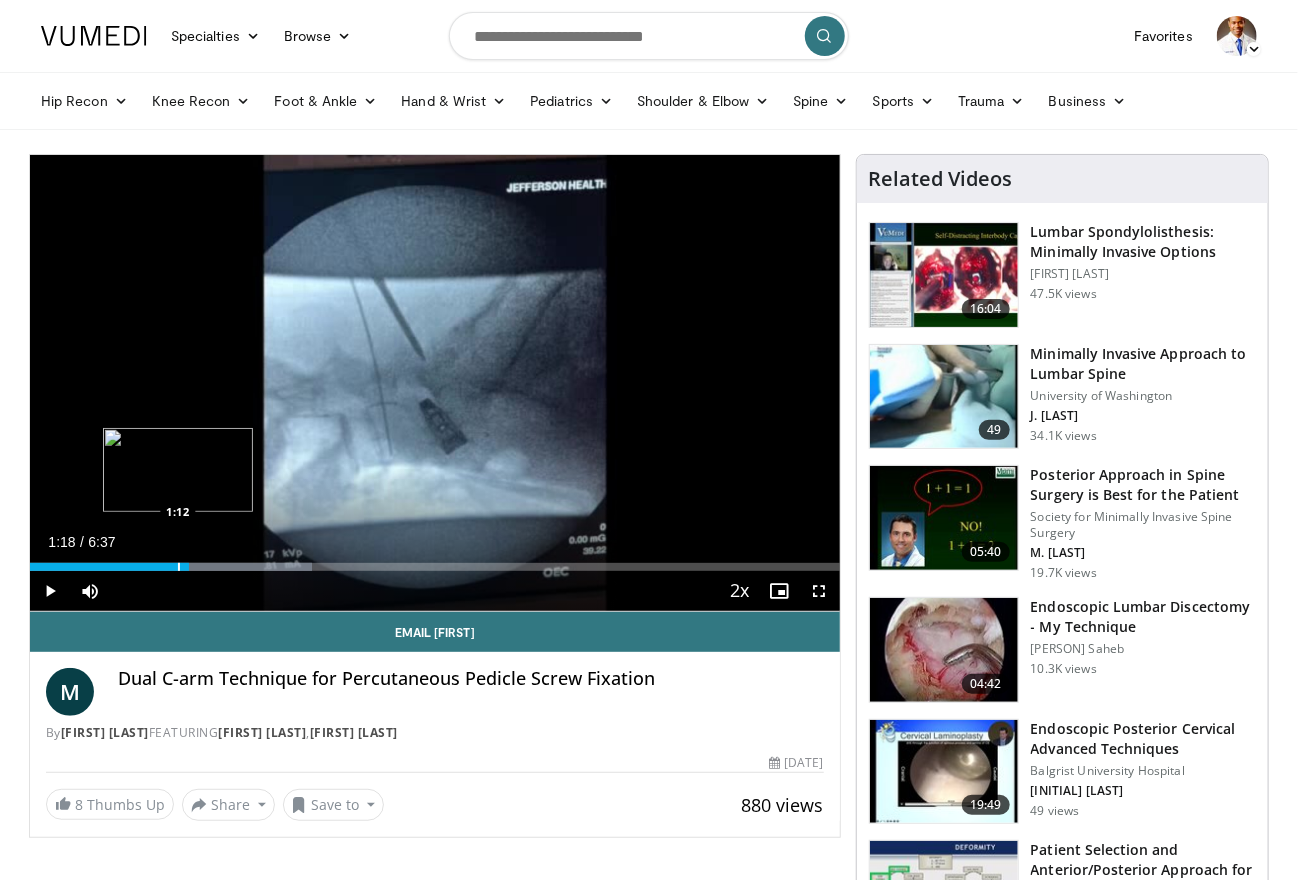 click at bounding box center [179, 567] 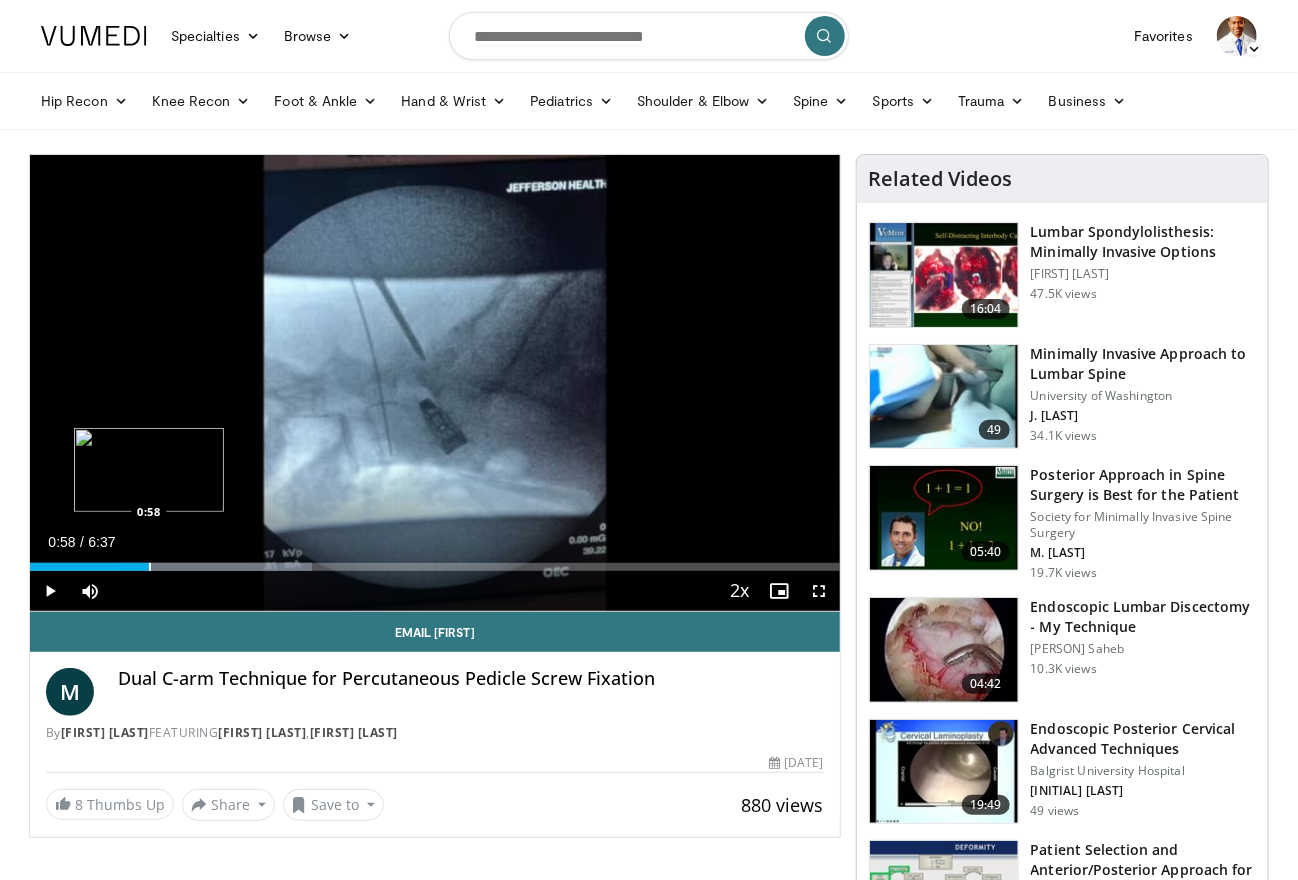 click at bounding box center (150, 567) 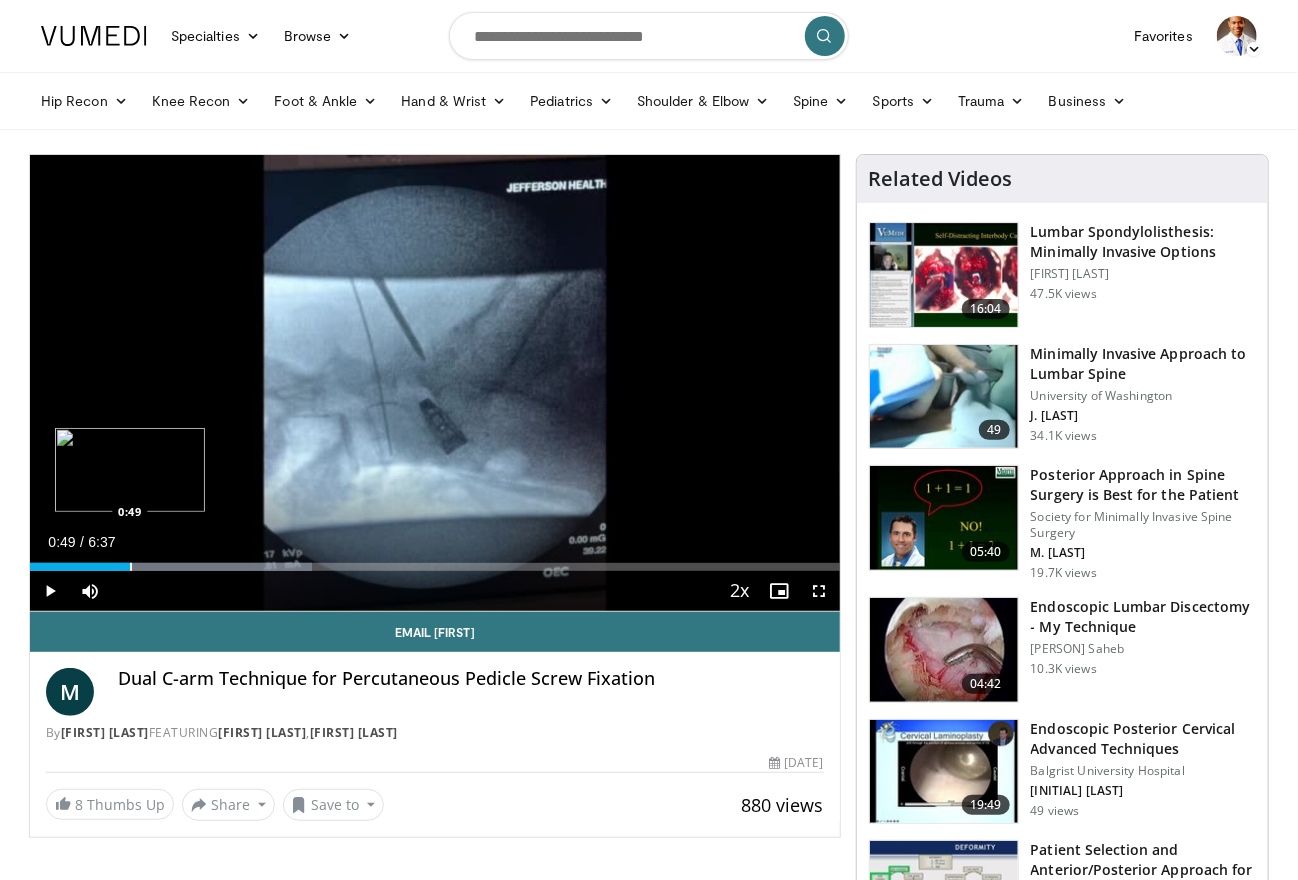 click on "0:49" at bounding box center (80, 567) 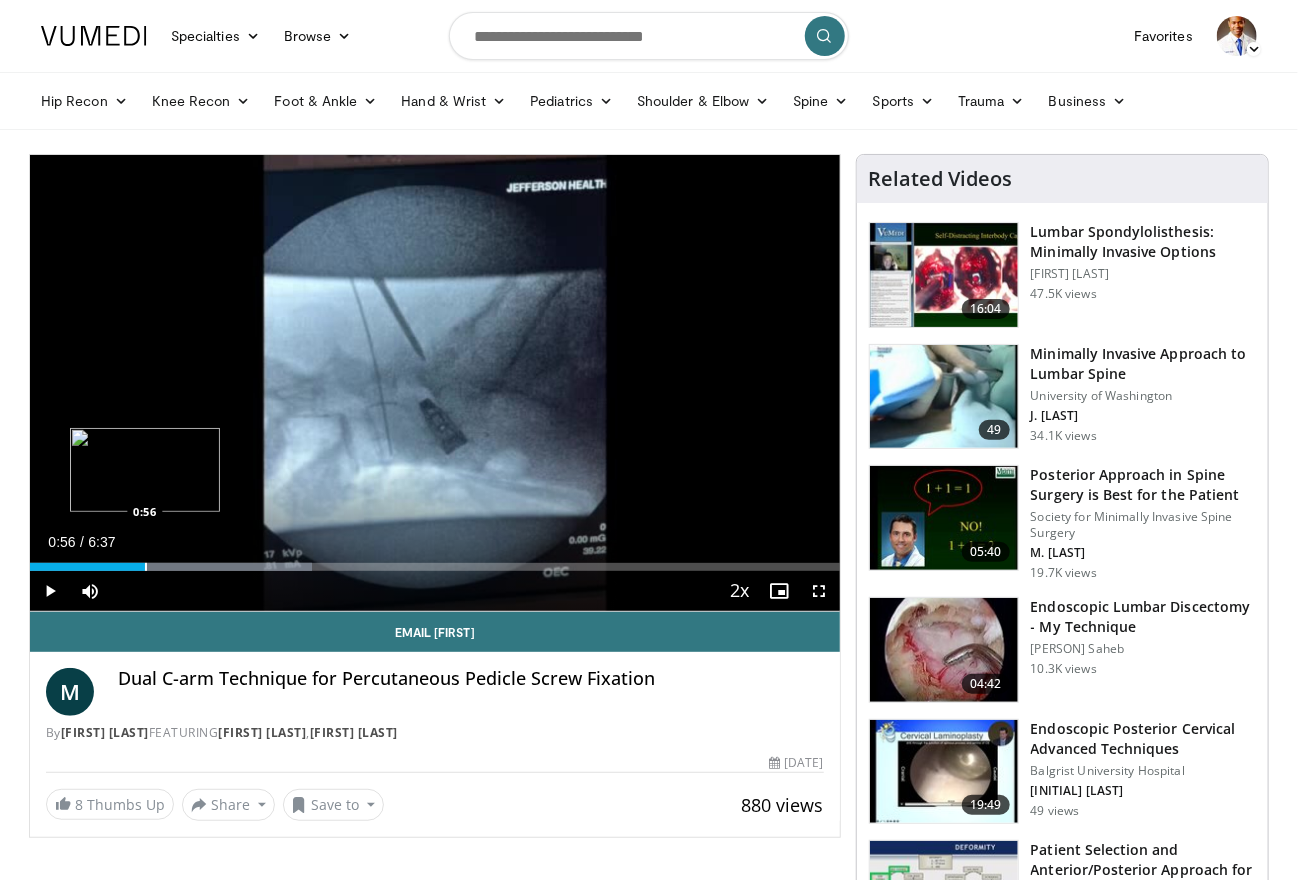 click at bounding box center [146, 567] 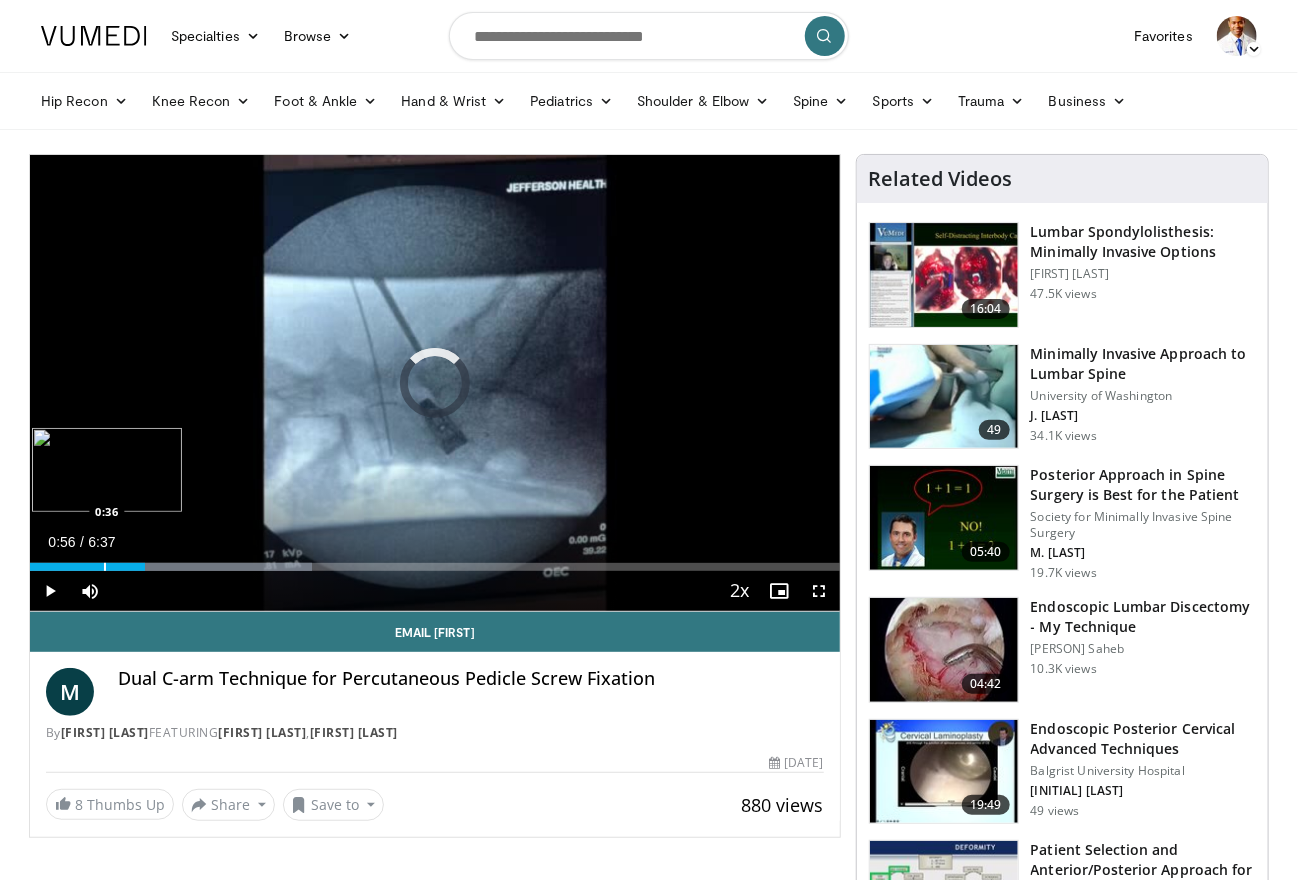 click on "Loaded :  34.89% 0:36 0:36" at bounding box center [435, 567] 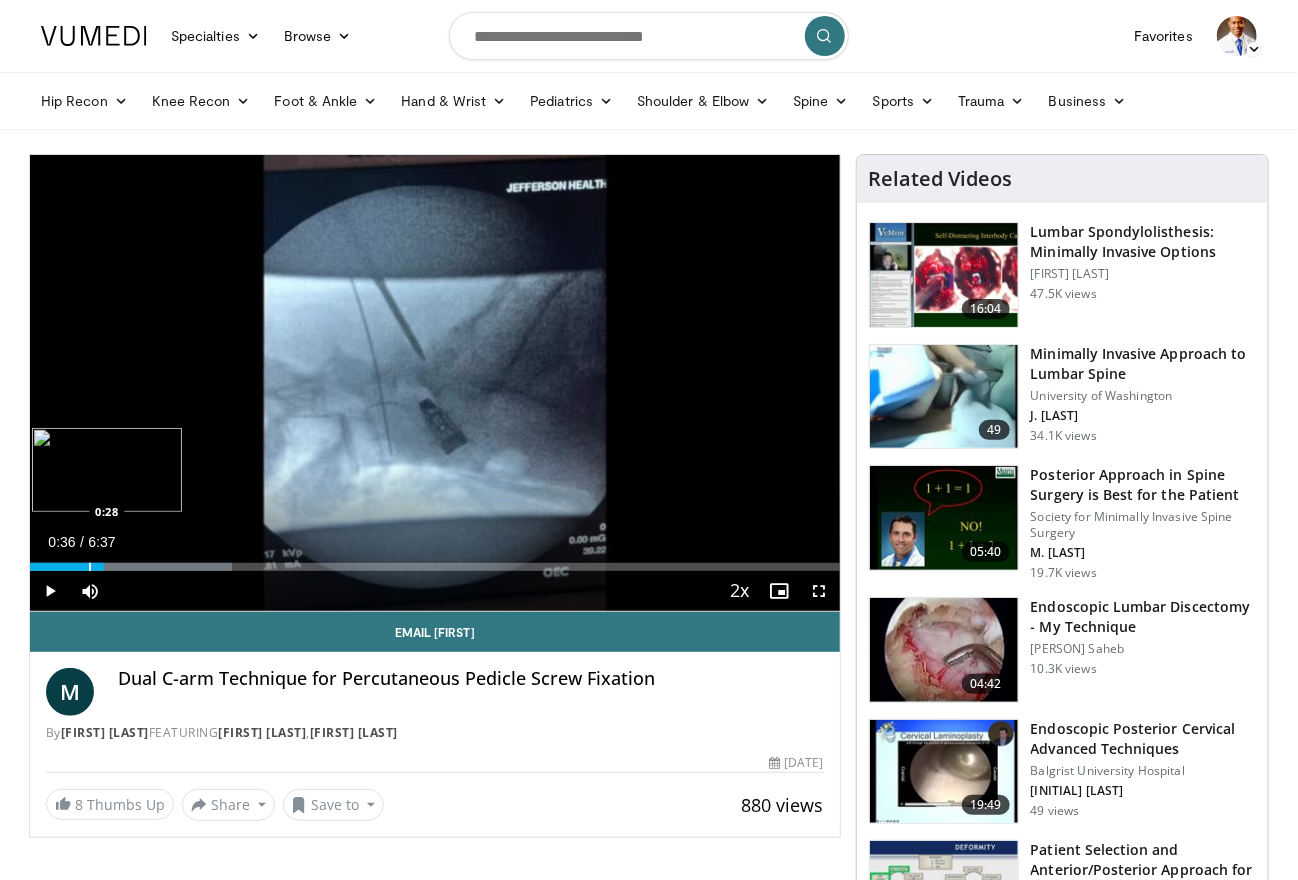 click at bounding box center [90, 567] 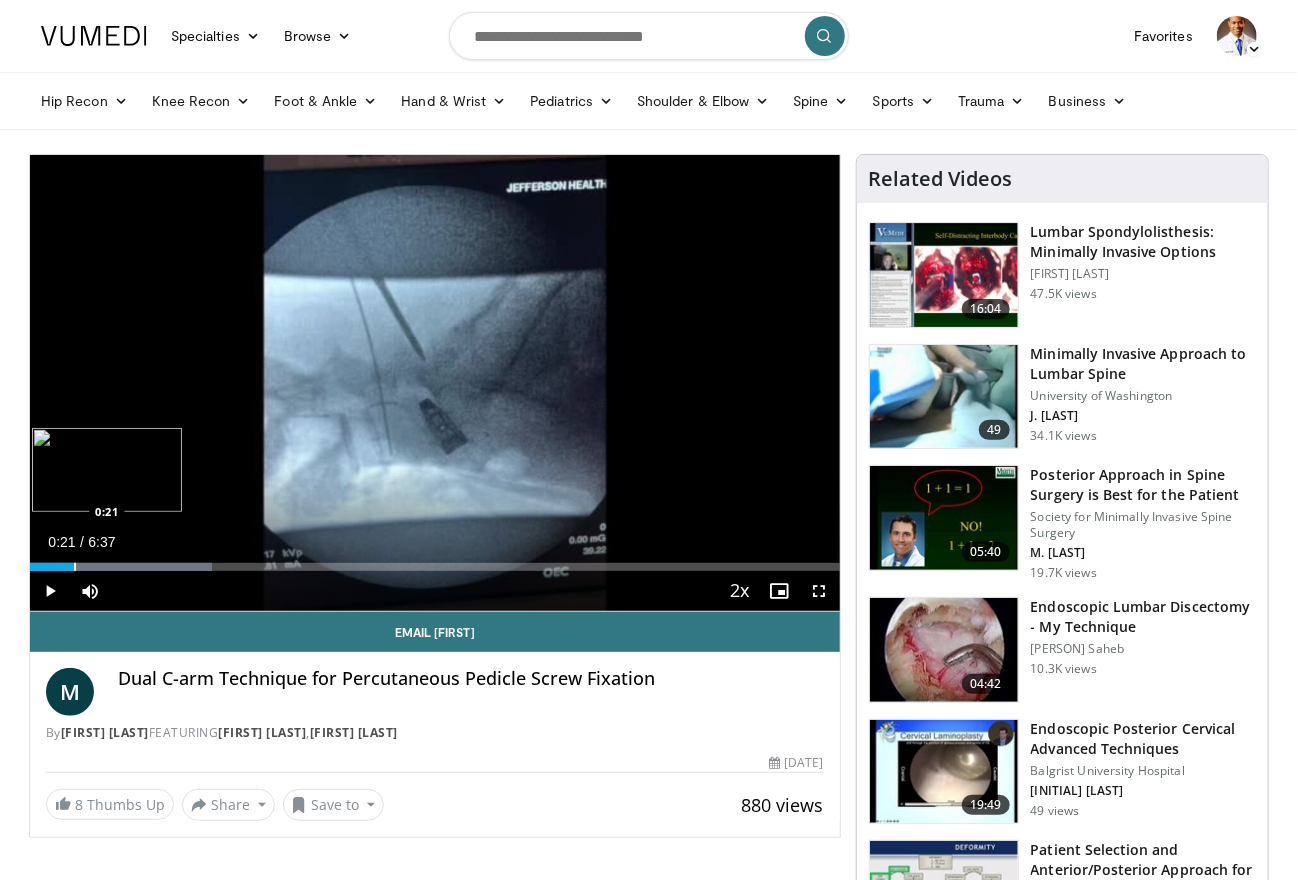 click at bounding box center [75, 567] 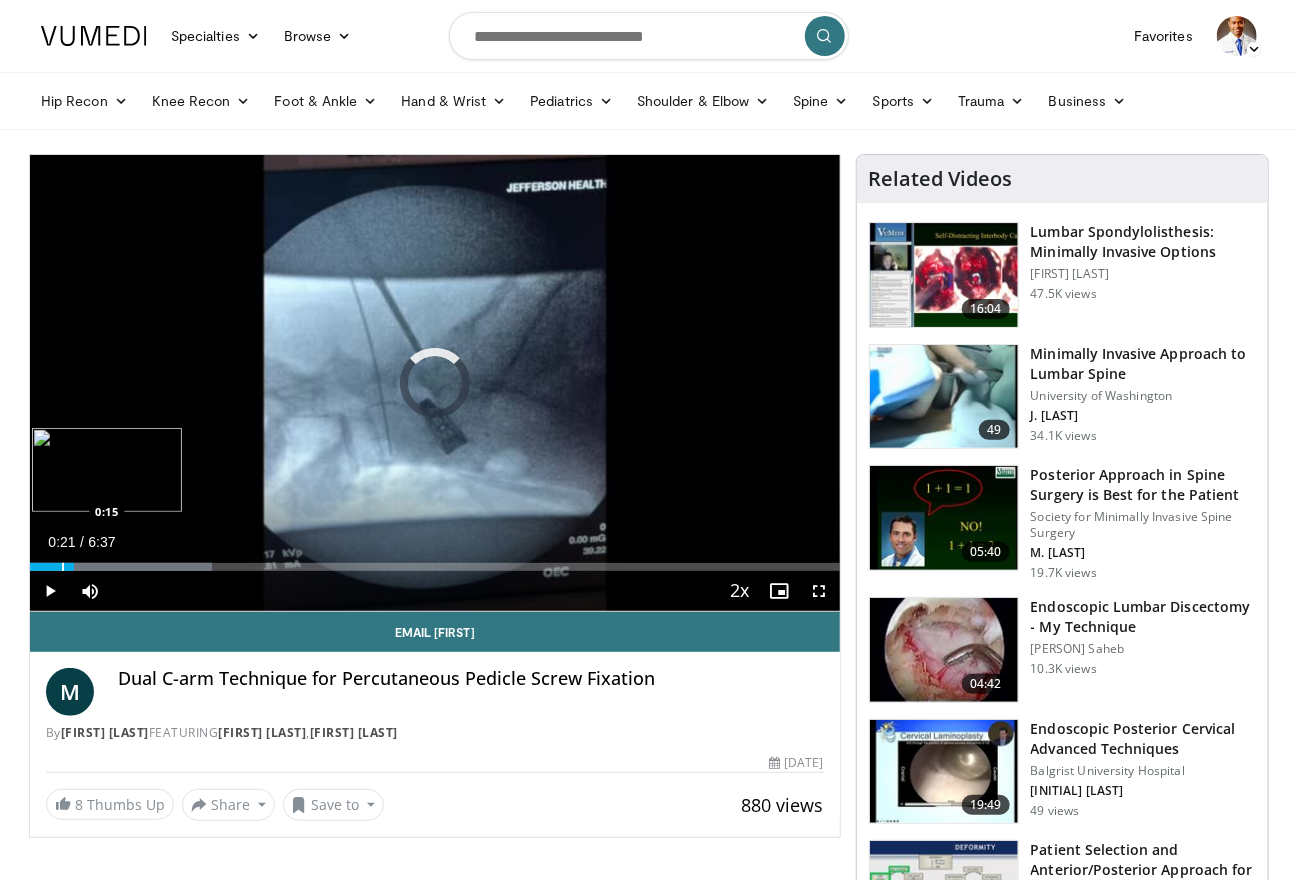 click at bounding box center [63, 567] 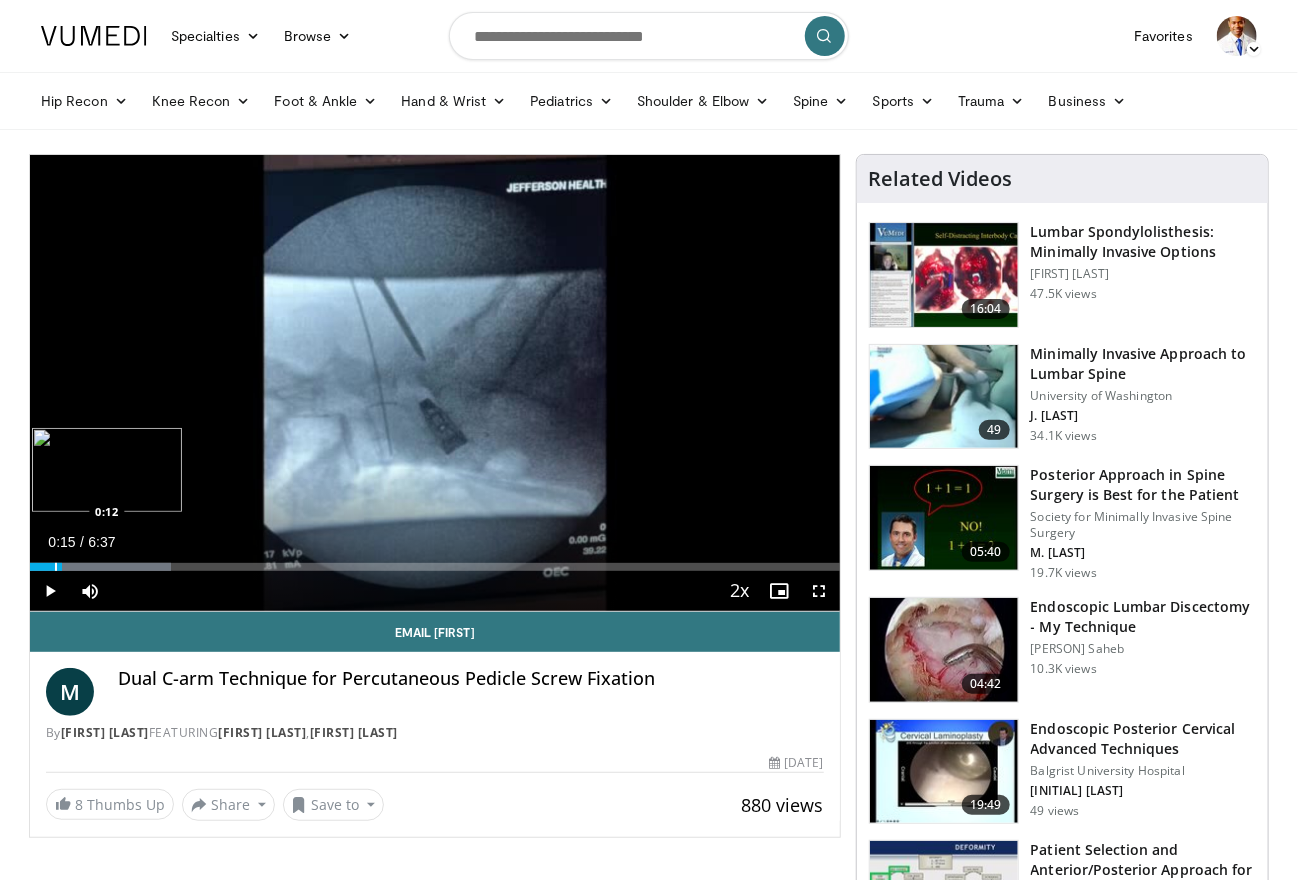 click at bounding box center (56, 567) 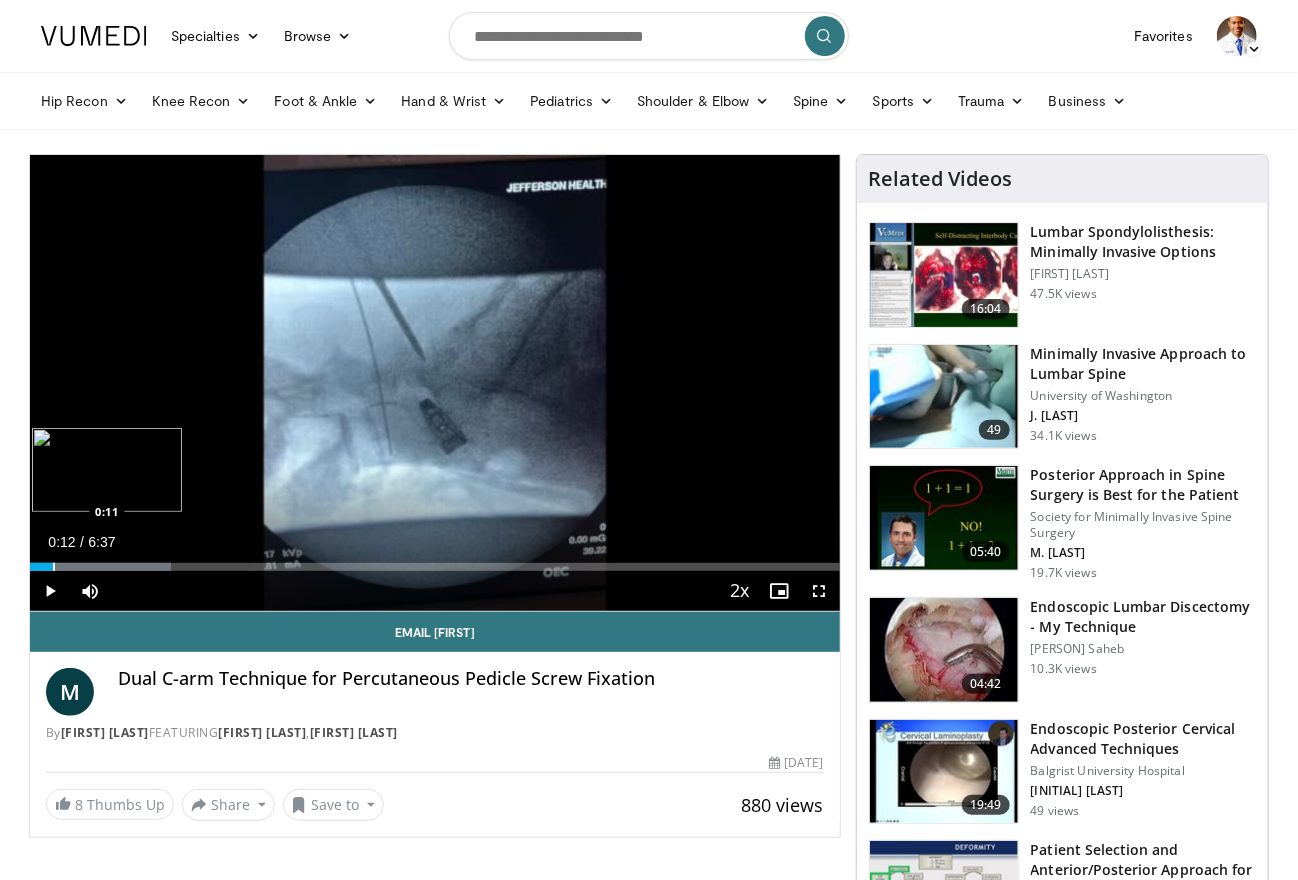 click on "Loaded :  17.43% 0:12 0:11" at bounding box center [435, 567] 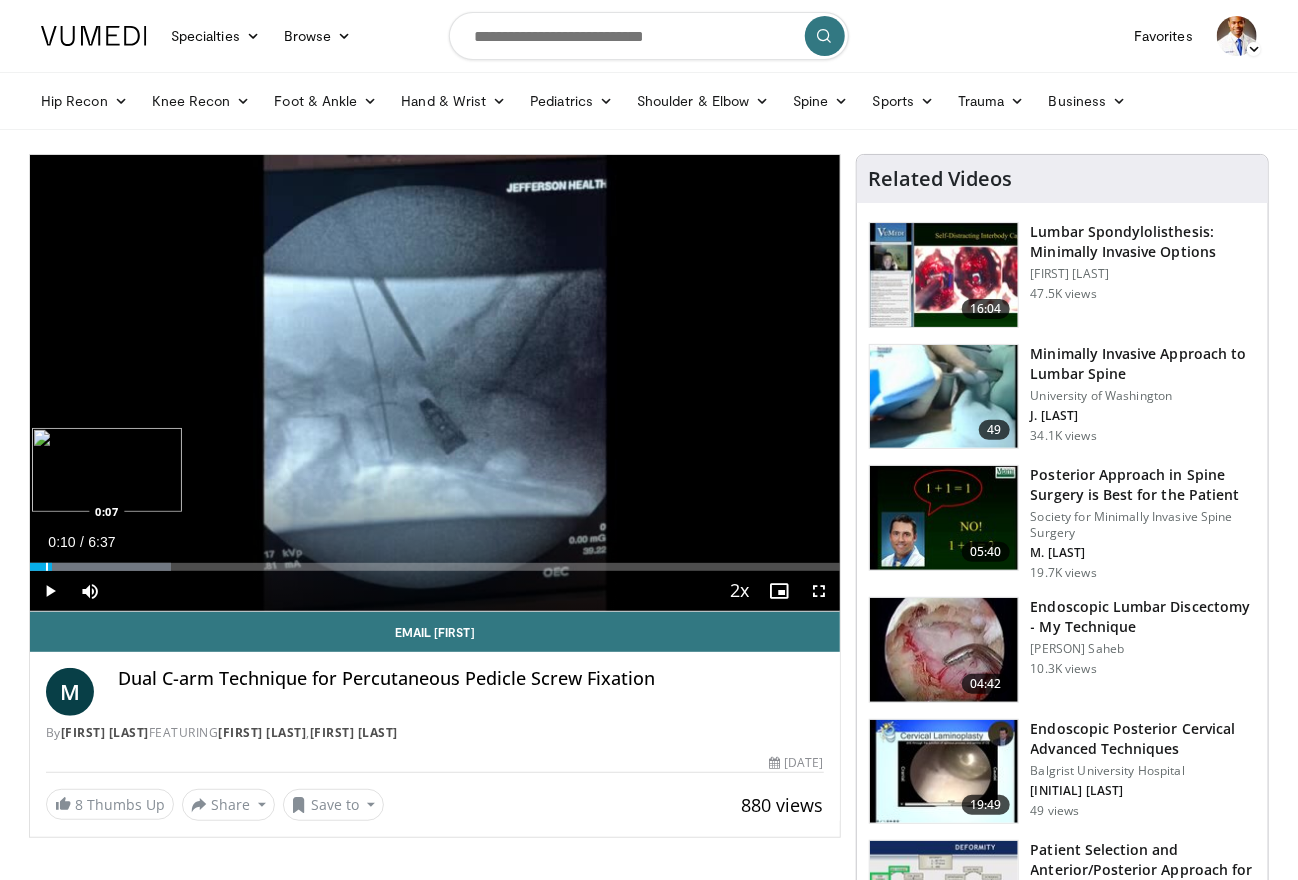 click at bounding box center [47, 567] 